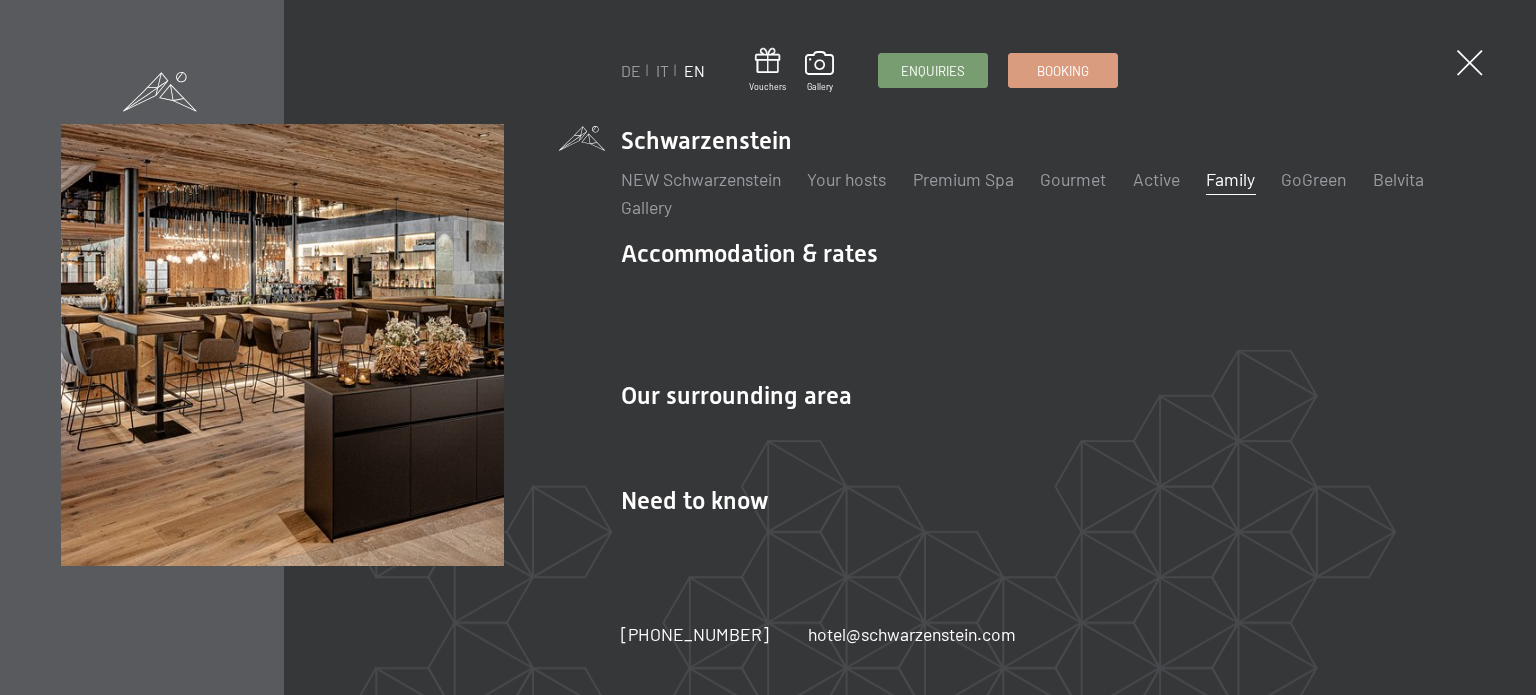 scroll, scrollTop: 0, scrollLeft: 0, axis: both 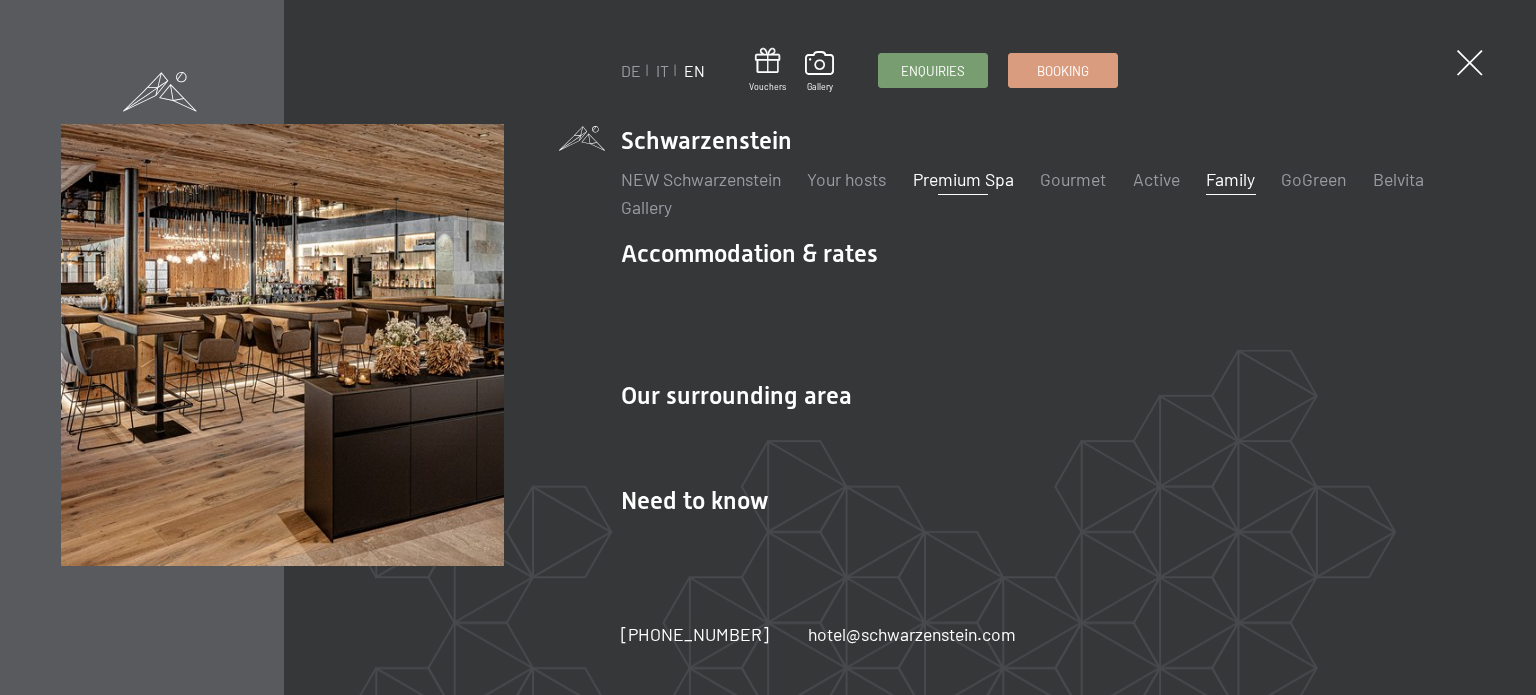 click on "Premium Spa" at bounding box center (963, 179) 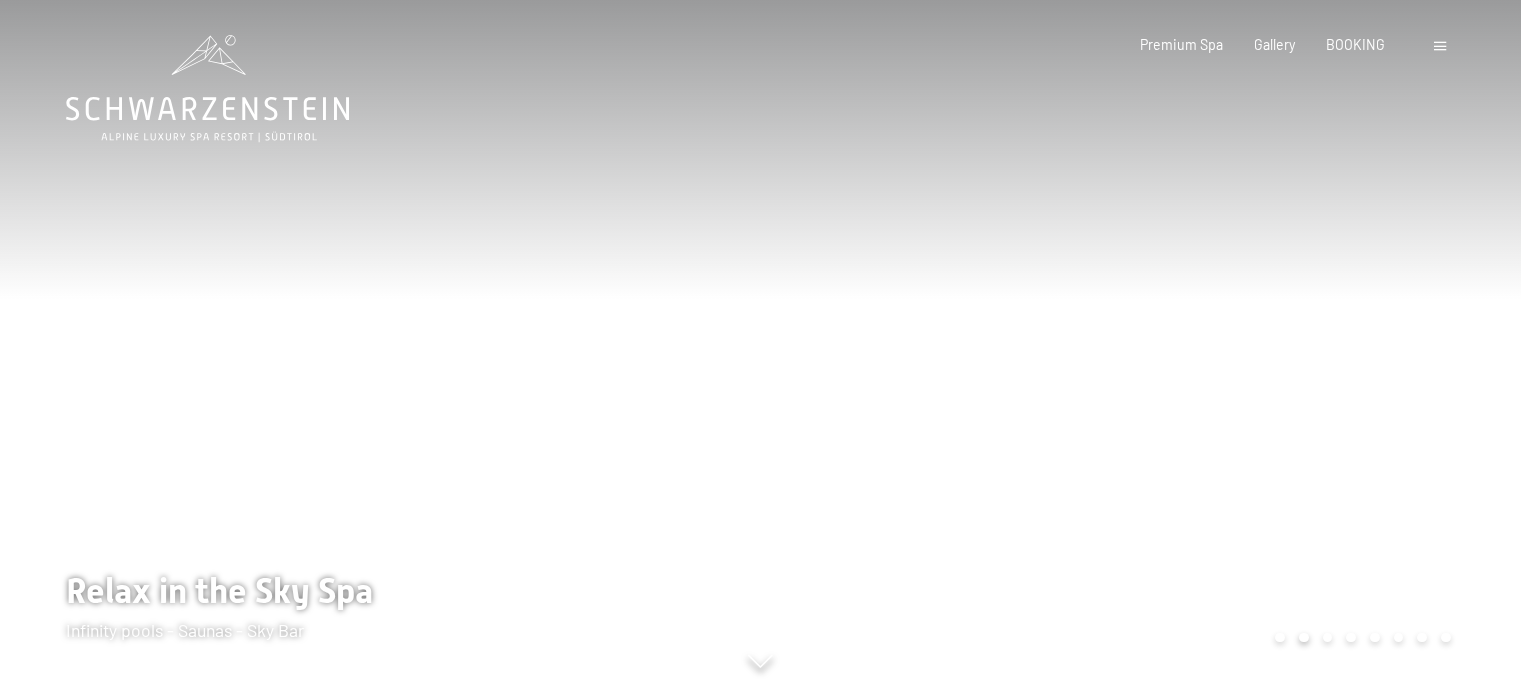 scroll, scrollTop: 0, scrollLeft: 0, axis: both 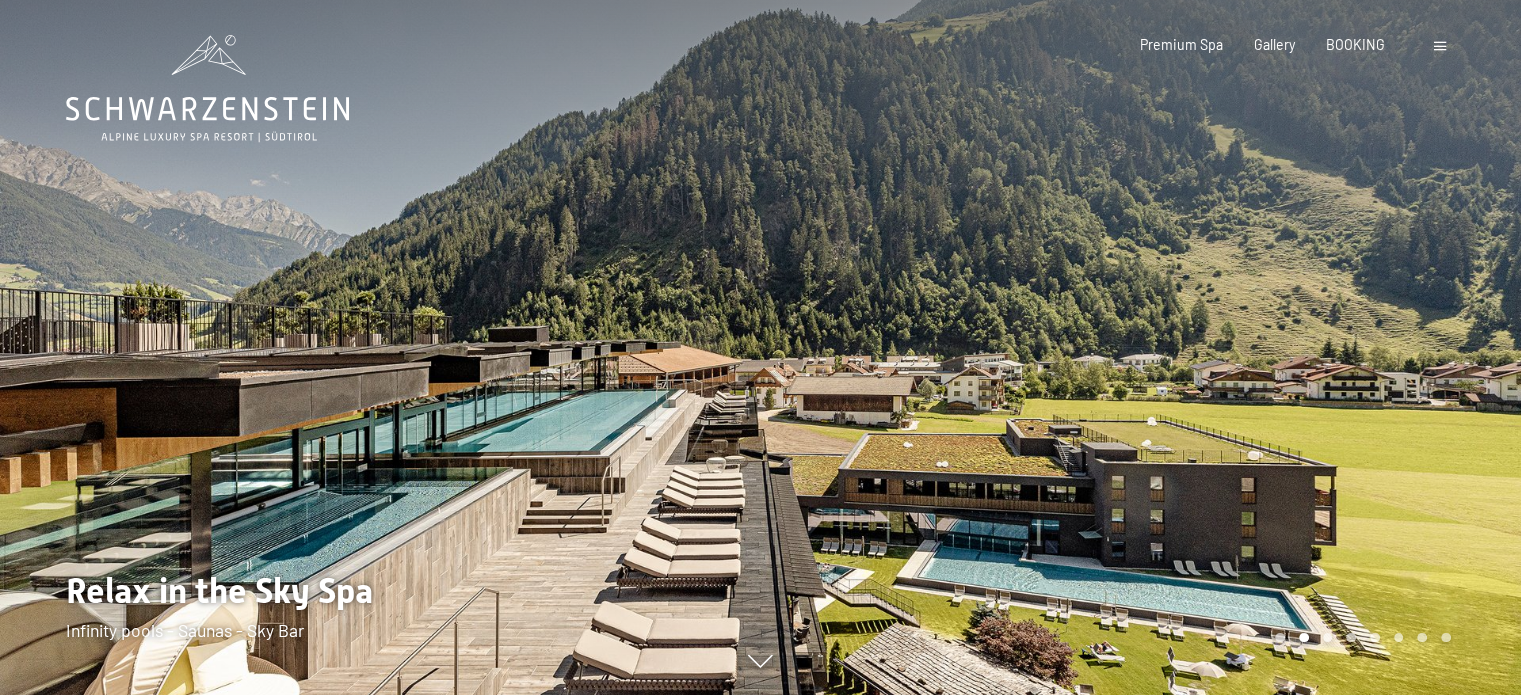 click at bounding box center [1141, 347] 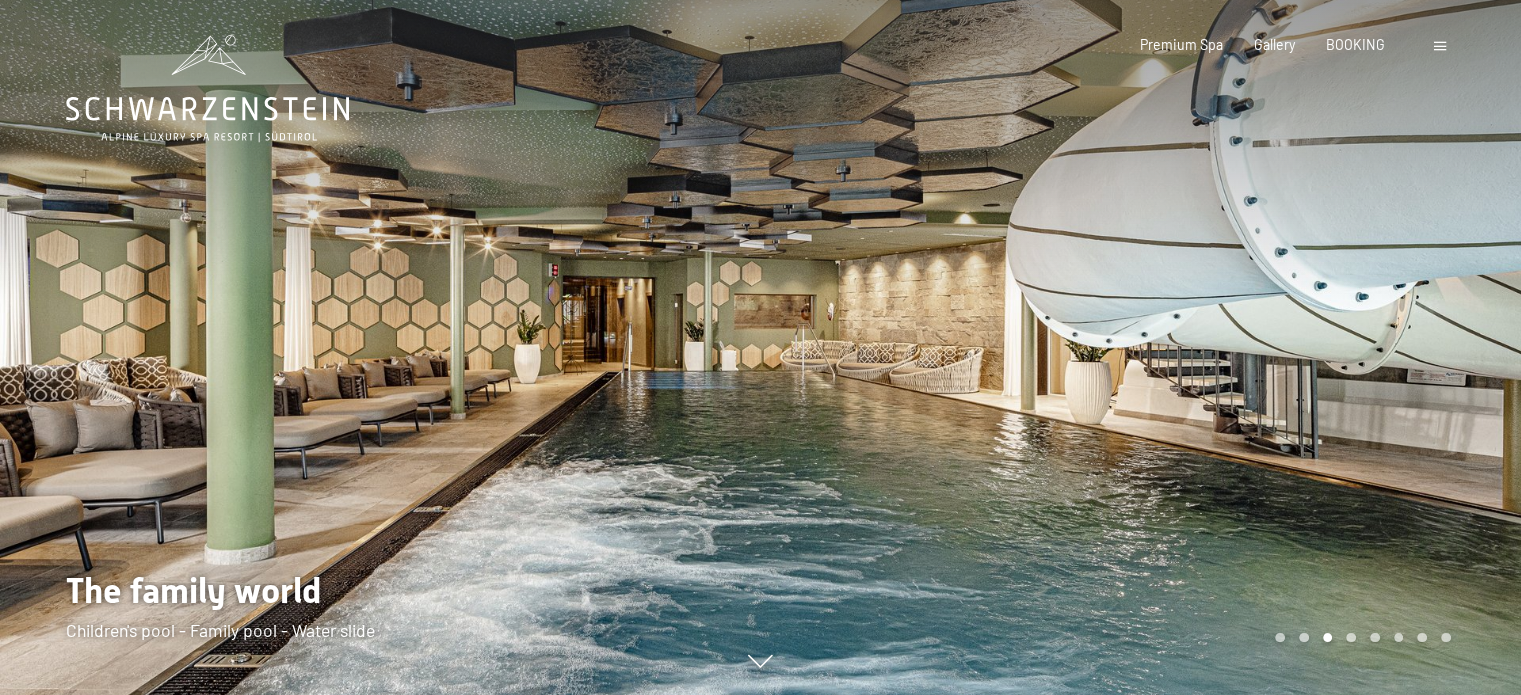 click at bounding box center (1141, 347) 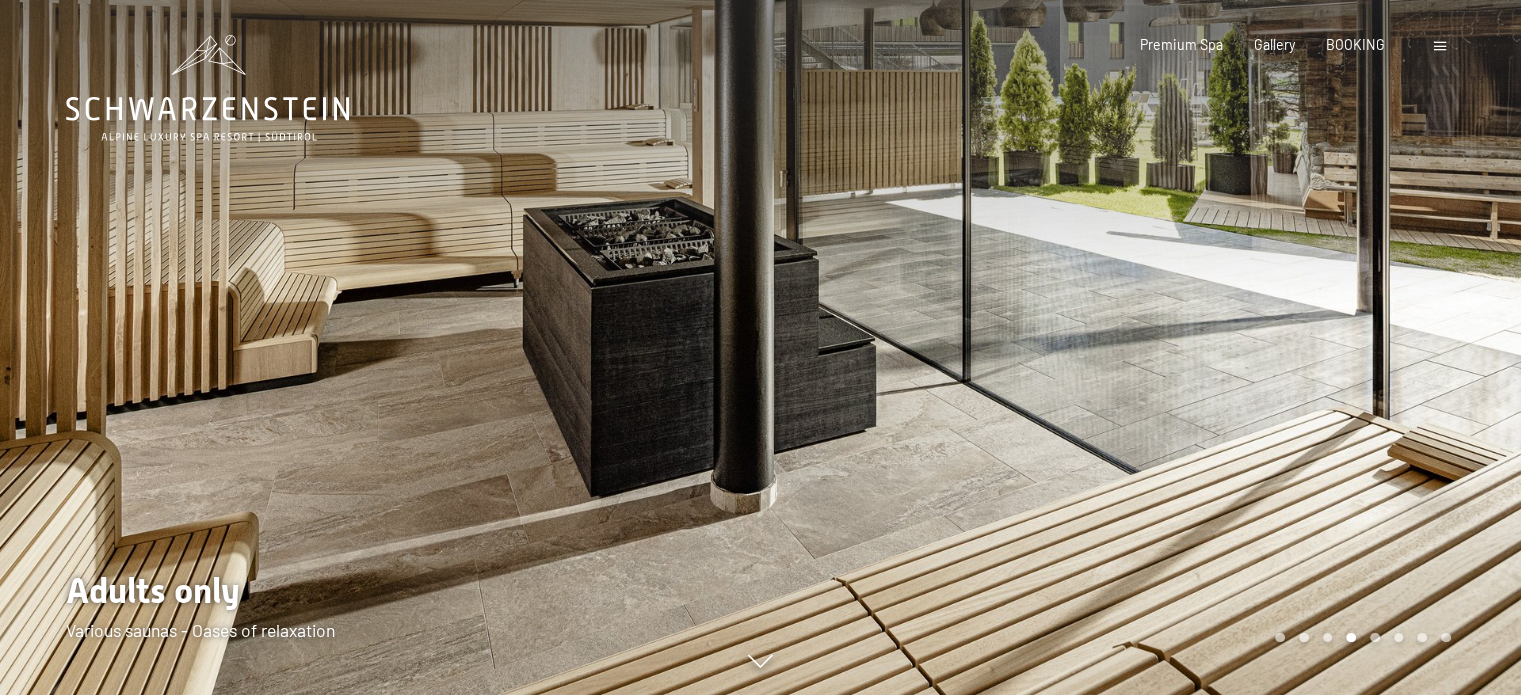 click at bounding box center (380, 347) 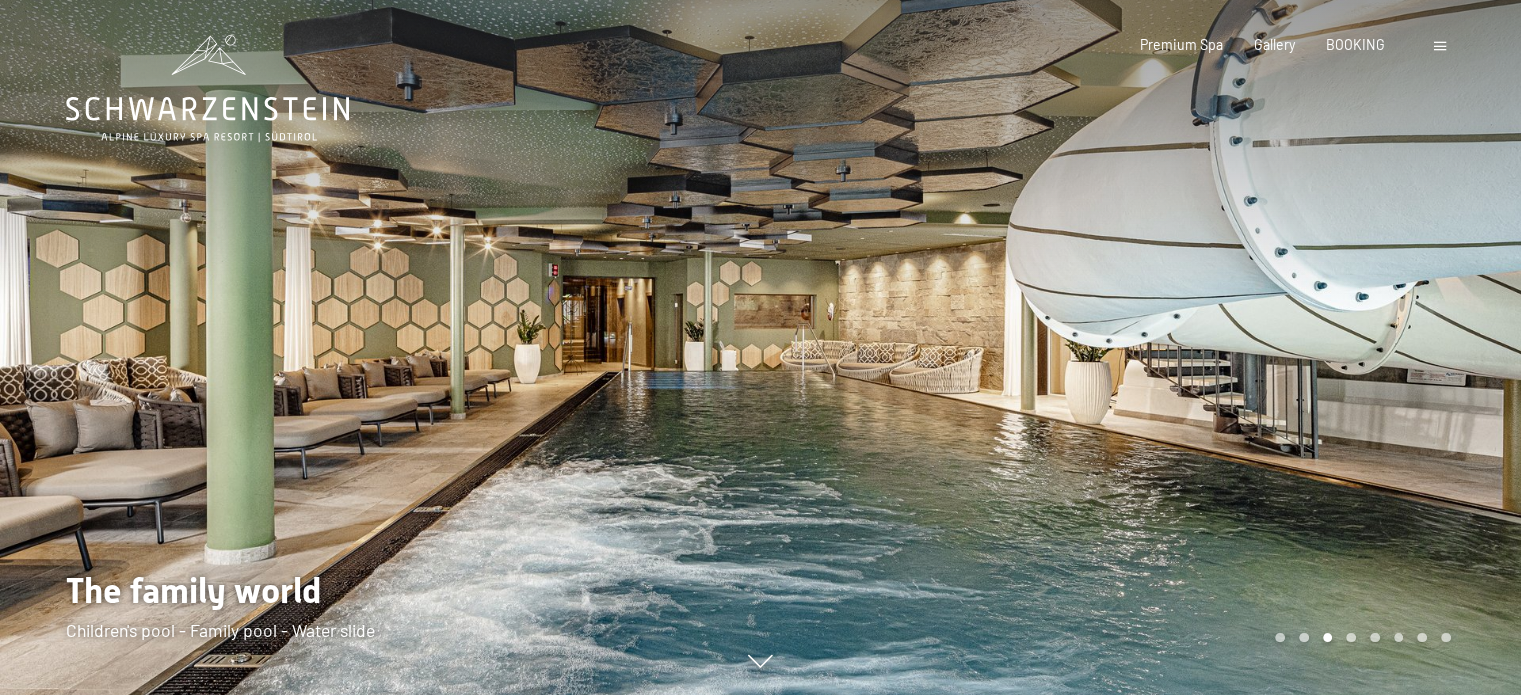 click at bounding box center (380, 347) 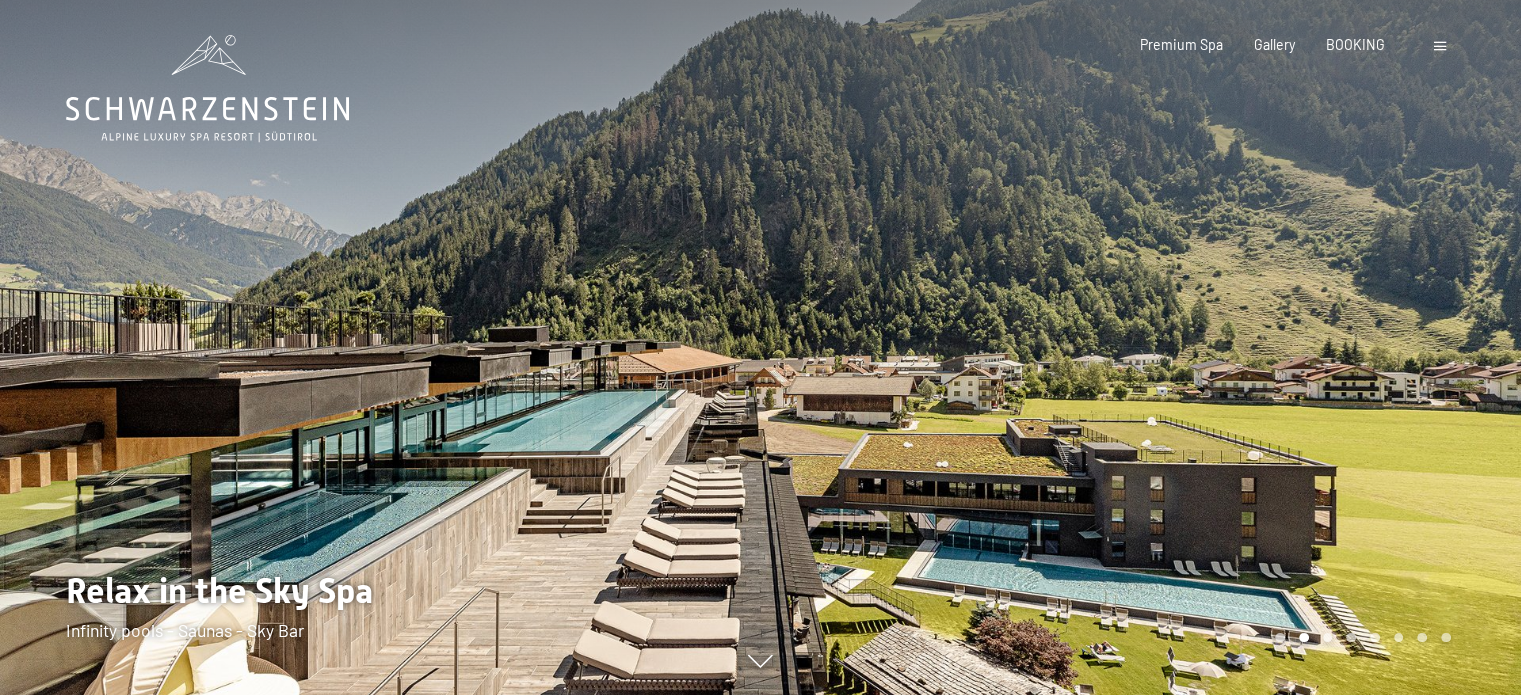 click at bounding box center [380, 347] 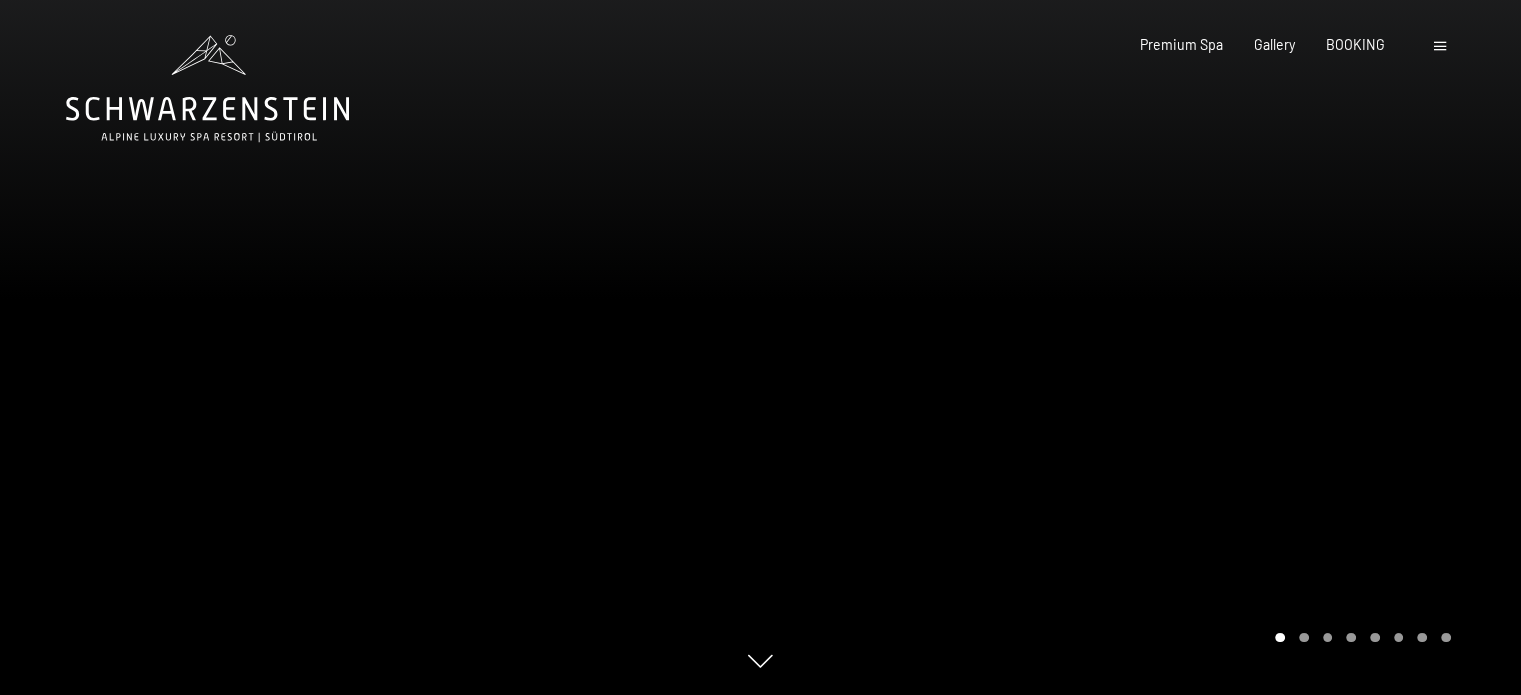 click at bounding box center [1141, 347] 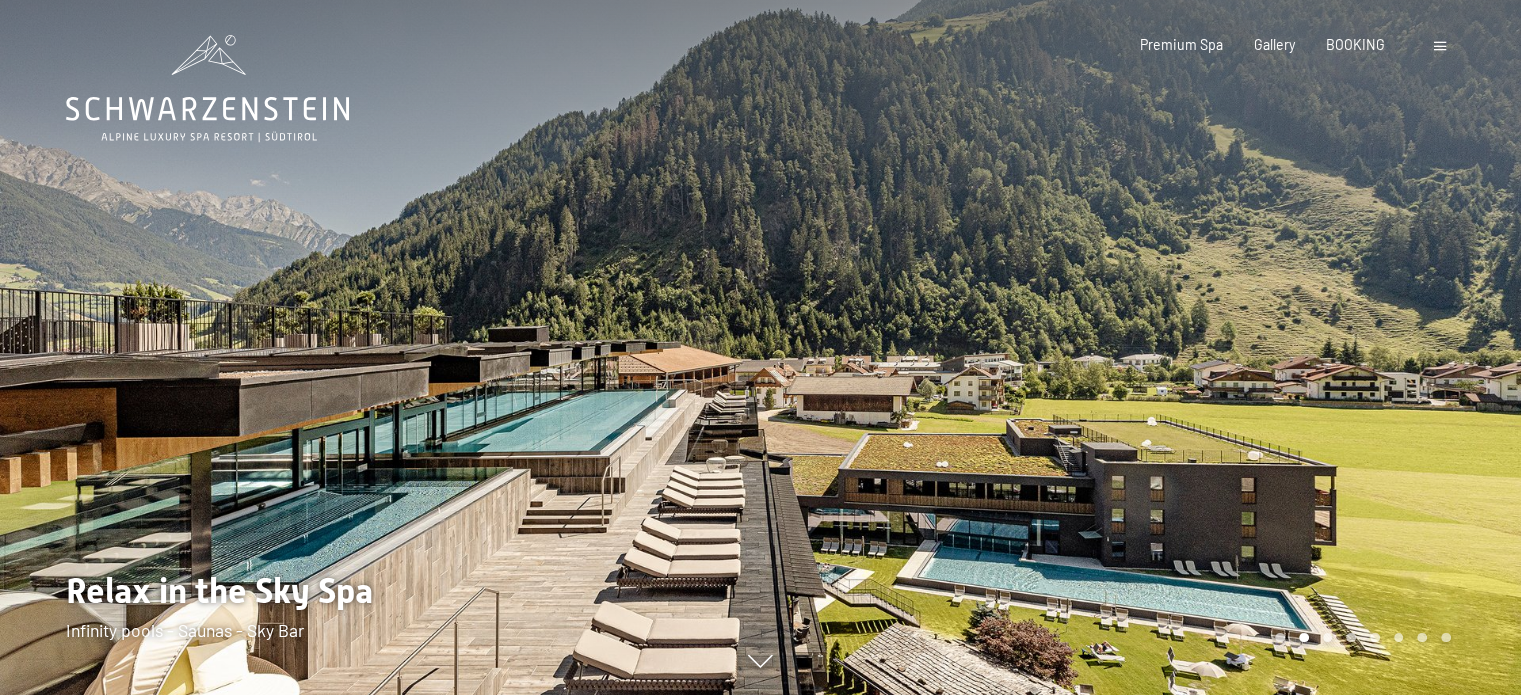 click at bounding box center [1141, 347] 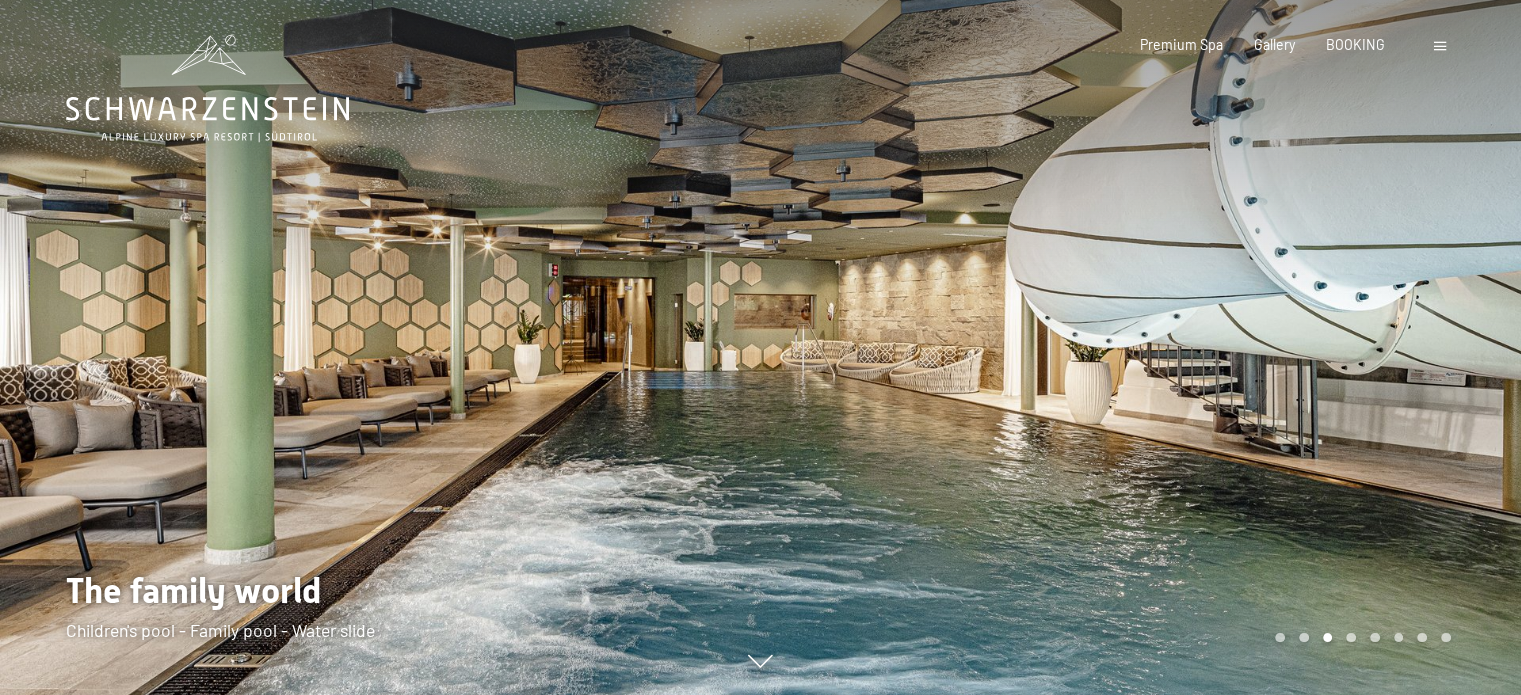 click at bounding box center (1141, 347) 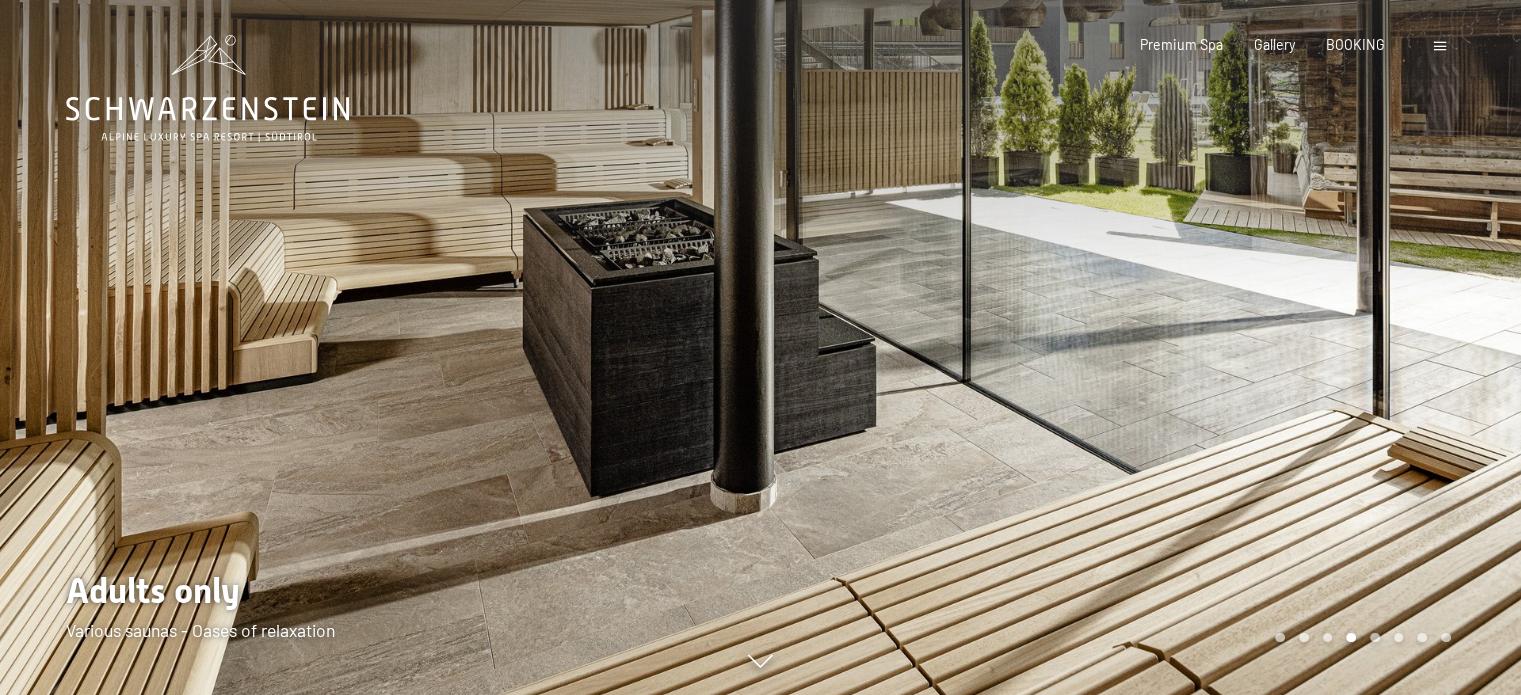 click at bounding box center [1141, 347] 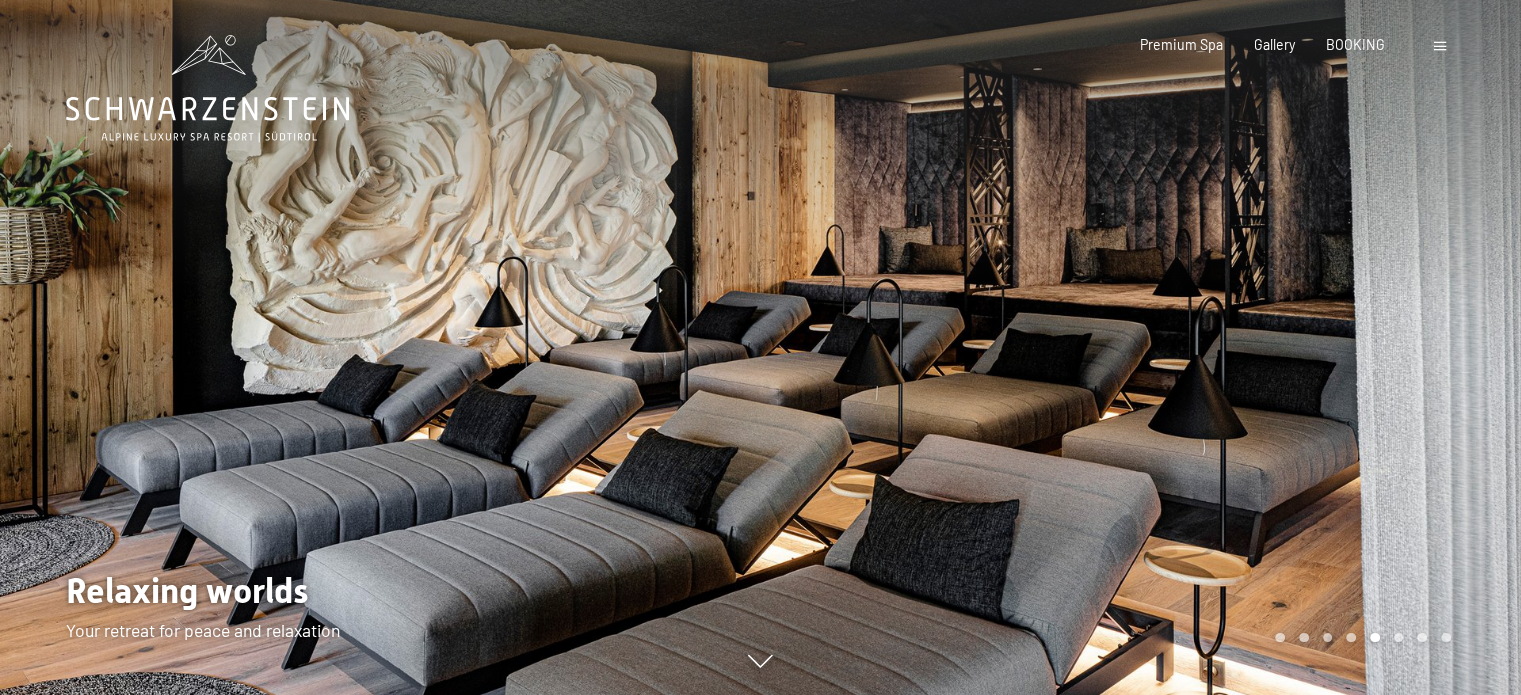 click at bounding box center (1141, 347) 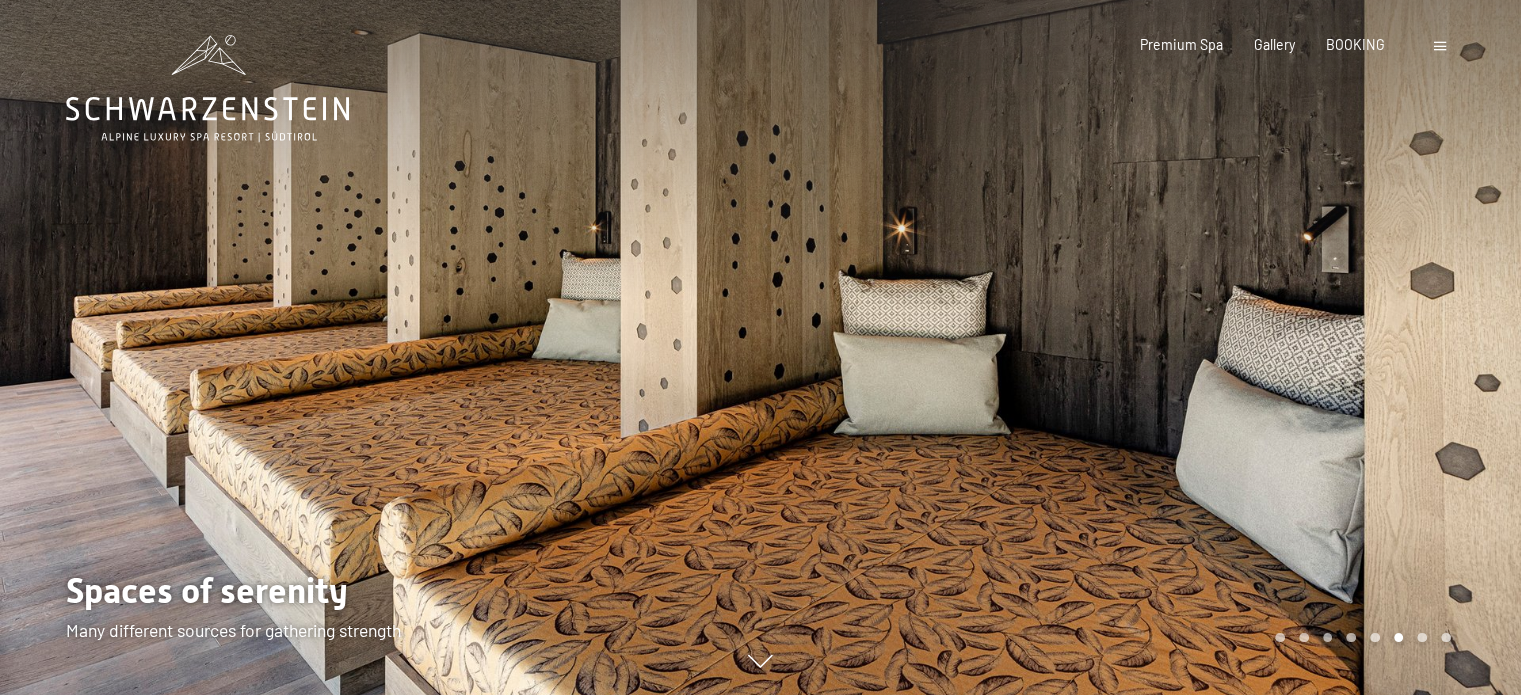 click at bounding box center [1141, 347] 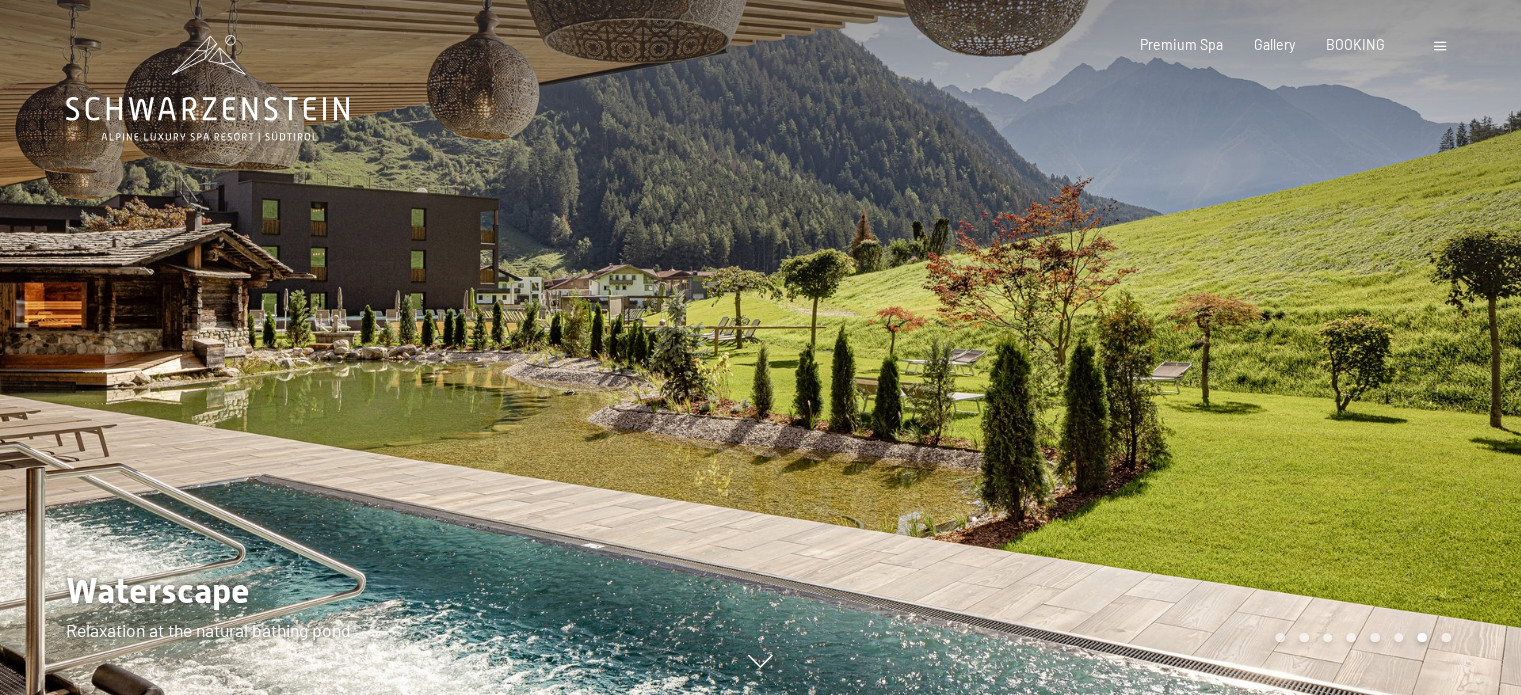 click at bounding box center [1141, 347] 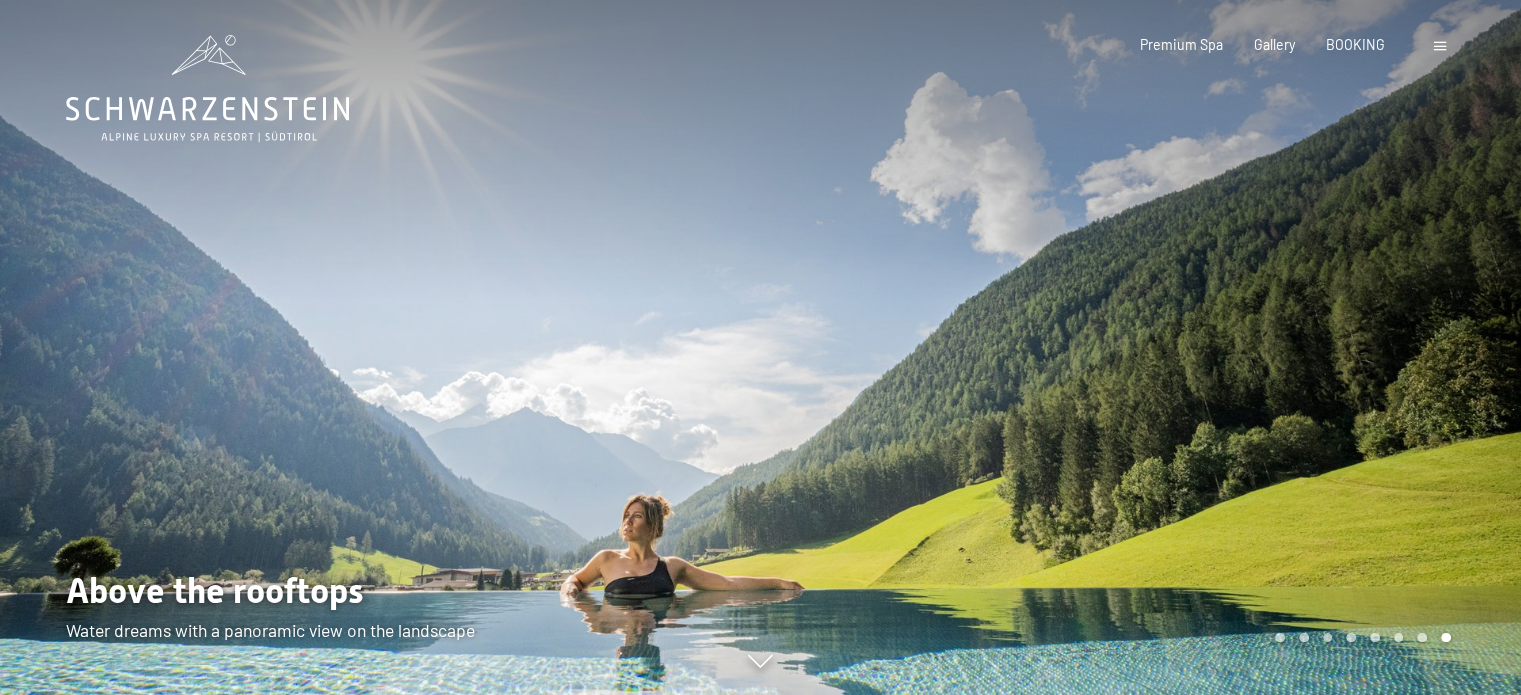 click at bounding box center (1141, 347) 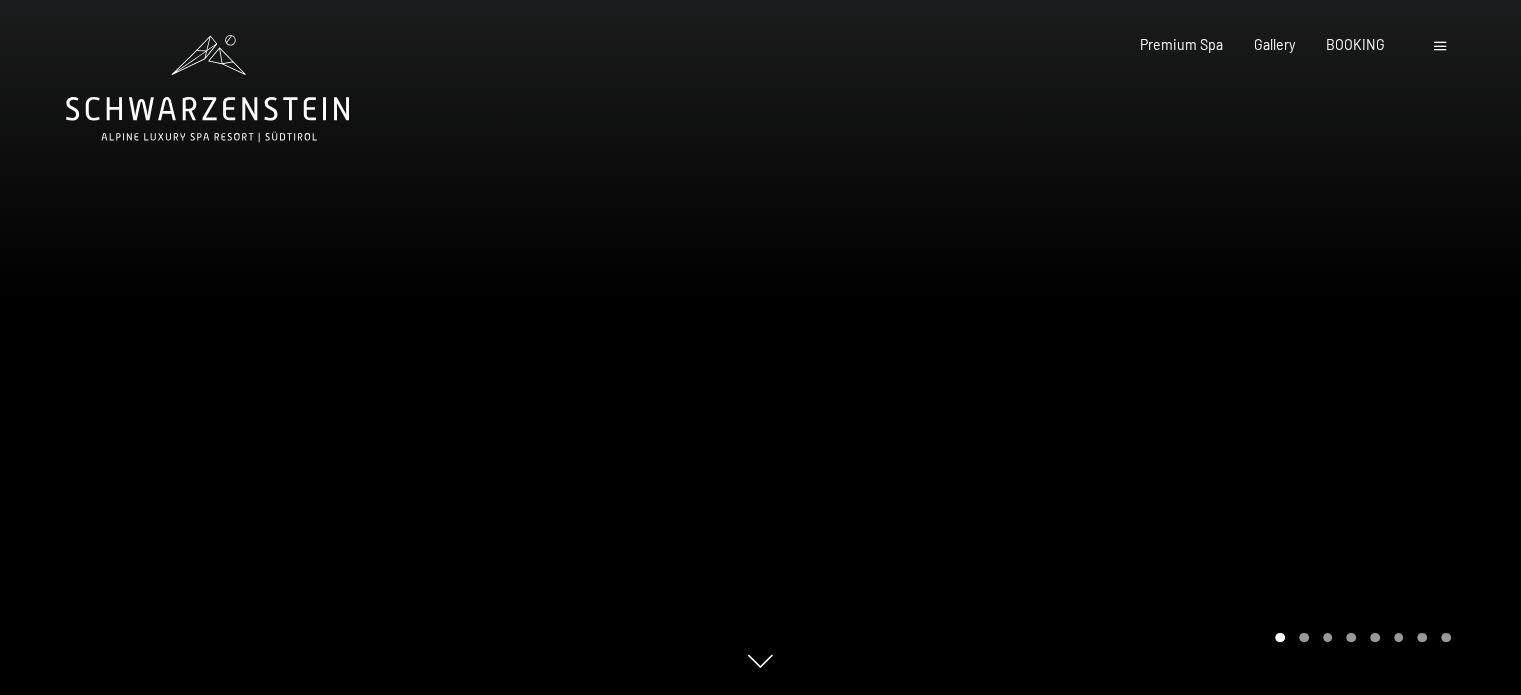 click at bounding box center (1141, 347) 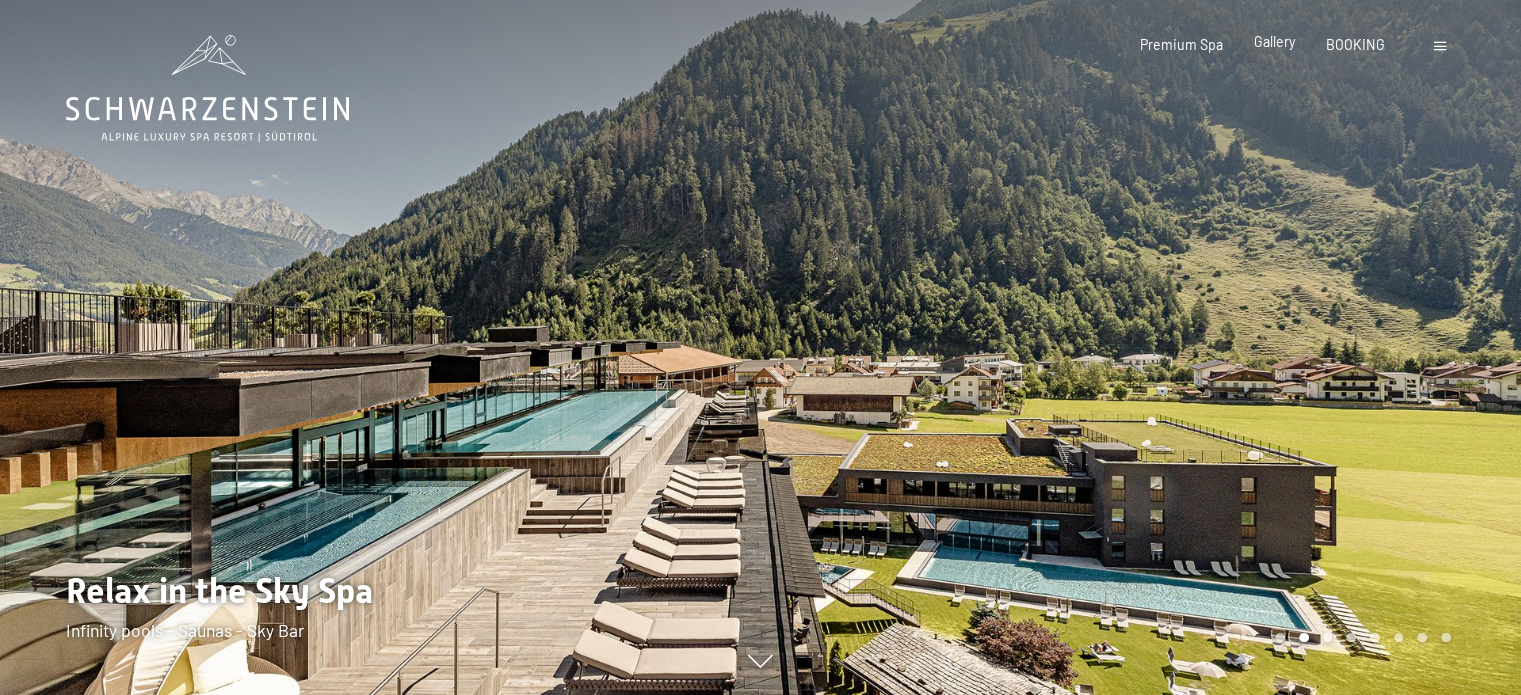 click on "Gallery" at bounding box center (1274, 41) 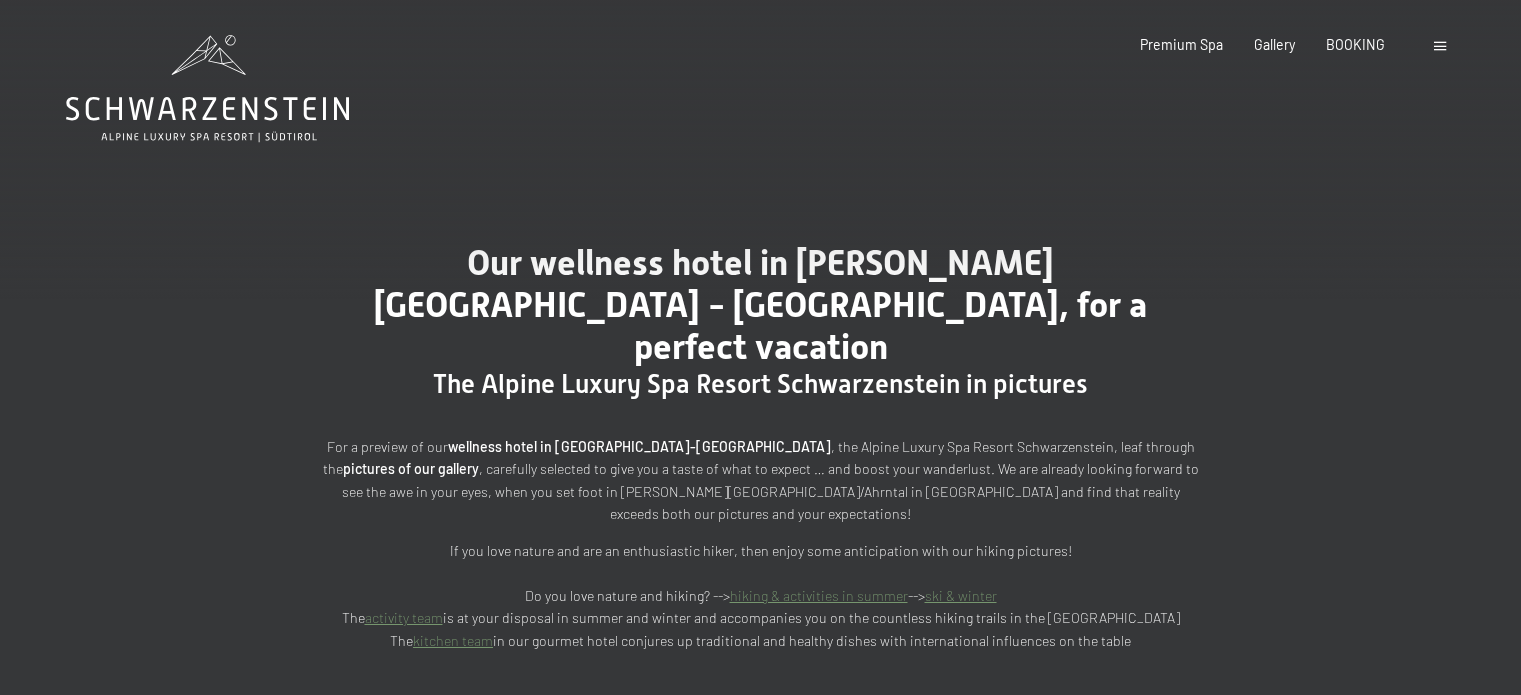 scroll, scrollTop: 0, scrollLeft: 0, axis: both 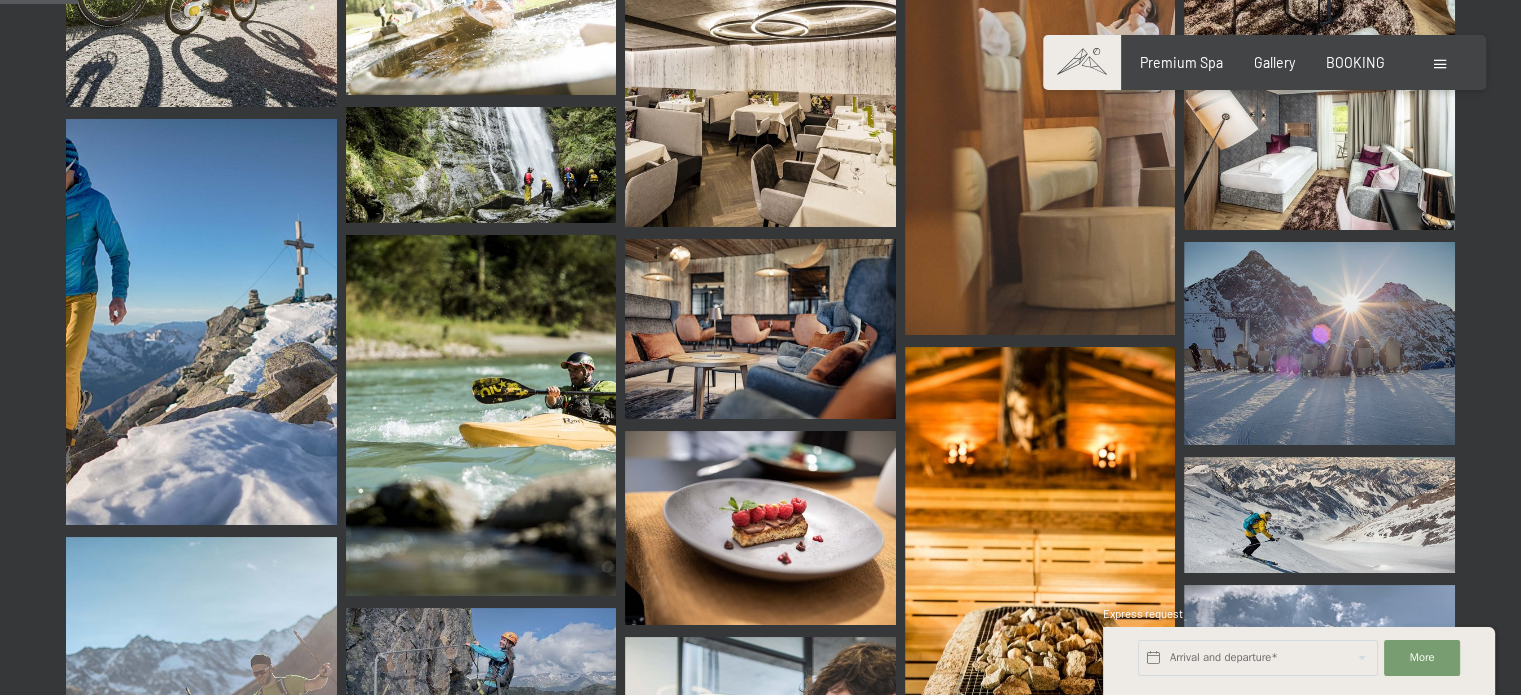 click at bounding box center [481, 415] 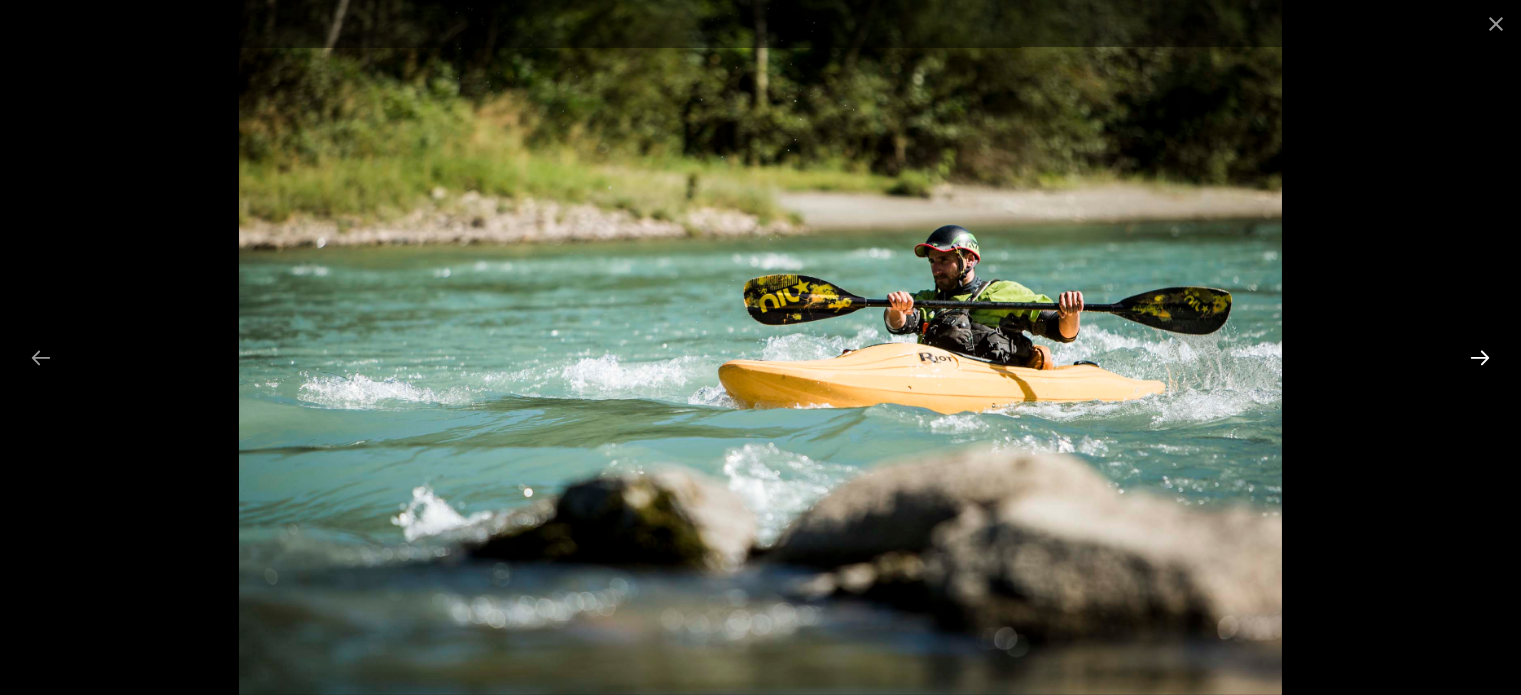 click at bounding box center (1480, 357) 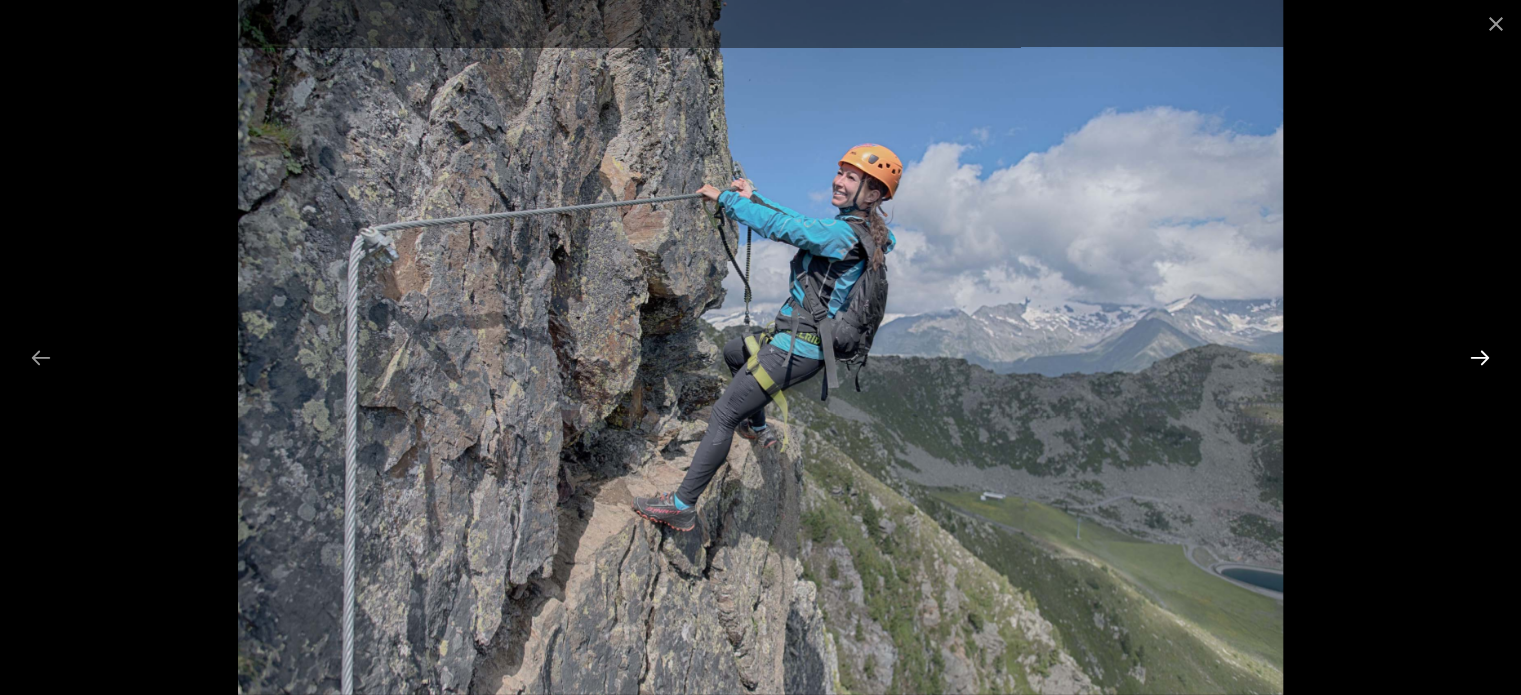 click at bounding box center [1480, 357] 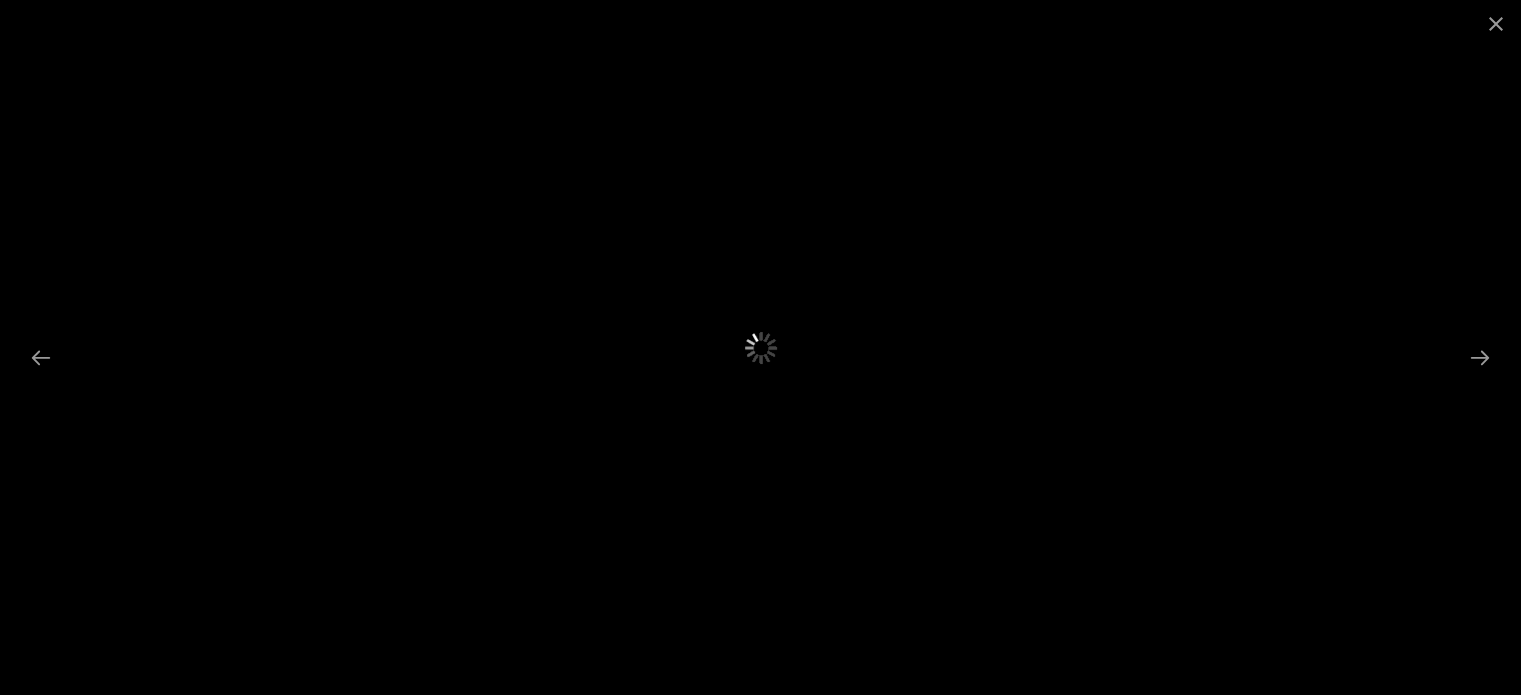 drag, startPoint x: 1491, startPoint y: 51, endPoint x: 1453, endPoint y: 344, distance: 295.4539 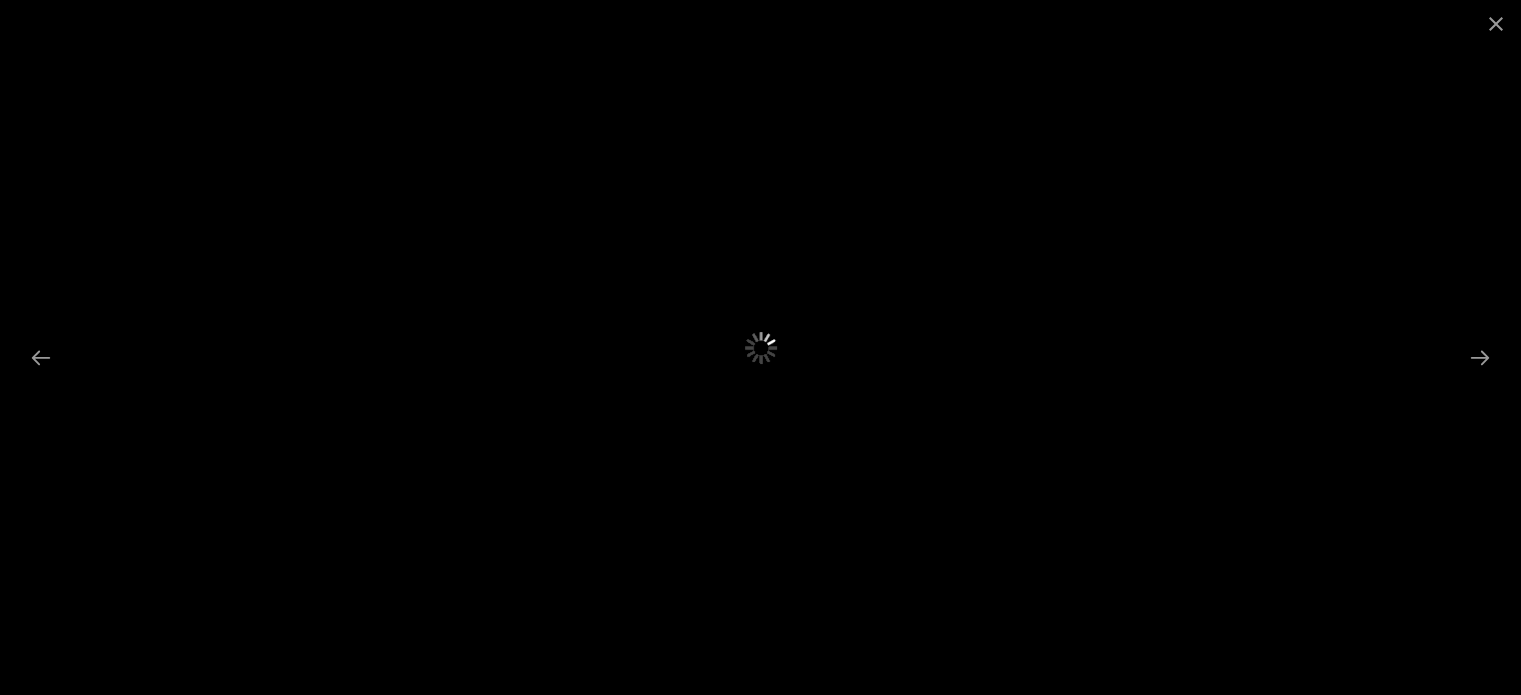 click at bounding box center (760, 347) 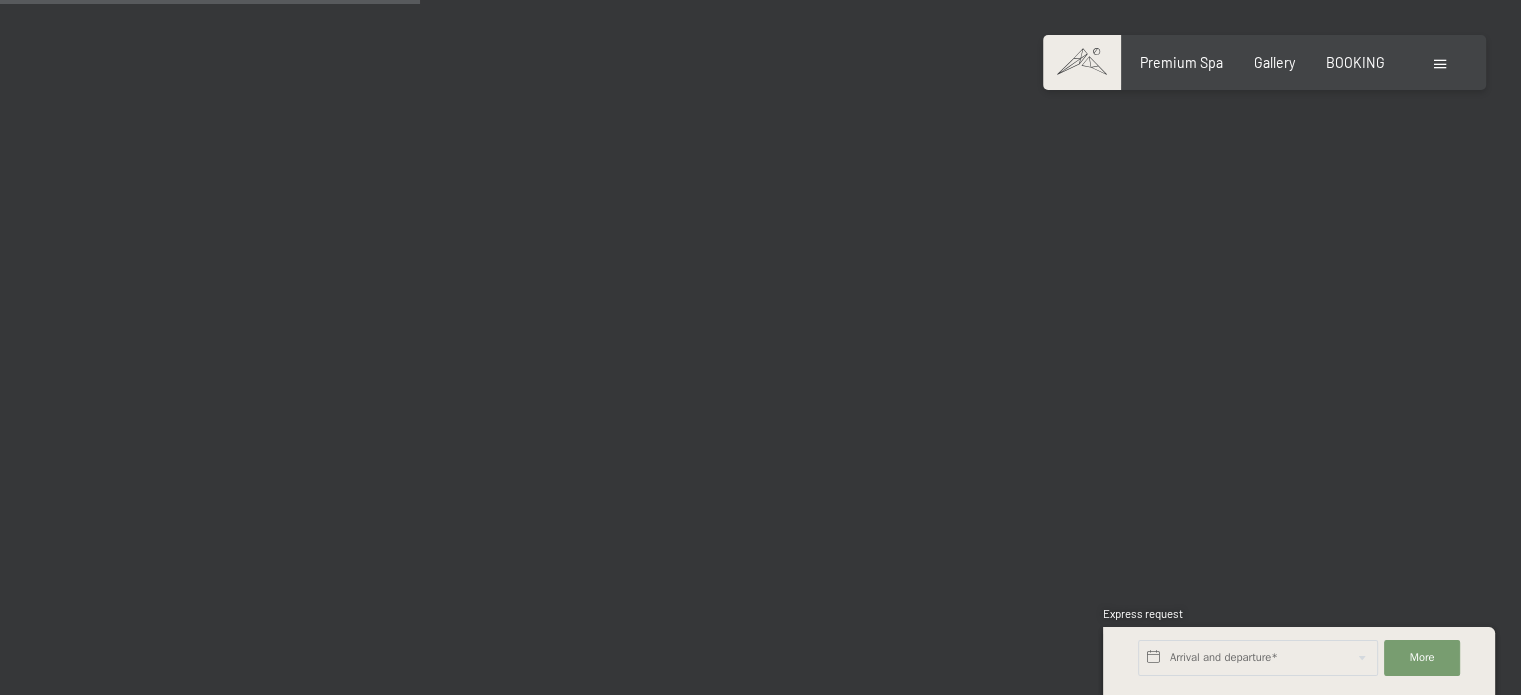 scroll, scrollTop: 6000, scrollLeft: 0, axis: vertical 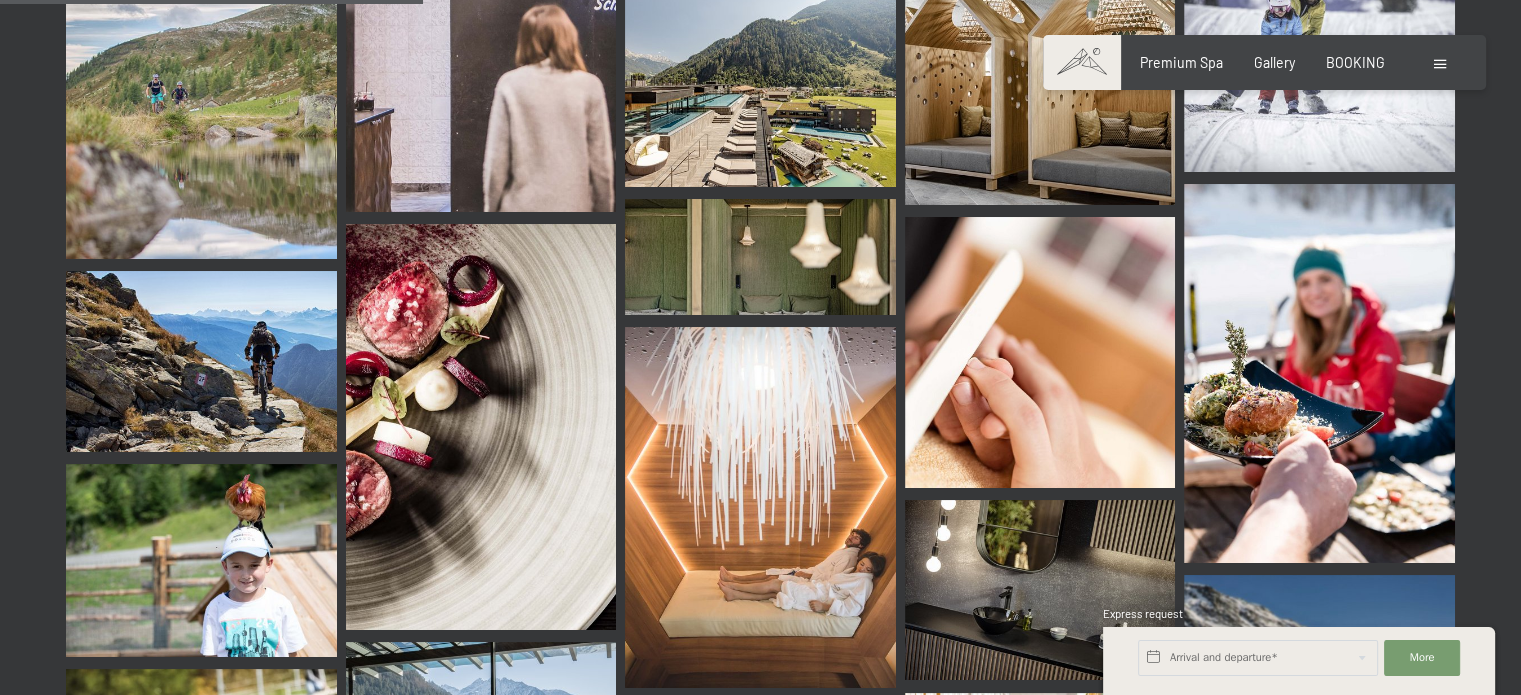click at bounding box center [1440, 64] 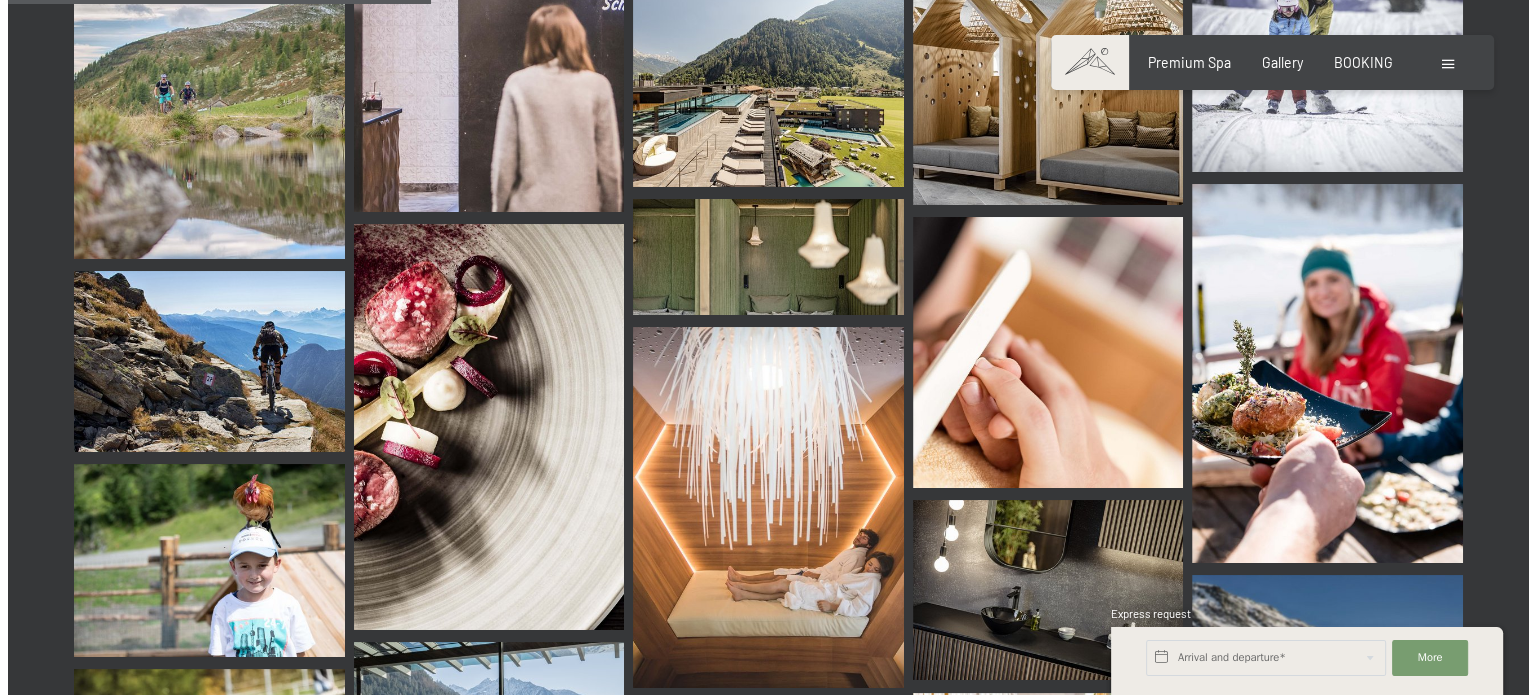 scroll, scrollTop: 6056, scrollLeft: 0, axis: vertical 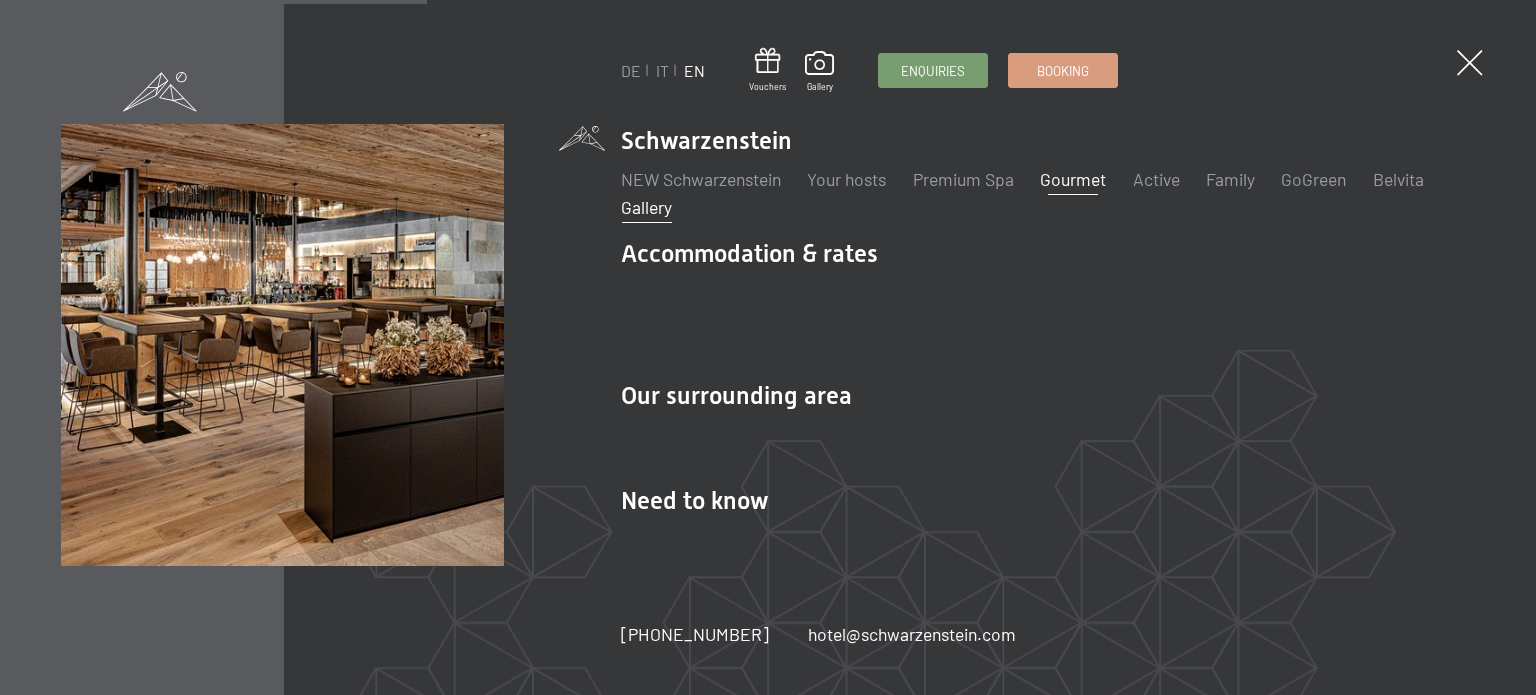 click on "Gourmet" at bounding box center [1073, 179] 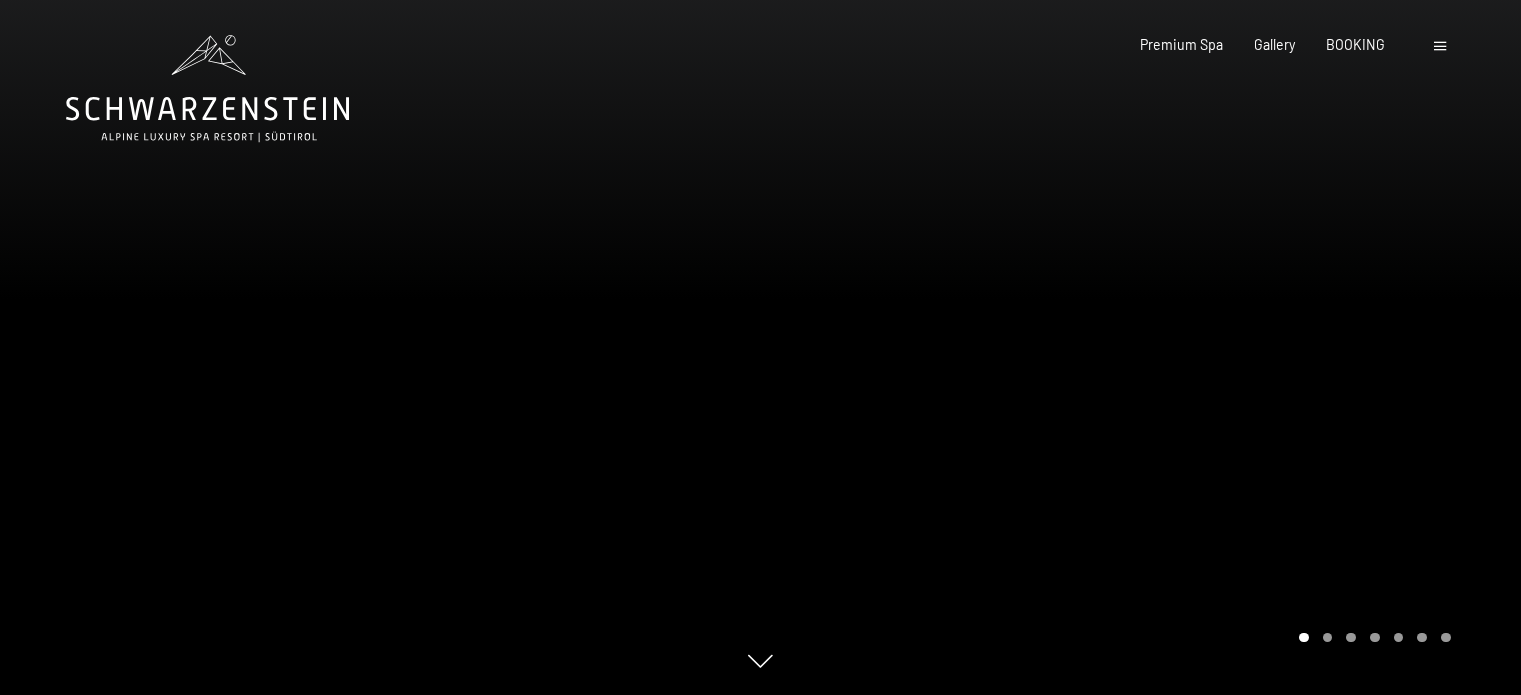 scroll, scrollTop: 0, scrollLeft: 0, axis: both 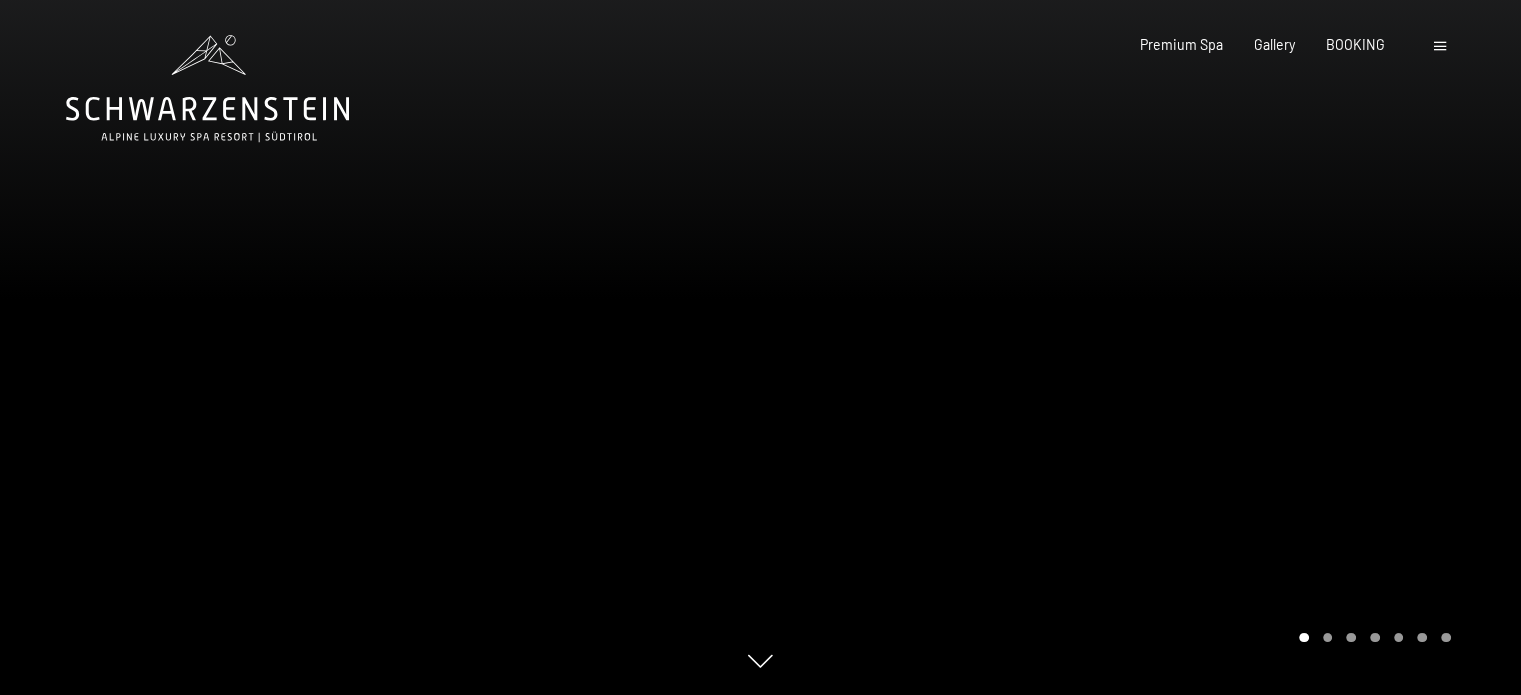 click at bounding box center [1141, 347] 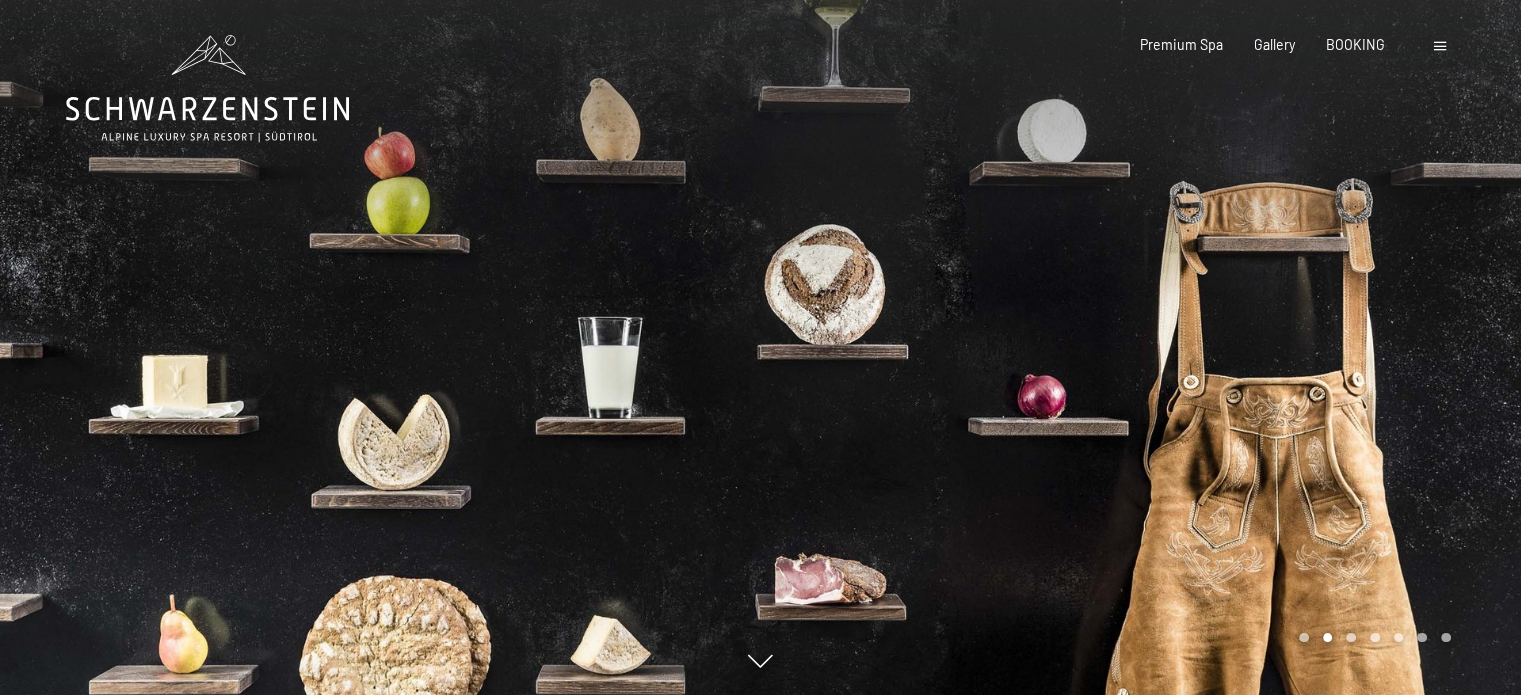 click at bounding box center [1141, 347] 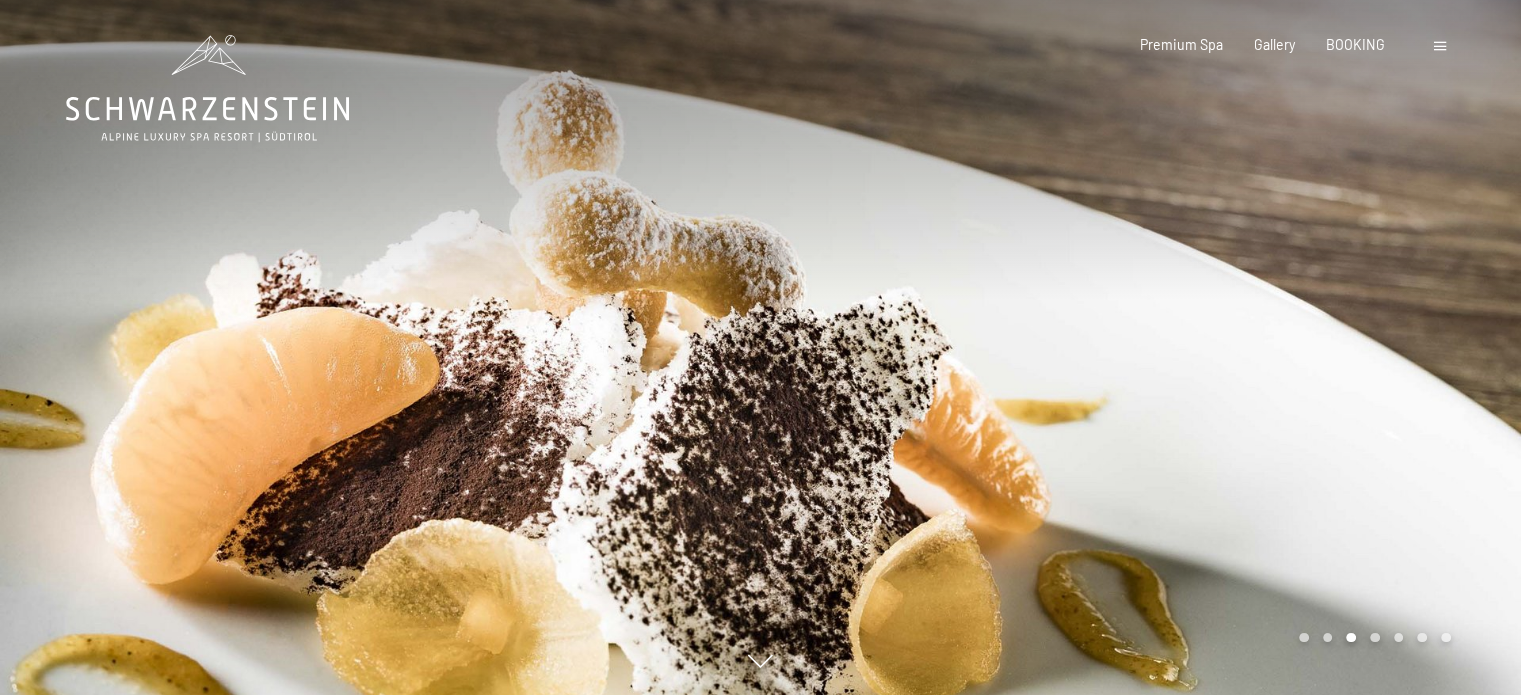 click at bounding box center [380, 347] 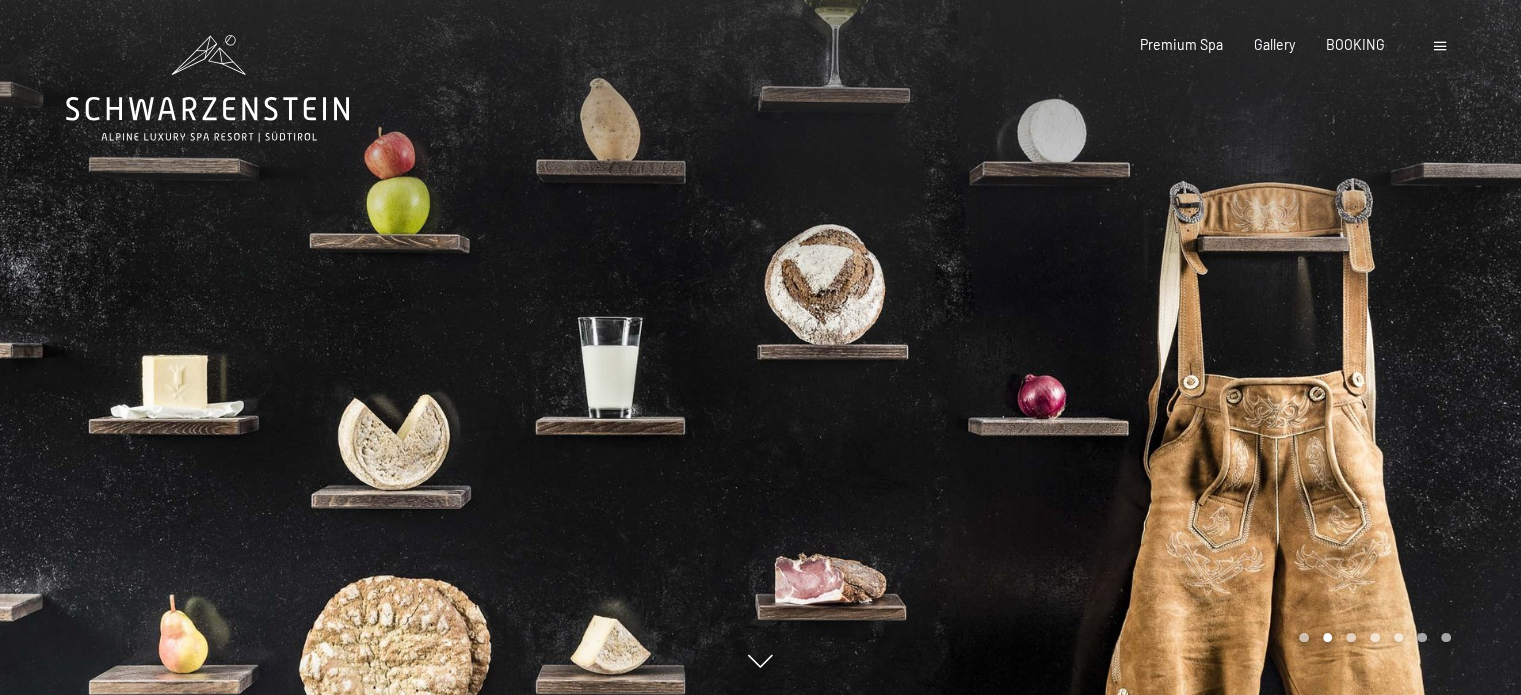 drag, startPoint x: 1015, startPoint y: 392, endPoint x: 1103, endPoint y: 331, distance: 107.07474 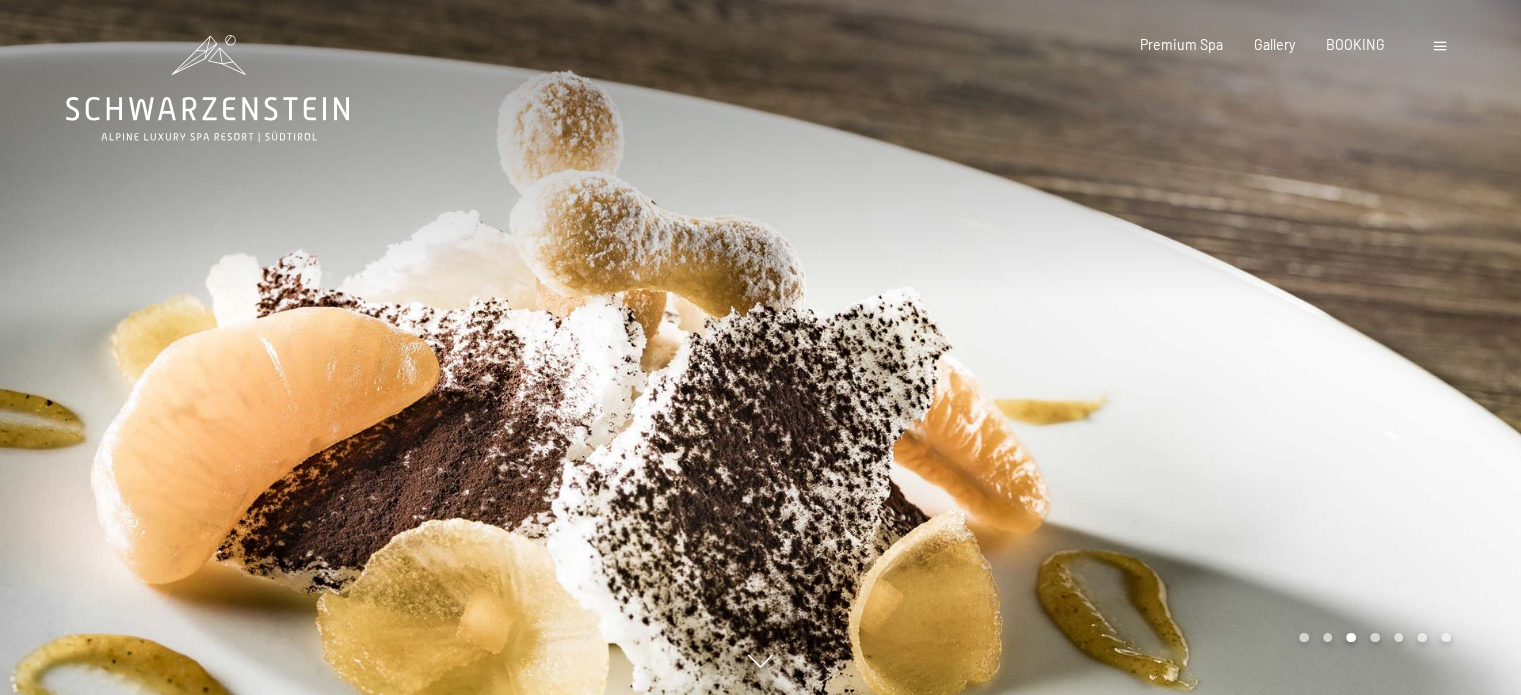 click at bounding box center (1442, 45) 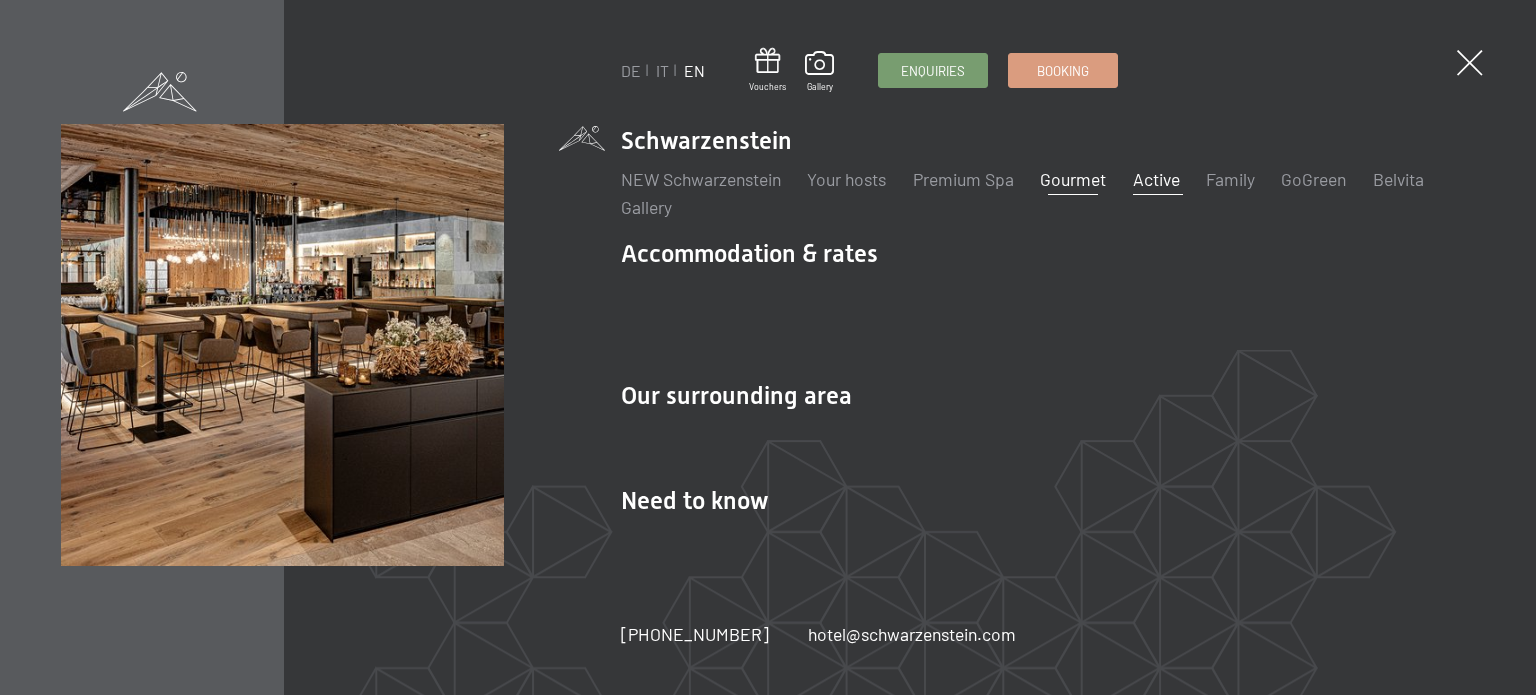 click on "Active" at bounding box center (1156, 179) 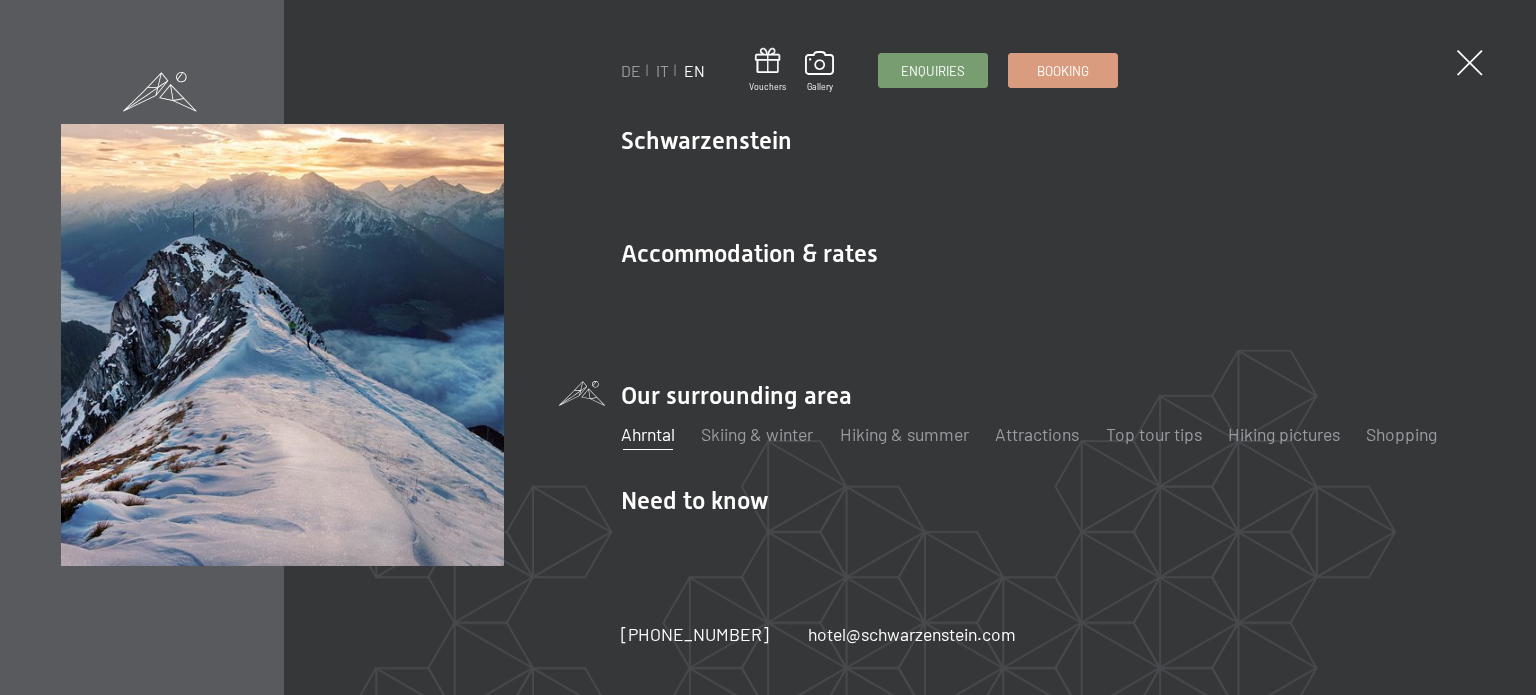 click on "Ahrntal" at bounding box center [648, 434] 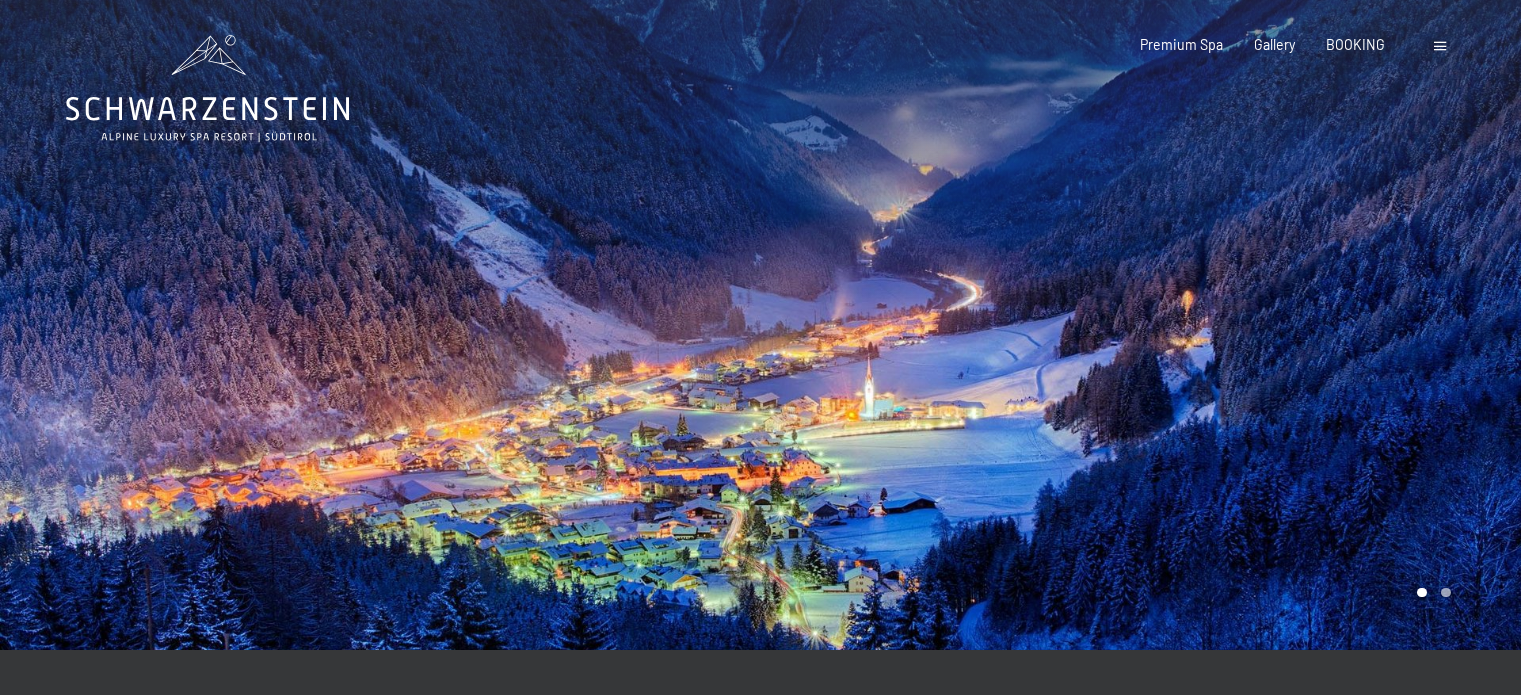 scroll, scrollTop: 0, scrollLeft: 0, axis: both 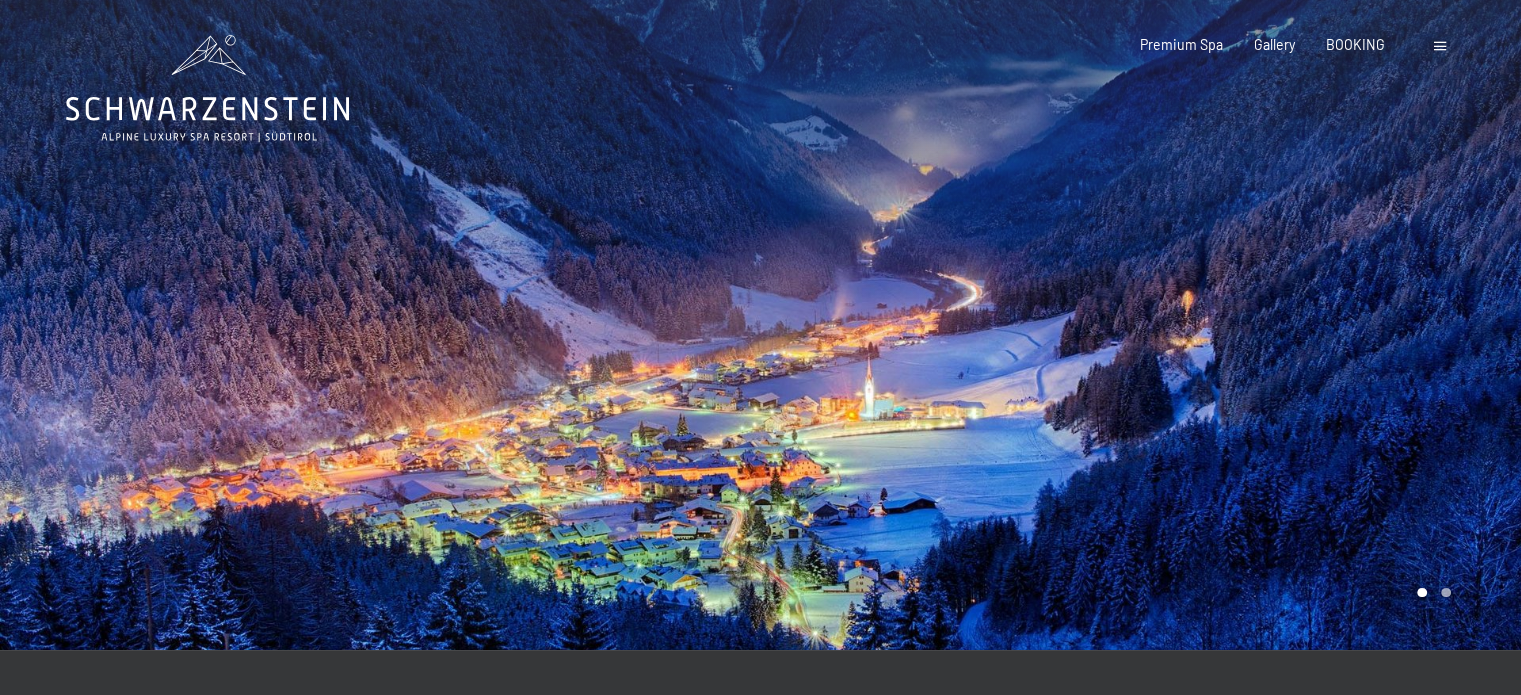 click at bounding box center (1141, 325) 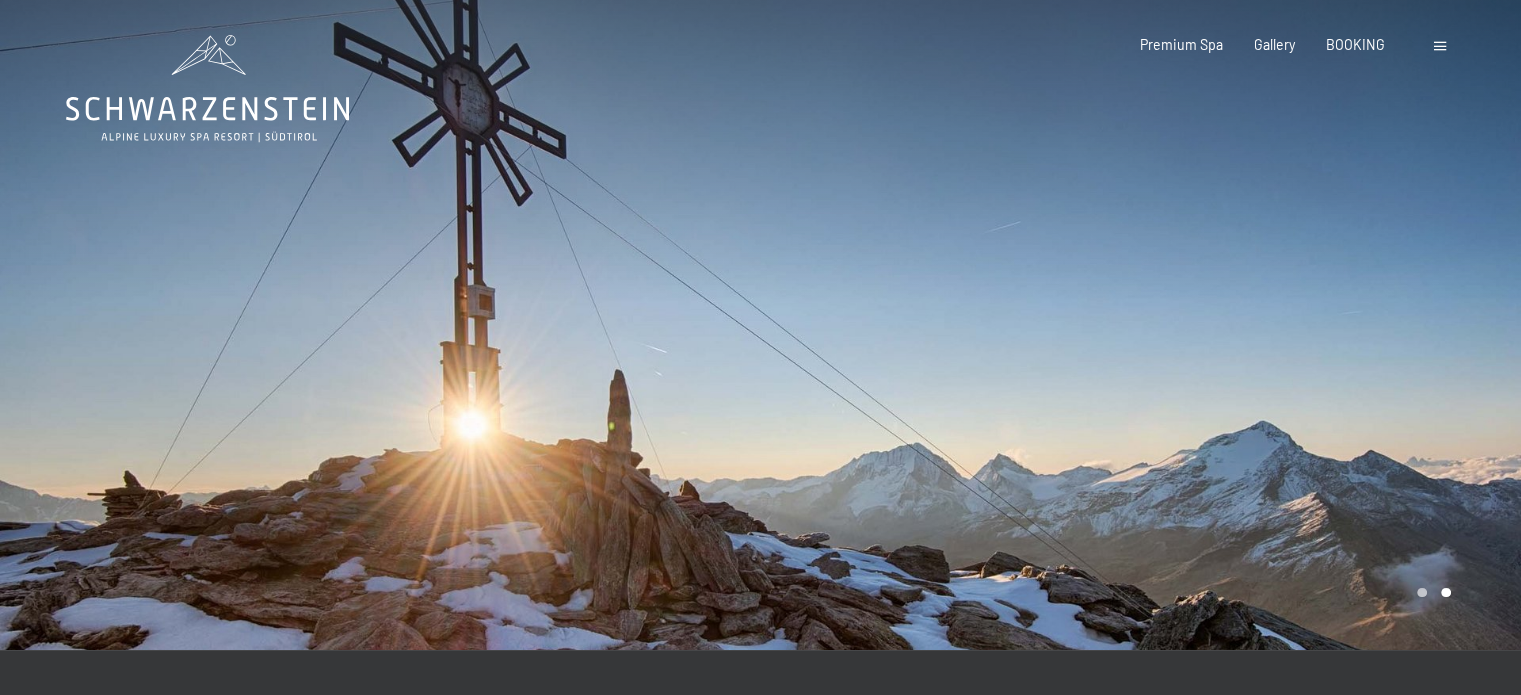 click at bounding box center (1141, 325) 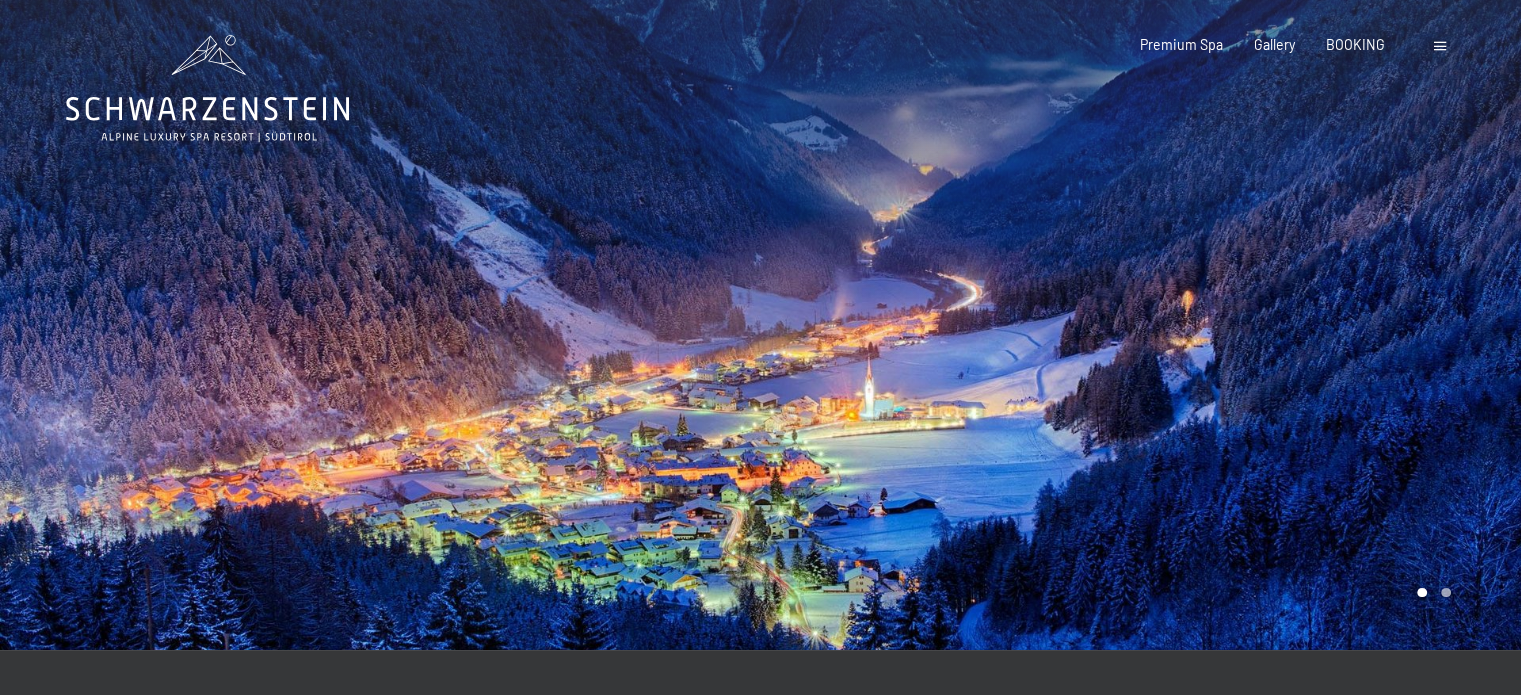 click at bounding box center [1141, 325] 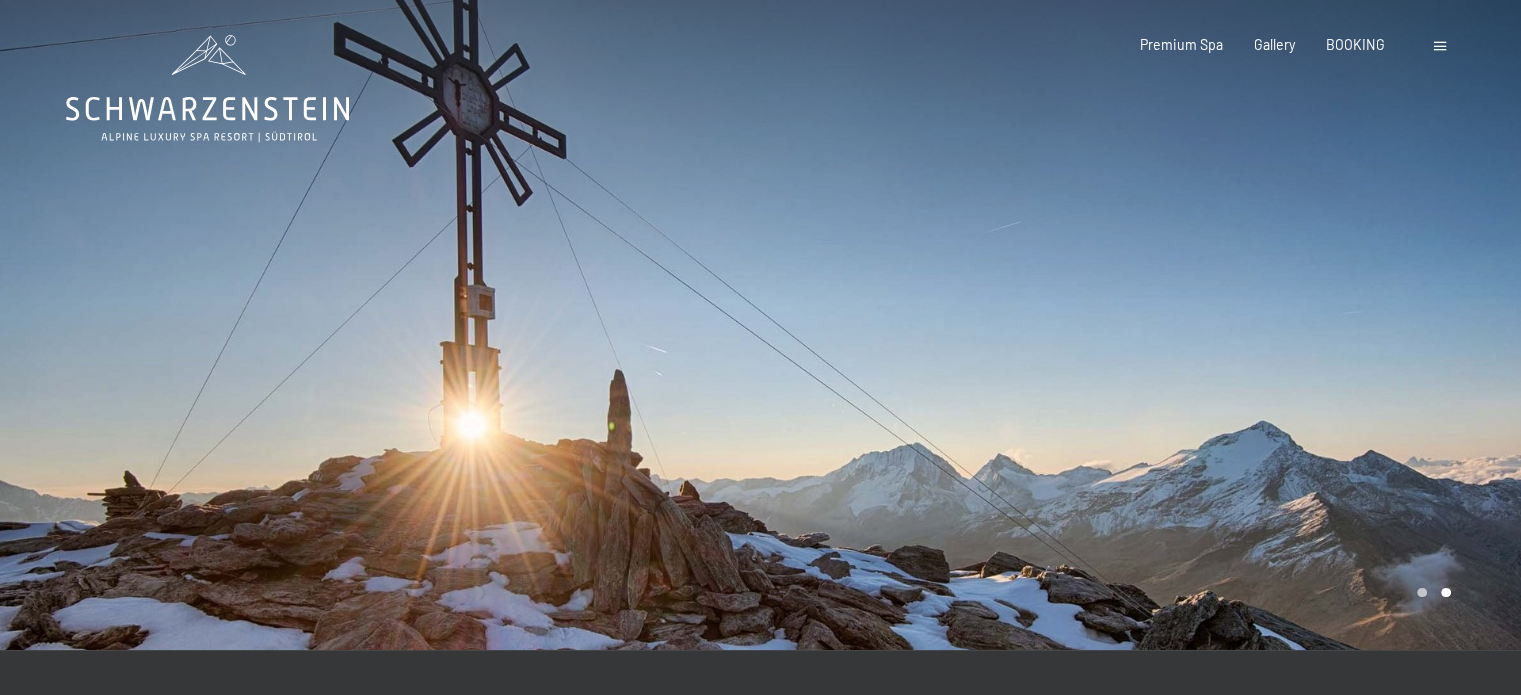 click at bounding box center (1141, 325) 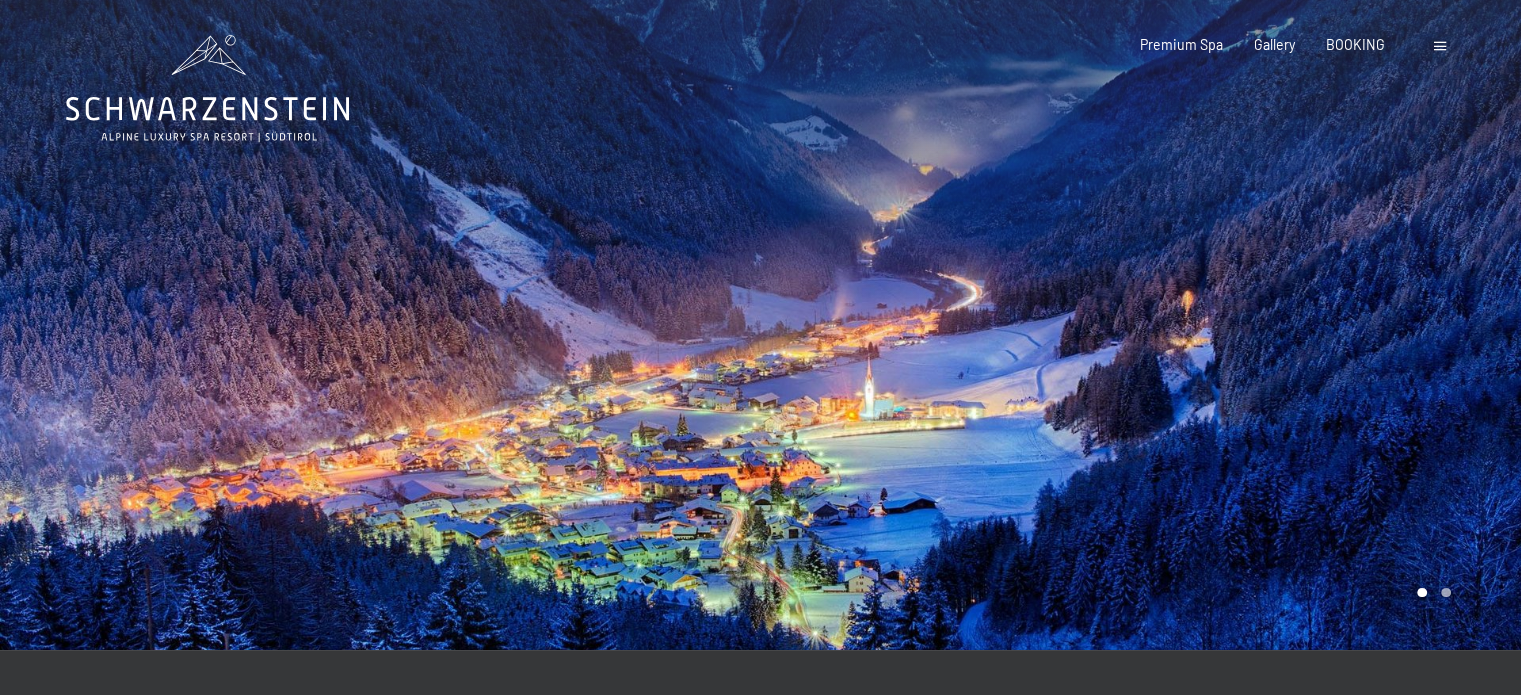 click at bounding box center [1141, 325] 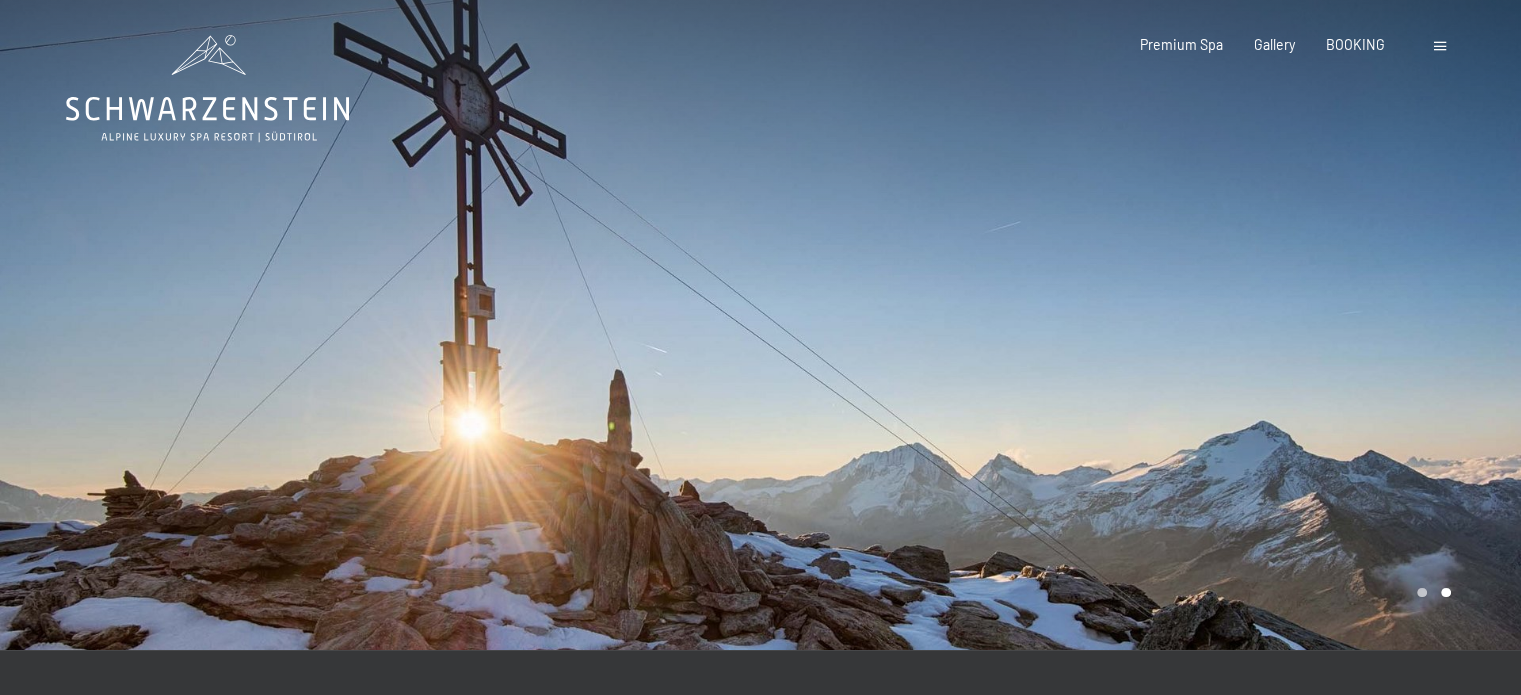 click at bounding box center [1141, 325] 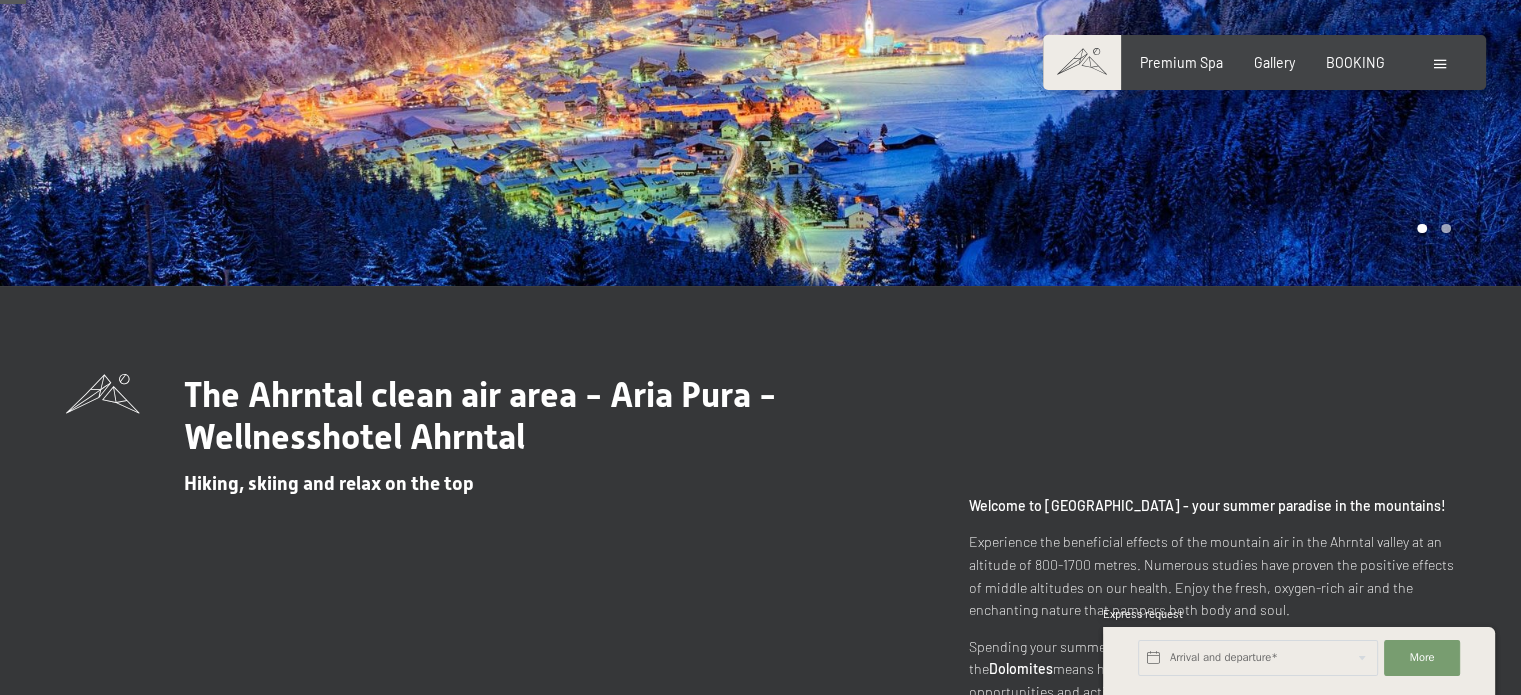 scroll, scrollTop: 0, scrollLeft: 0, axis: both 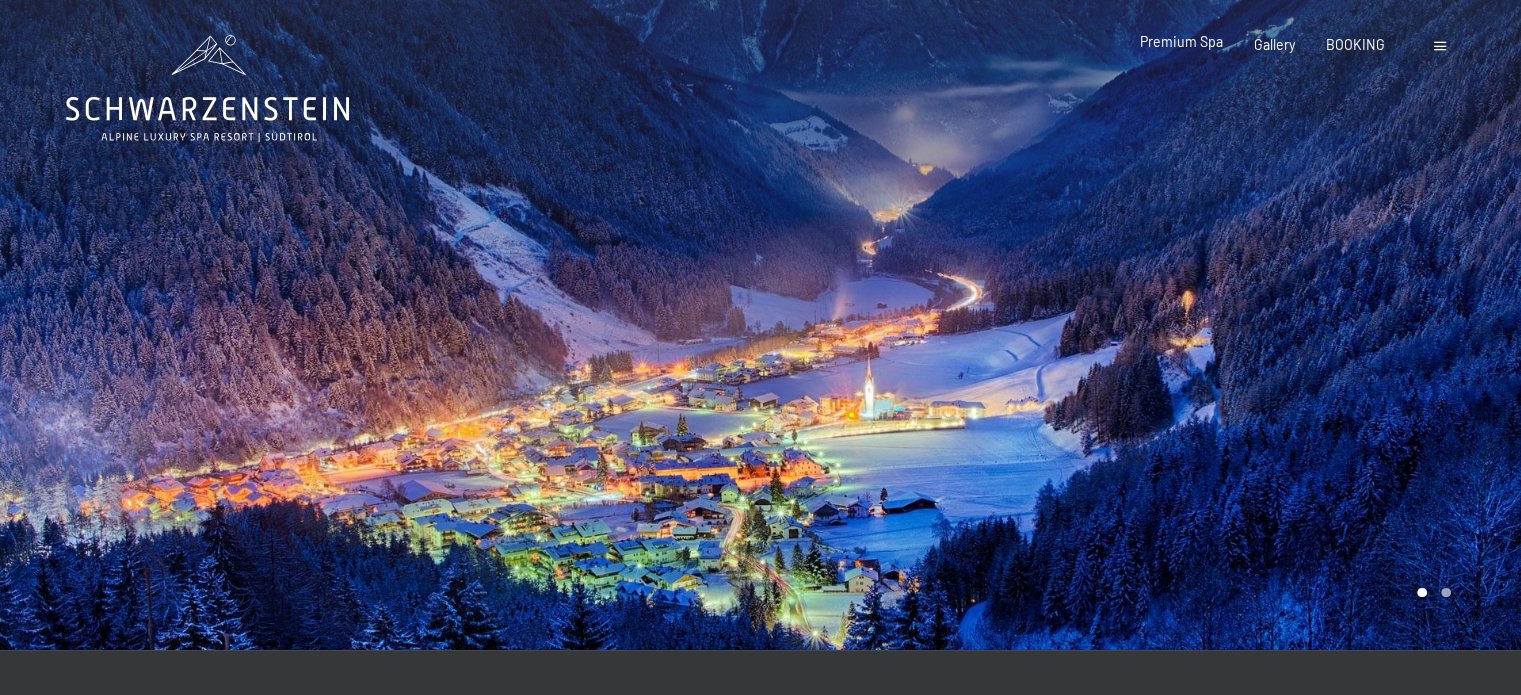 click on "Premium Spa" at bounding box center [1181, 41] 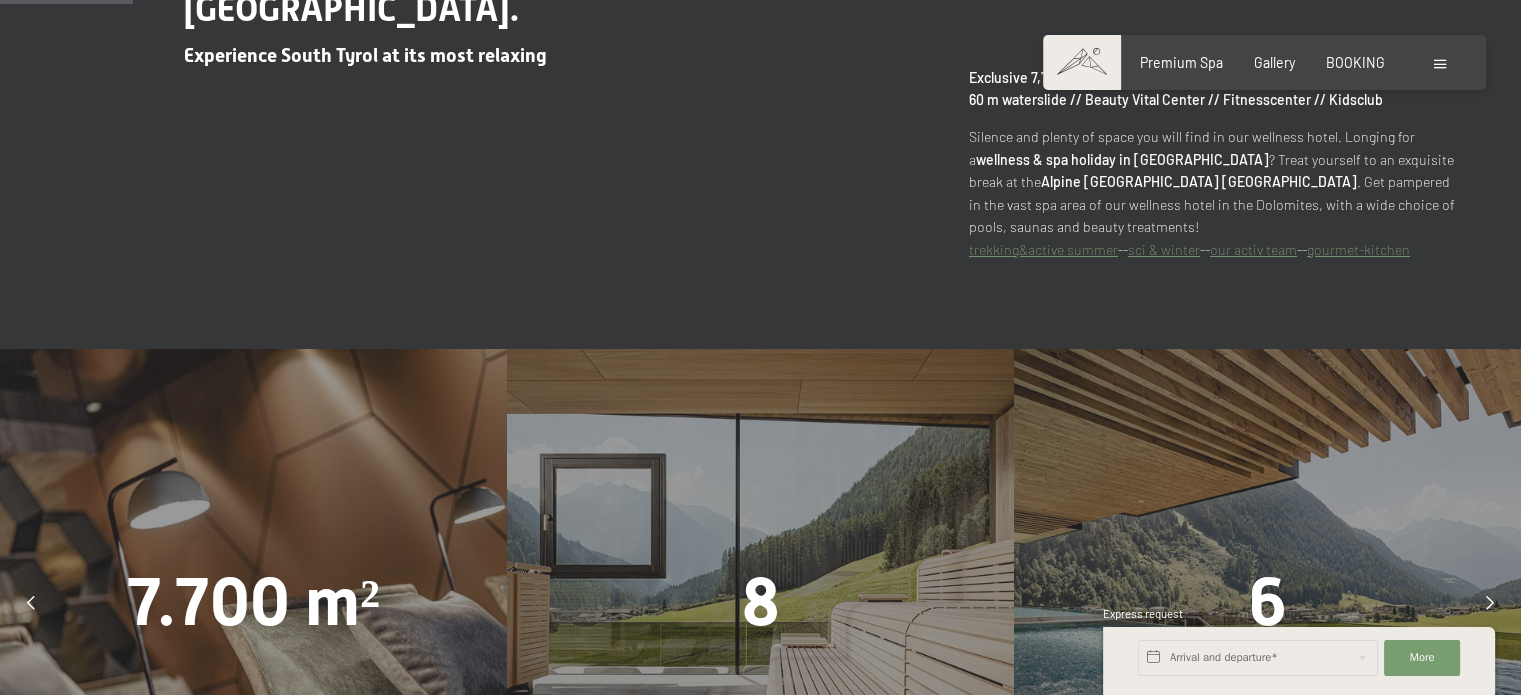 scroll, scrollTop: 1100, scrollLeft: 0, axis: vertical 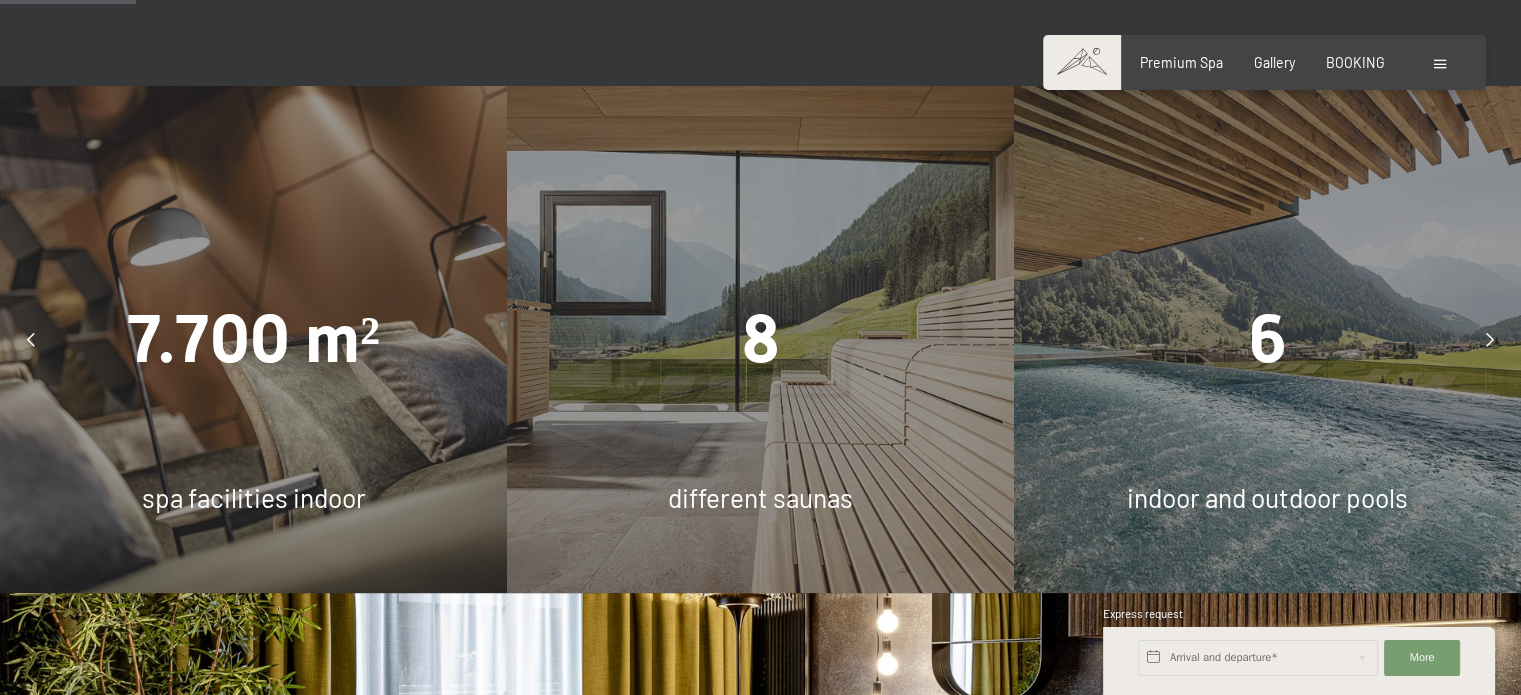 click on "7.700 m²          spa facilities indoor" at bounding box center (253, 339) 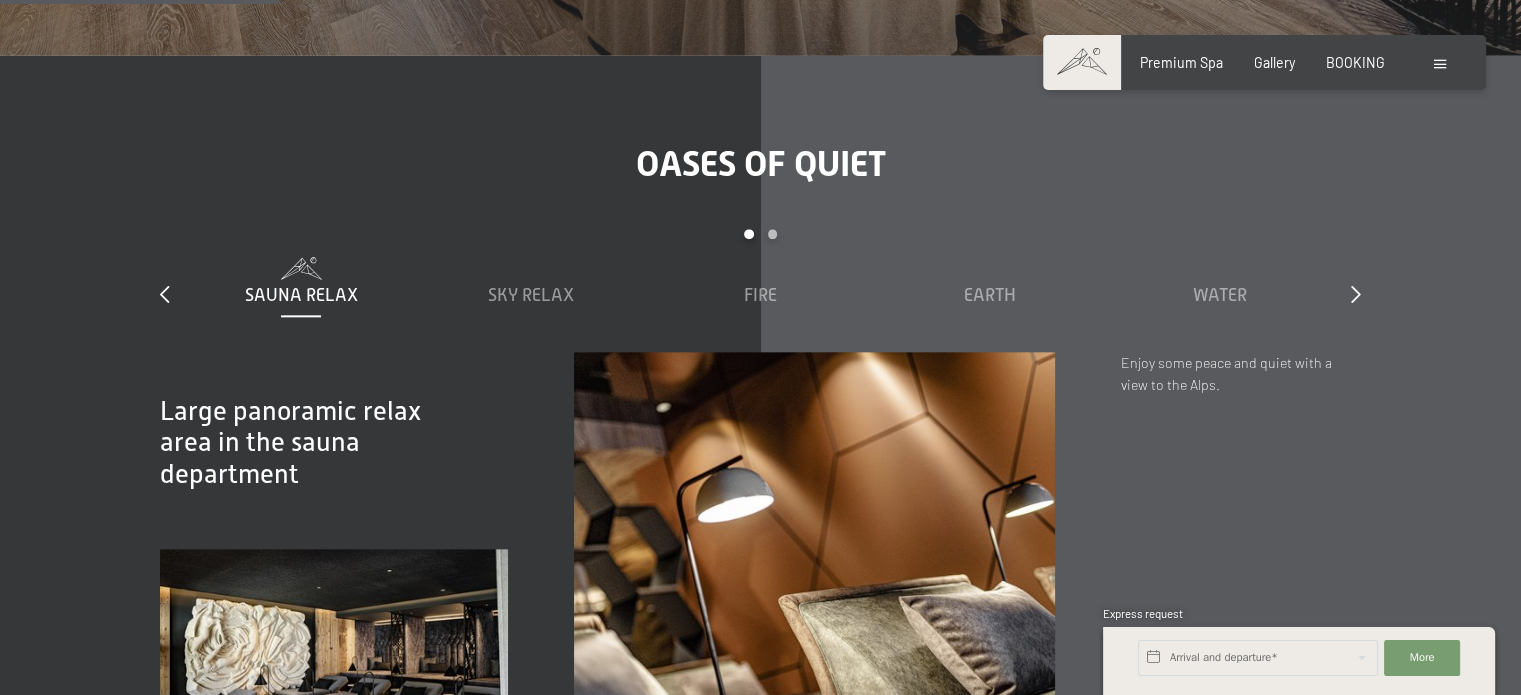 scroll, scrollTop: 2300, scrollLeft: 0, axis: vertical 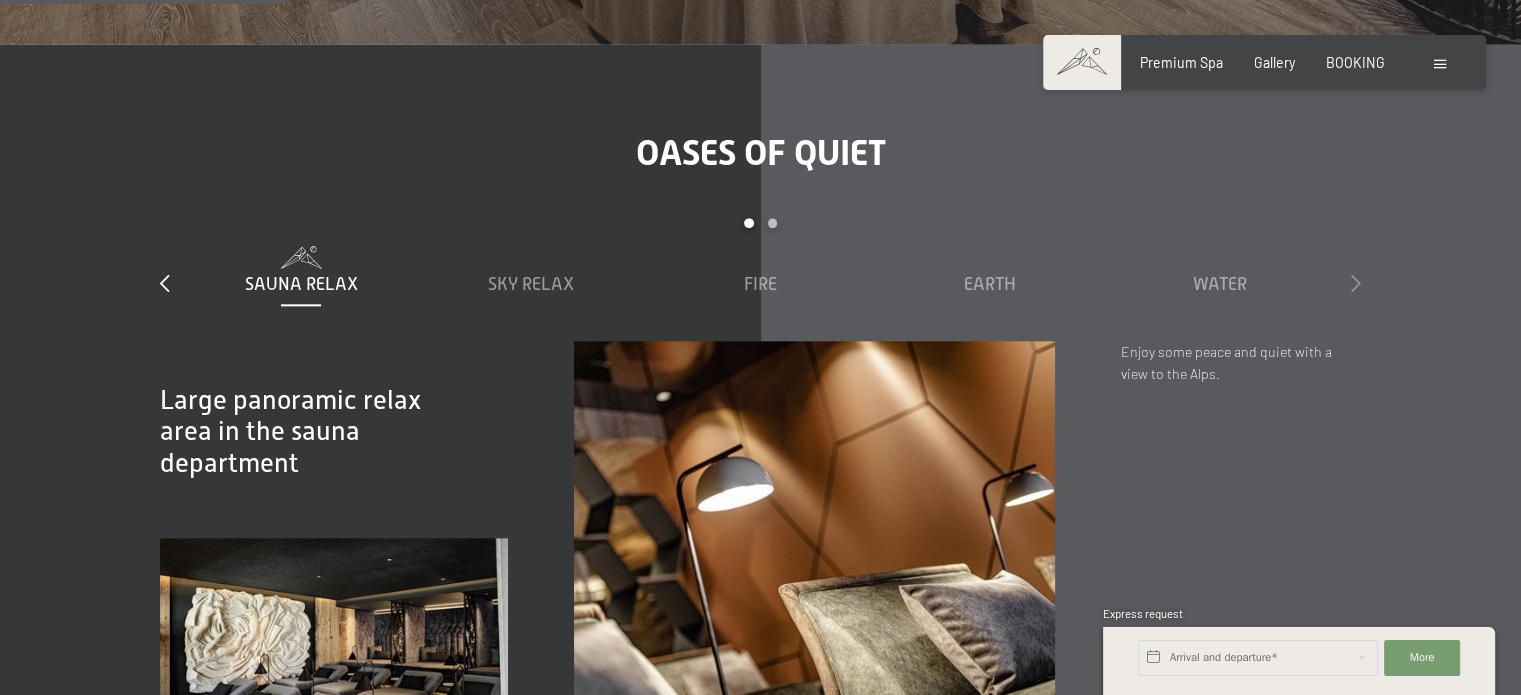 click at bounding box center [1356, 283] 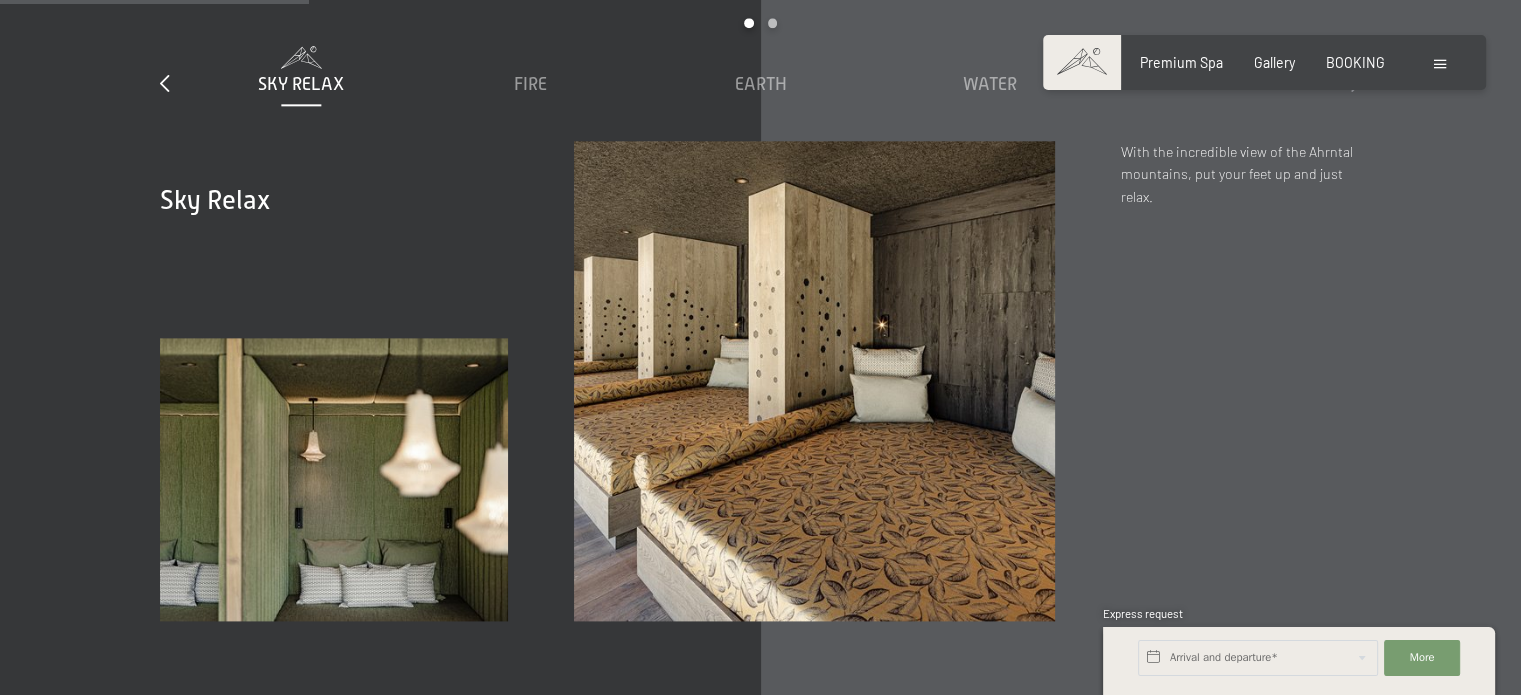 scroll, scrollTop: 2400, scrollLeft: 0, axis: vertical 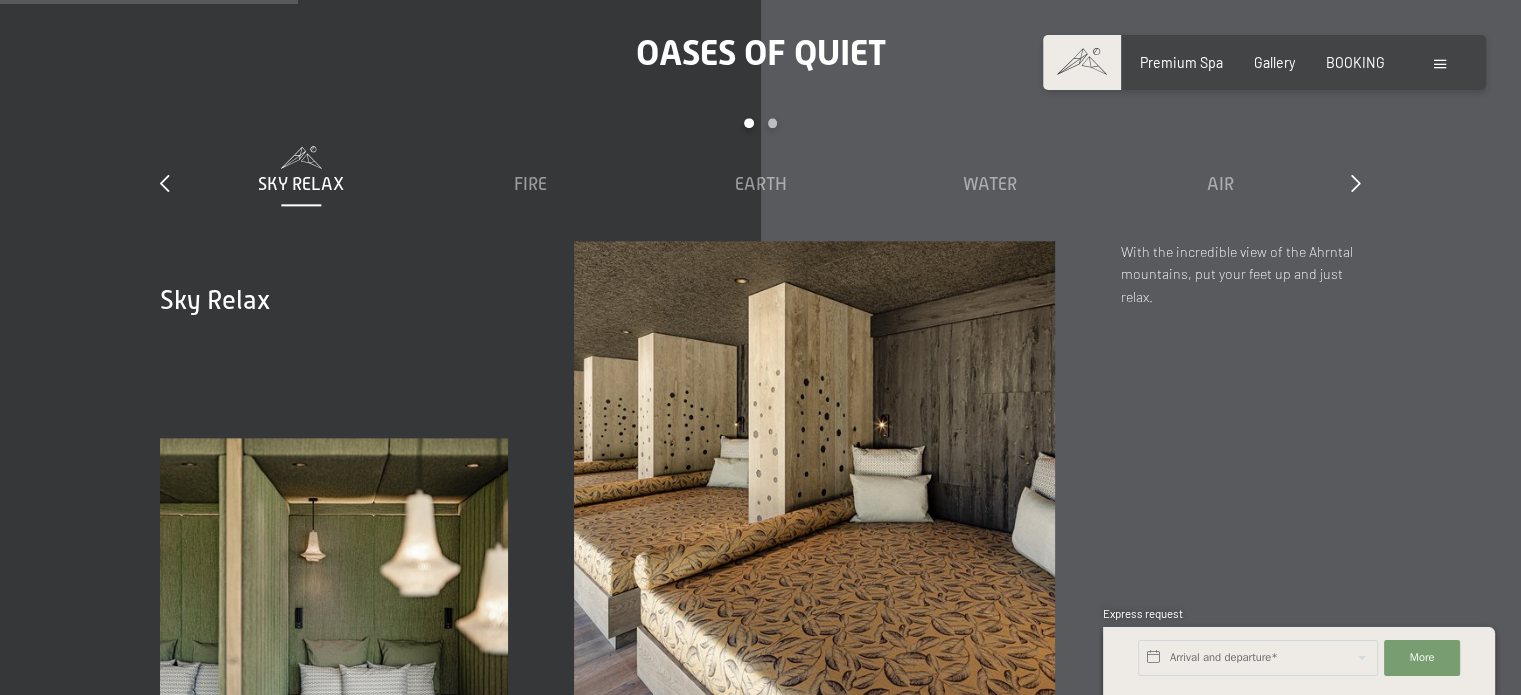 click on "slide  2 to 6   of 7         Sauna Relax             Sky Relax             Fire             Earth             Water             Air             Cloud 9" at bounding box center (760, 179) 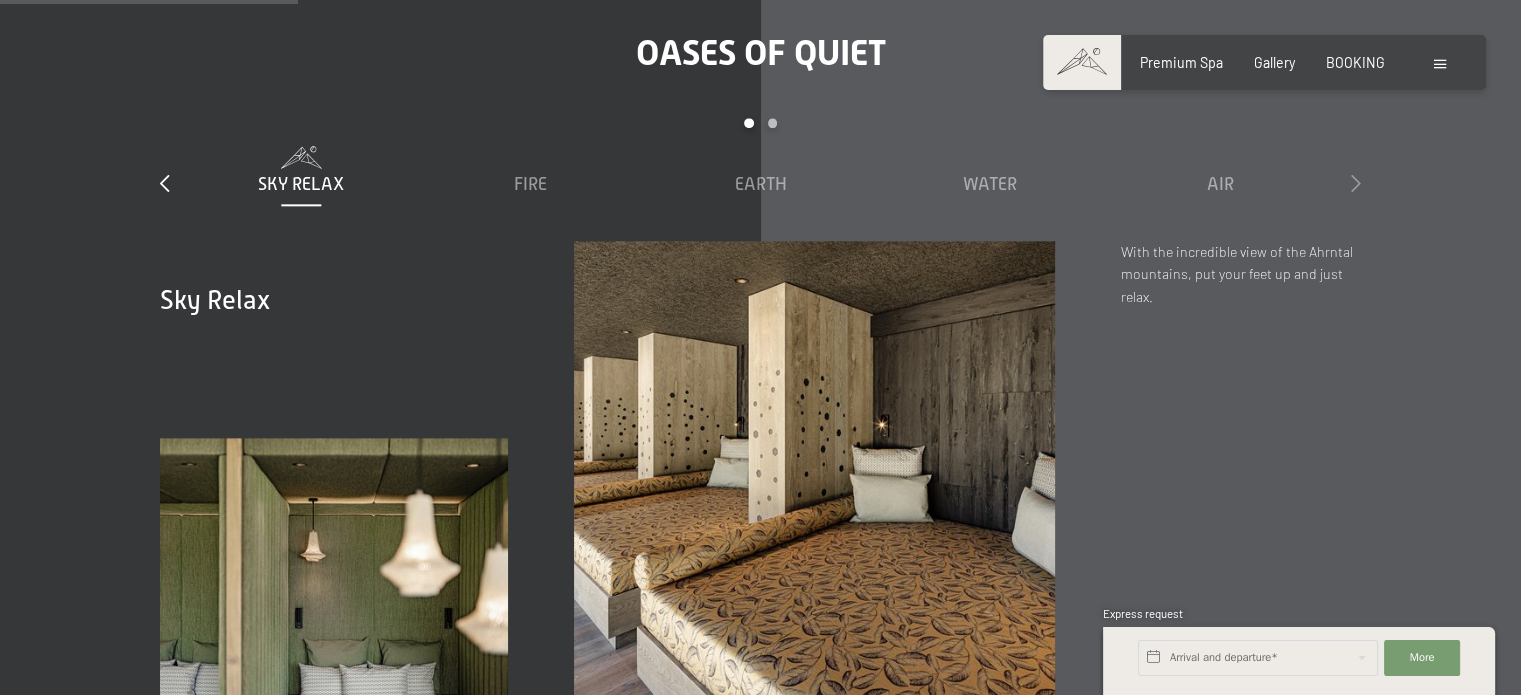 click at bounding box center (1356, 183) 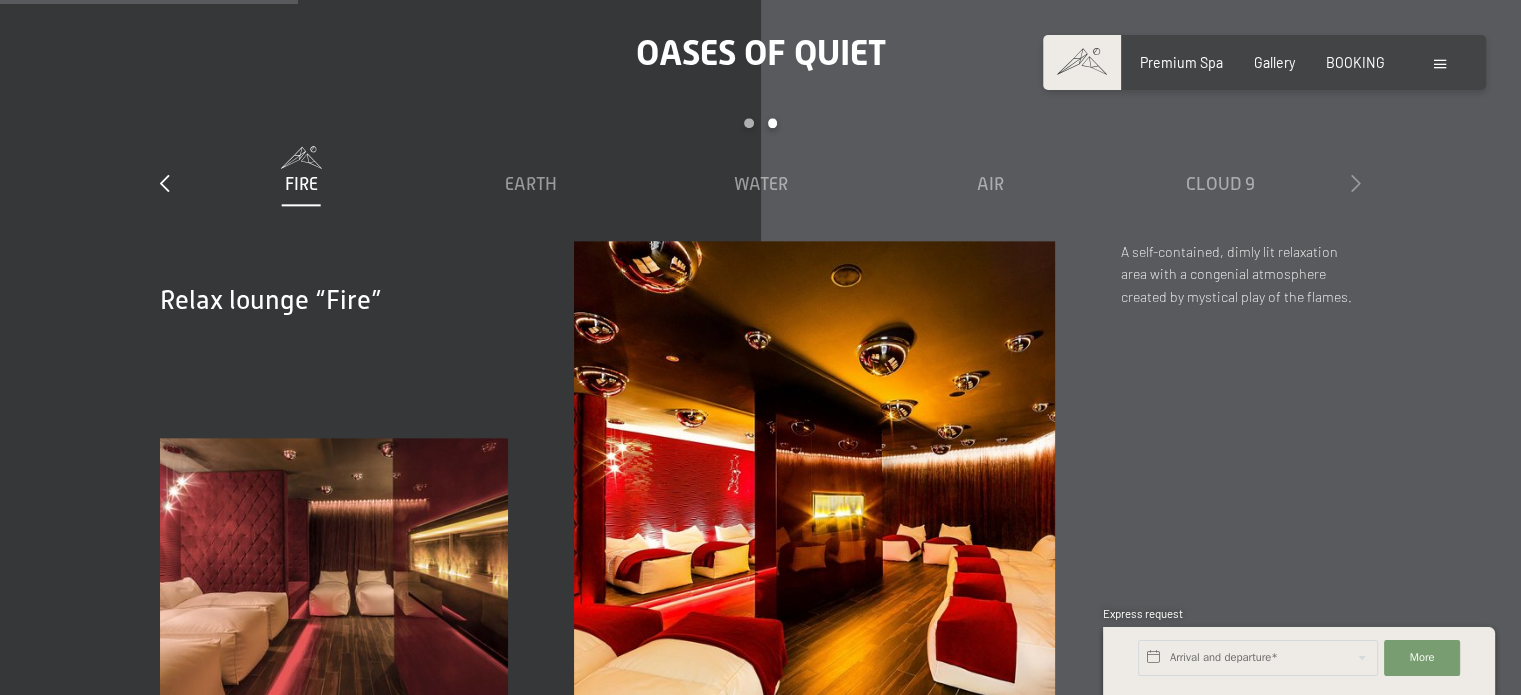 click at bounding box center [1356, 183] 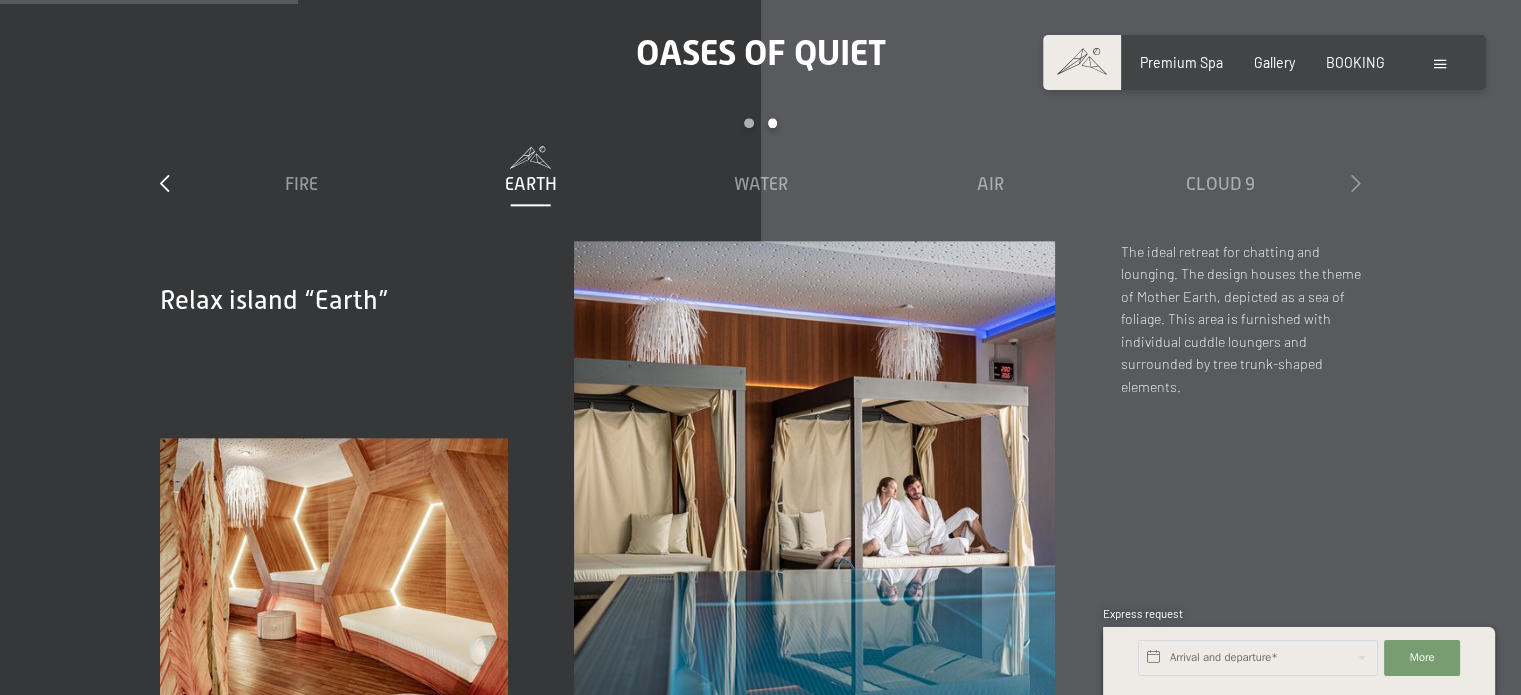 click at bounding box center [1356, 183] 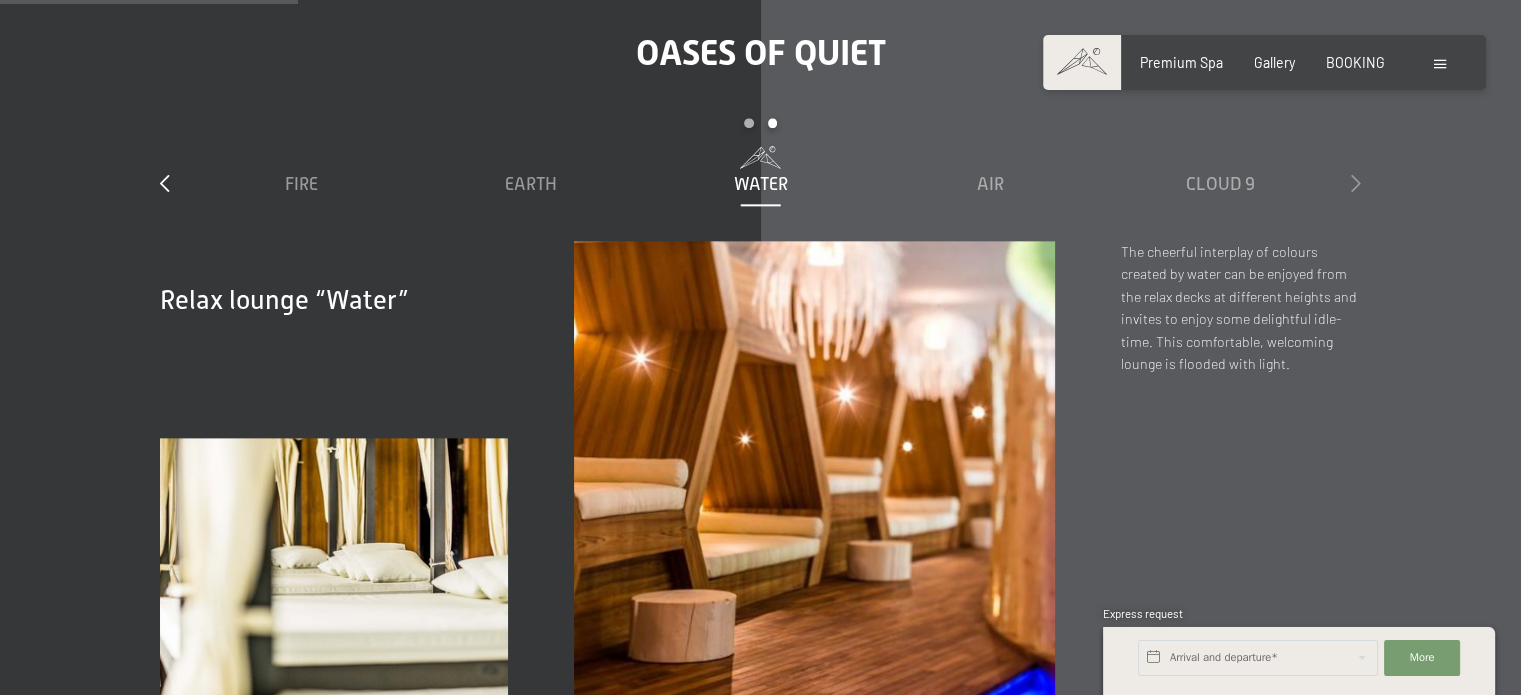 click at bounding box center (1356, 183) 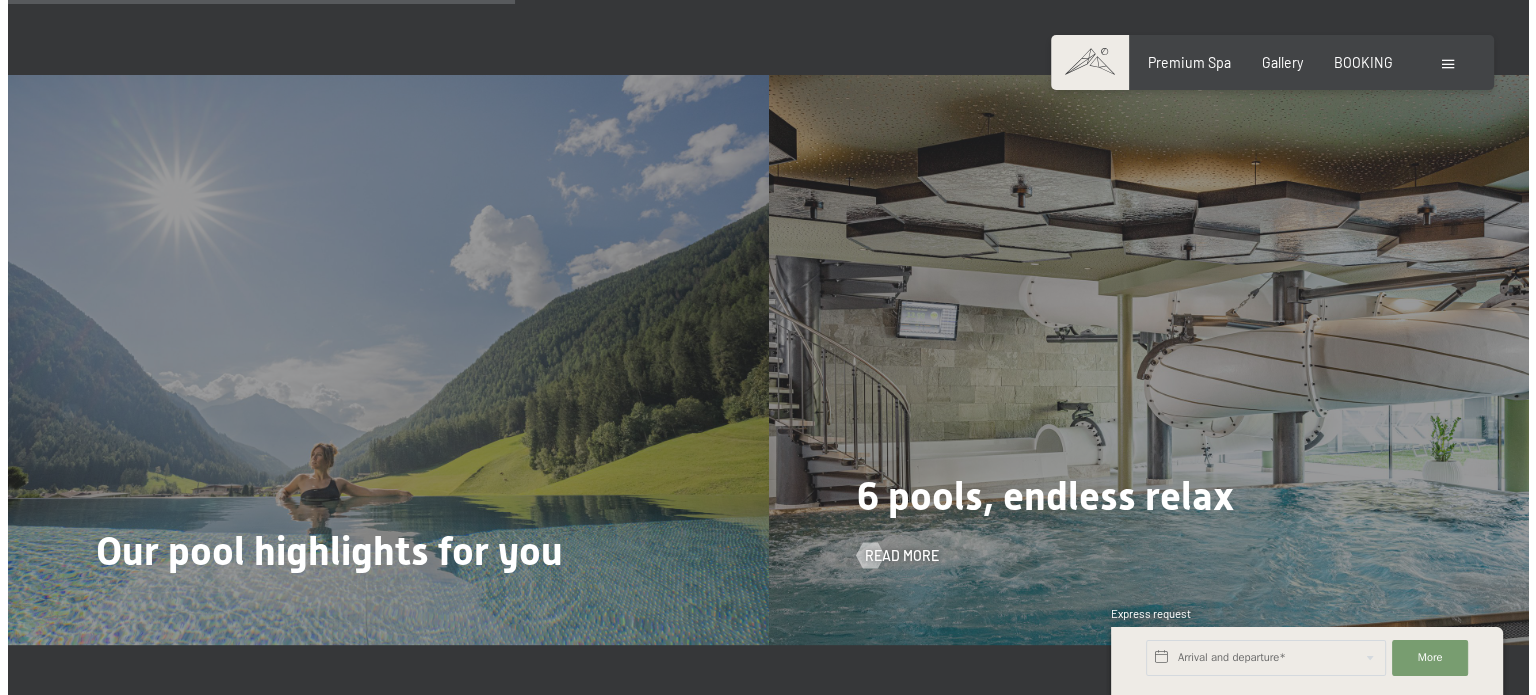 scroll, scrollTop: 4100, scrollLeft: 0, axis: vertical 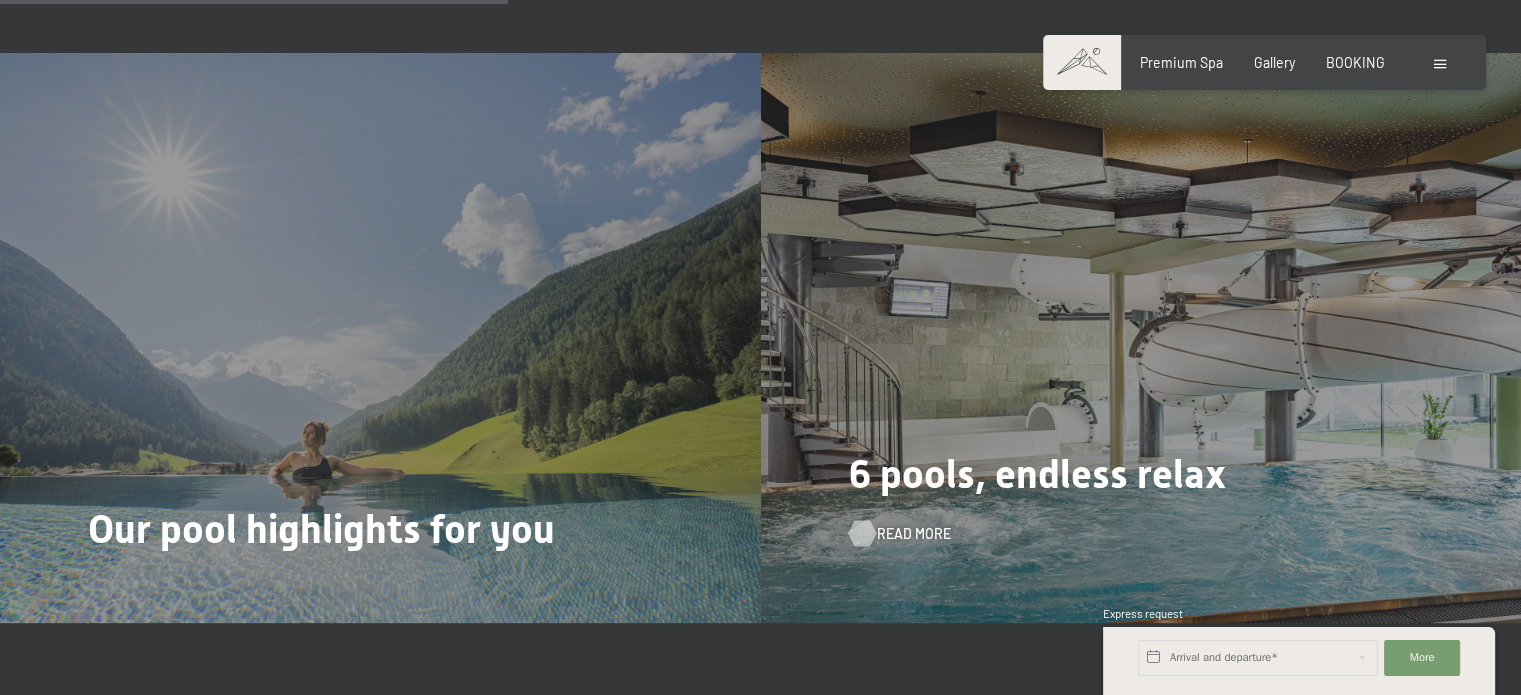 click at bounding box center (861, 534) 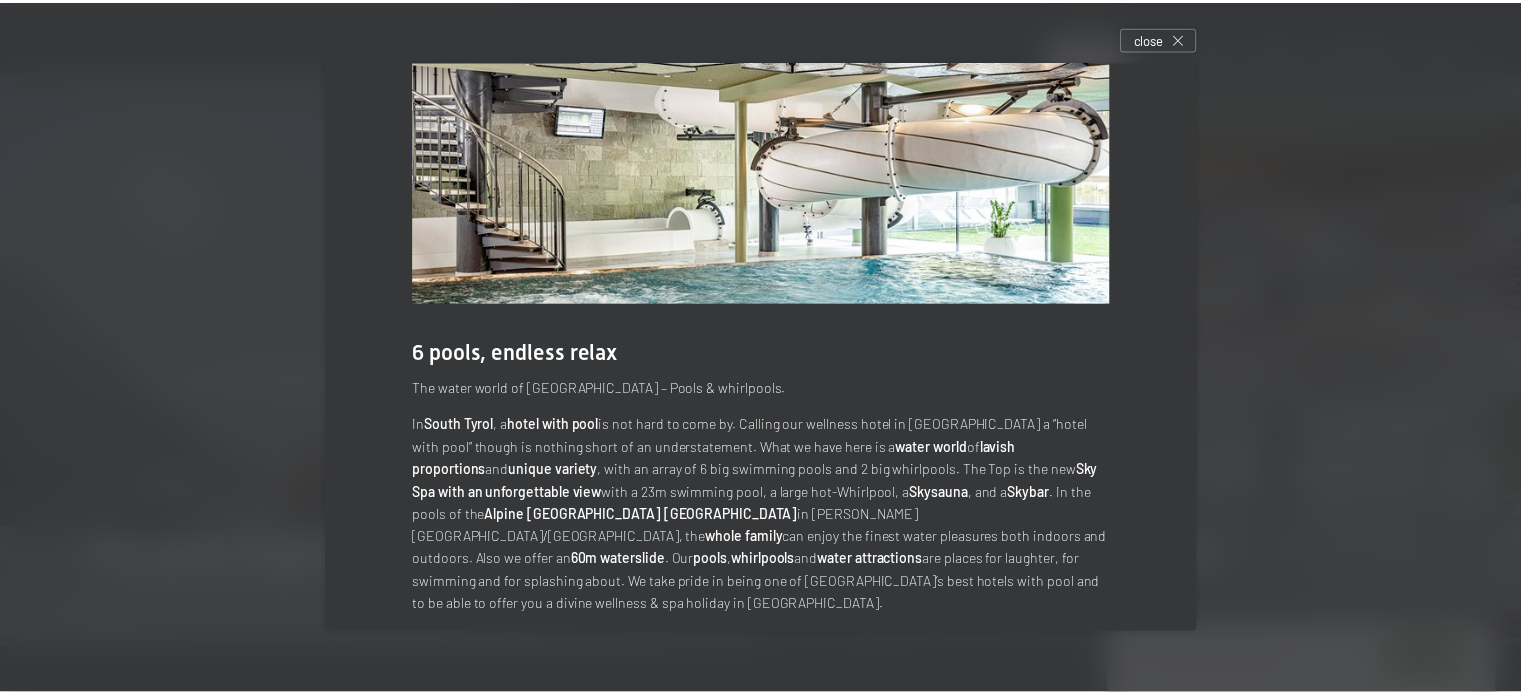 scroll, scrollTop: 0, scrollLeft: 0, axis: both 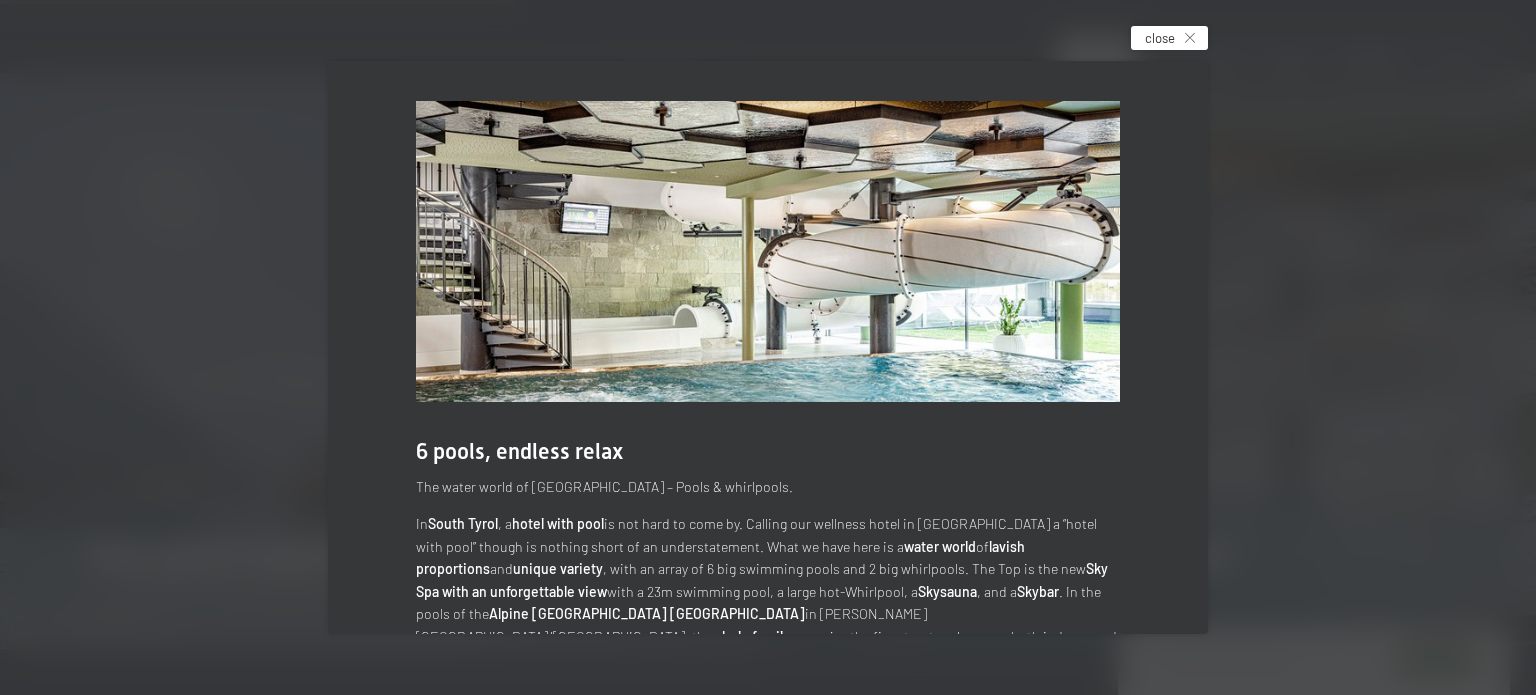 click on "close" at bounding box center (1169, 38) 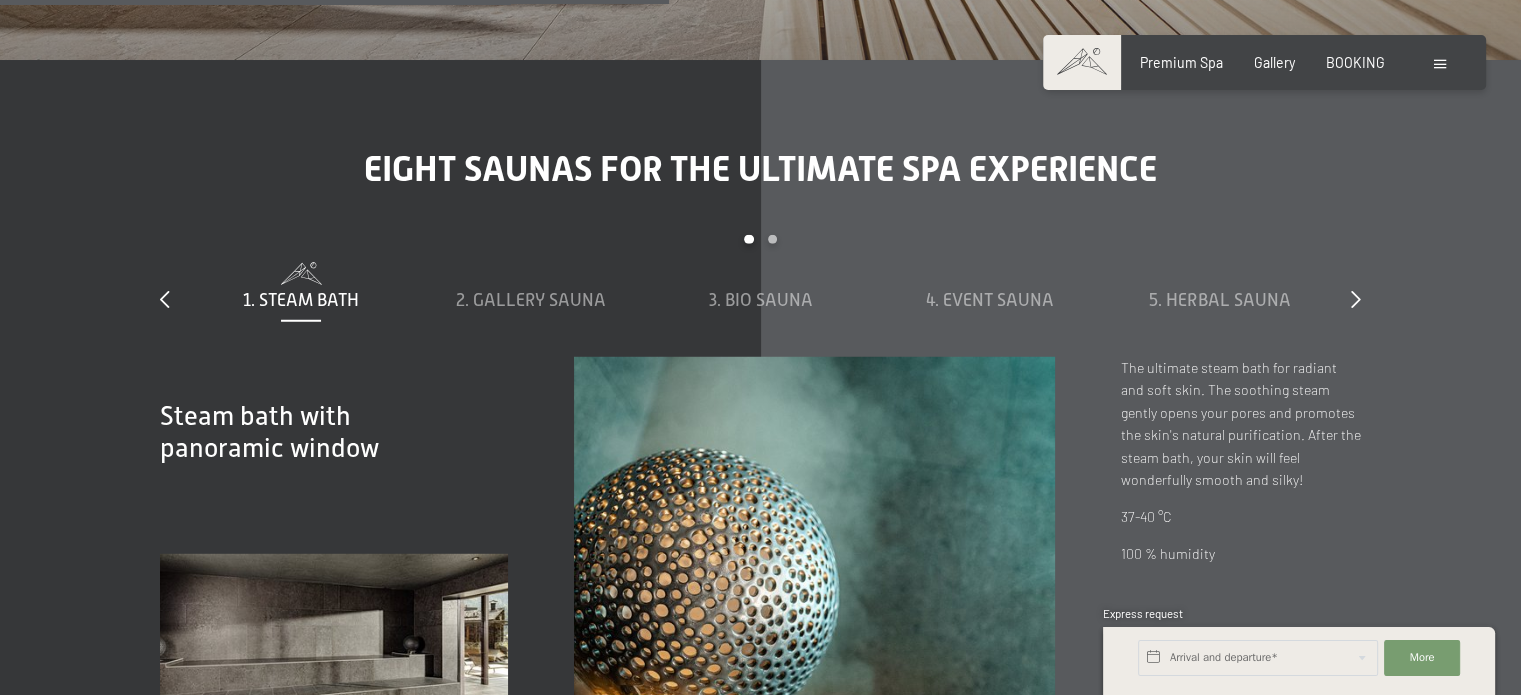 scroll, scrollTop: 5500, scrollLeft: 0, axis: vertical 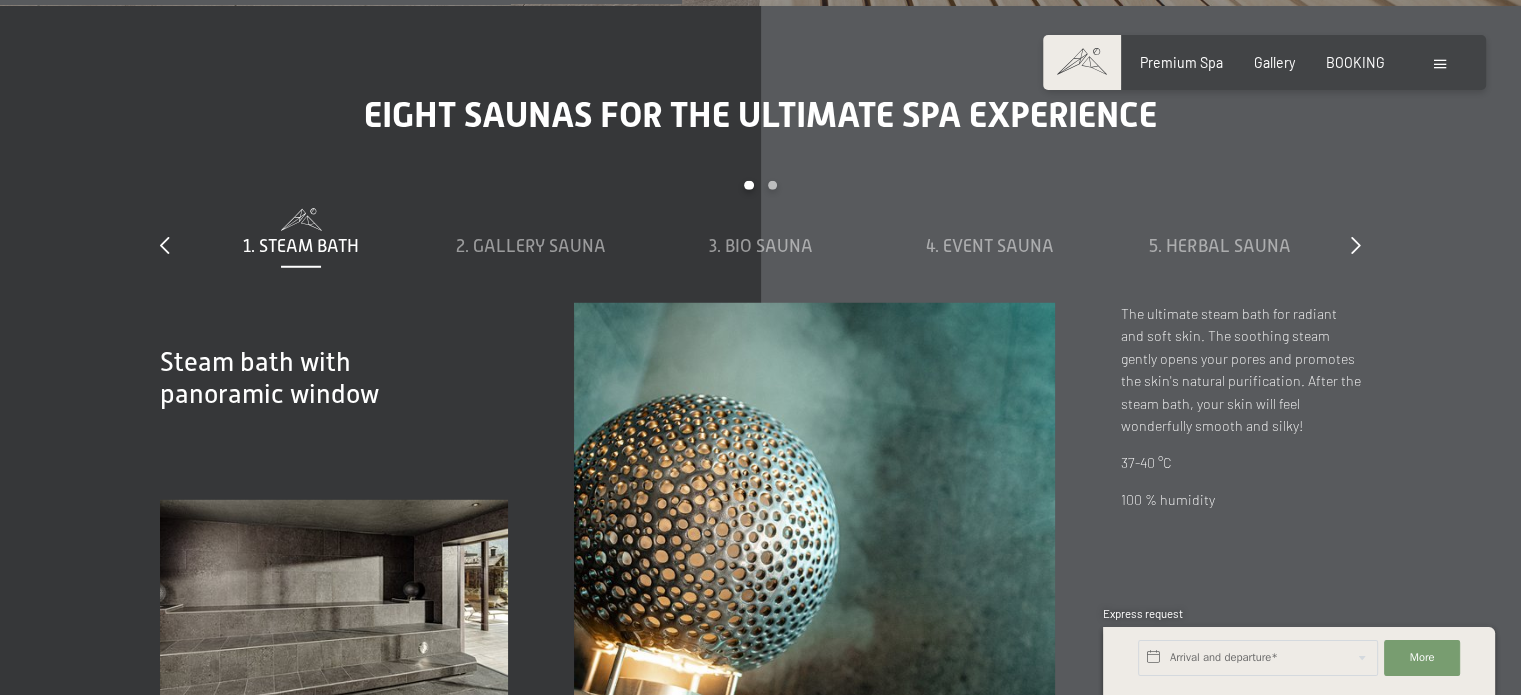 click on "slide  1 to 5   of 8         1. Steam bath              2. Gallery sauna             3. Bio sauna             4. Event sauna             5. Herbal sauna             6. Sky Sauna             7. Hut sauna             8. Dress-on bio sauna" at bounding box center (760, 242) 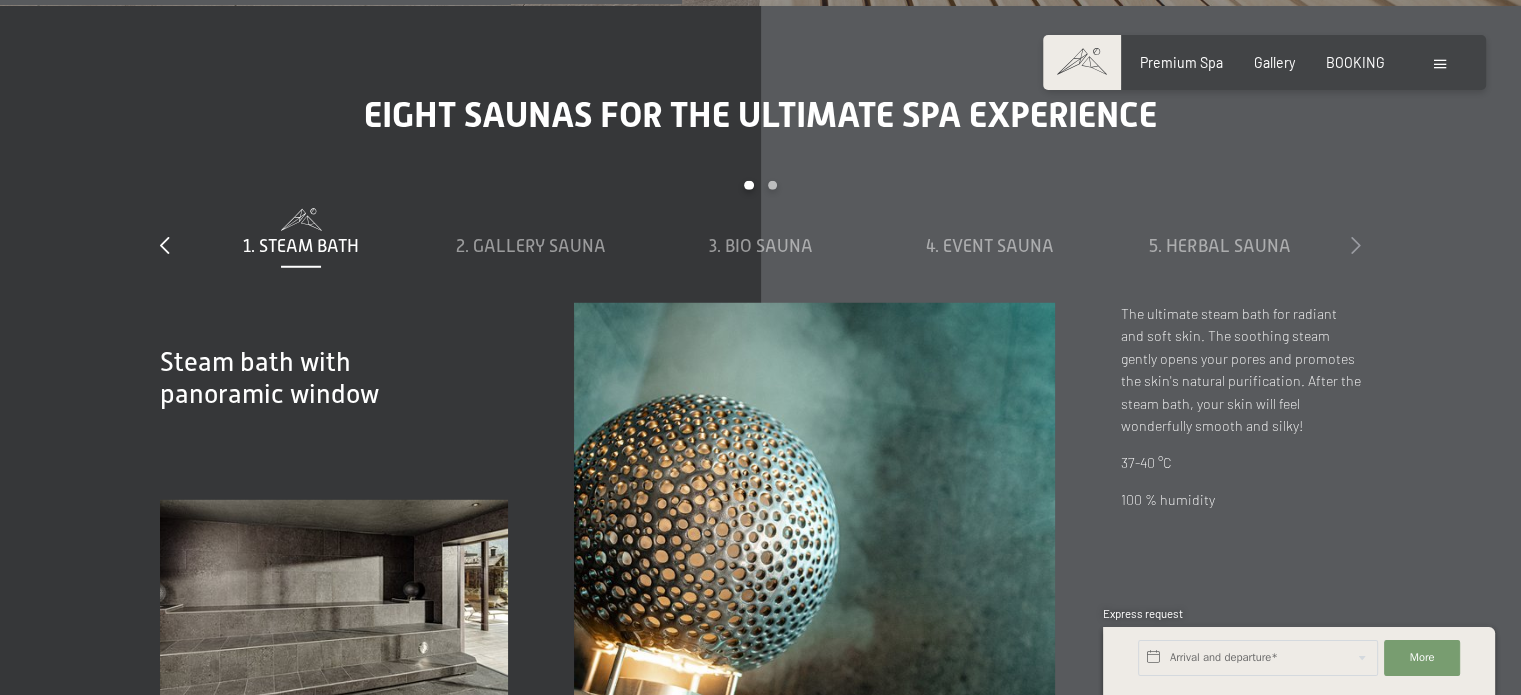 click at bounding box center [1356, 245] 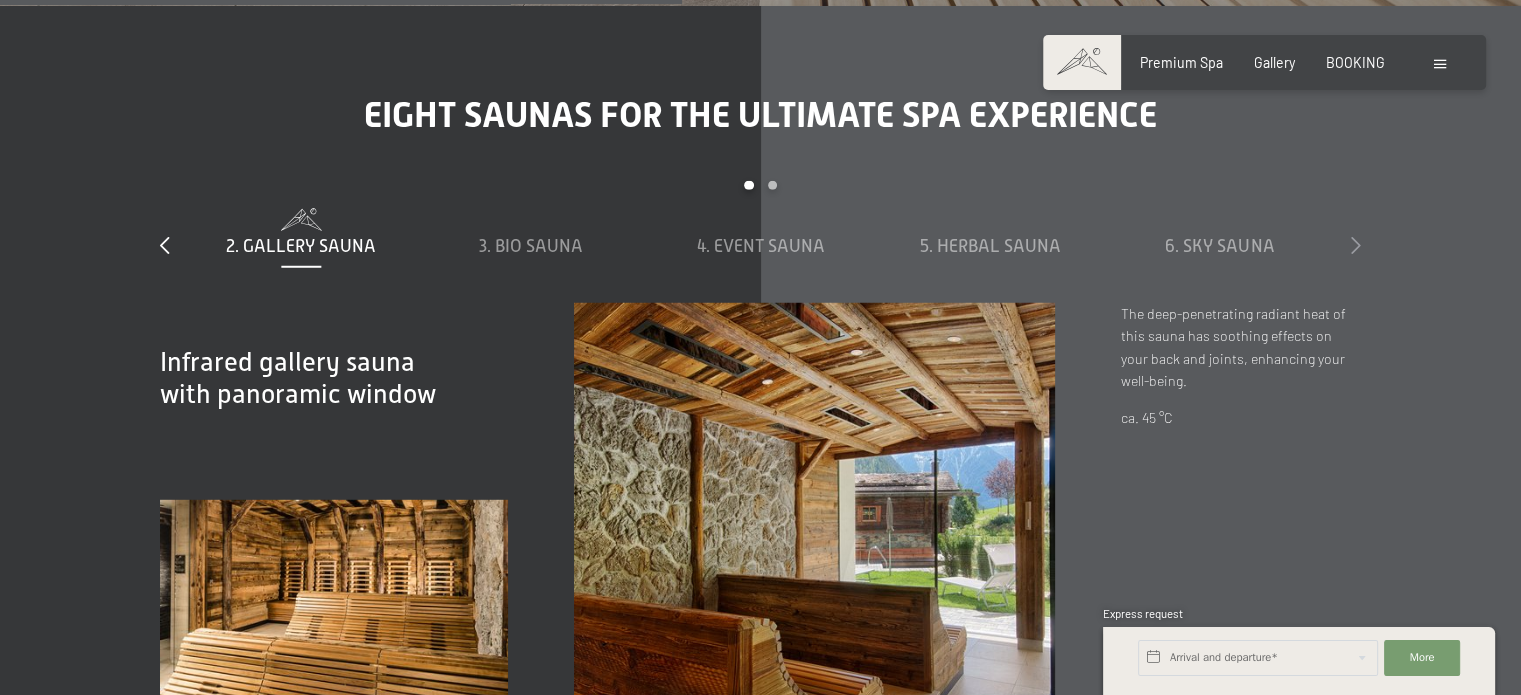 click at bounding box center [1356, 245] 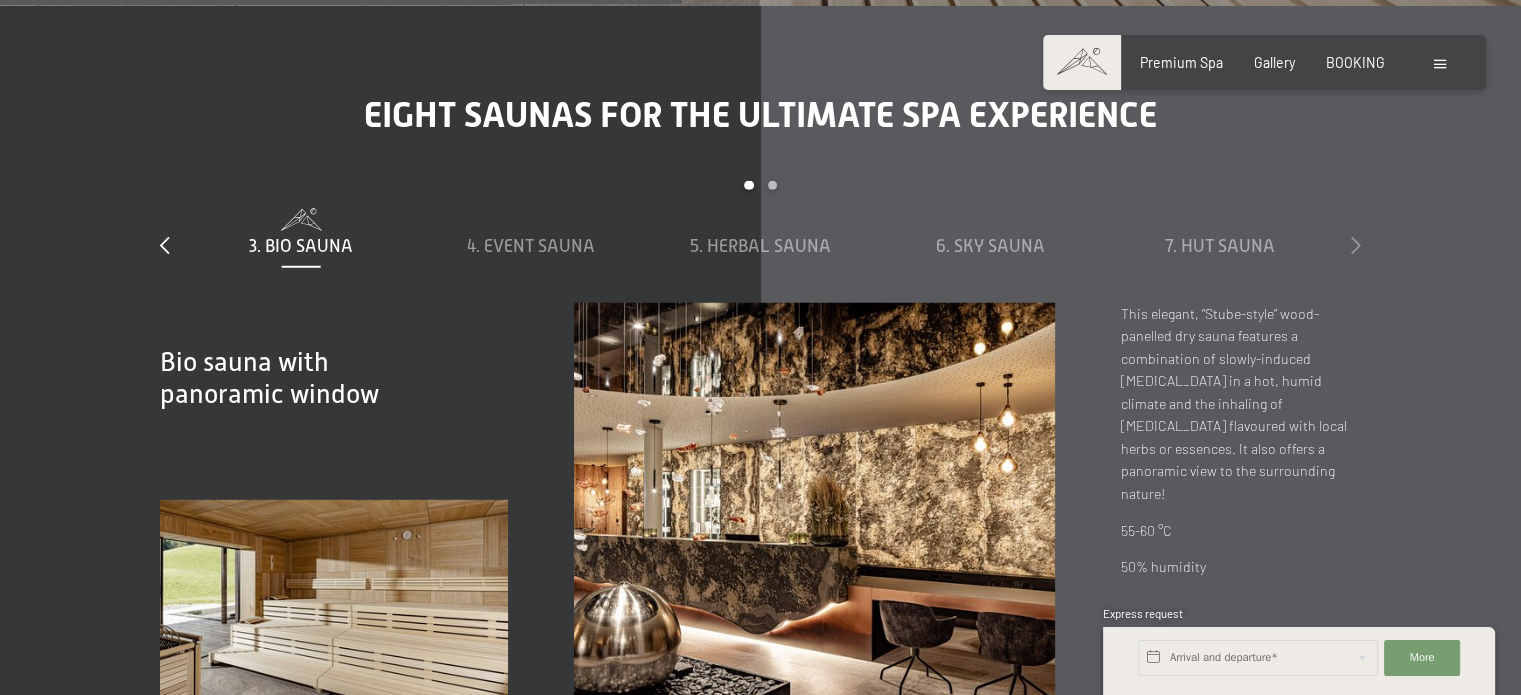 click at bounding box center [1356, 245] 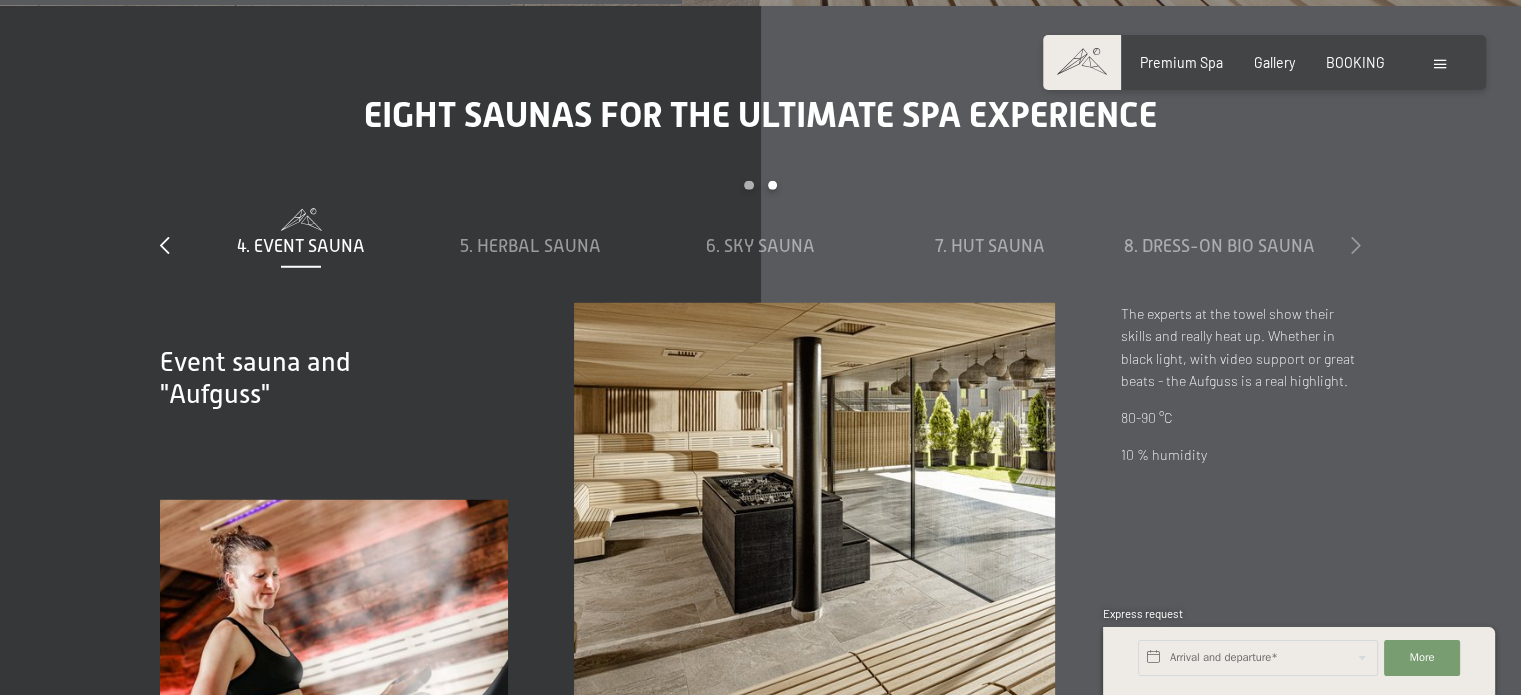 click at bounding box center (1356, 245) 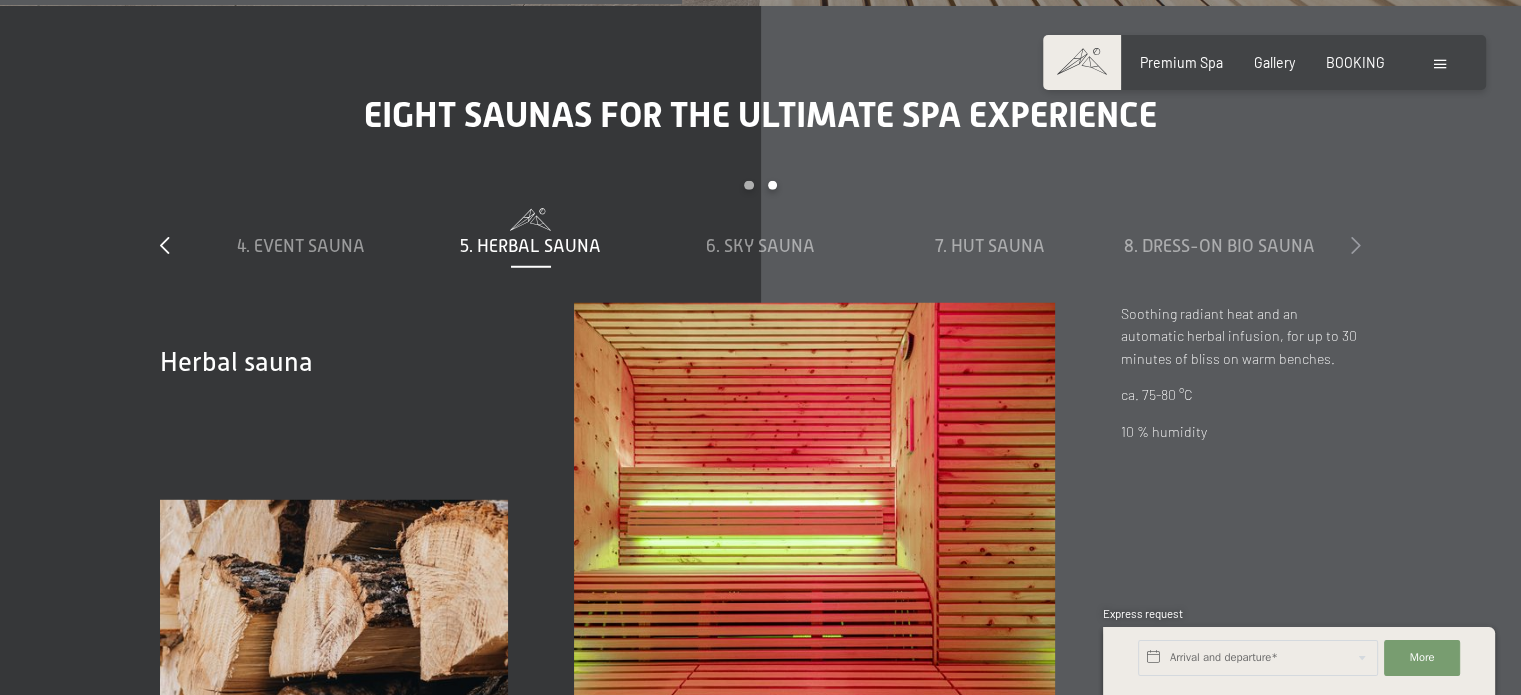 click at bounding box center (1356, 245) 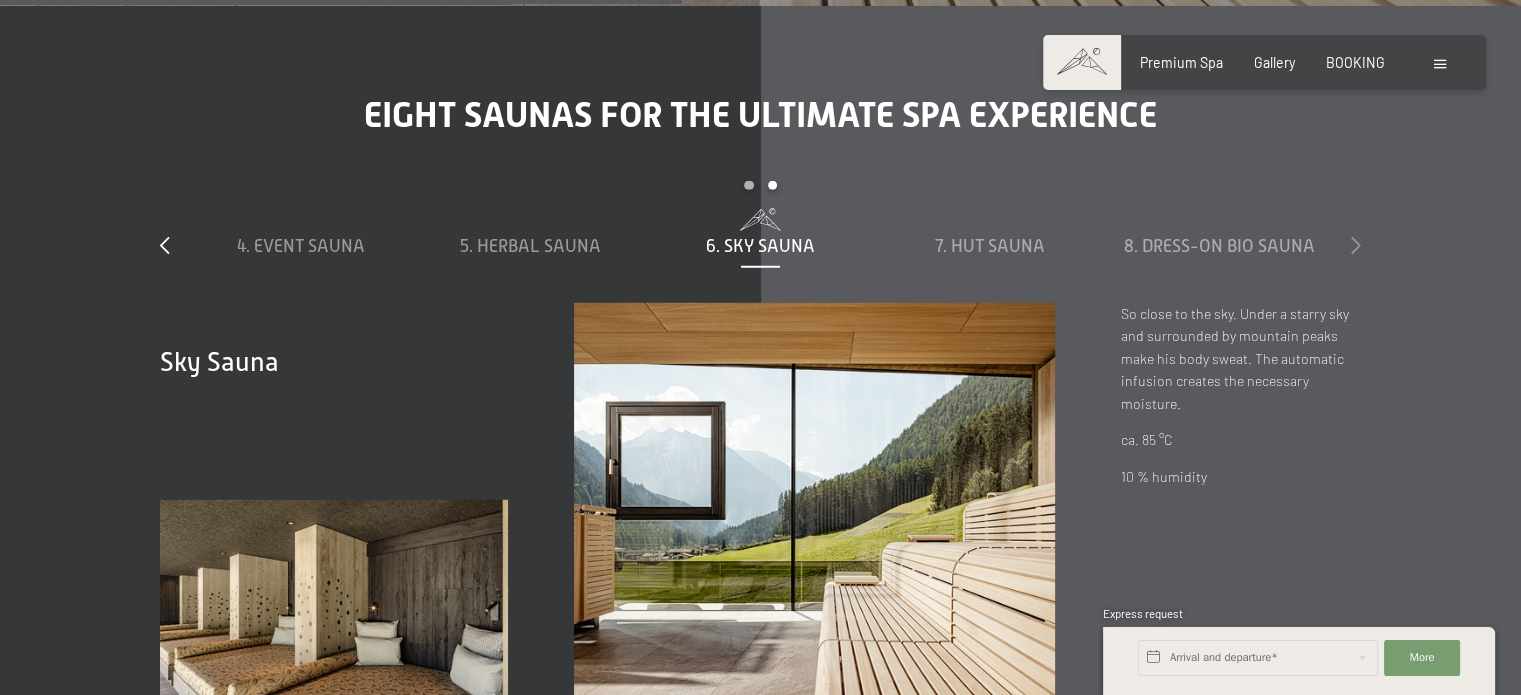 click at bounding box center (1356, 245) 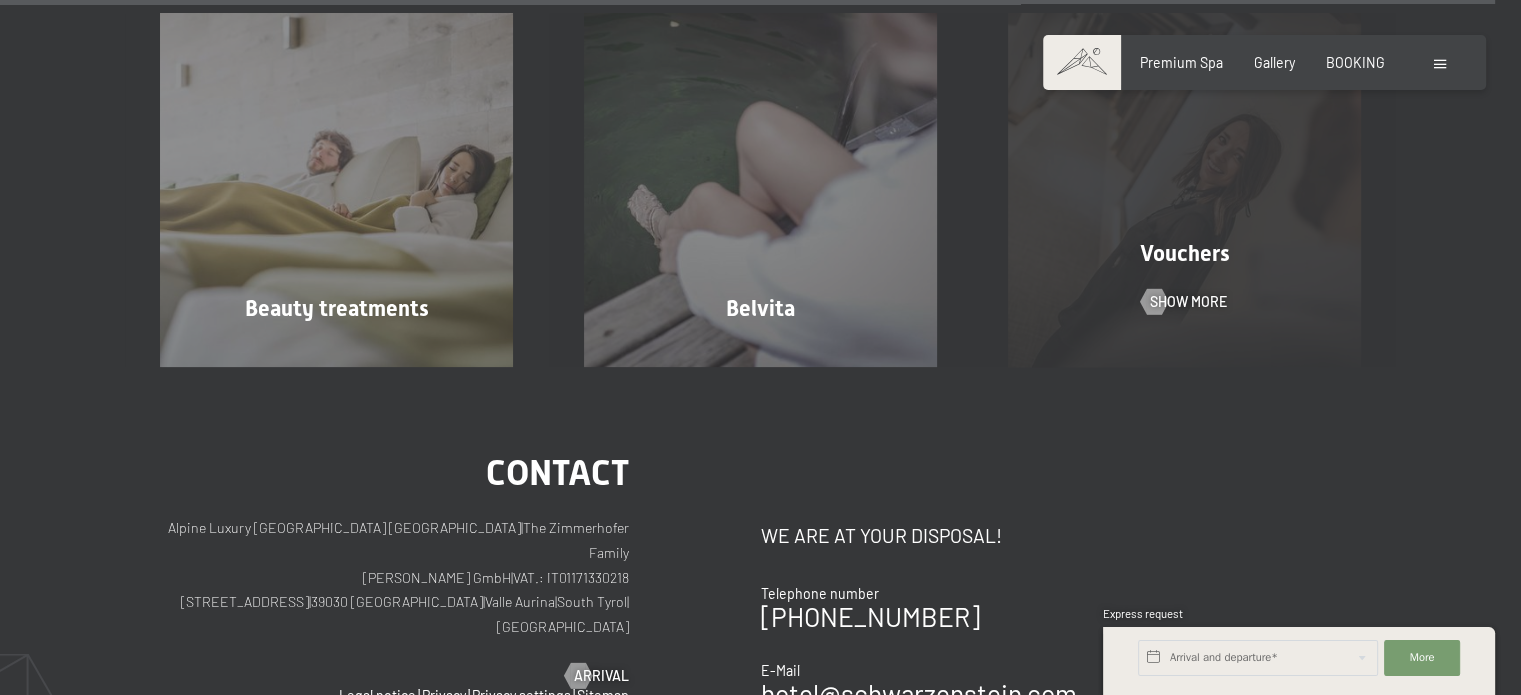 scroll, scrollTop: 10600, scrollLeft: 0, axis: vertical 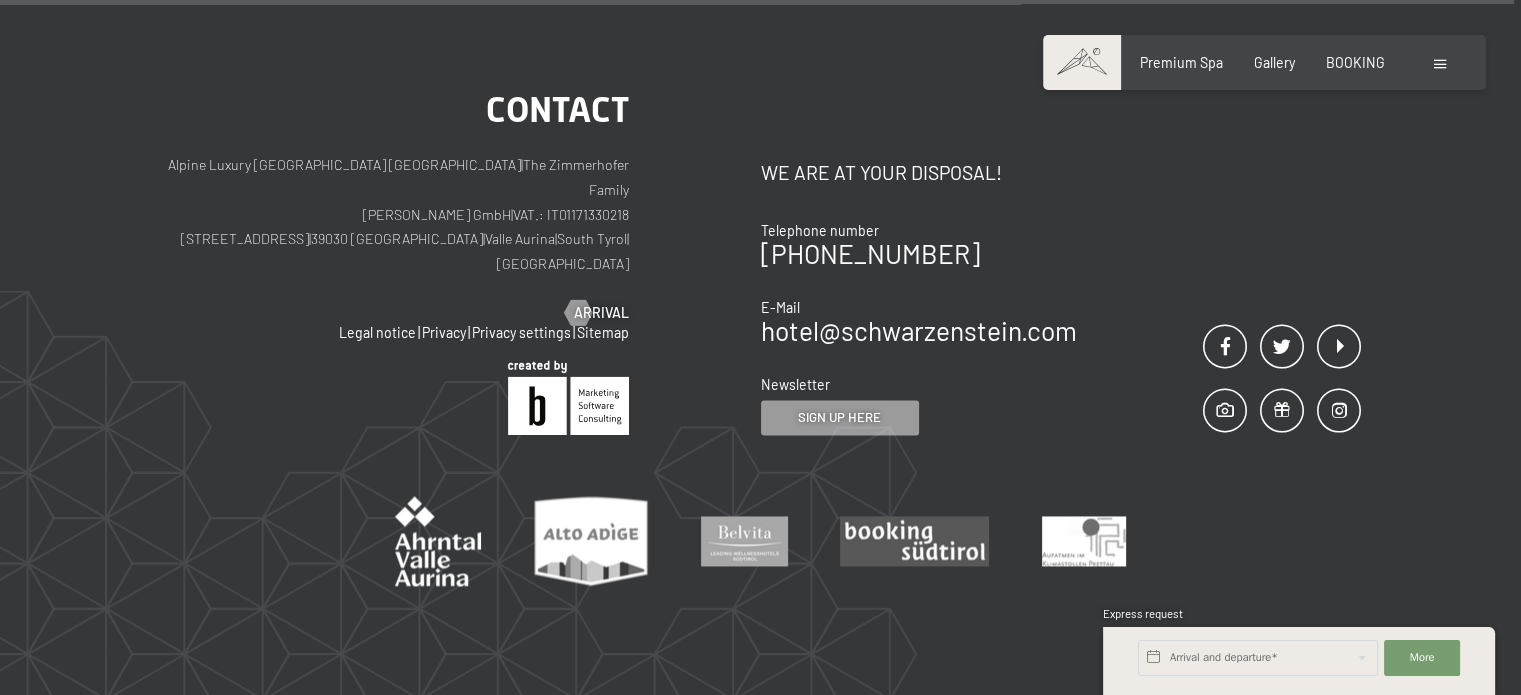click at bounding box center (1440, 64) 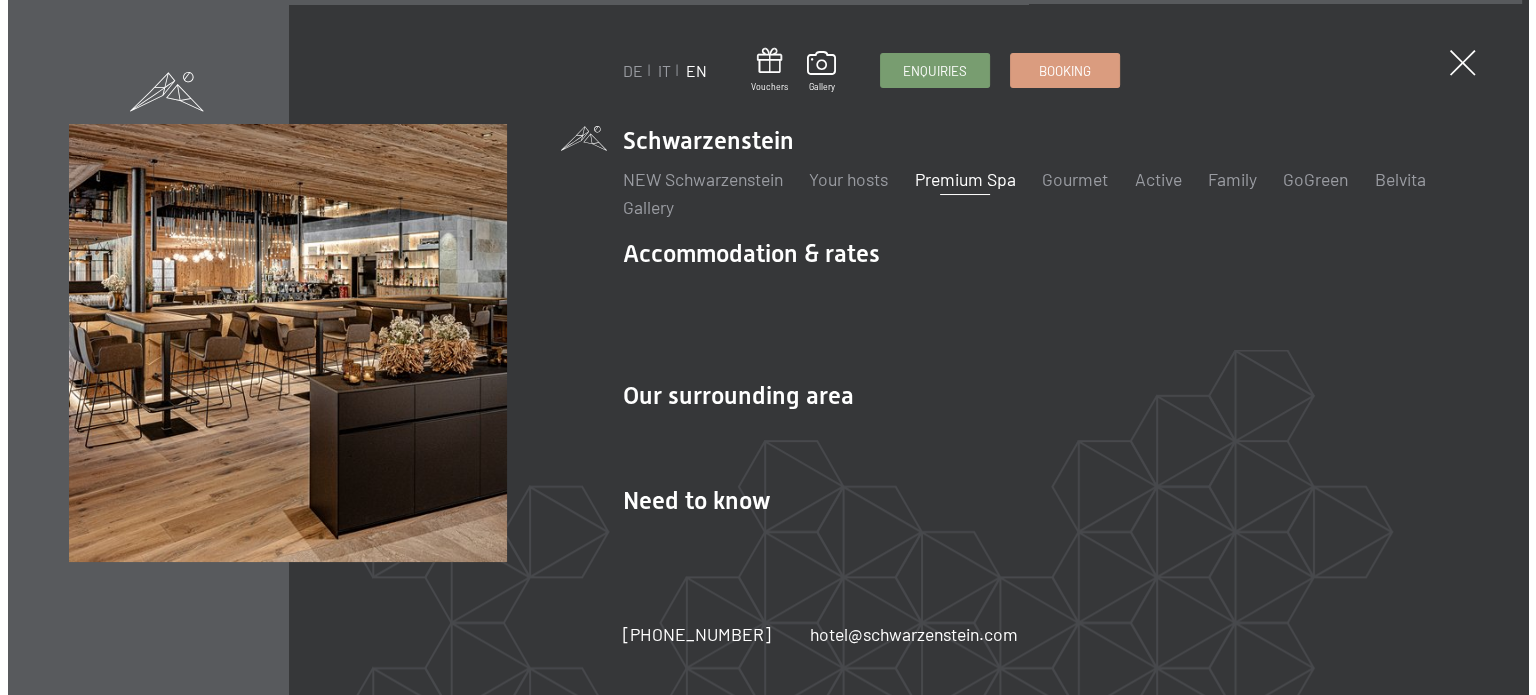 scroll, scrollTop: 10634, scrollLeft: 0, axis: vertical 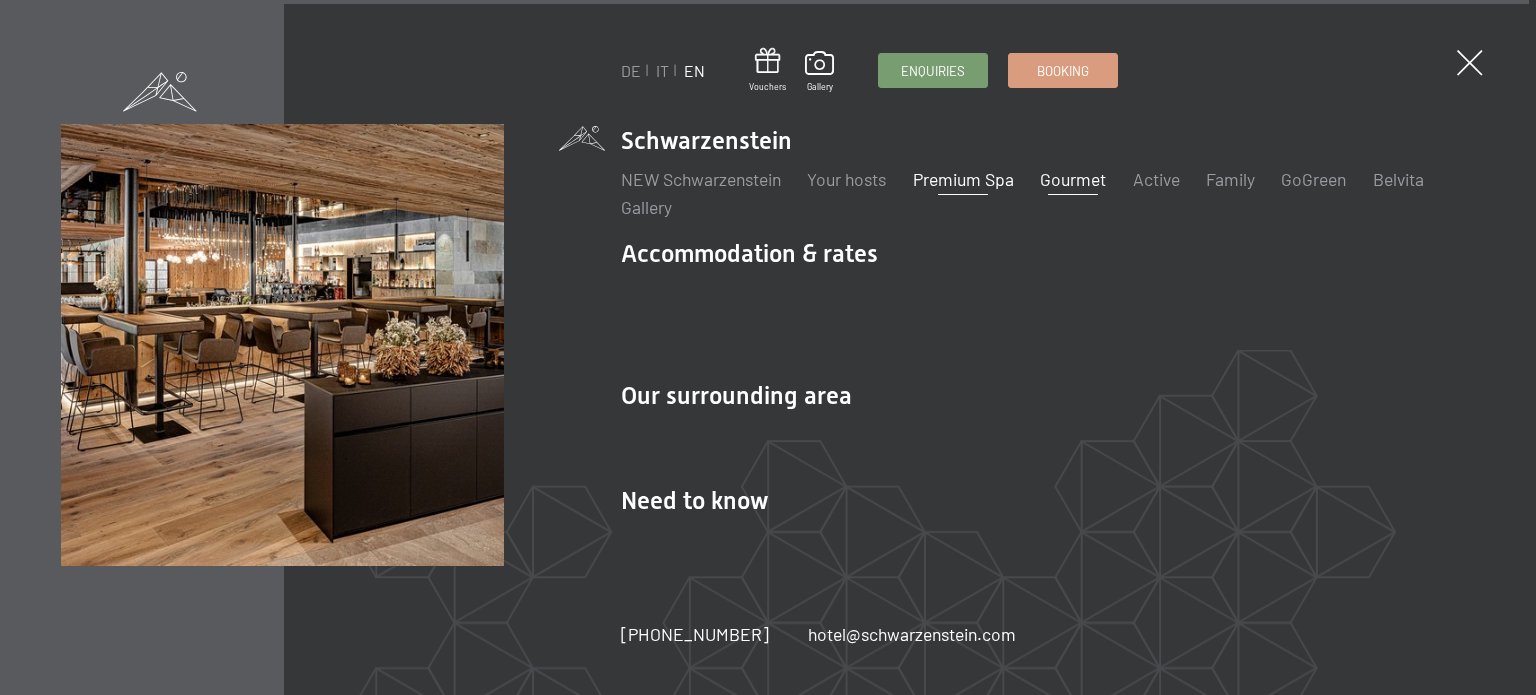 click on "Gourmet" at bounding box center [1073, 179] 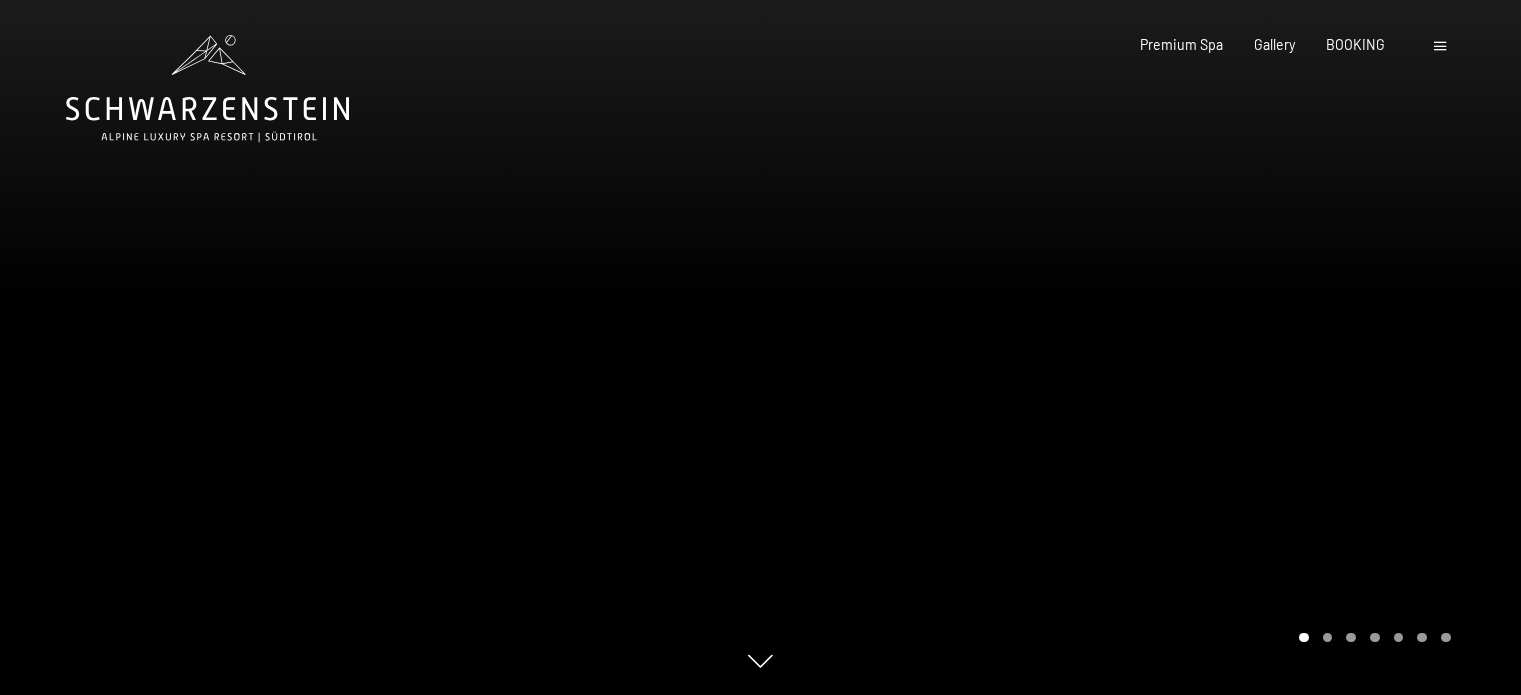 click at bounding box center (1440, 46) 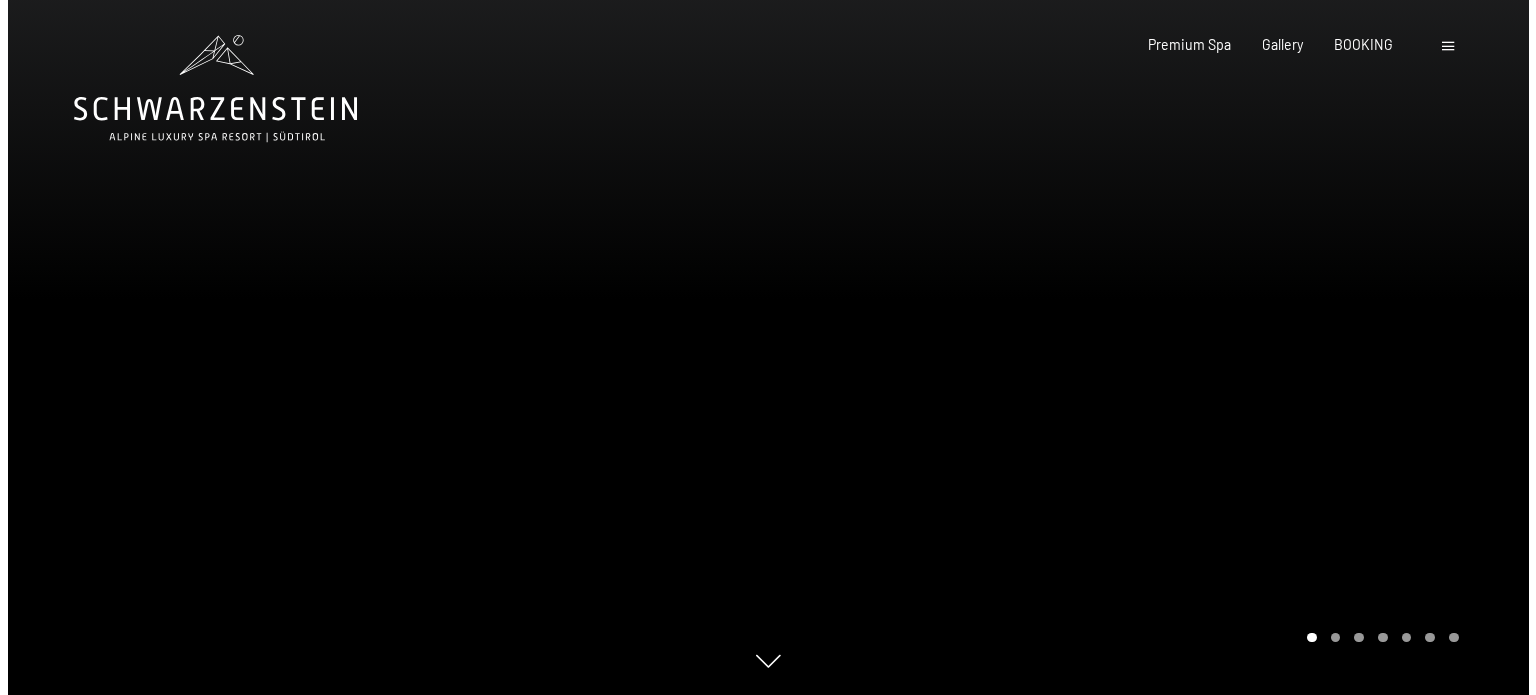 scroll, scrollTop: 0, scrollLeft: 0, axis: both 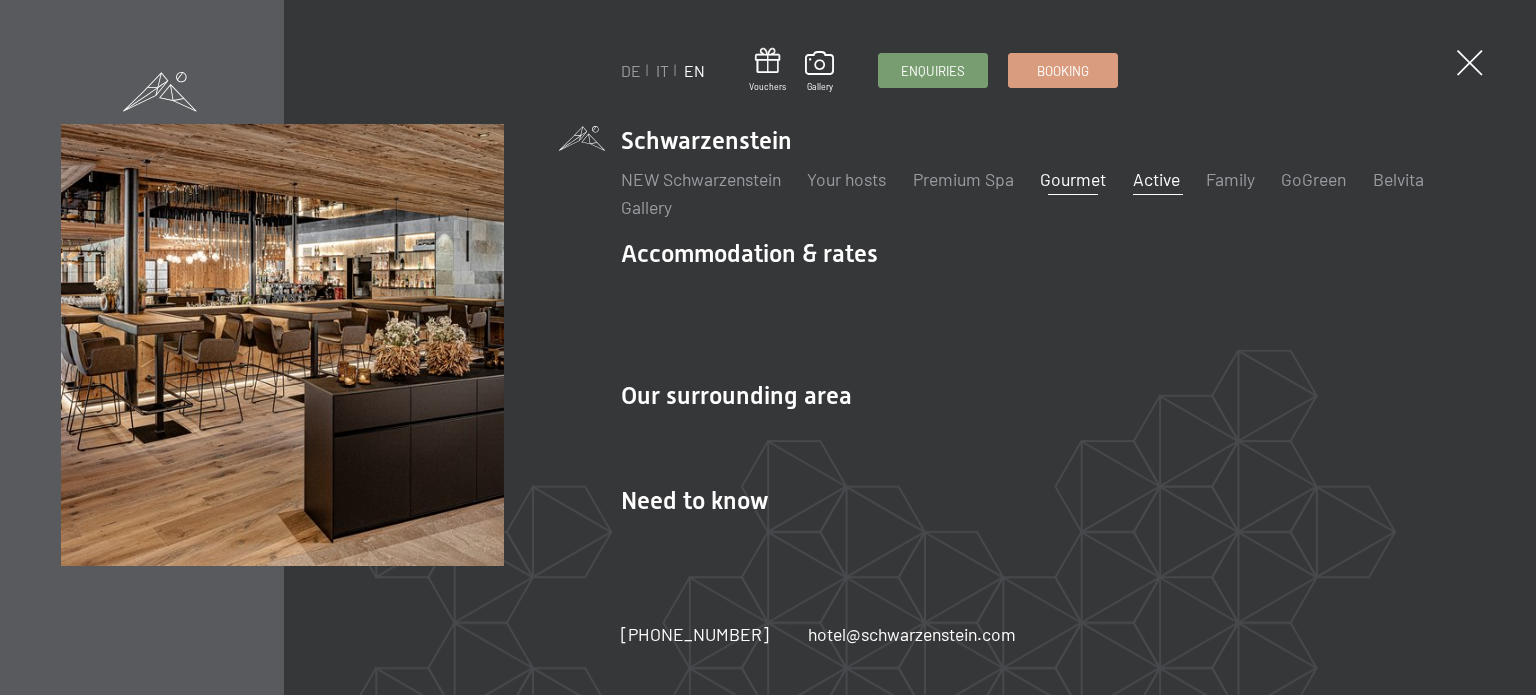 click on "Active" at bounding box center (1156, 179) 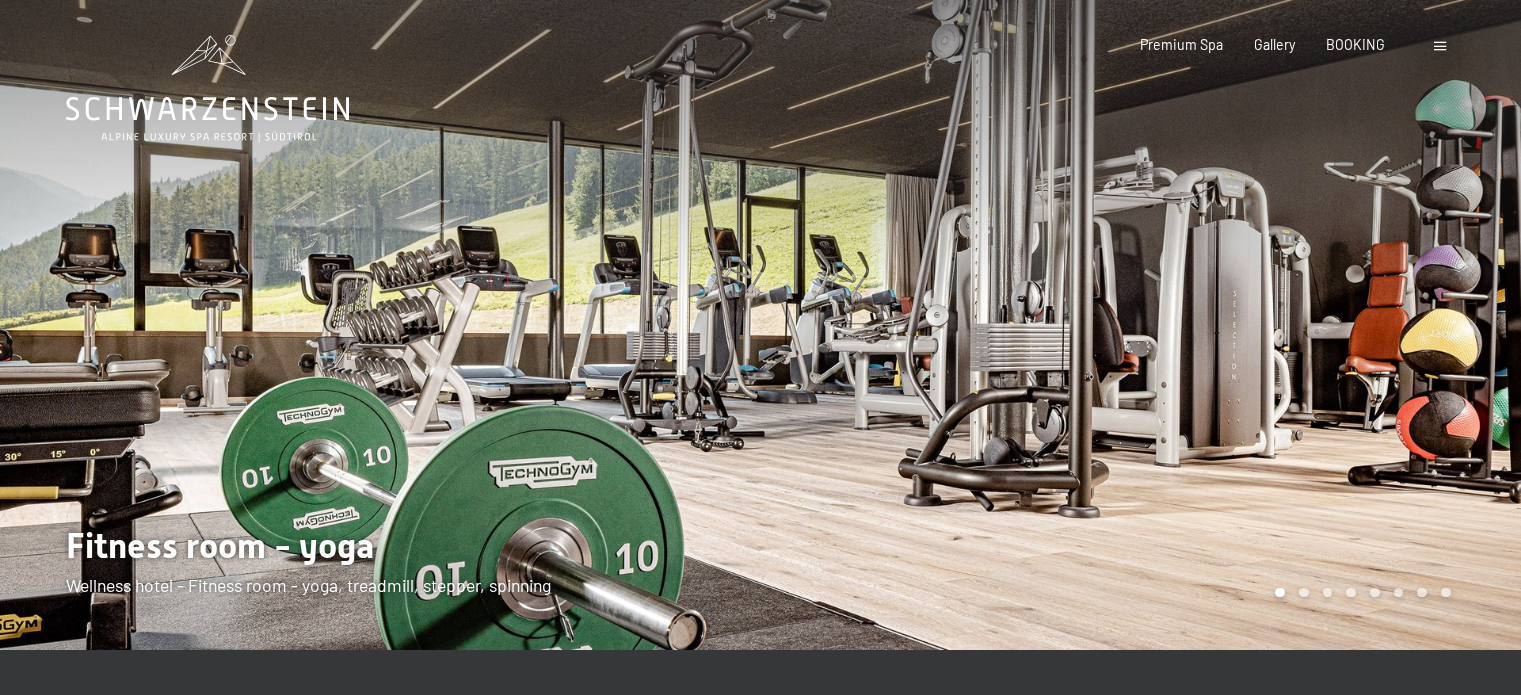 scroll, scrollTop: 0, scrollLeft: 0, axis: both 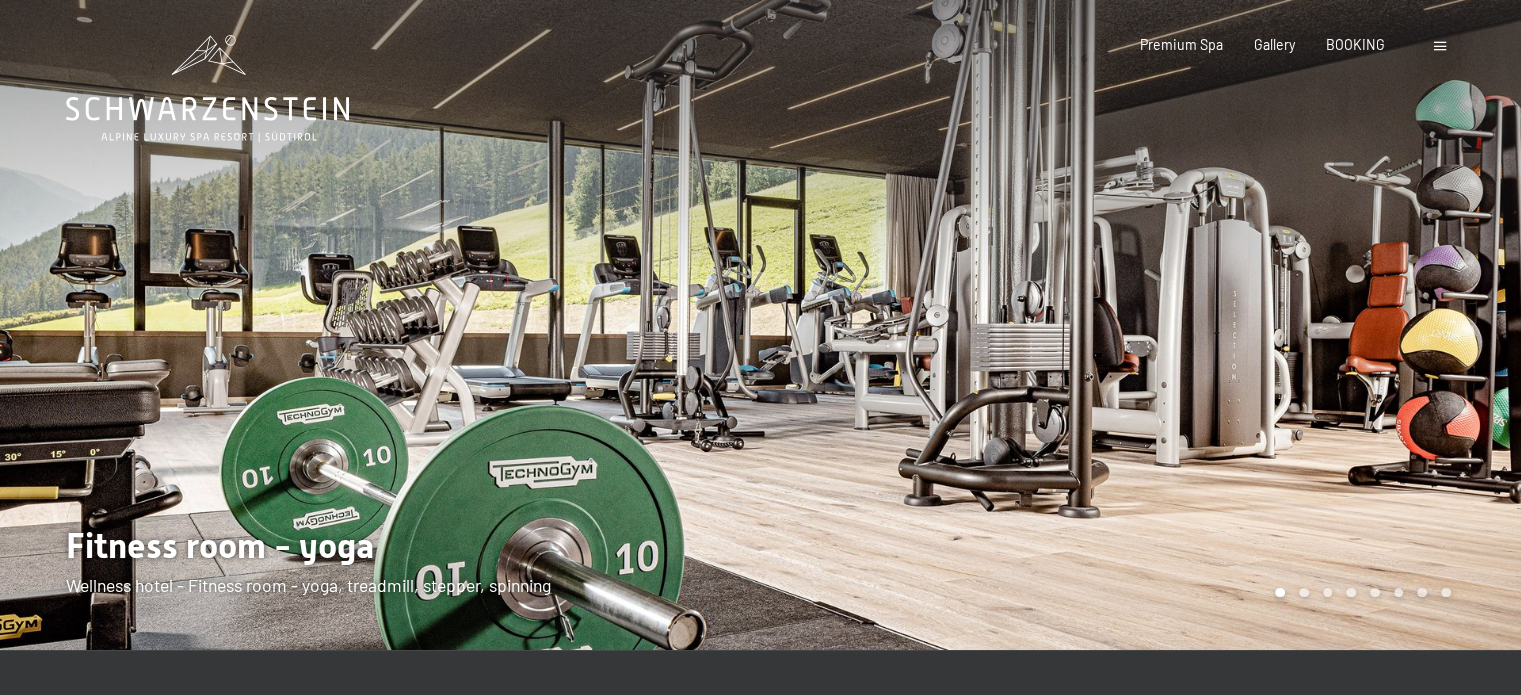 click at bounding box center [1141, 325] 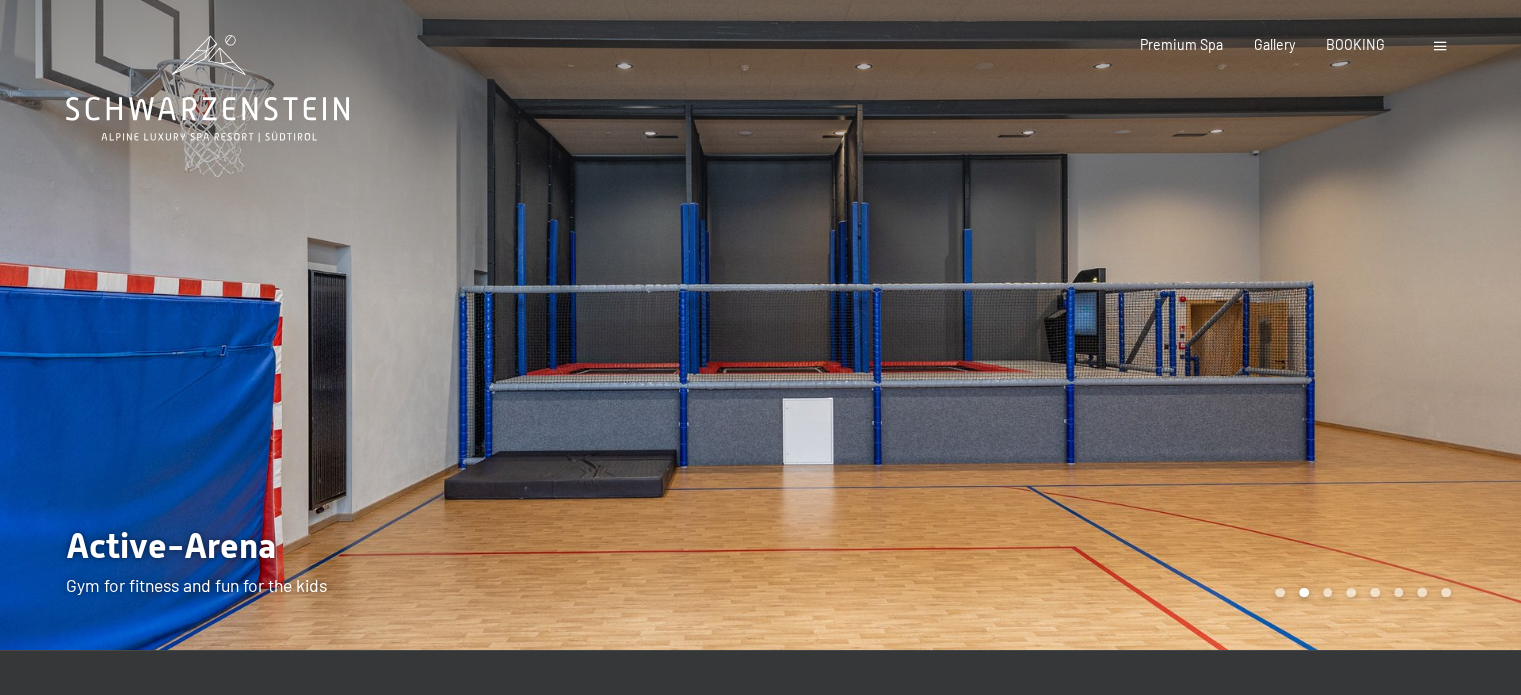 click at bounding box center (380, 325) 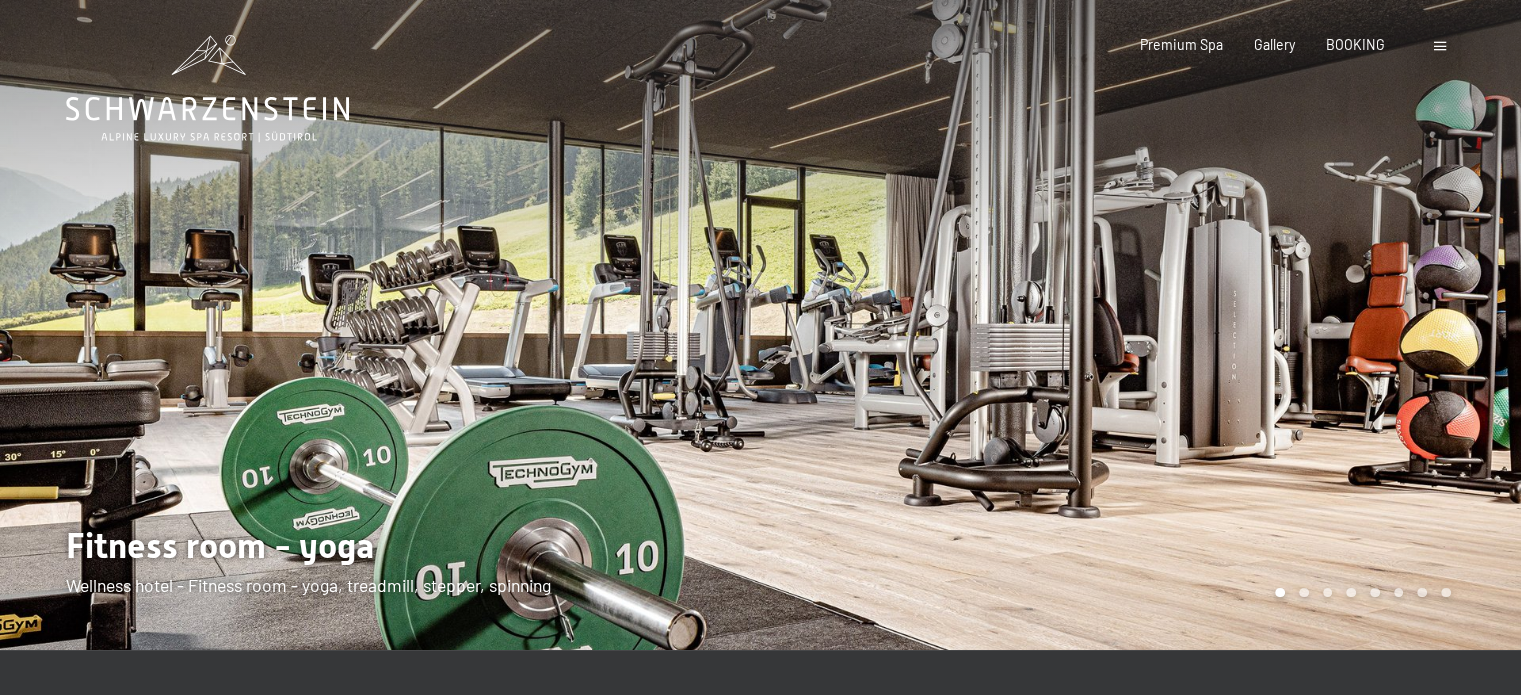 click at bounding box center (1141, 325) 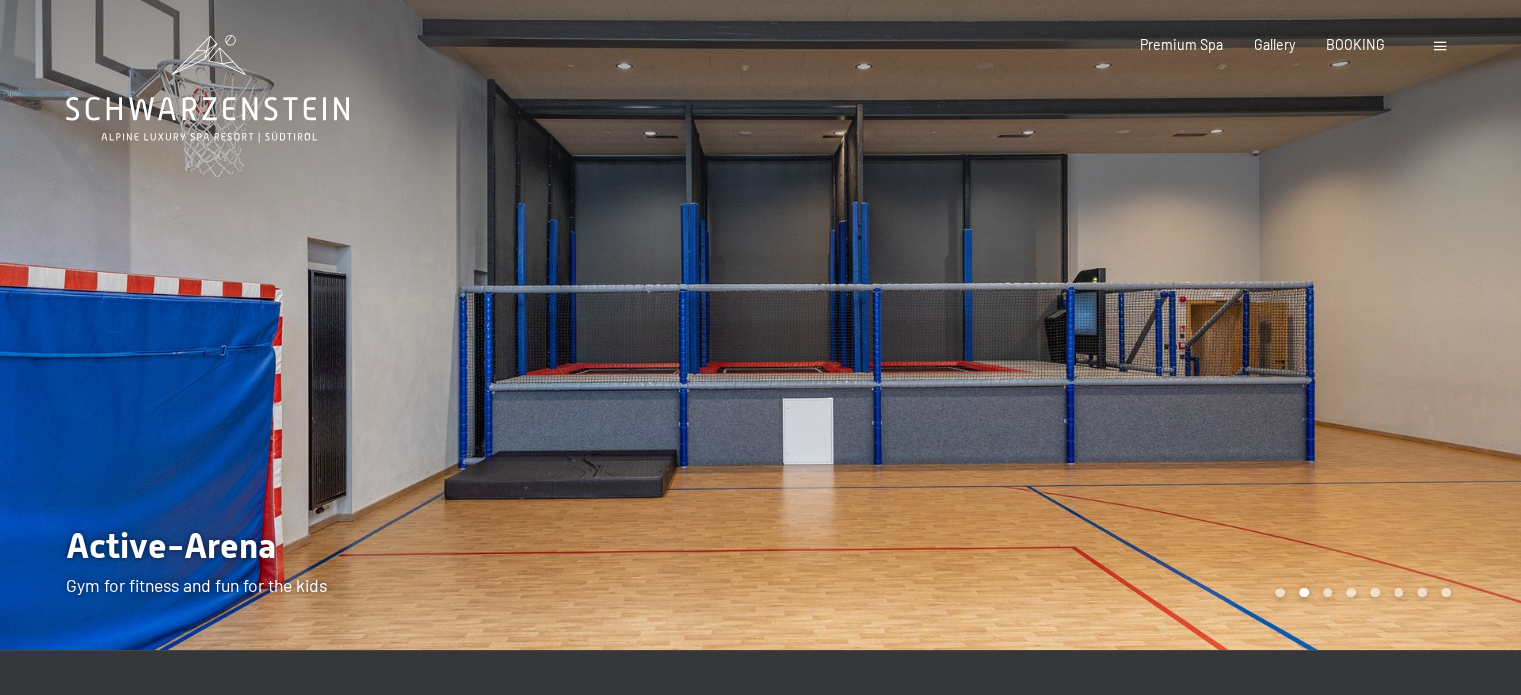drag, startPoint x: 1134, startPoint y: 364, endPoint x: 1134, endPoint y: 351, distance: 13 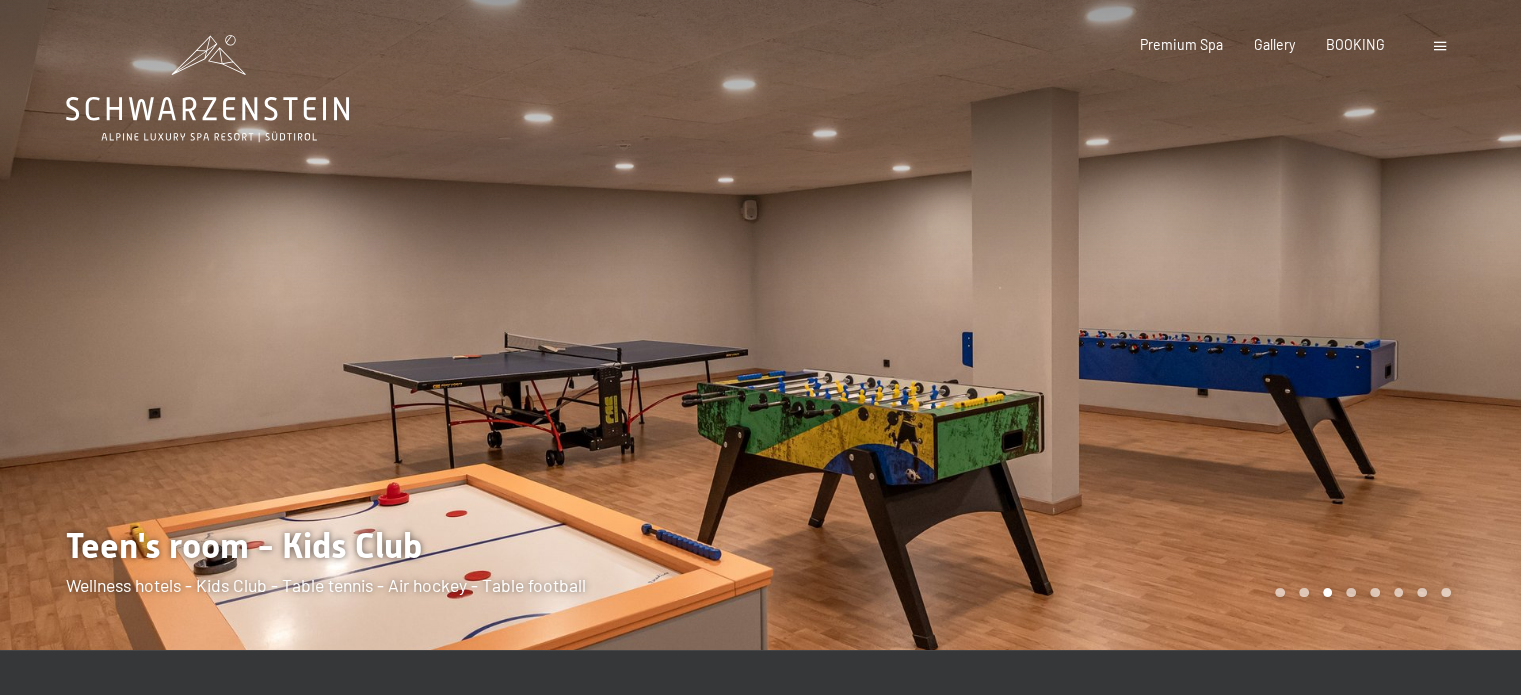 click at bounding box center (1141, 325) 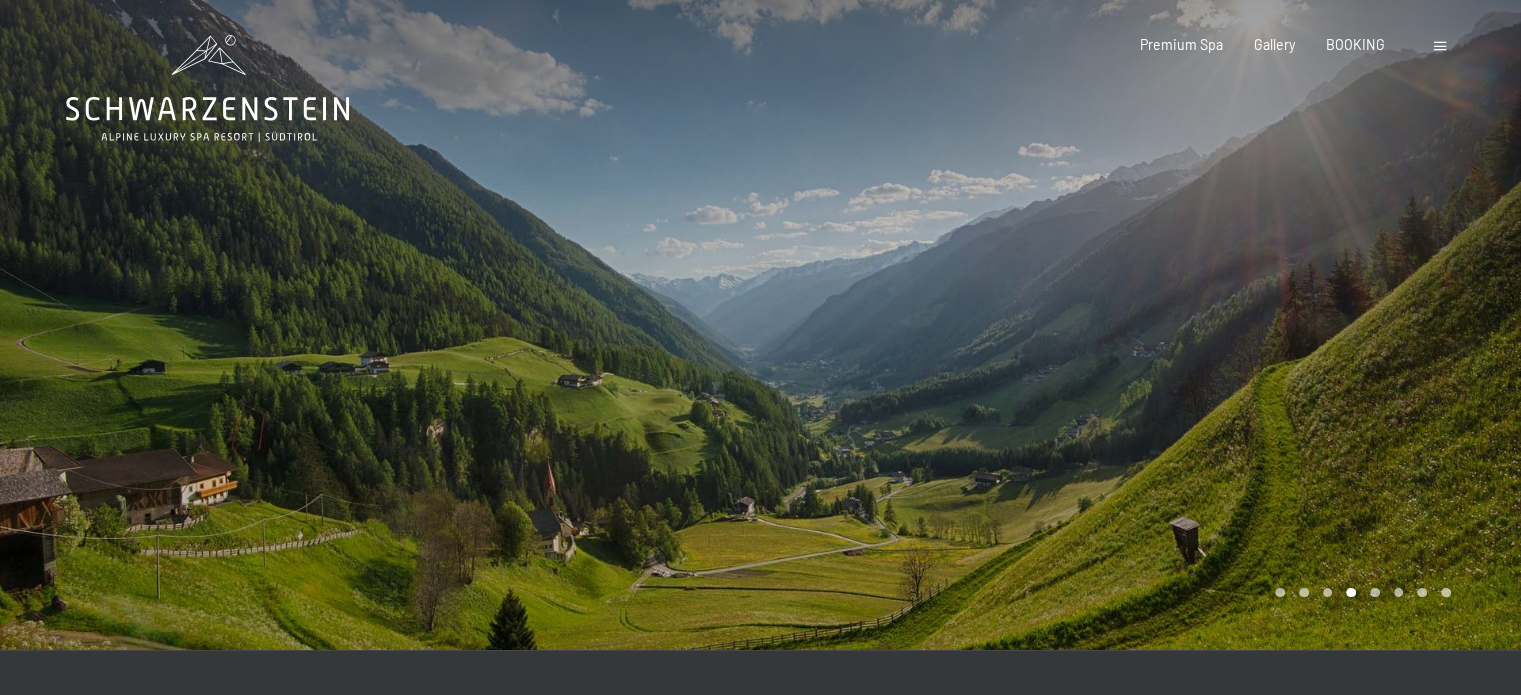 click at bounding box center (1141, 325) 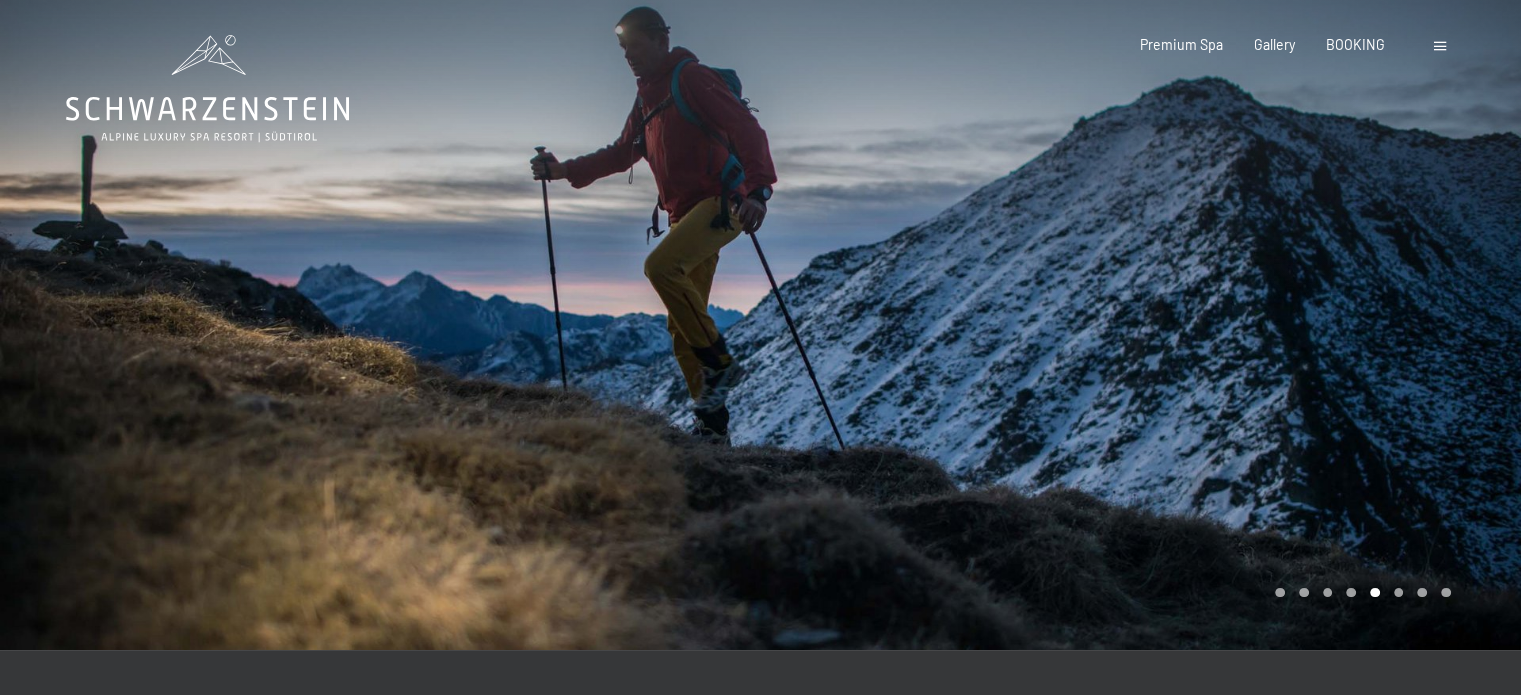 click at bounding box center (1141, 325) 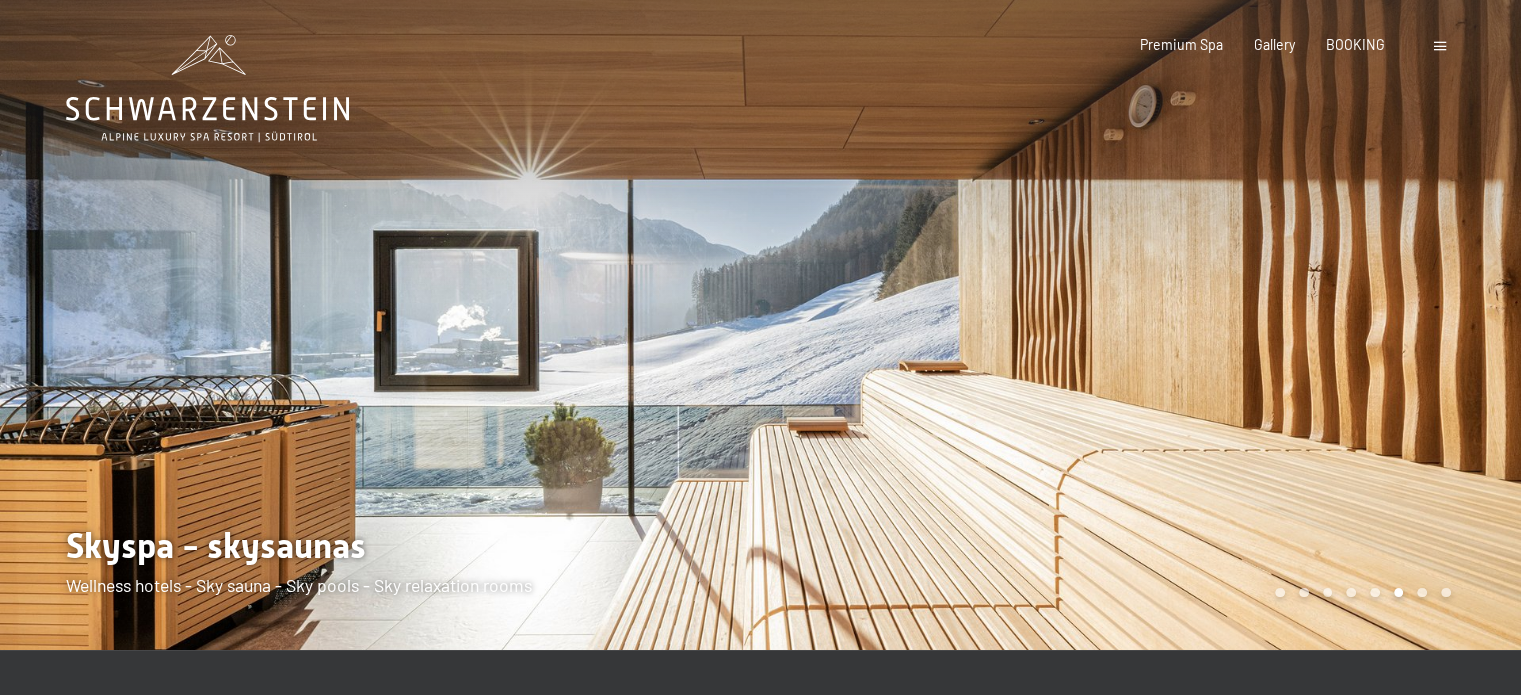 click at bounding box center [1141, 325] 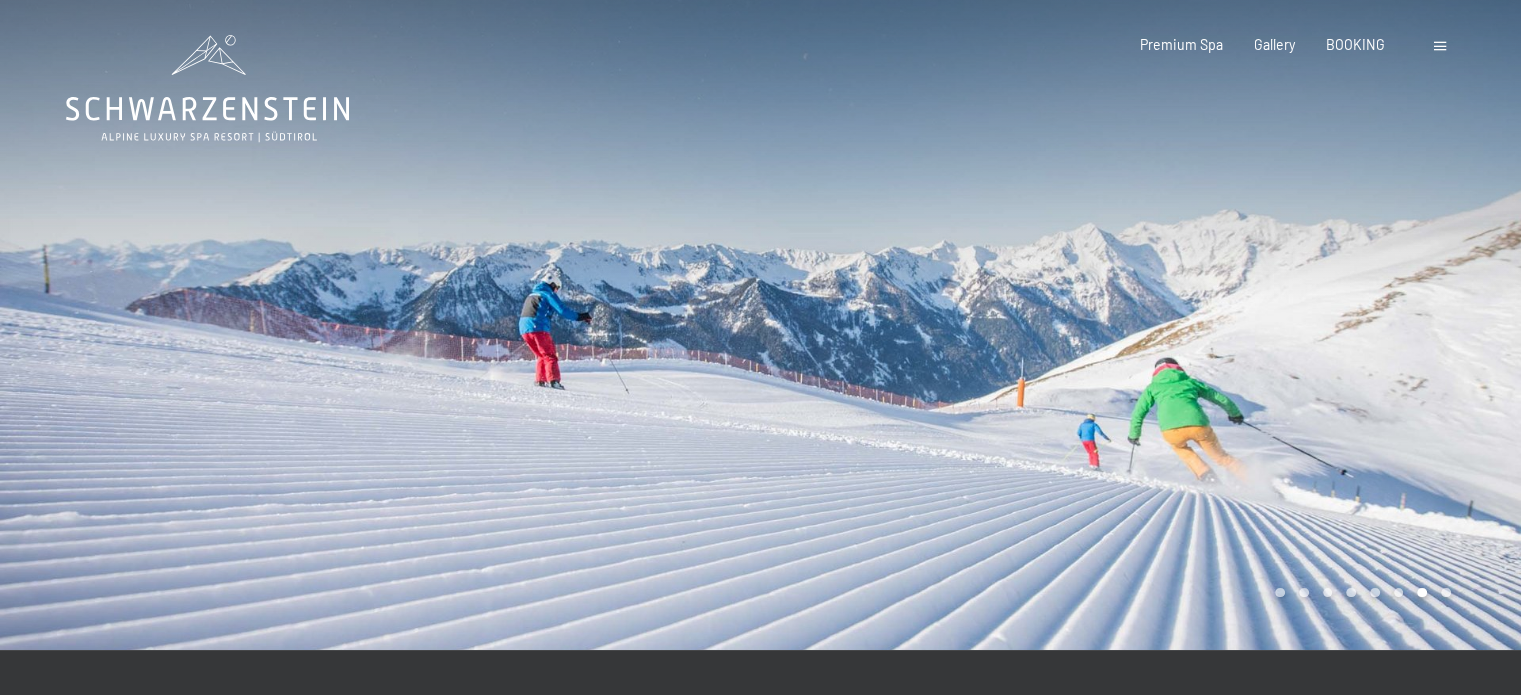 click at bounding box center [1141, 325] 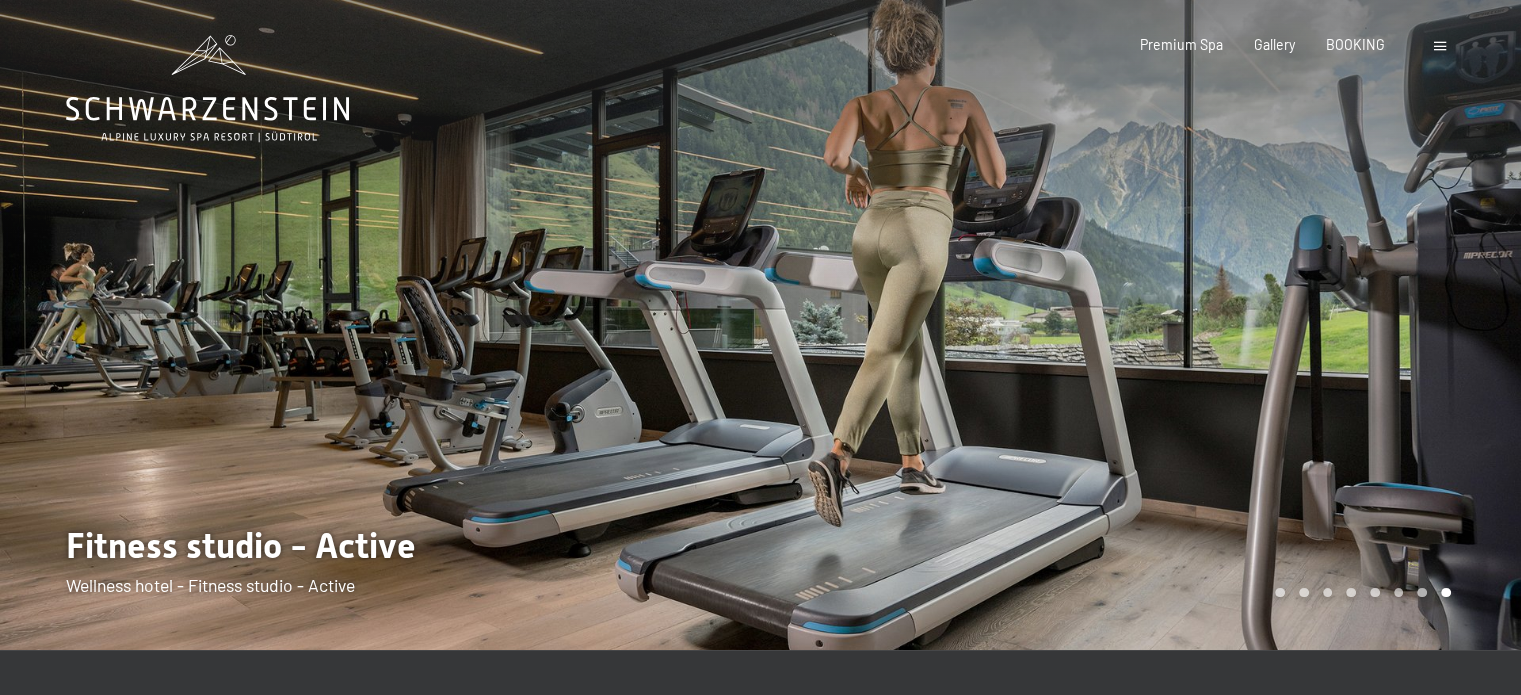 click at bounding box center [1141, 325] 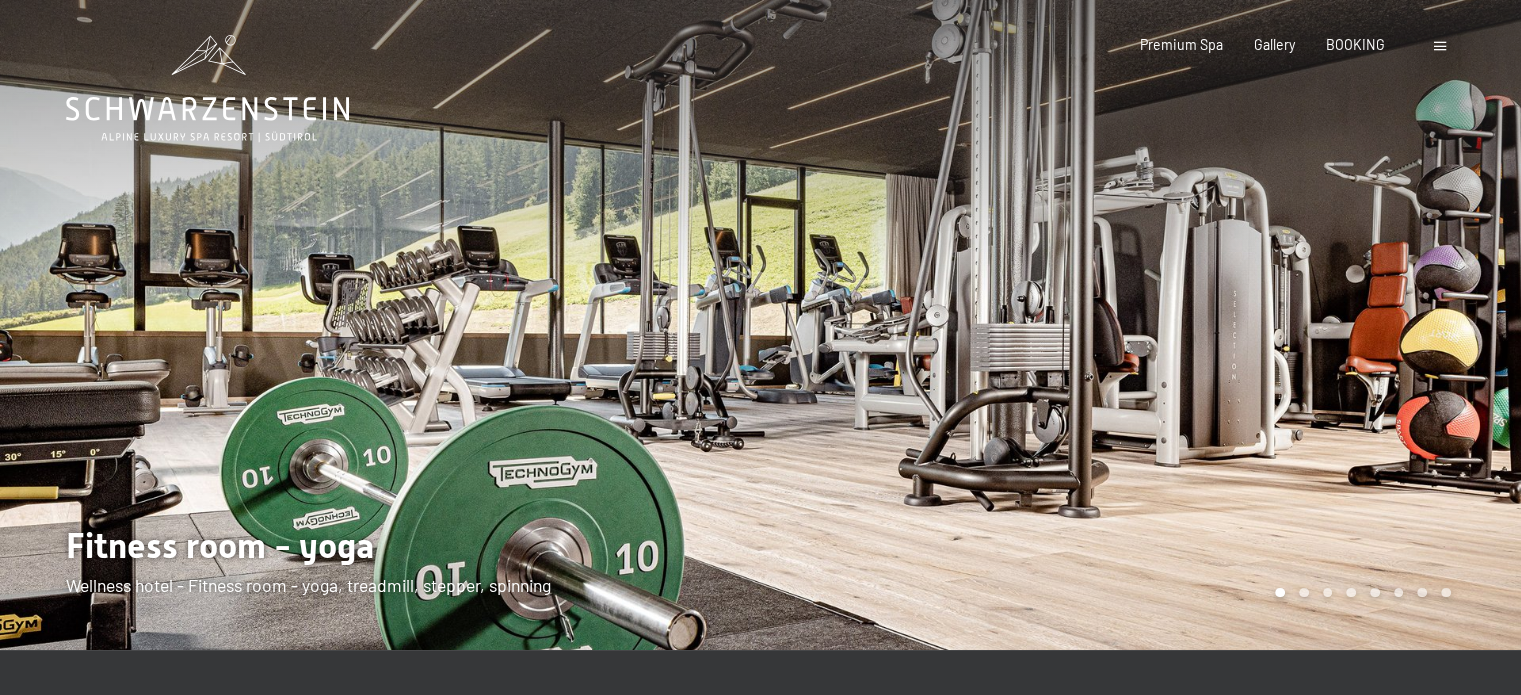click at bounding box center (1141, 325) 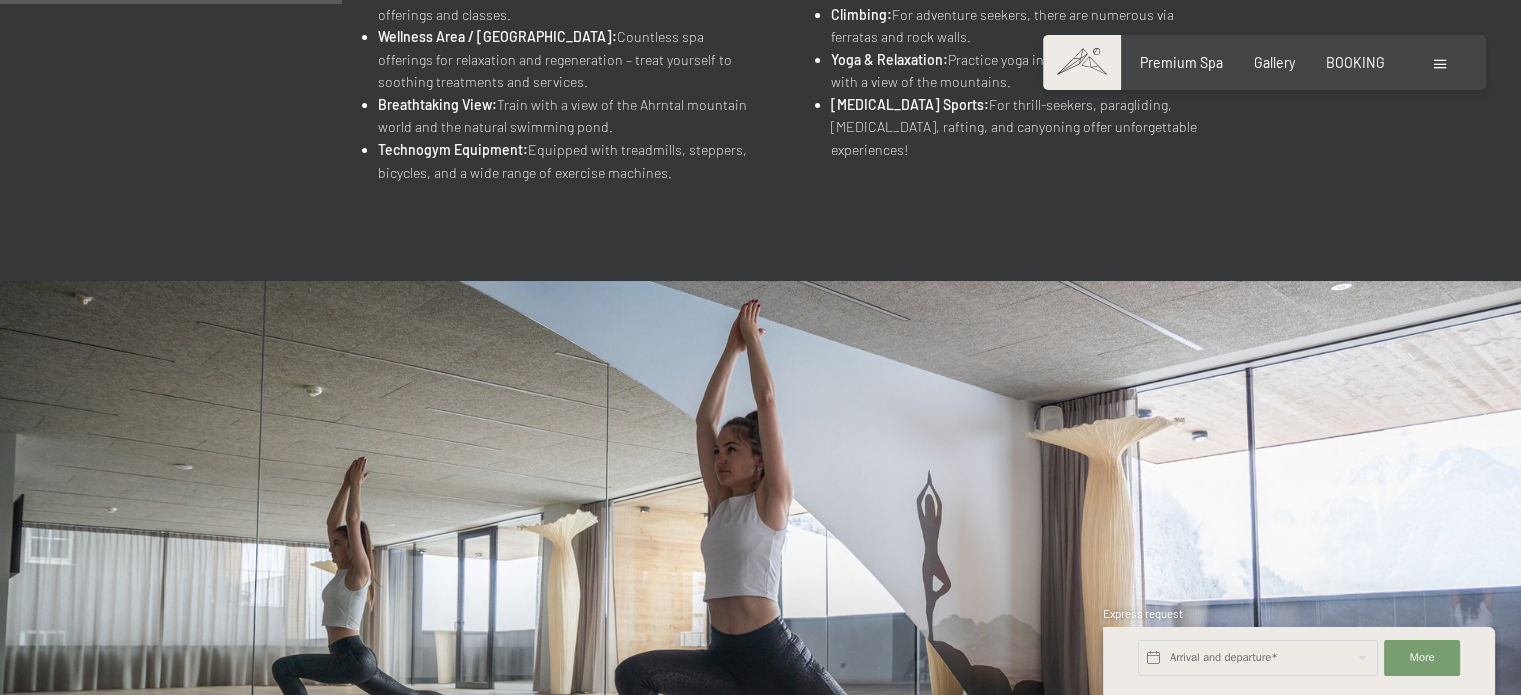 scroll, scrollTop: 1300, scrollLeft: 0, axis: vertical 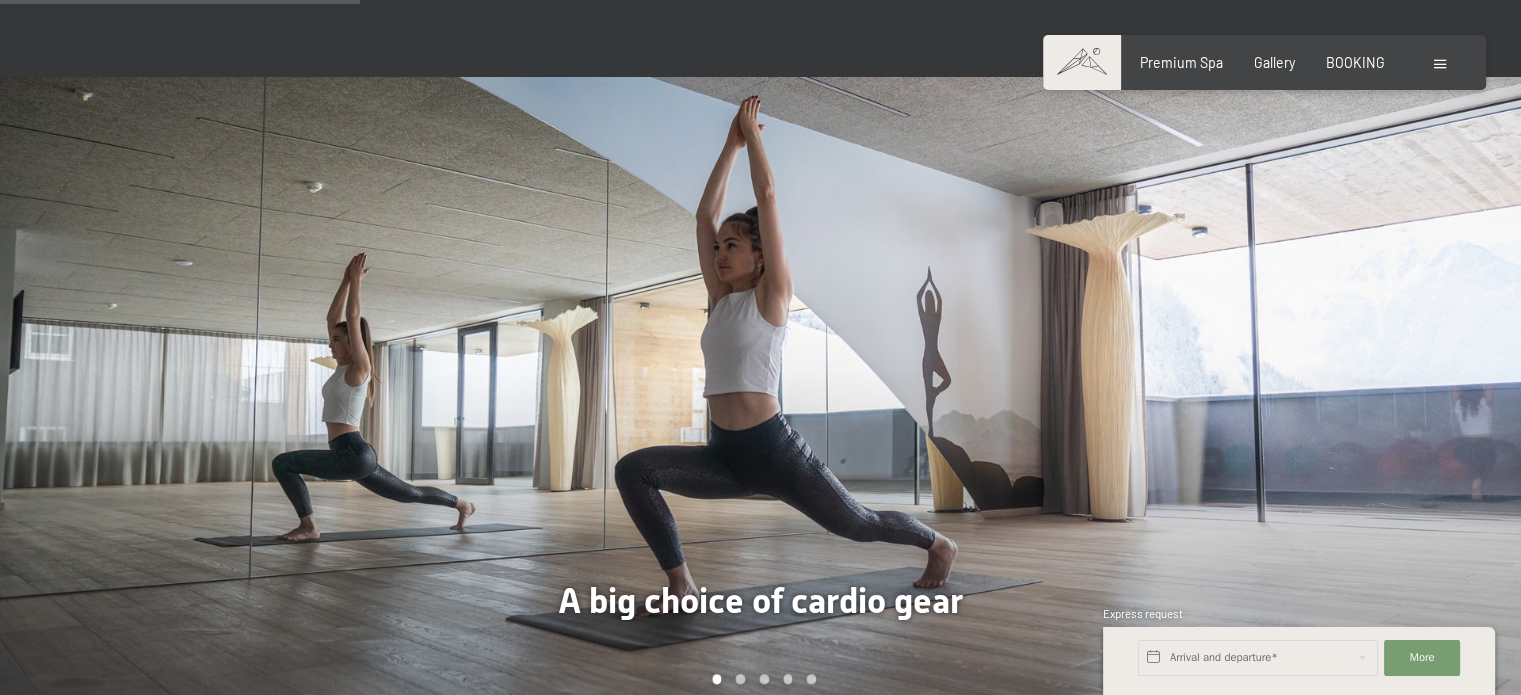 click at bounding box center [1141, 402] 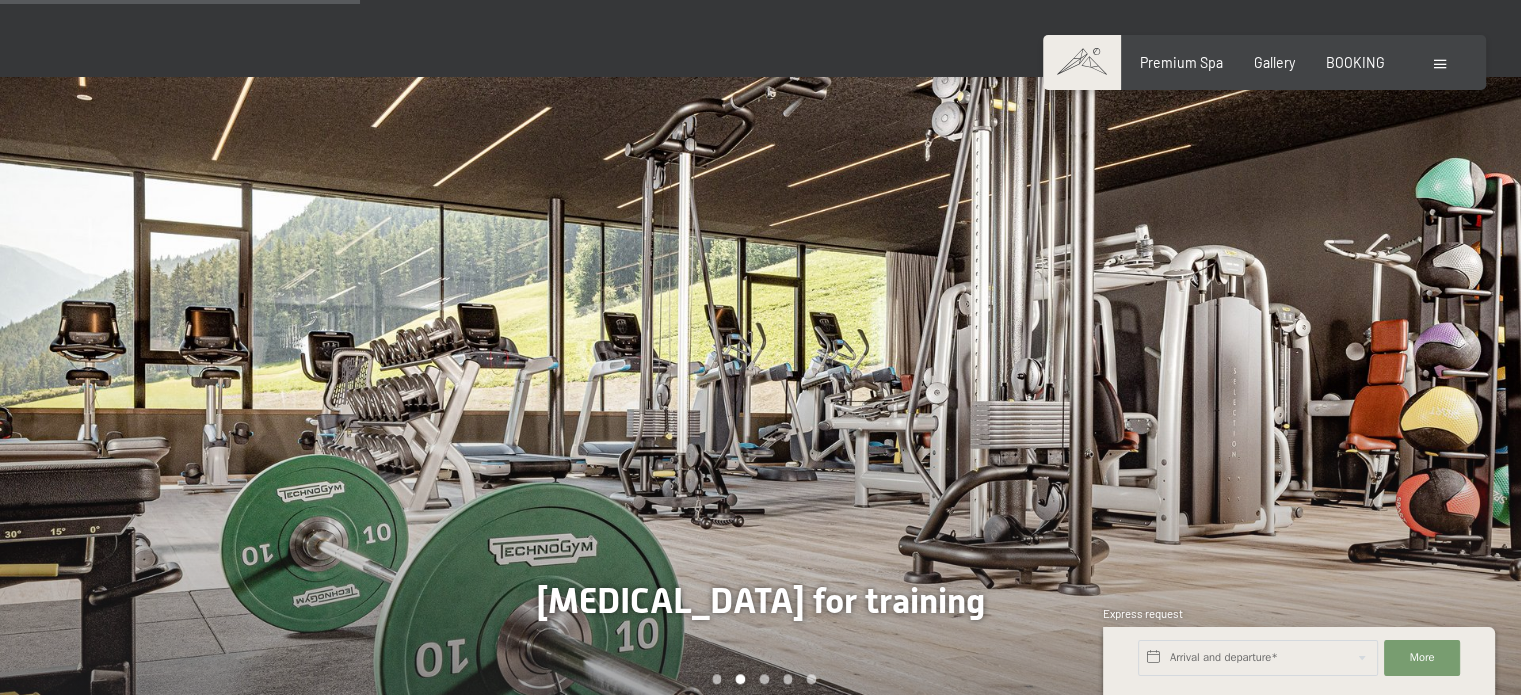 click at bounding box center [1141, 402] 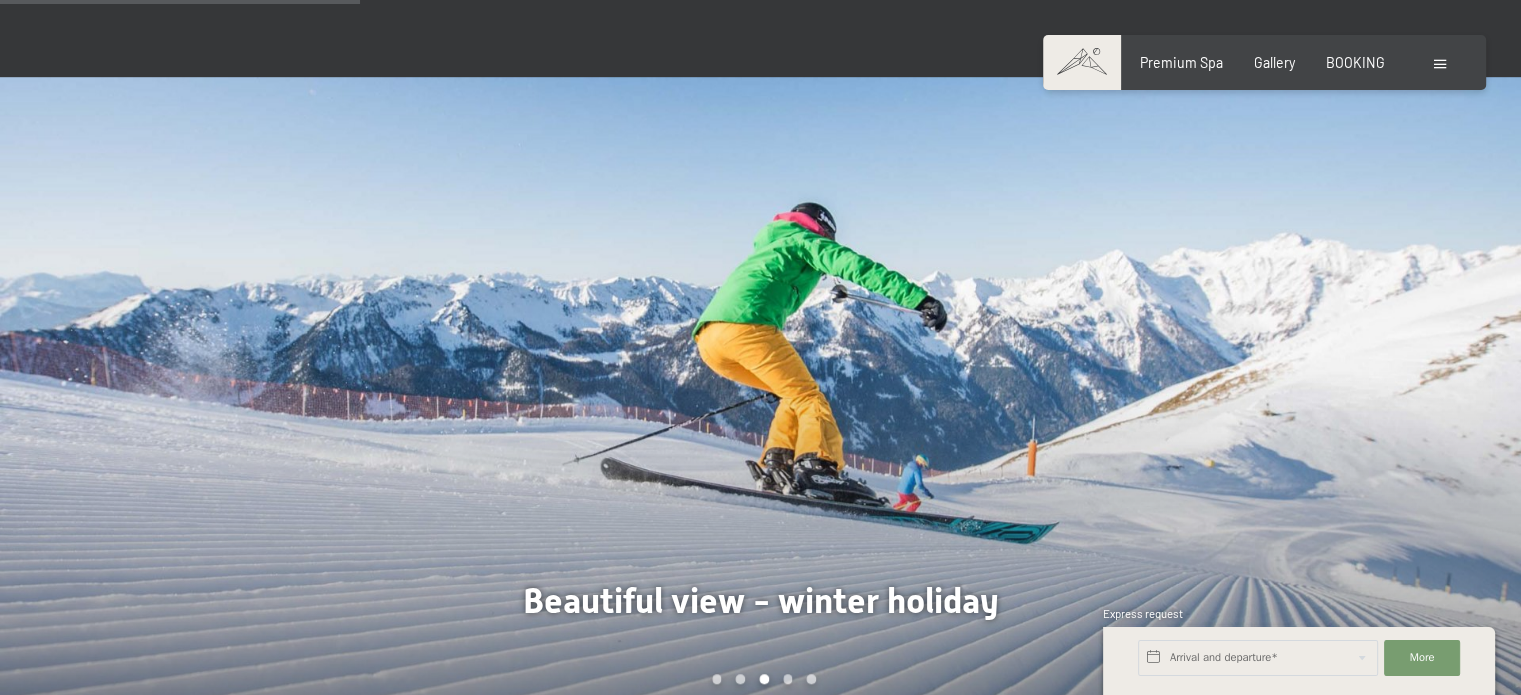 click at bounding box center [1141, 402] 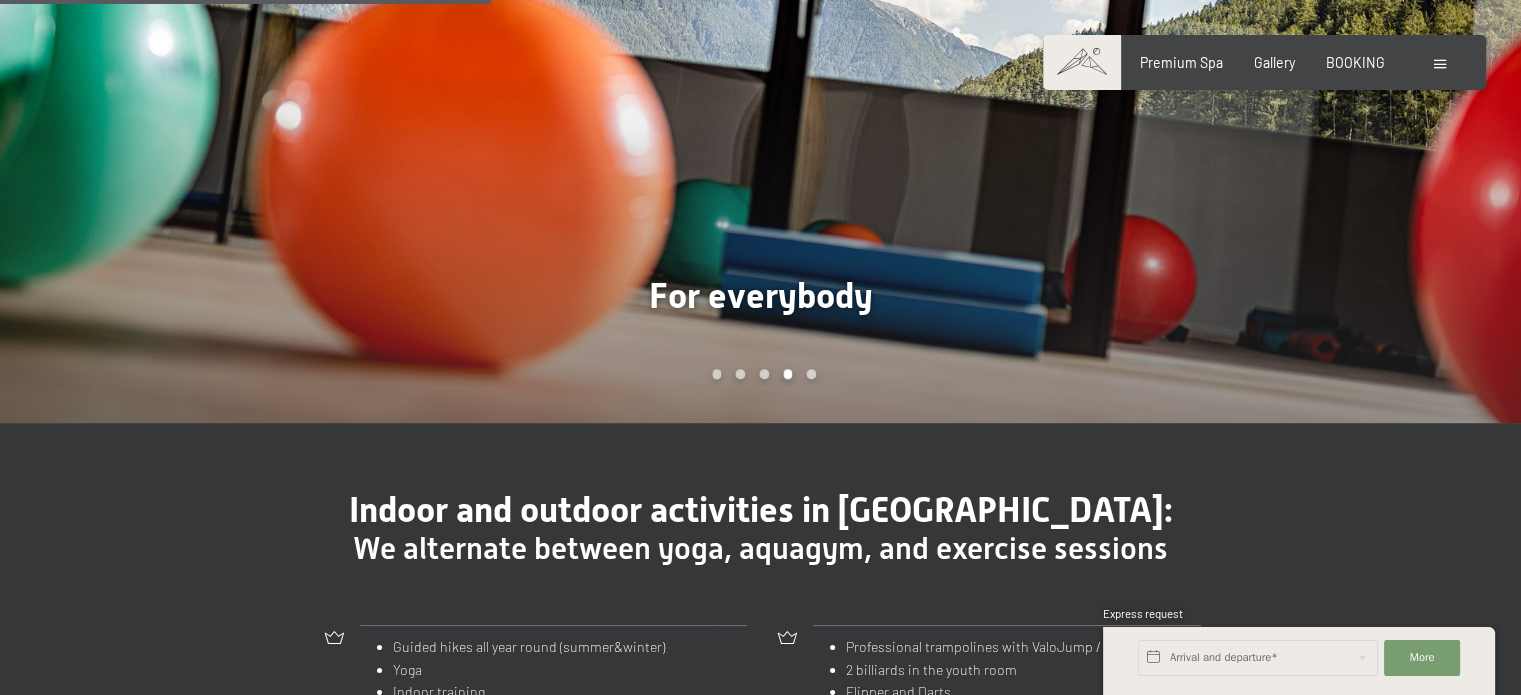 scroll, scrollTop: 1600, scrollLeft: 0, axis: vertical 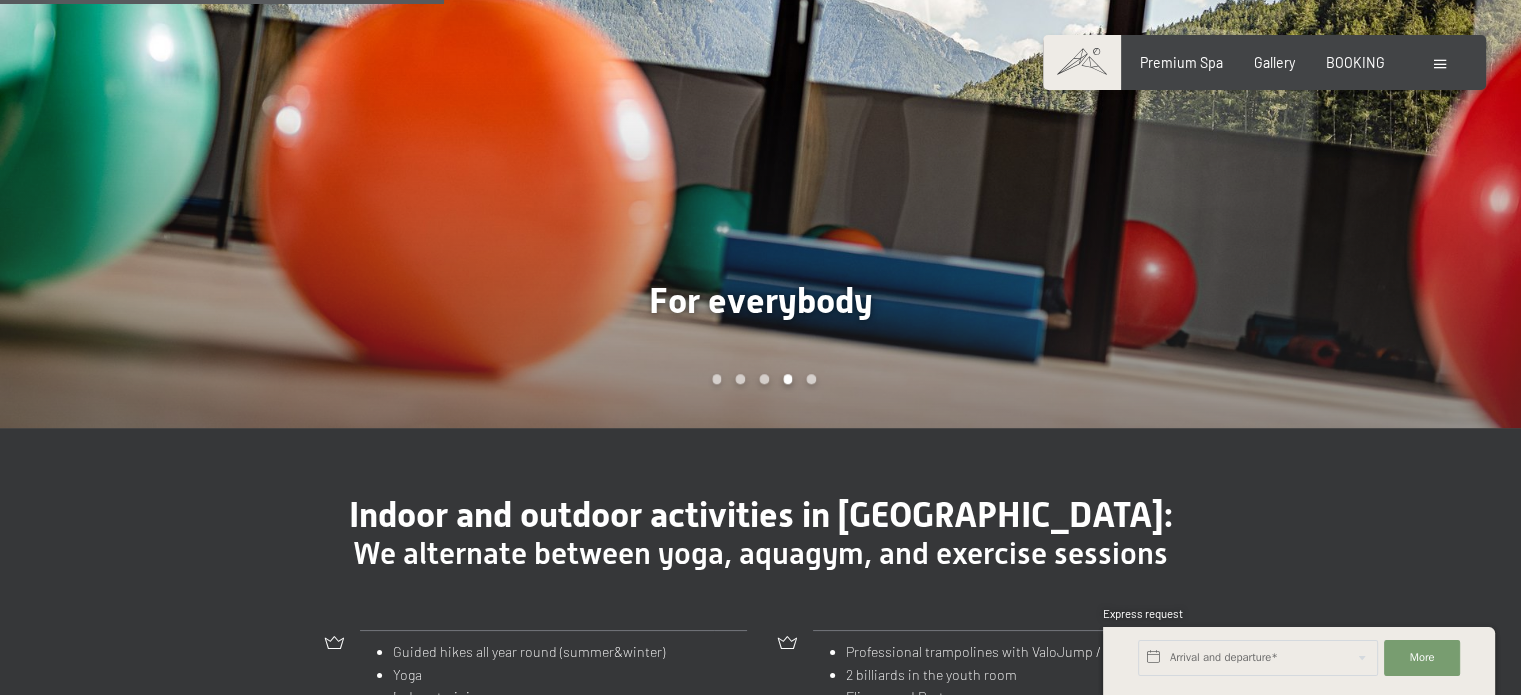 click at bounding box center [1141, 102] 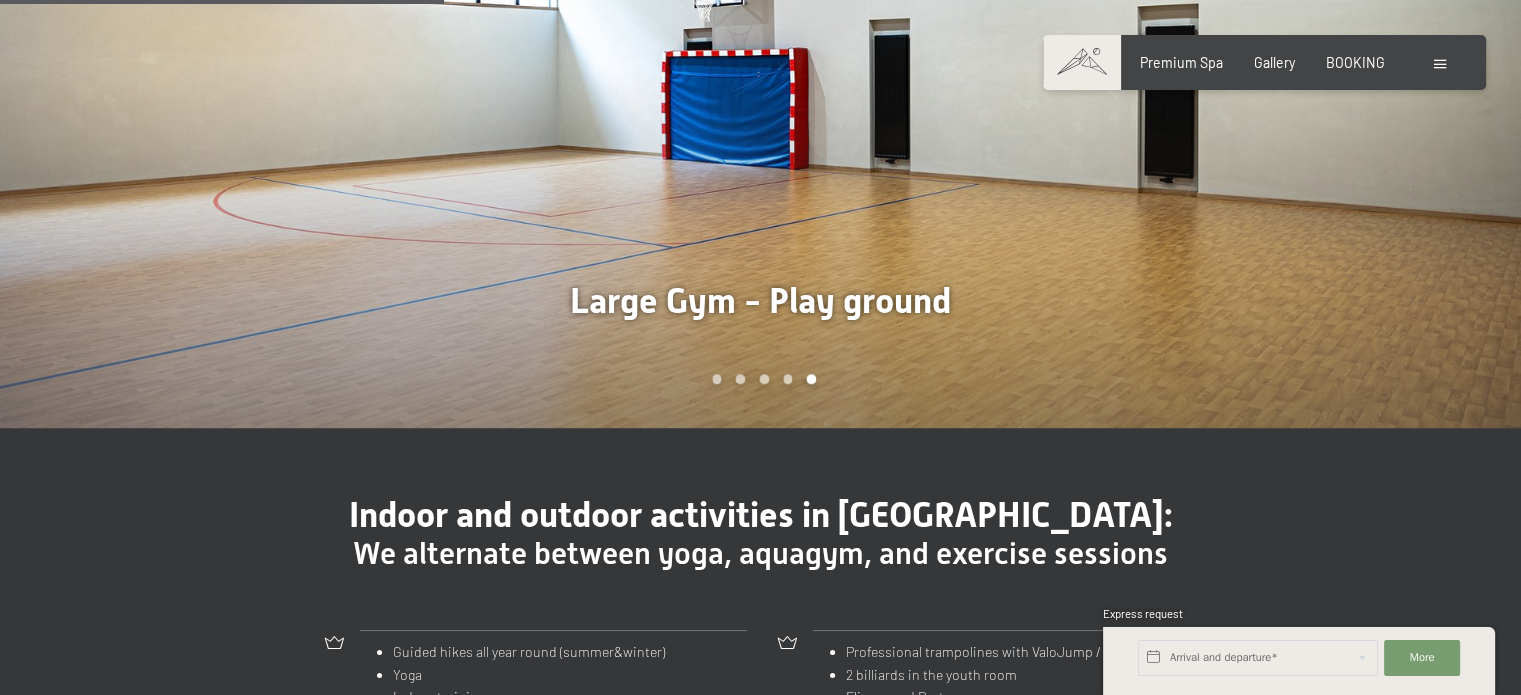 click at bounding box center (1141, 102) 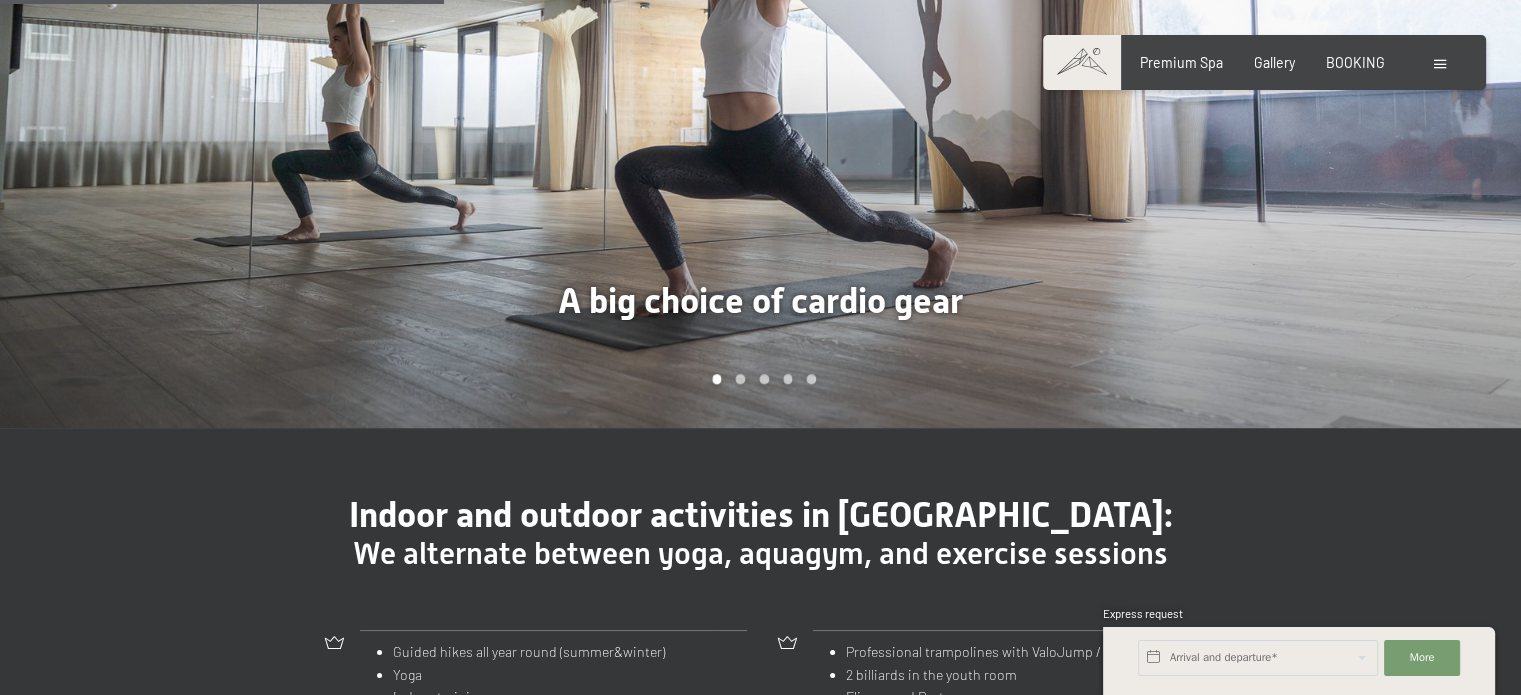 click at bounding box center [380, 102] 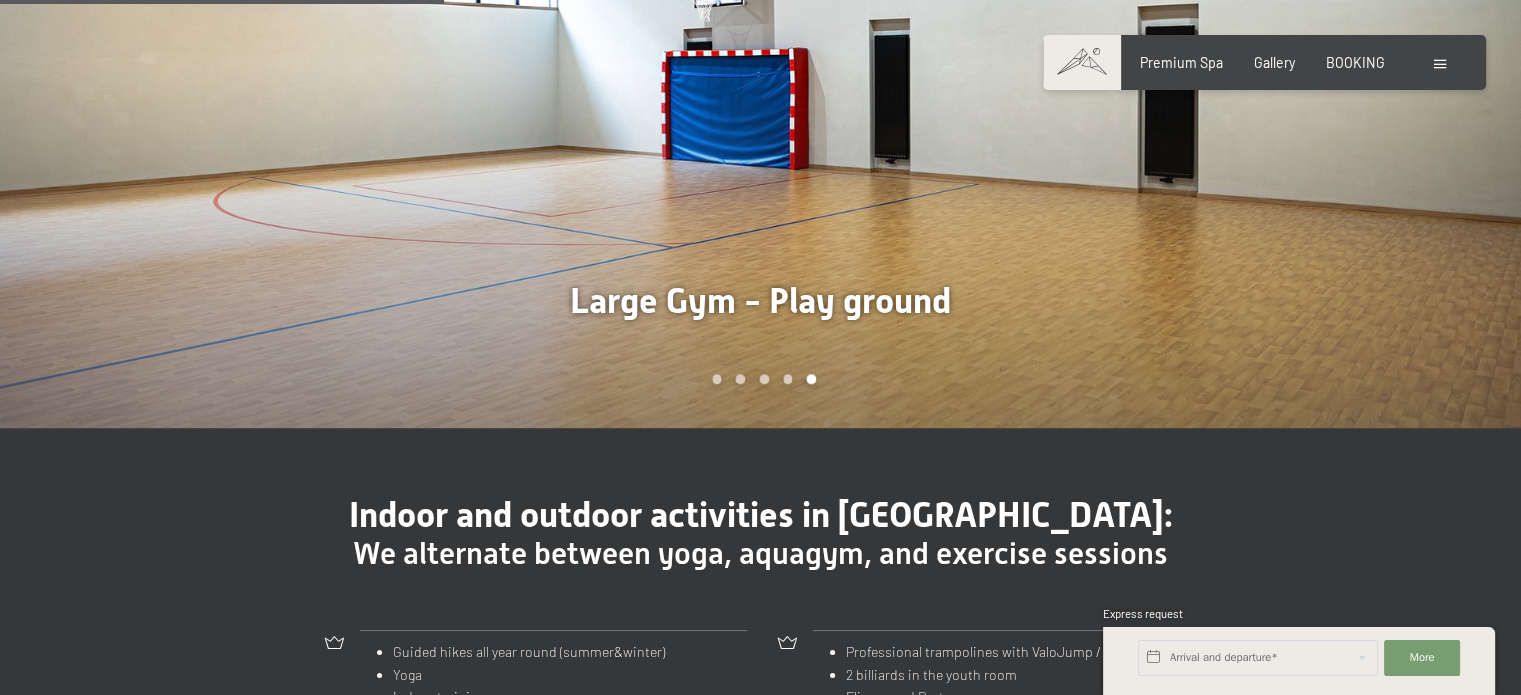 click at bounding box center (1141, 102) 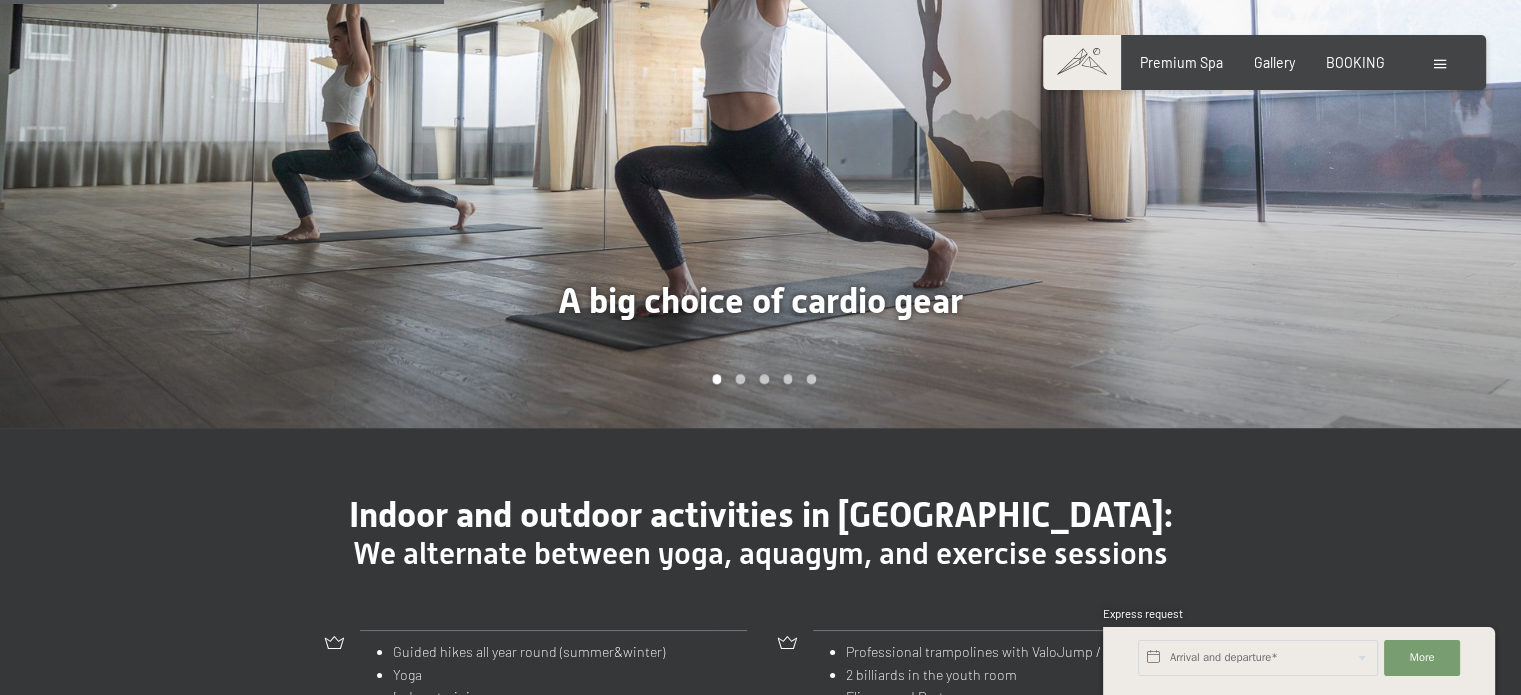 click at bounding box center [1141, 102] 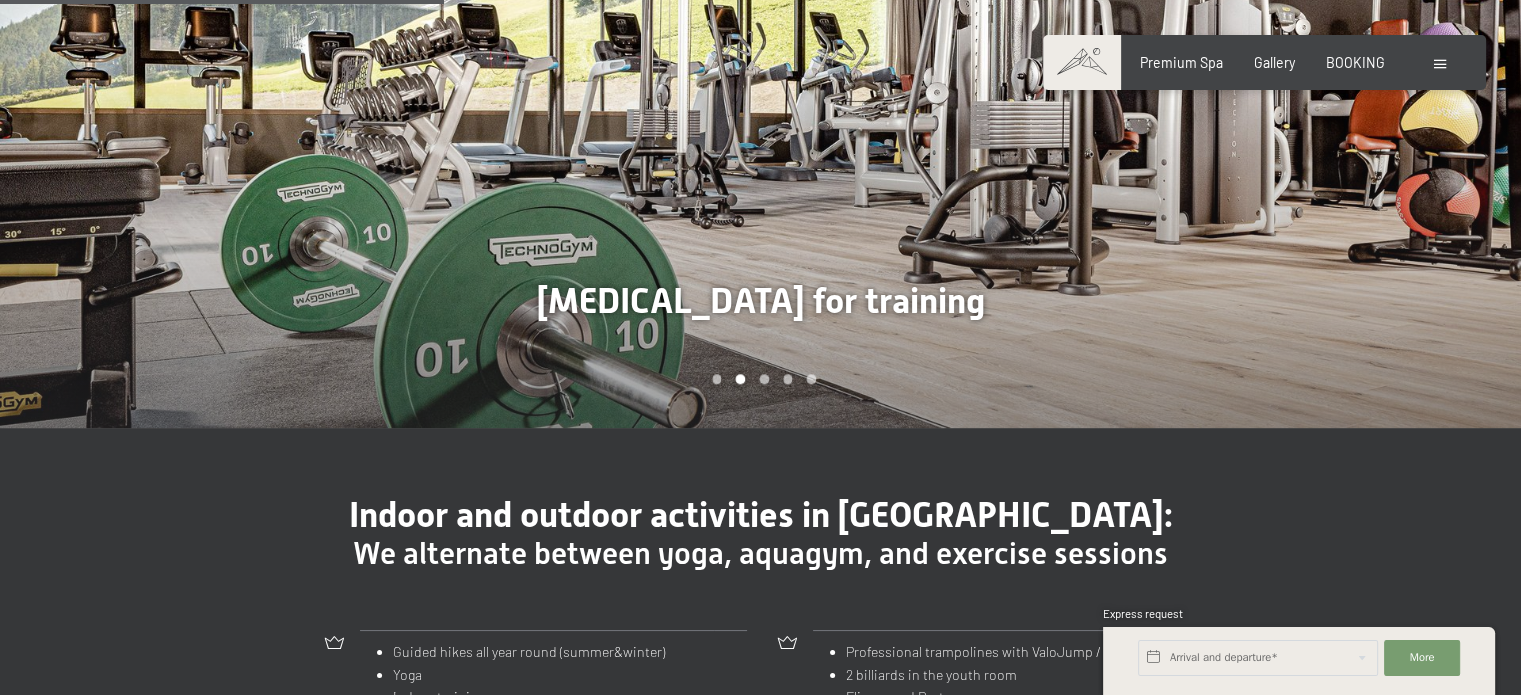click at bounding box center (1141, 102) 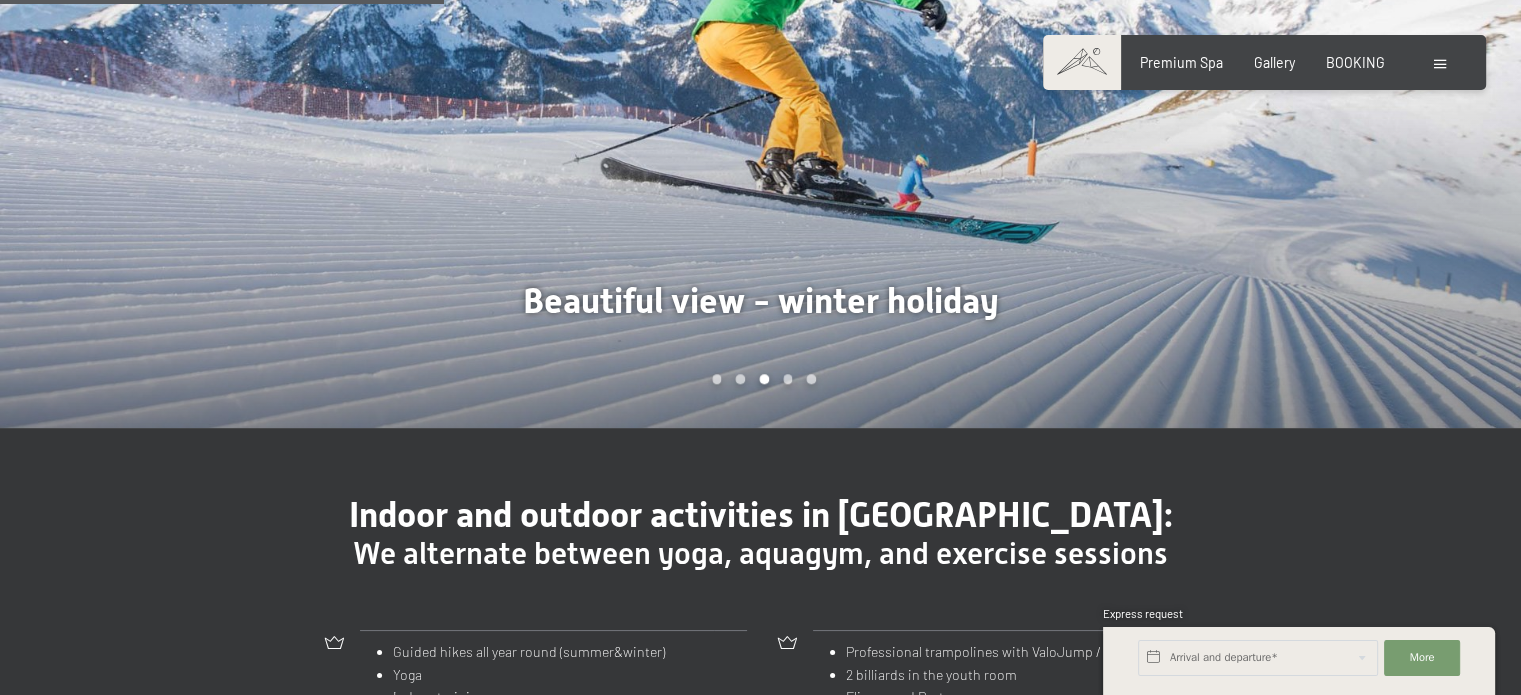 click at bounding box center [1141, 102] 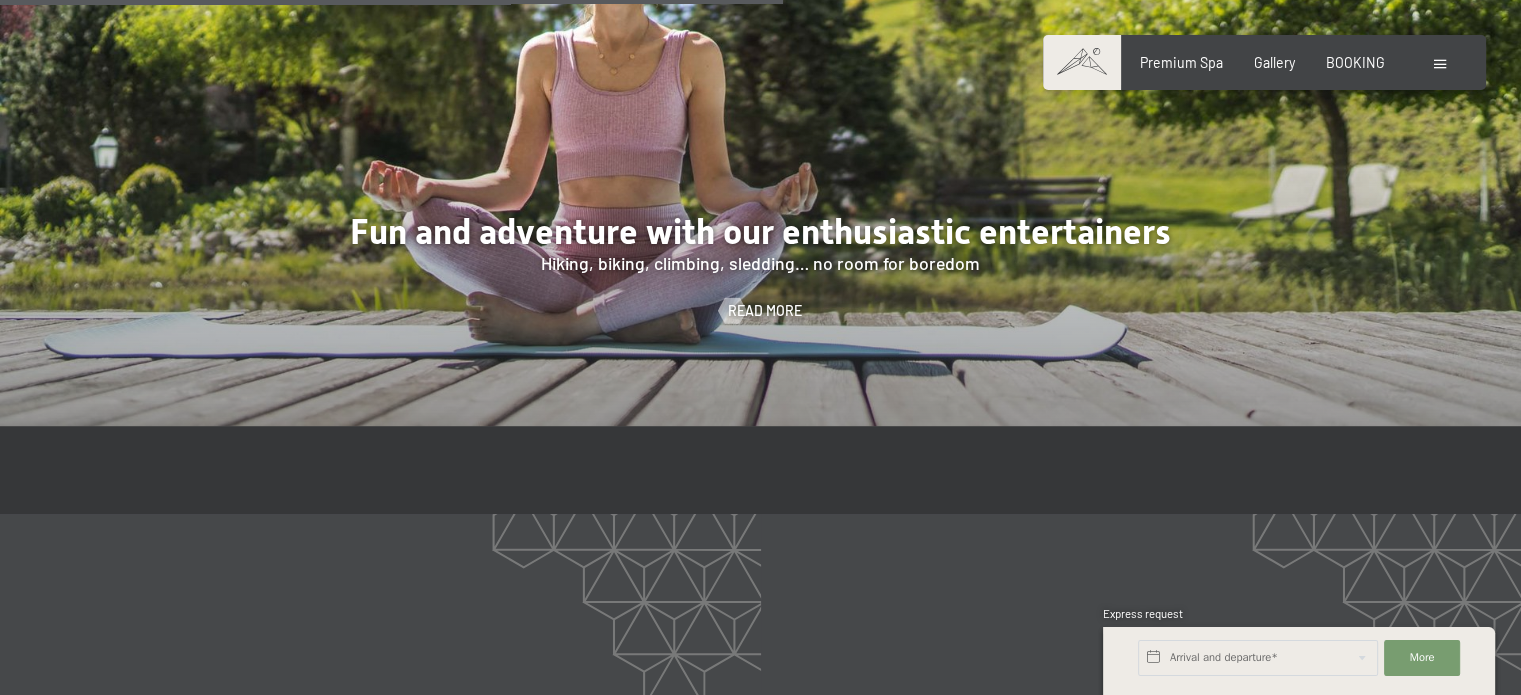 scroll, scrollTop: 2900, scrollLeft: 0, axis: vertical 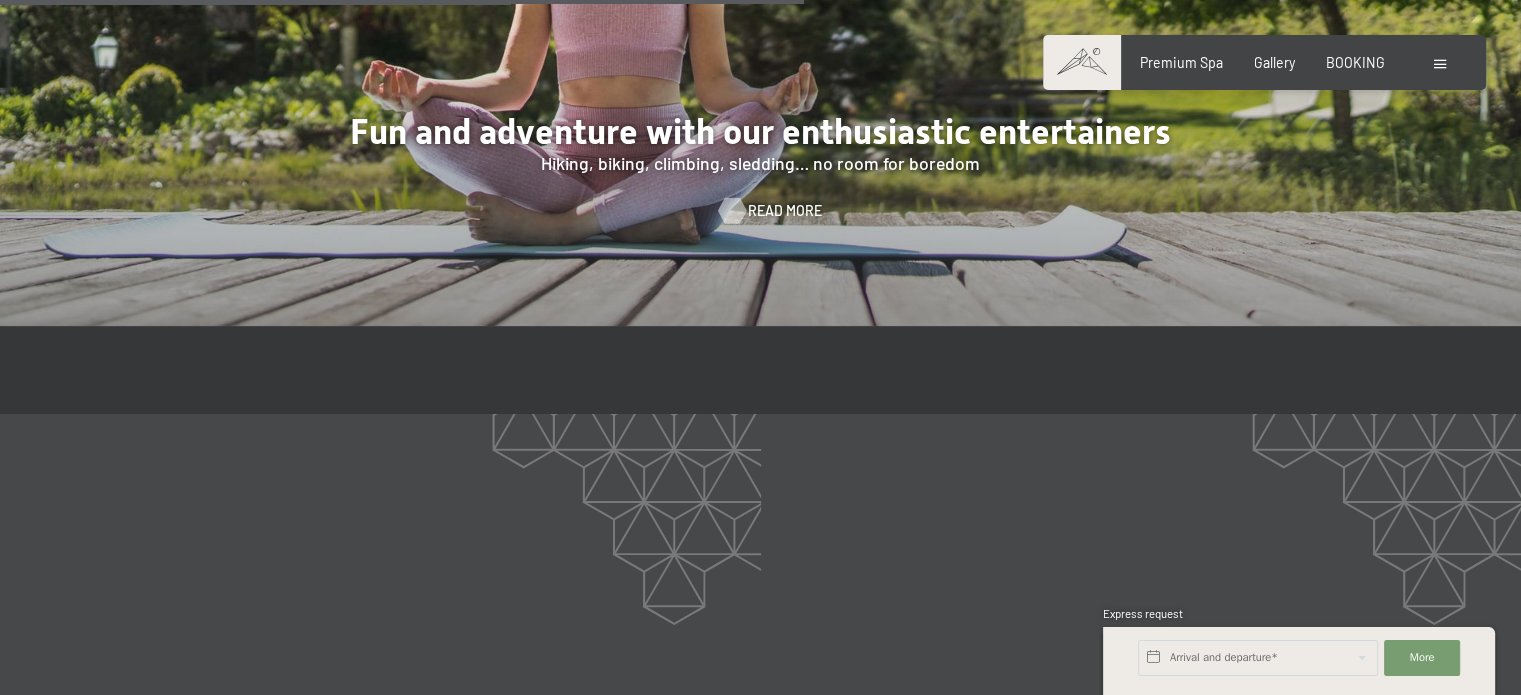 click on "Read more" at bounding box center (760, 211) 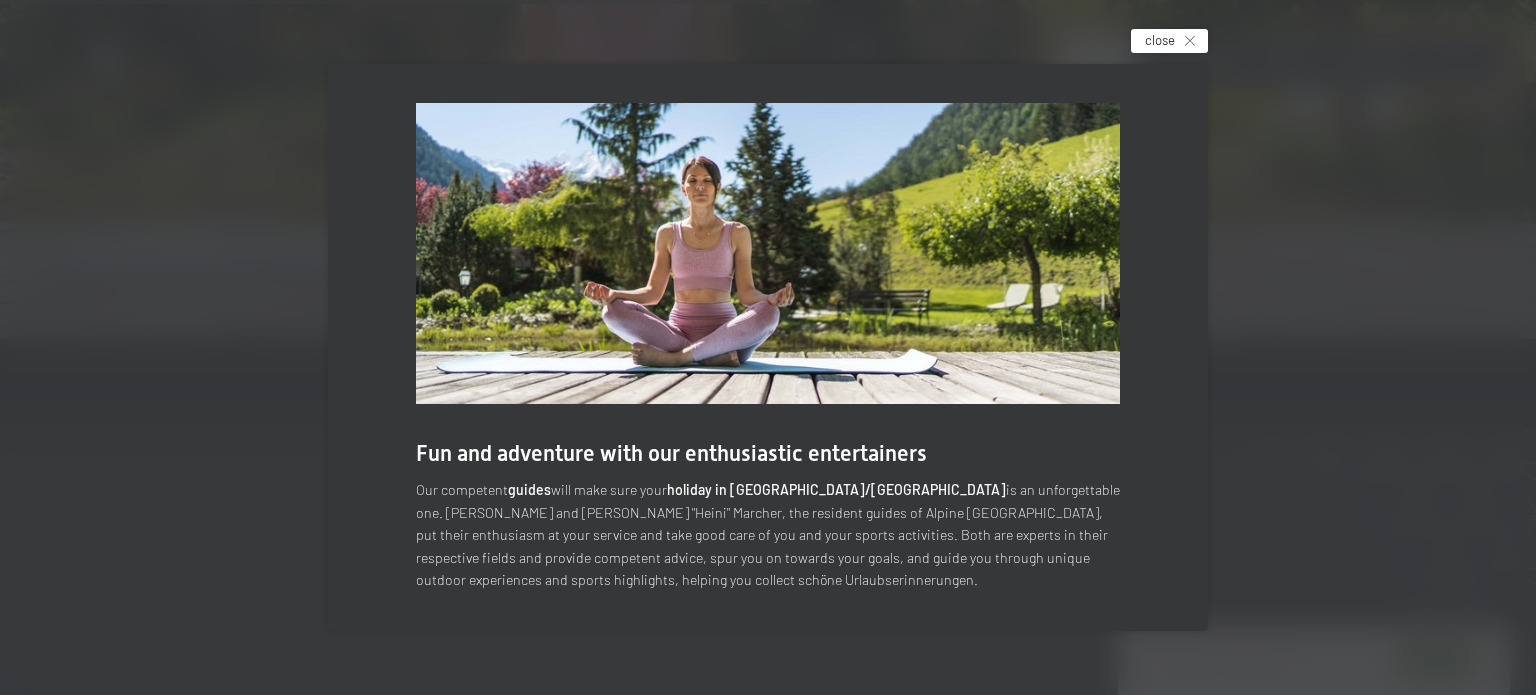 click at bounding box center [1190, 41] 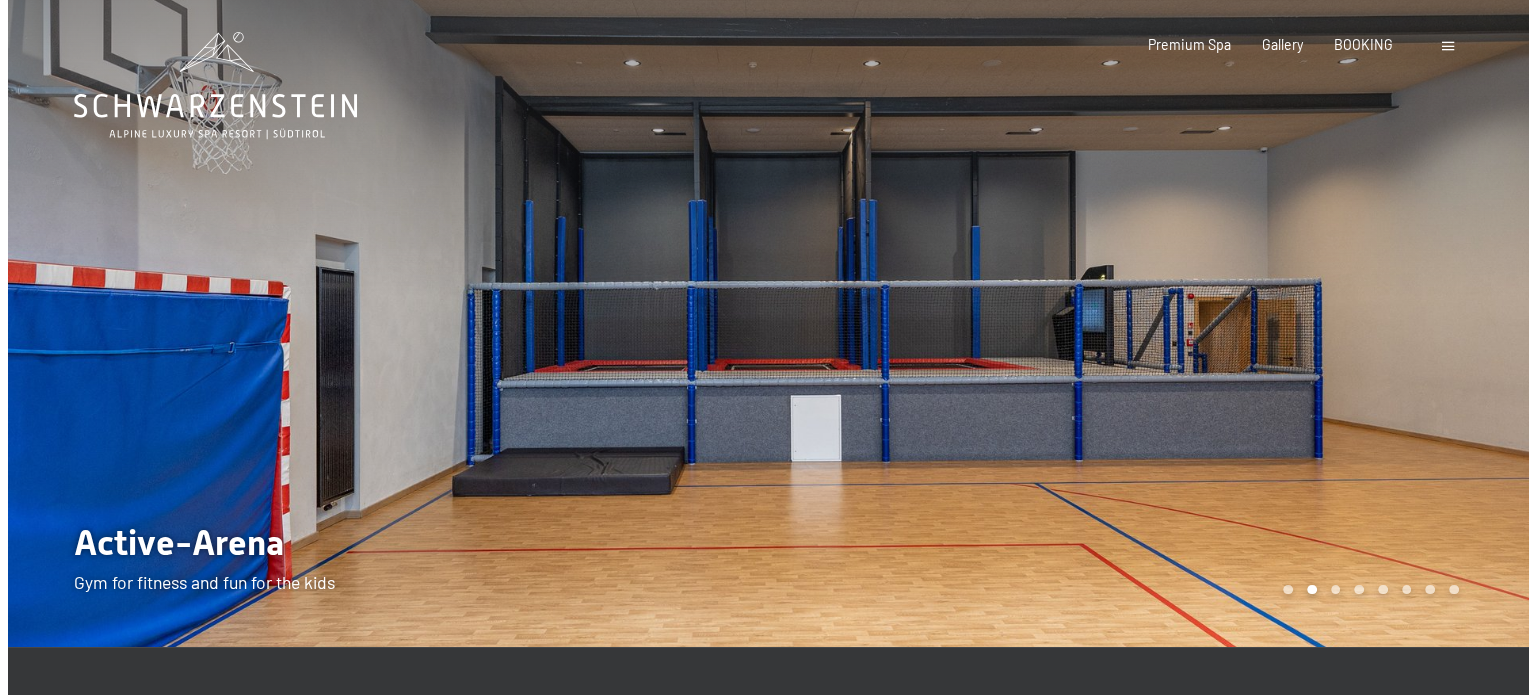 scroll, scrollTop: 0, scrollLeft: 0, axis: both 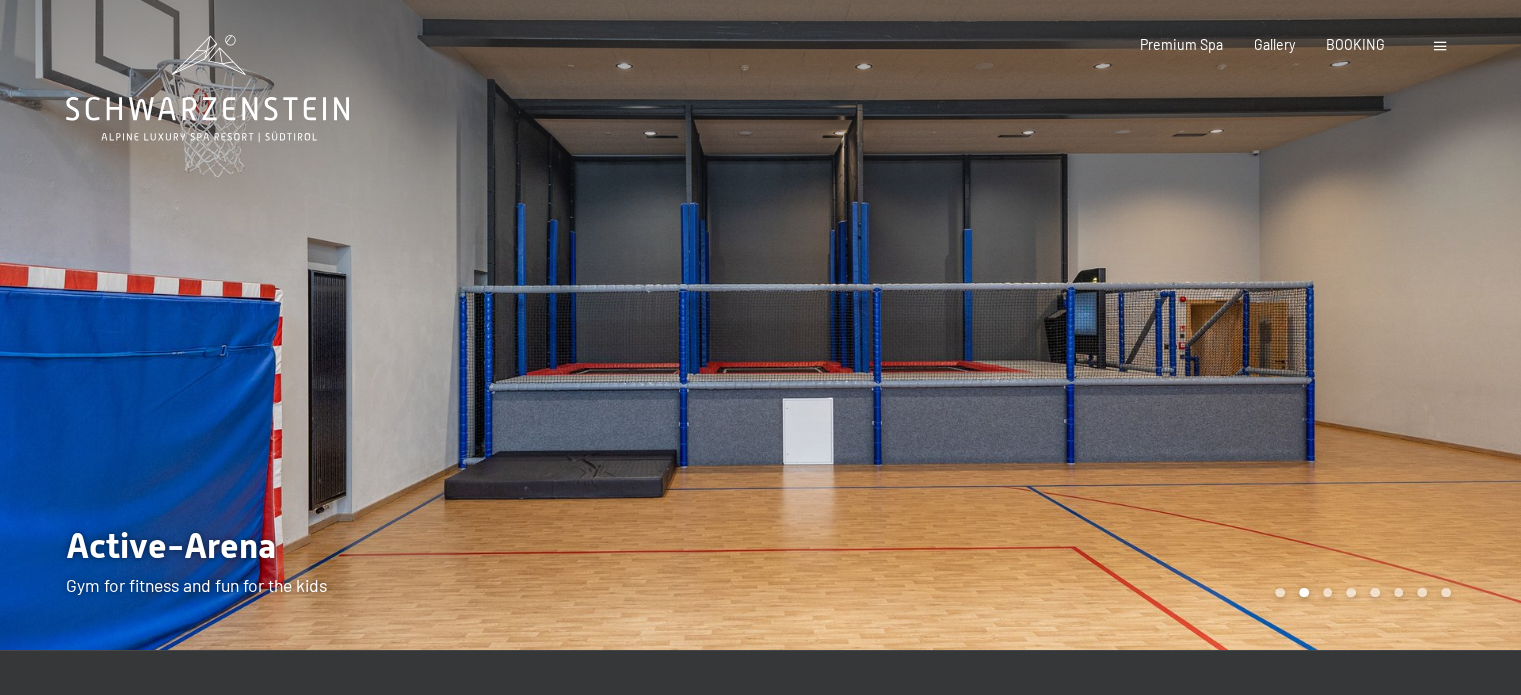 click at bounding box center [1440, 46] 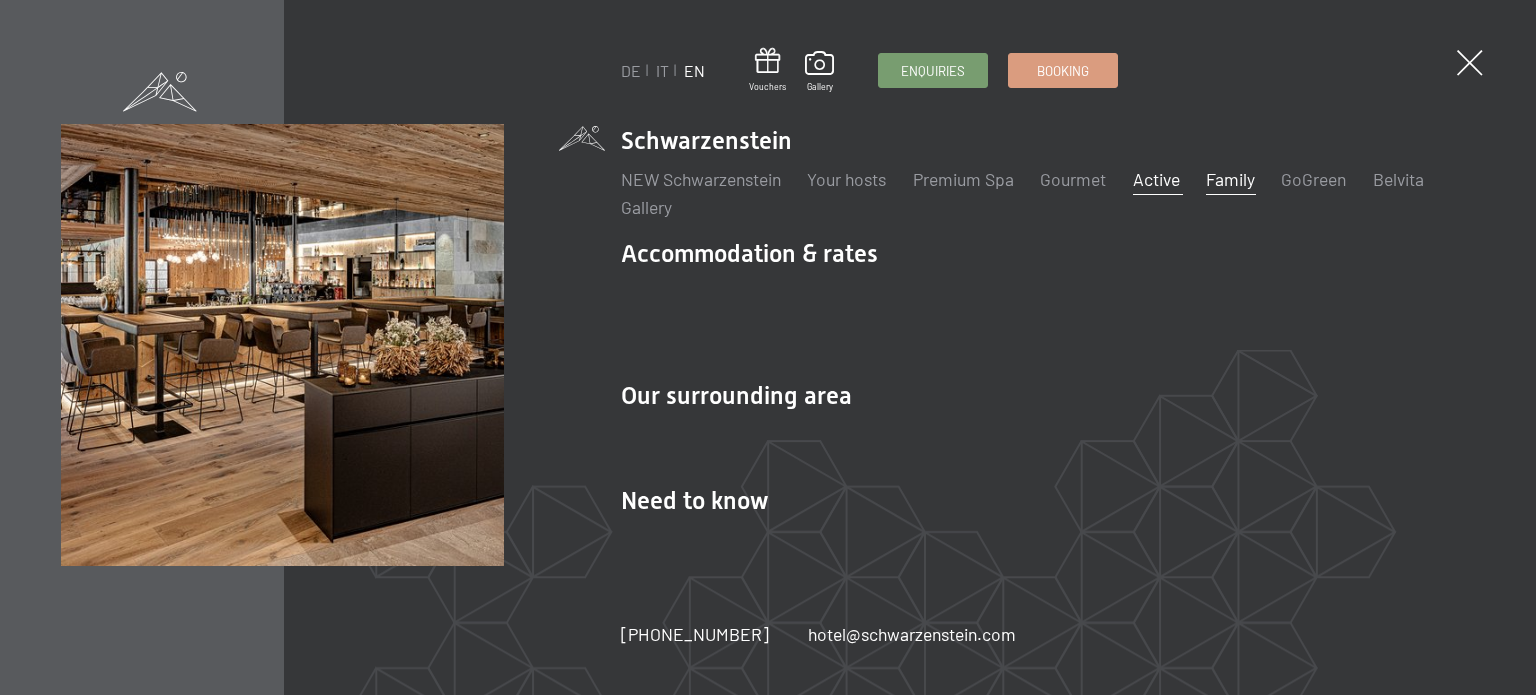 click on "Family" at bounding box center (1230, 179) 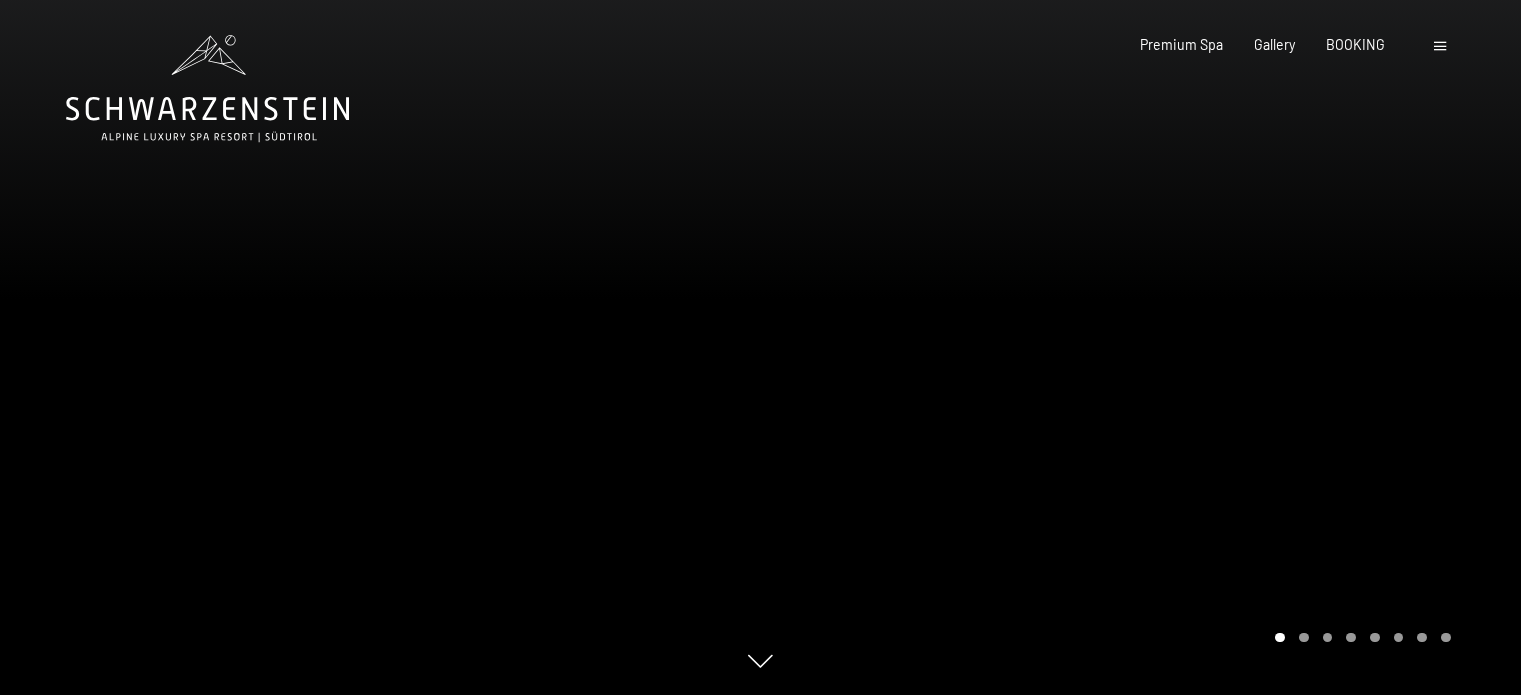 scroll, scrollTop: 0, scrollLeft: 0, axis: both 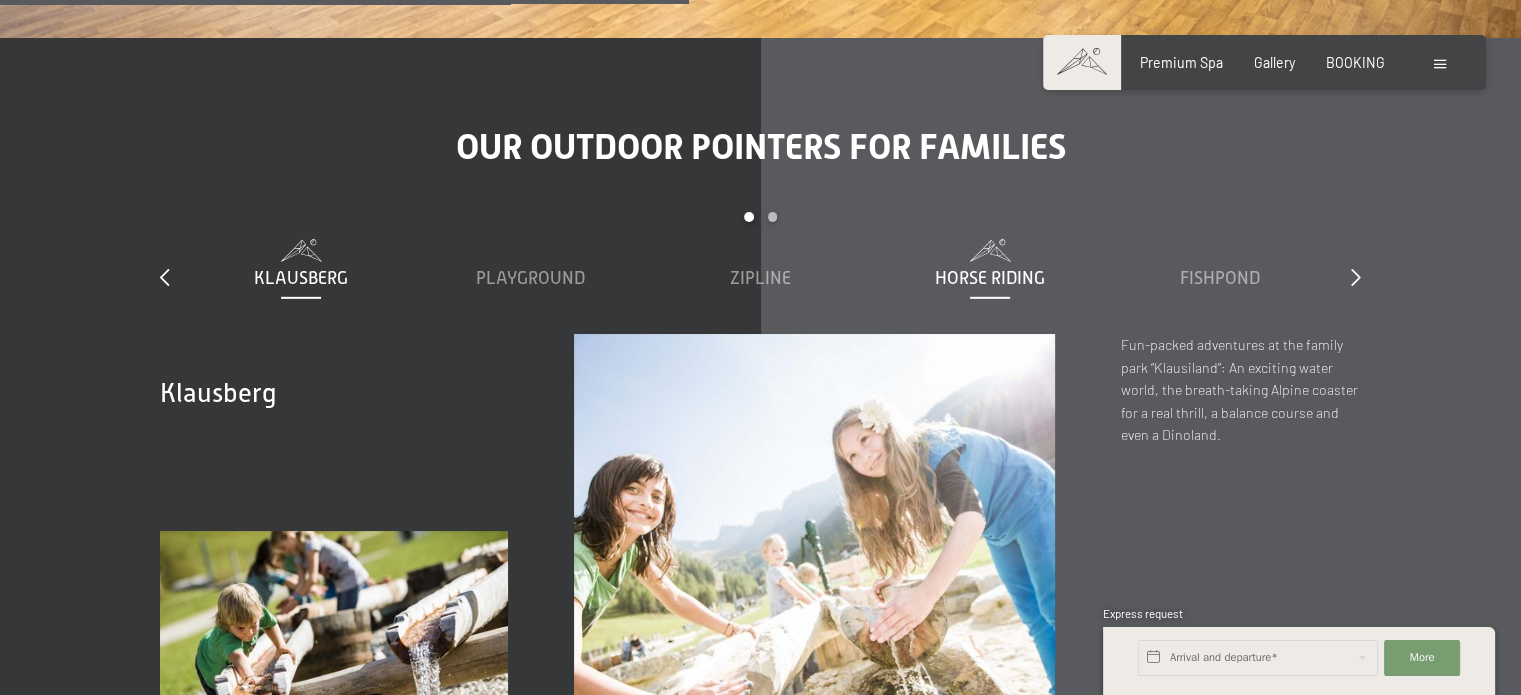 click on "Horse riding" at bounding box center (990, 278) 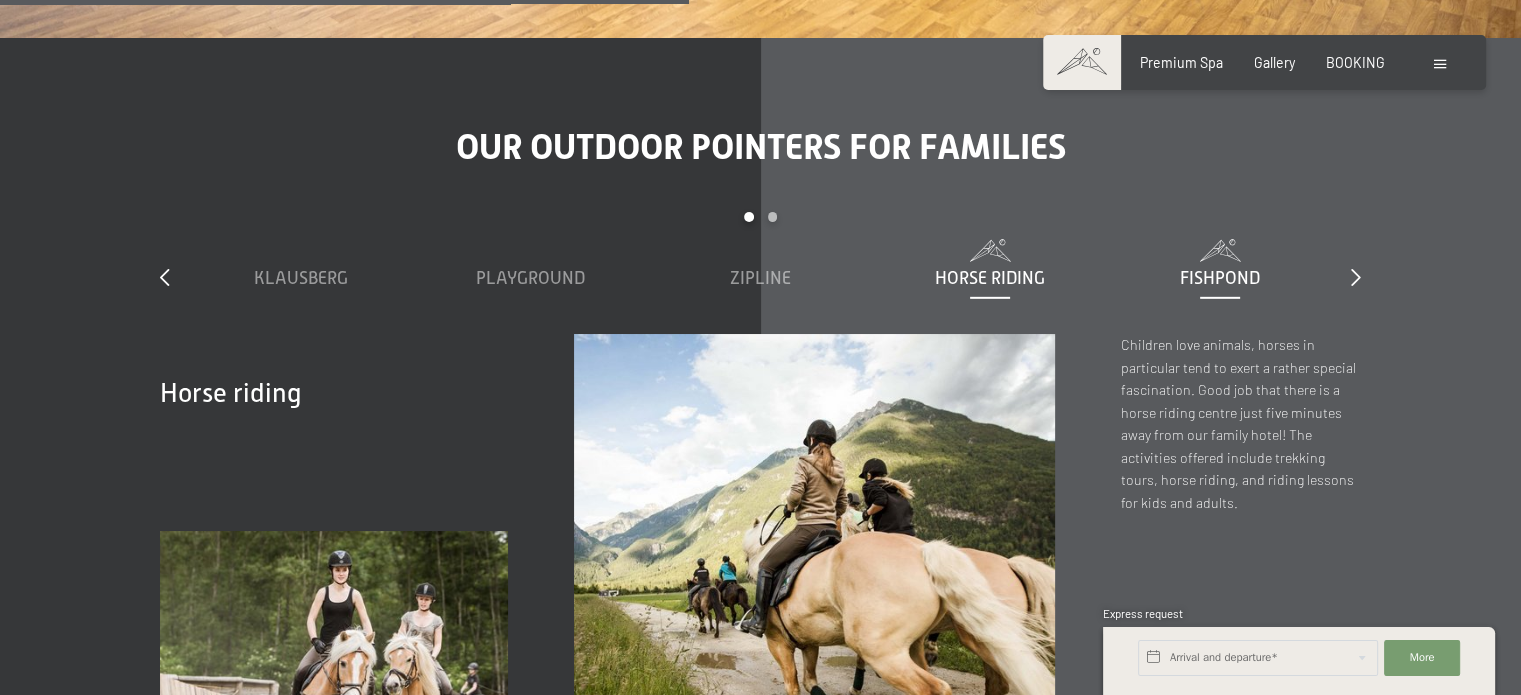 click on "Fishpond" at bounding box center (1220, 278) 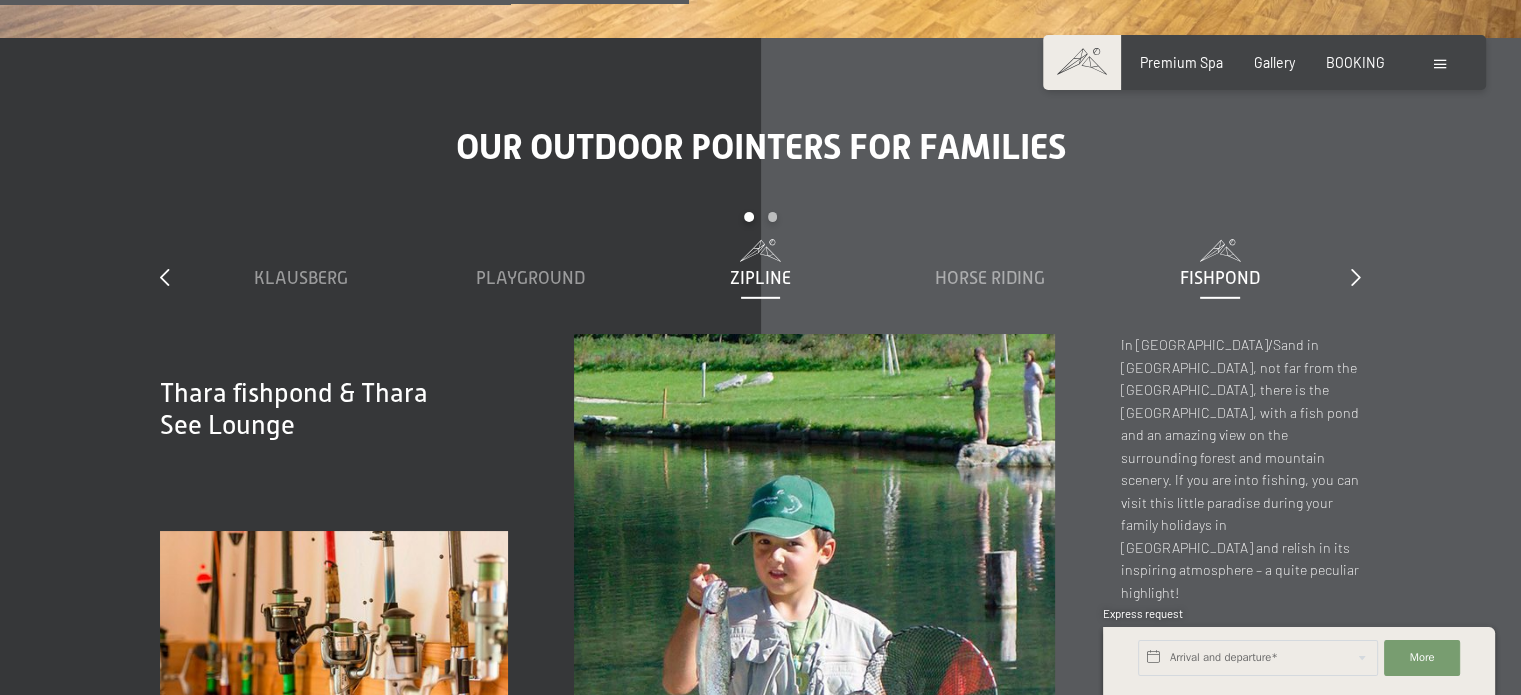 click on "Zipline" at bounding box center [760, 278] 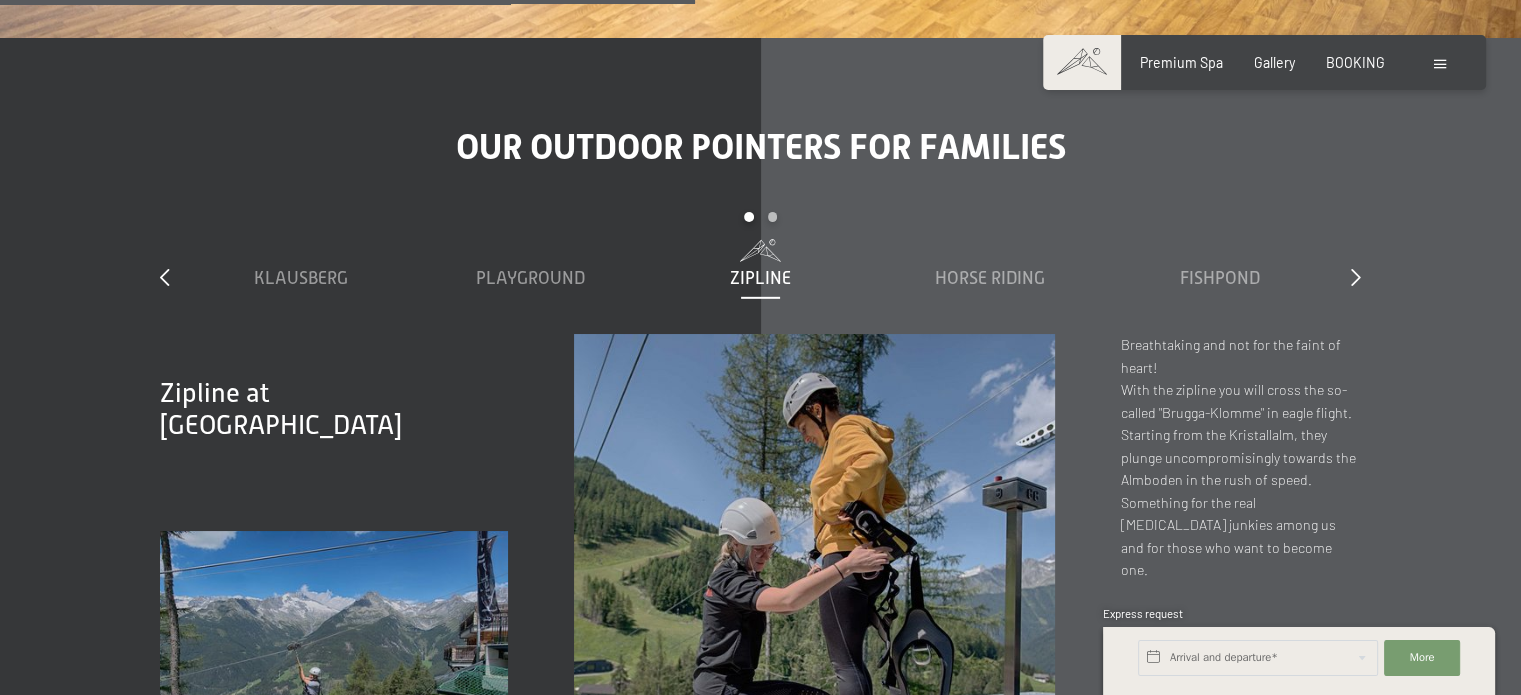 scroll, scrollTop: 6100, scrollLeft: 0, axis: vertical 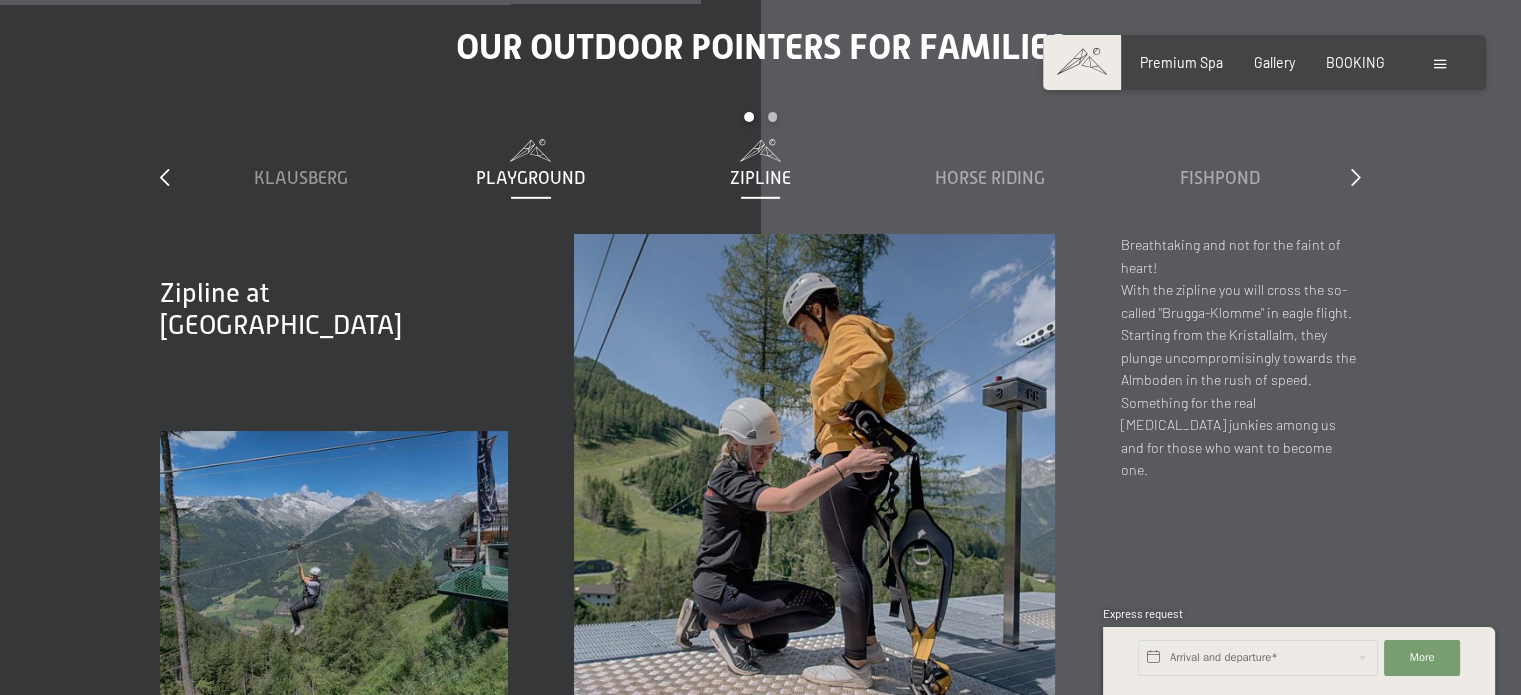 click on "Playground" at bounding box center [530, 178] 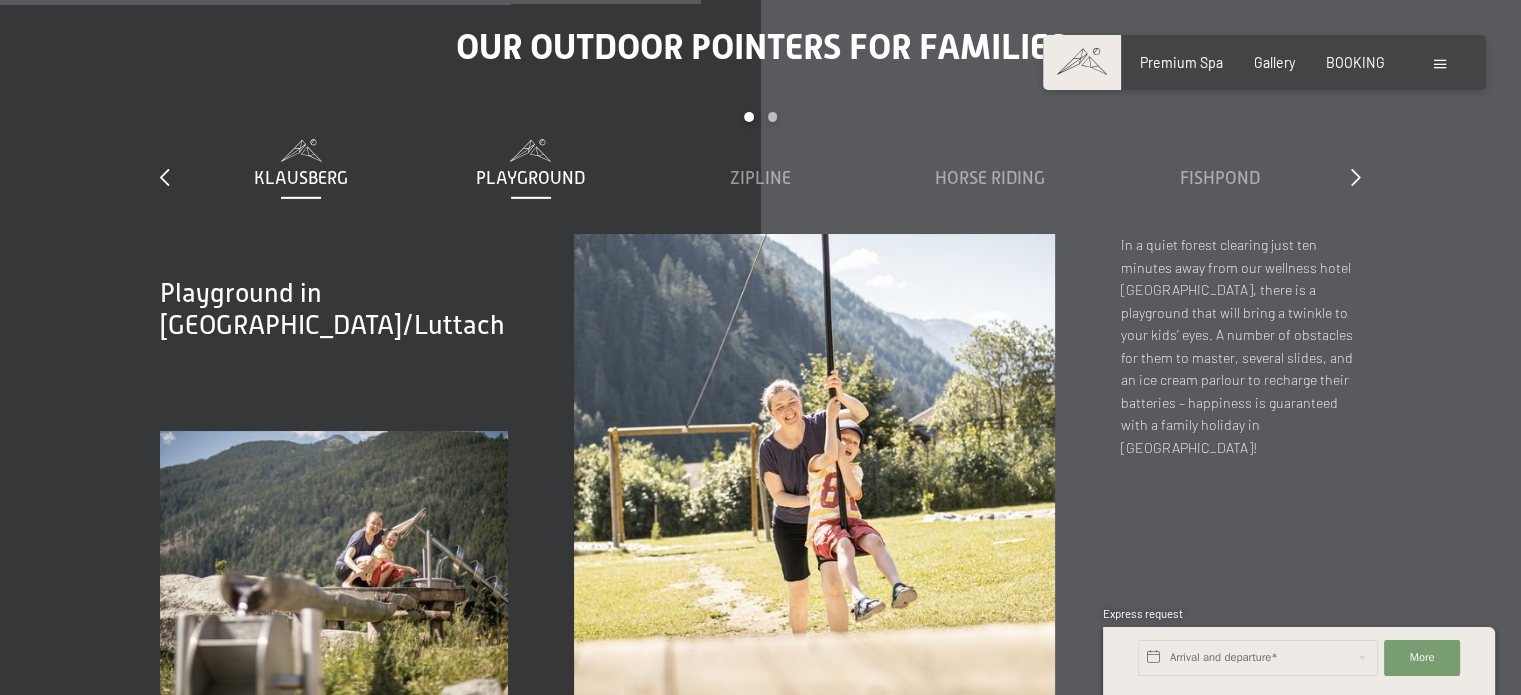 click on "Klausberg" at bounding box center (301, 178) 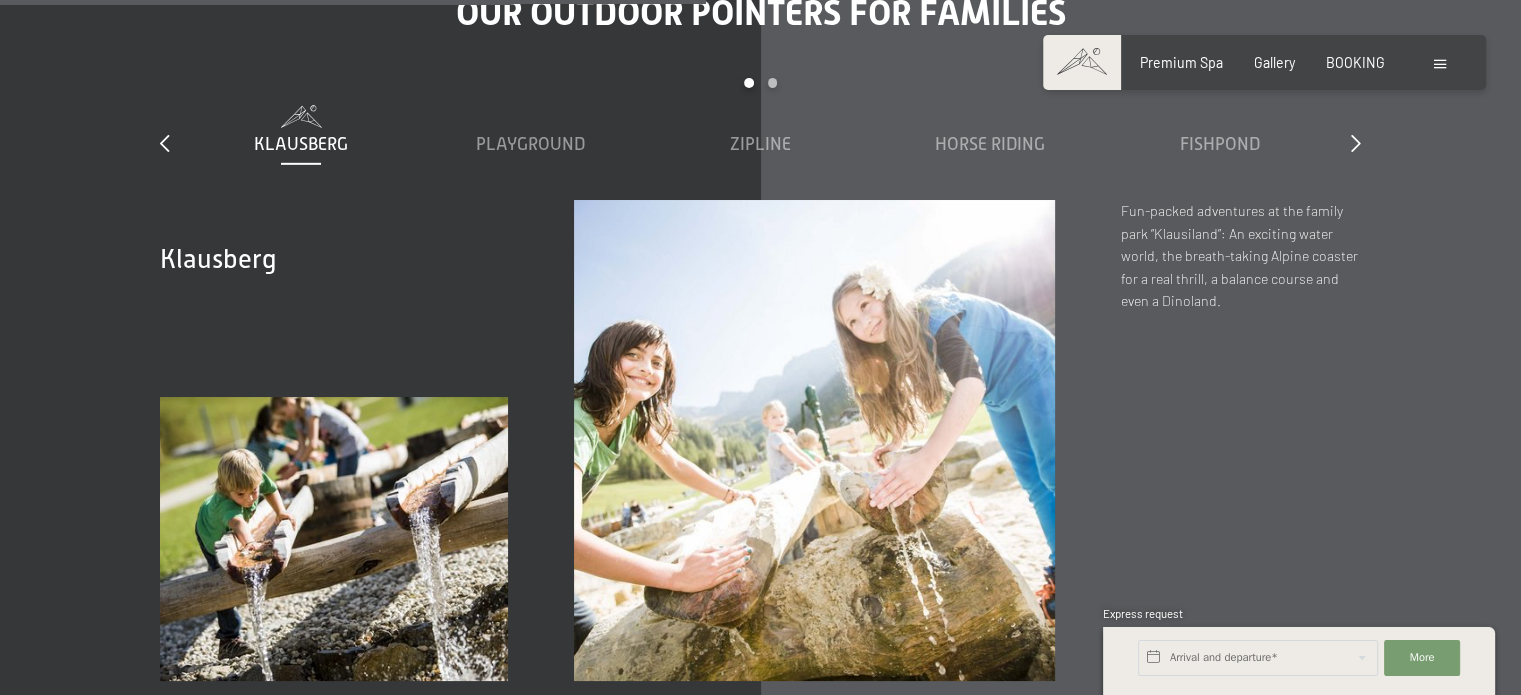 scroll, scrollTop: 6100, scrollLeft: 0, axis: vertical 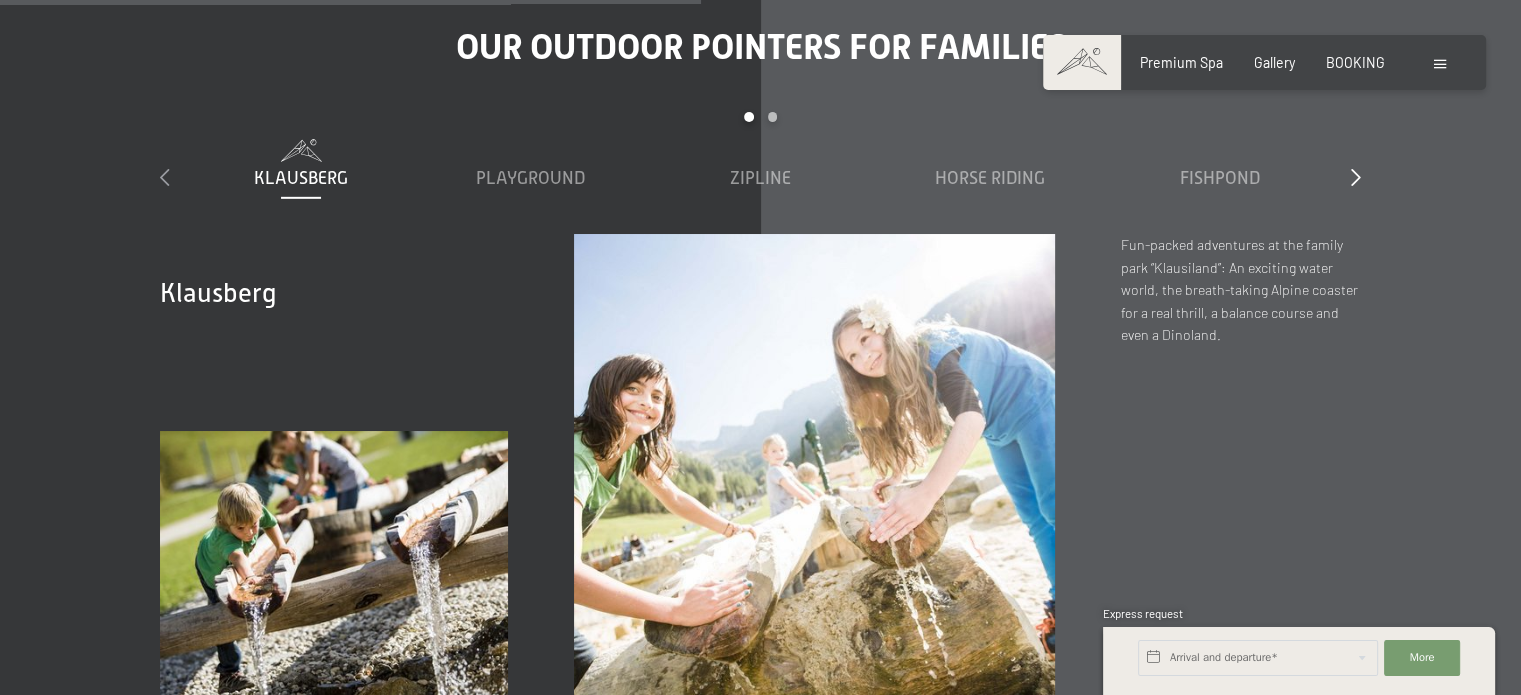 click at bounding box center (165, 177) 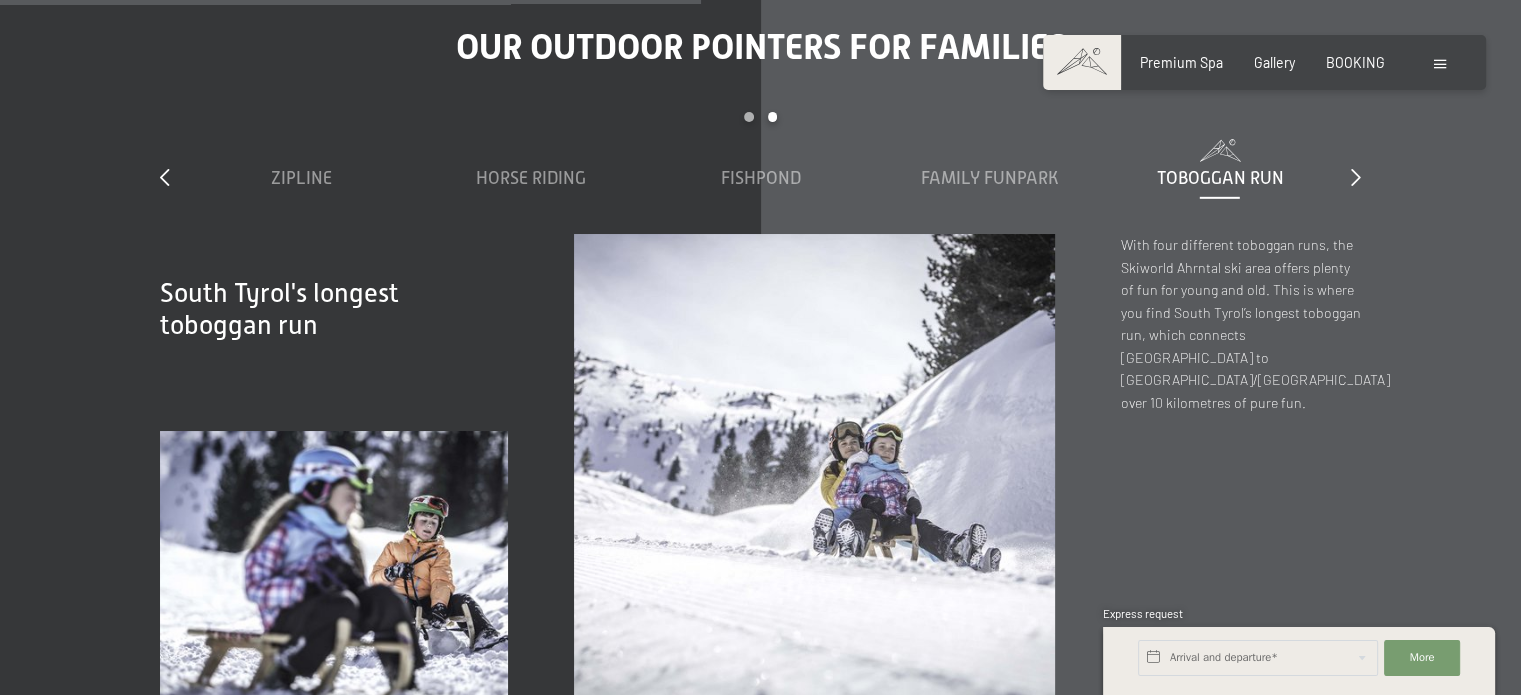 click on "Toboggan run" at bounding box center (1219, 178) 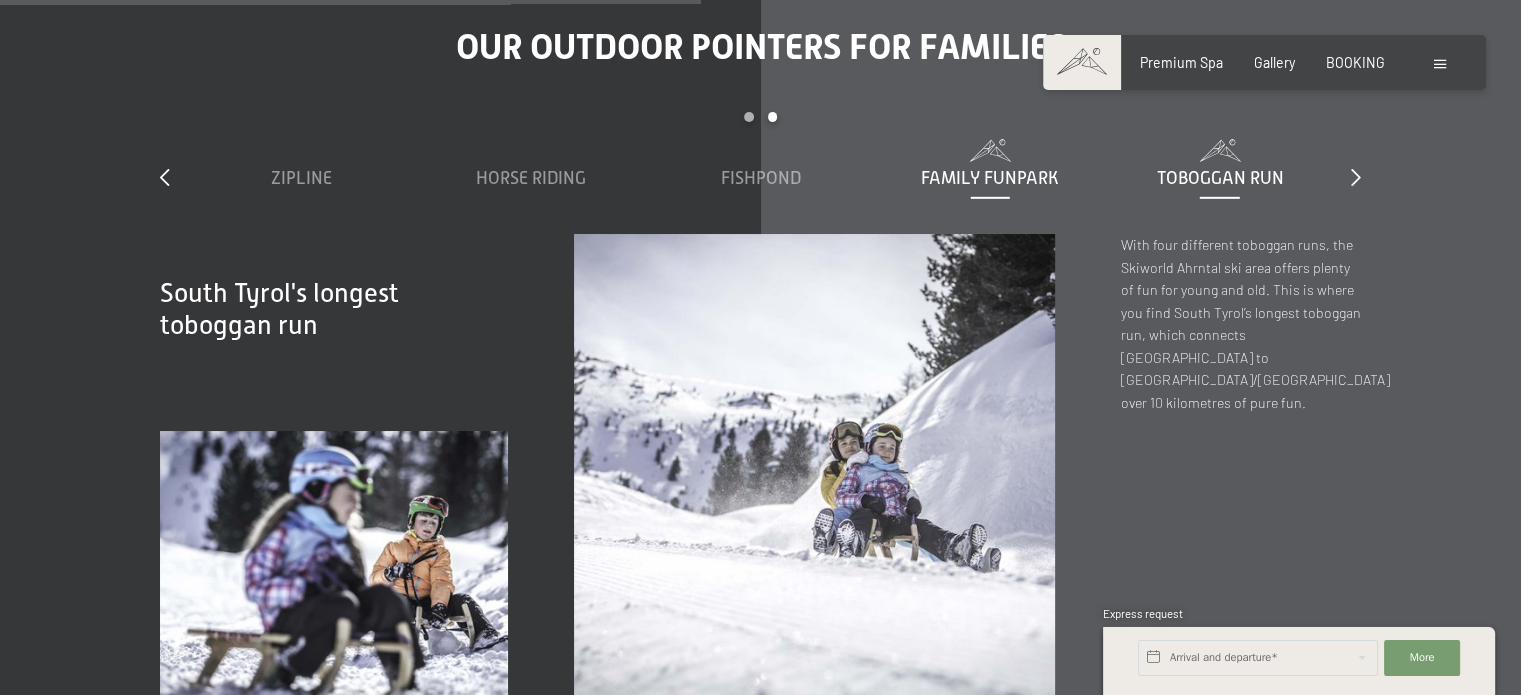 click on "Family Funpark" at bounding box center (990, 178) 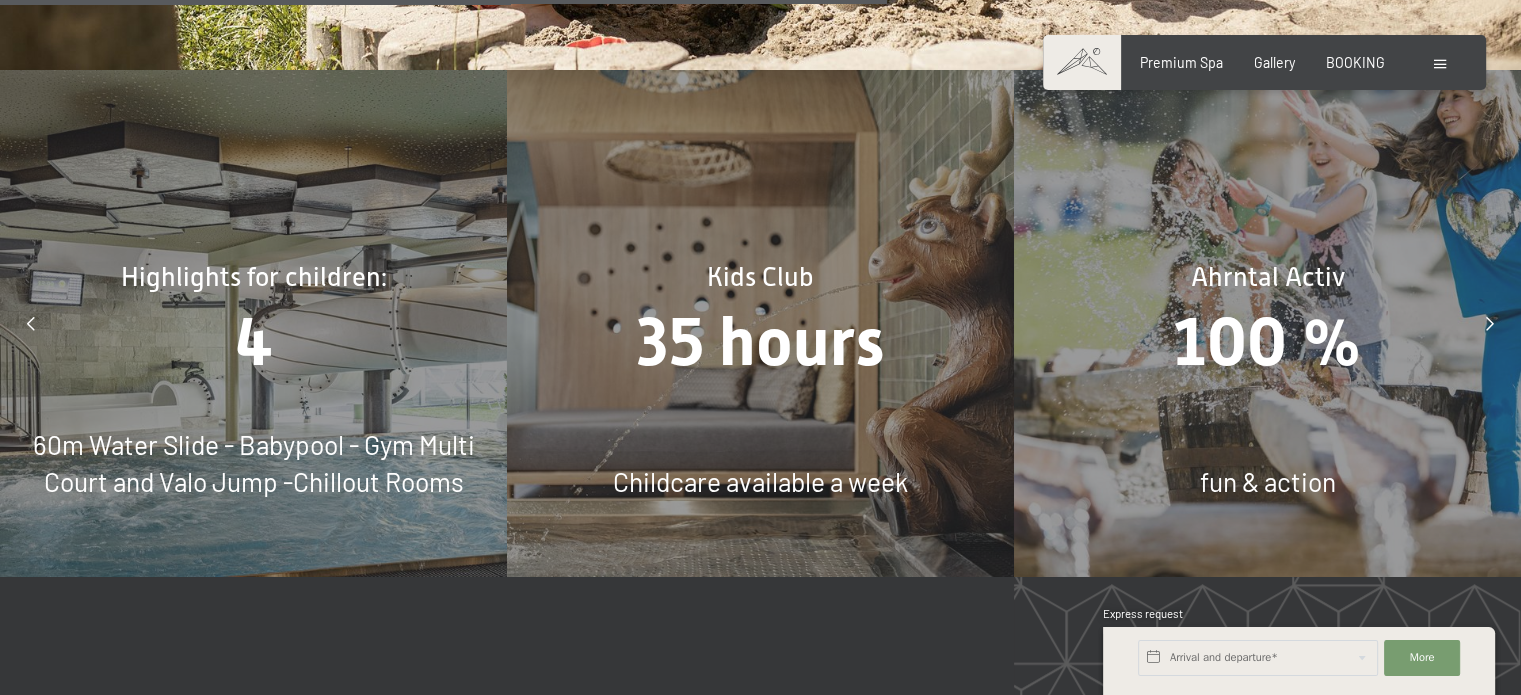 scroll, scrollTop: 7700, scrollLeft: 0, axis: vertical 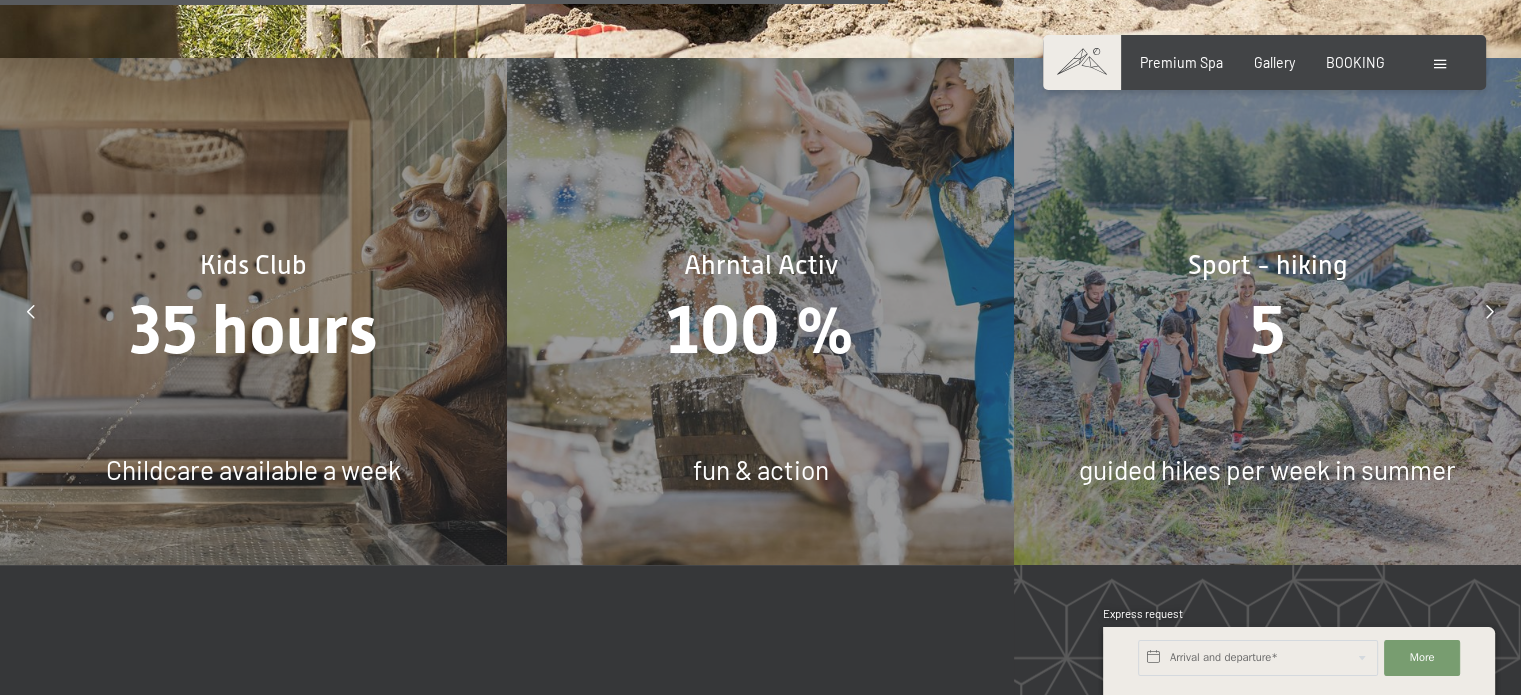click at bounding box center [1490, 312] 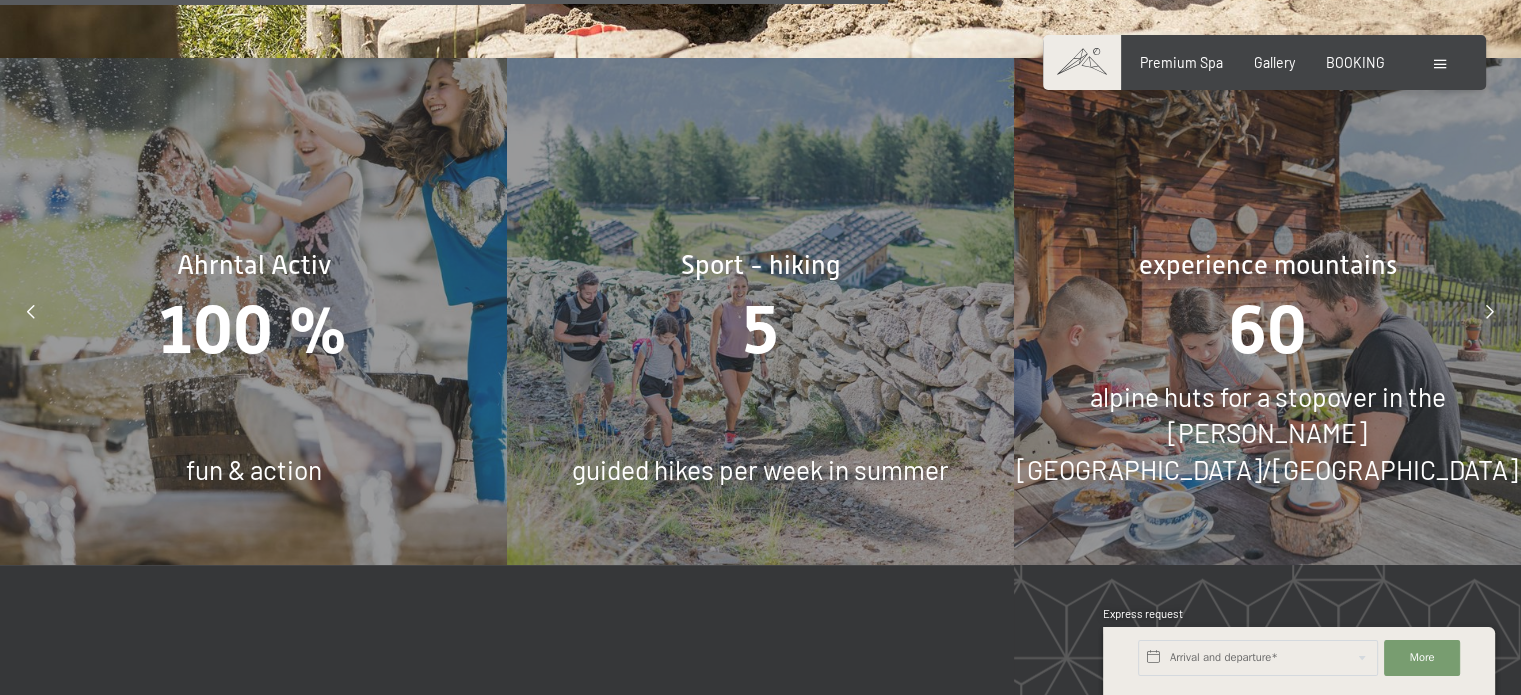 click at bounding box center (1490, 312) 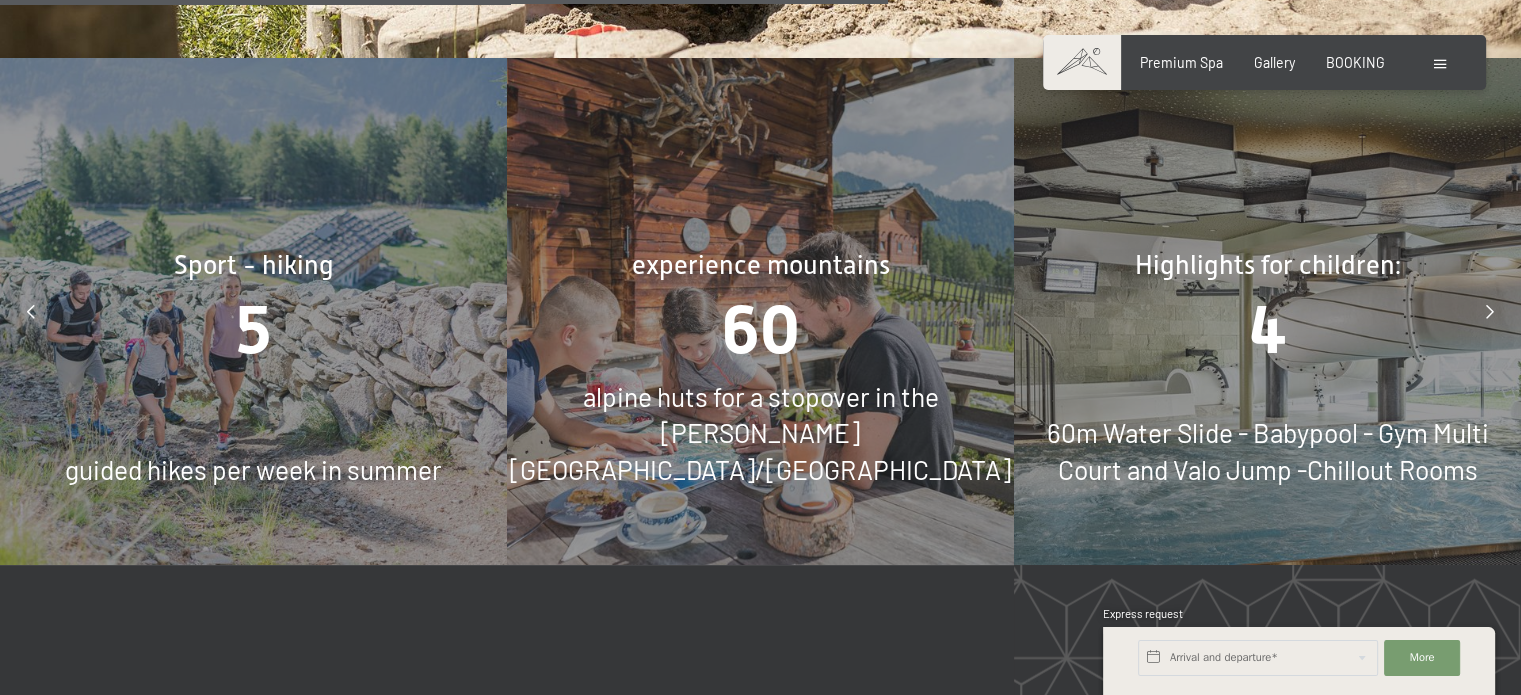 click at bounding box center [1490, 312] 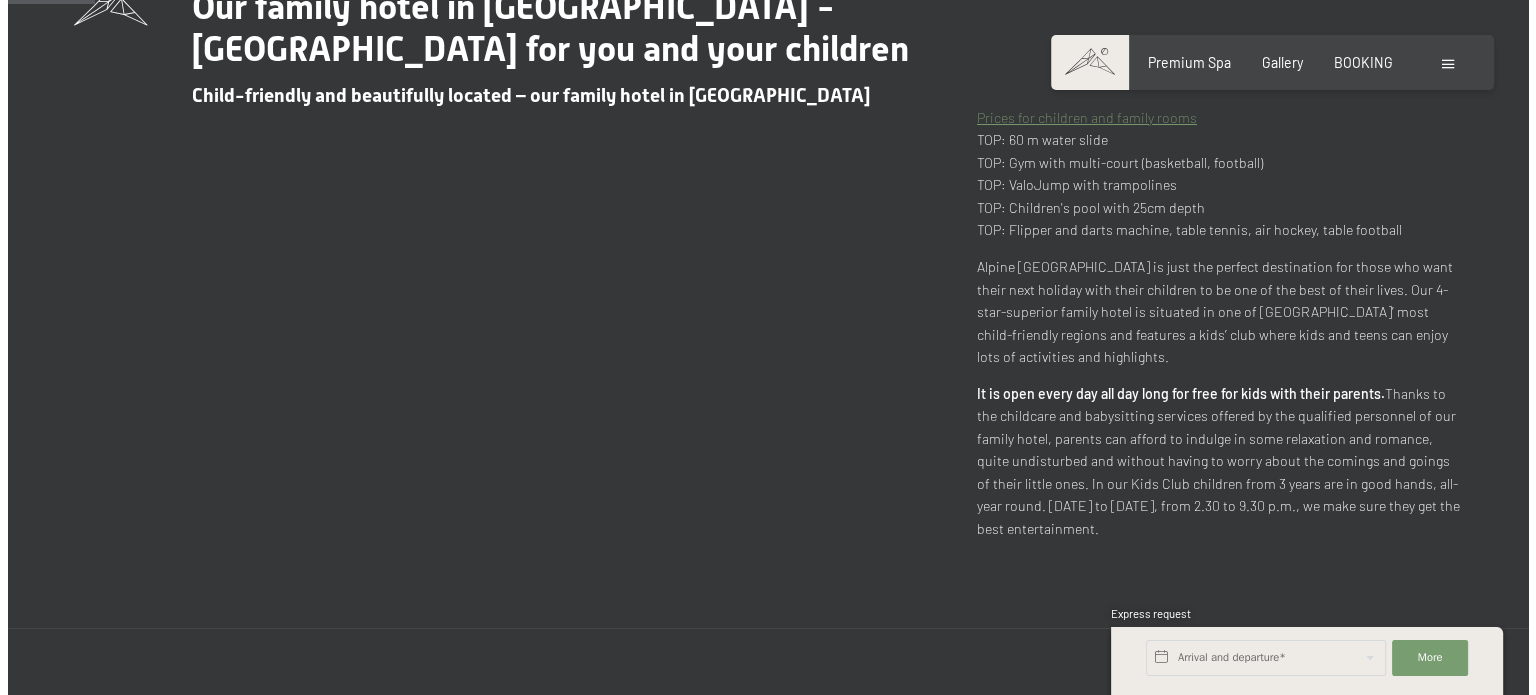 scroll, scrollTop: 800, scrollLeft: 0, axis: vertical 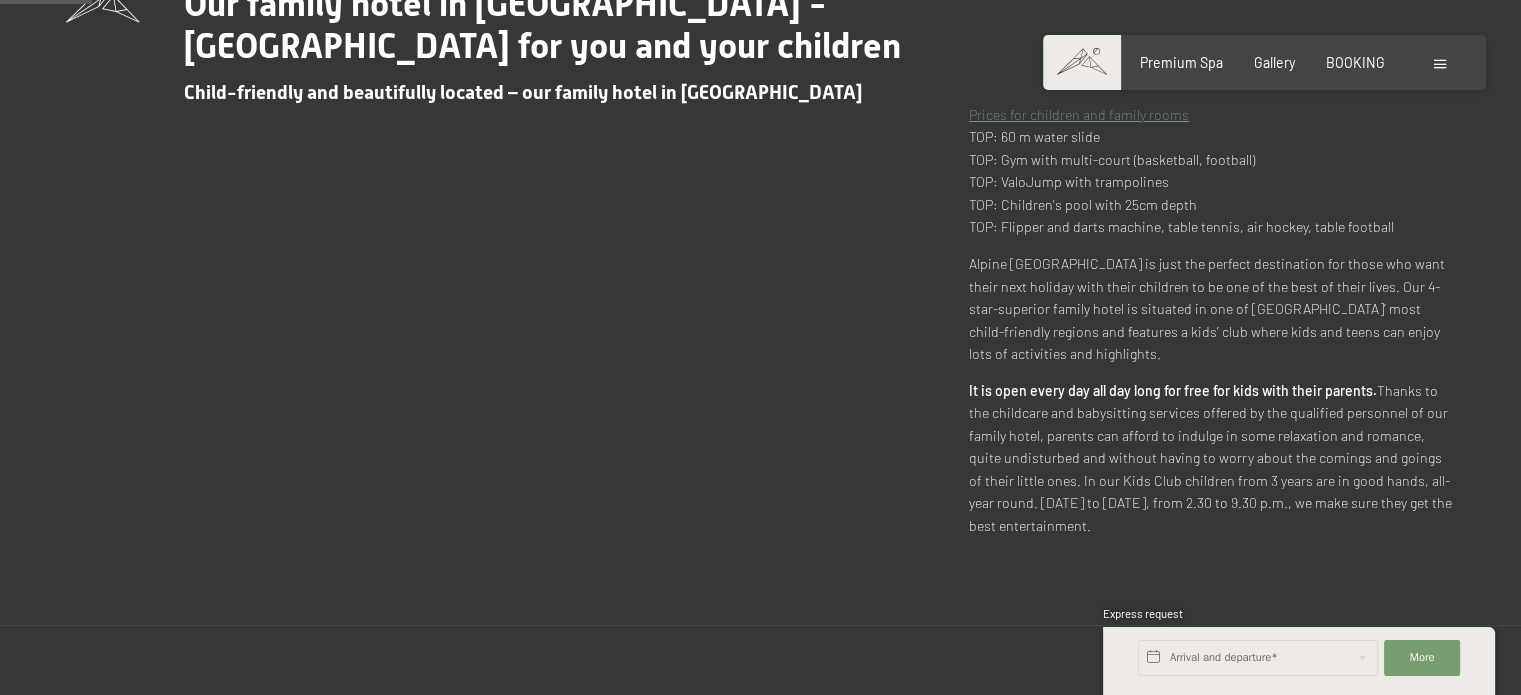click at bounding box center [1440, 64] 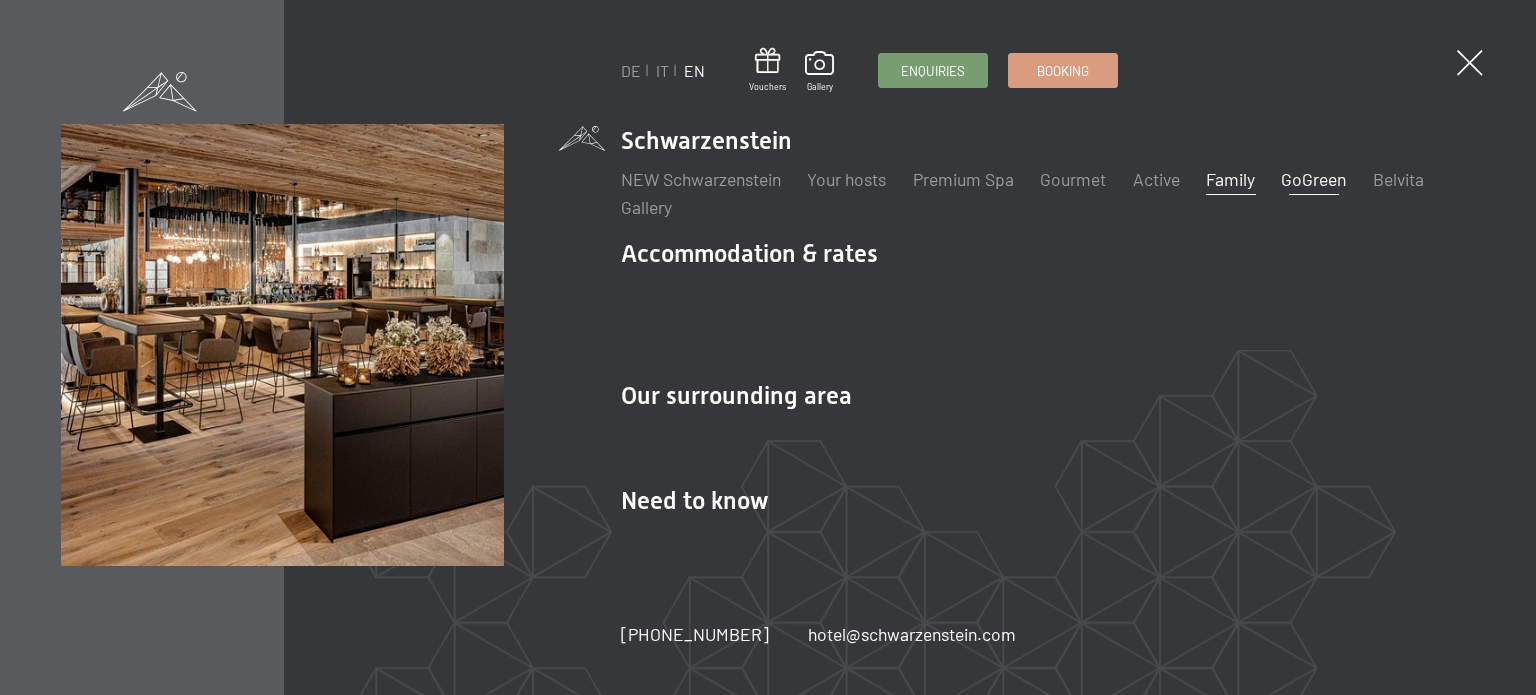 click on "GoGreen" at bounding box center (1313, 179) 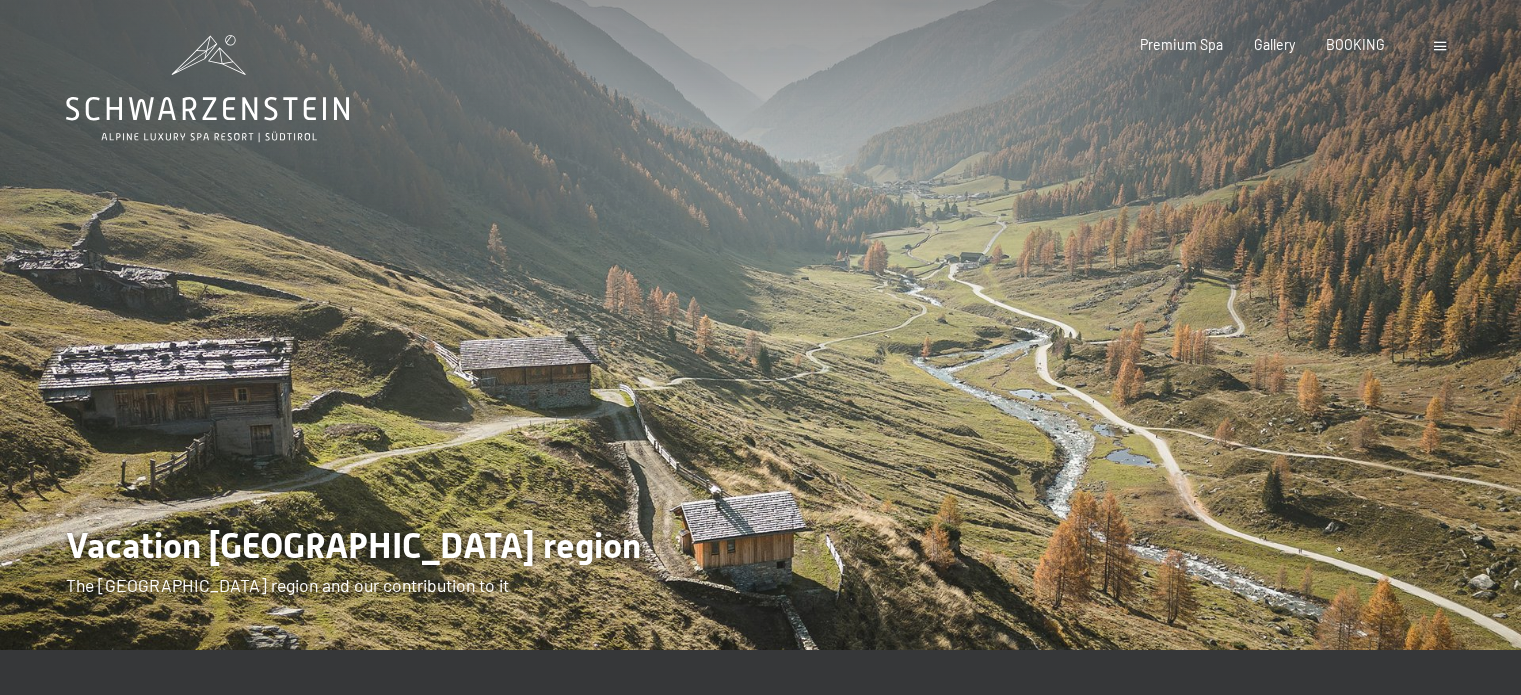 scroll, scrollTop: 0, scrollLeft: 0, axis: both 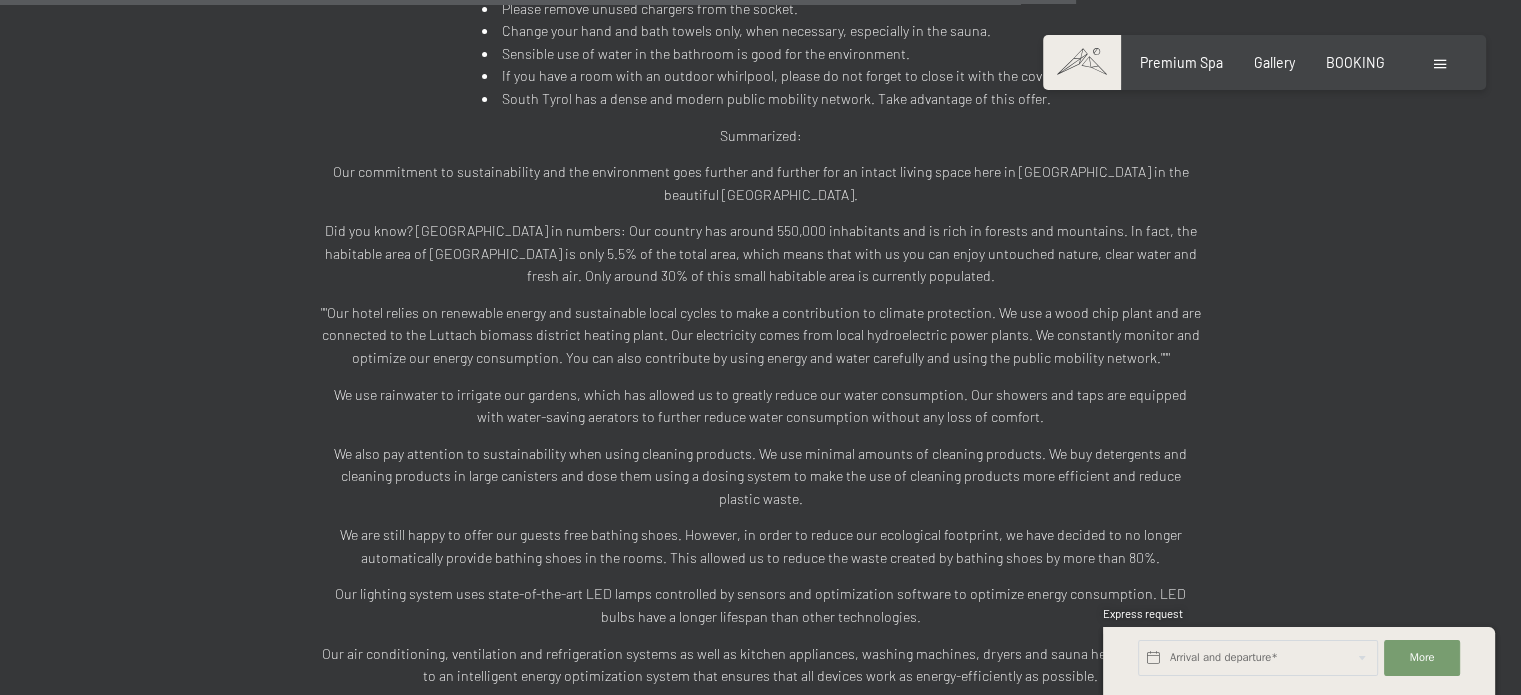 click at bounding box center [1440, 64] 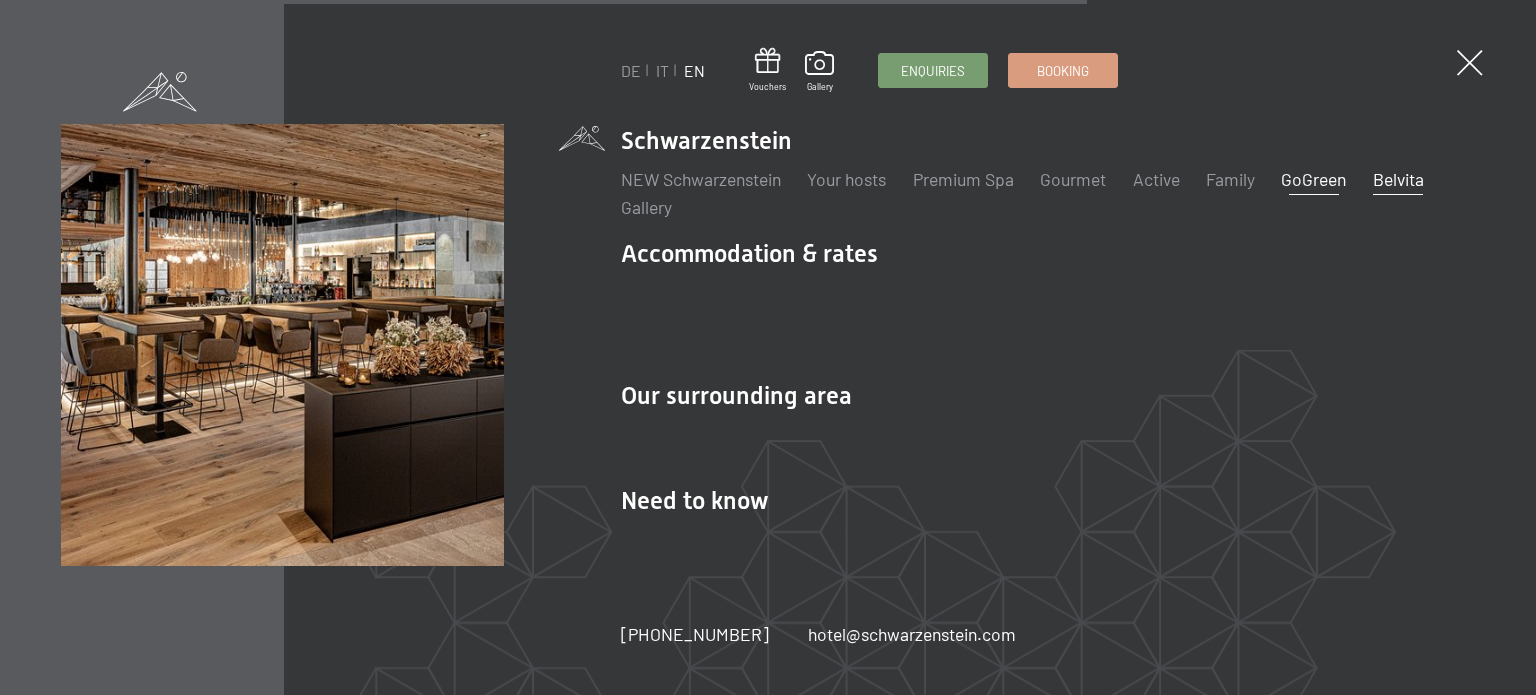 click on "Belvita" at bounding box center (1398, 179) 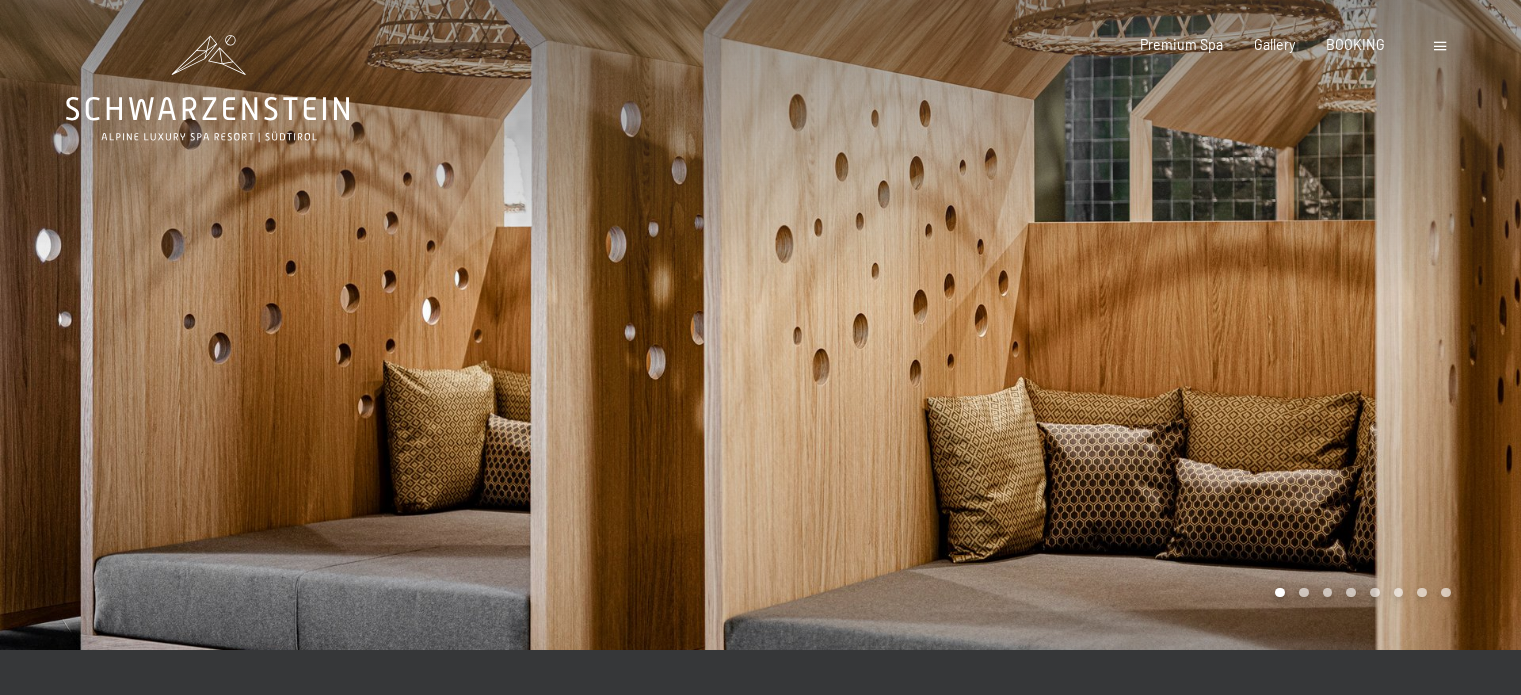 scroll, scrollTop: 0, scrollLeft: 0, axis: both 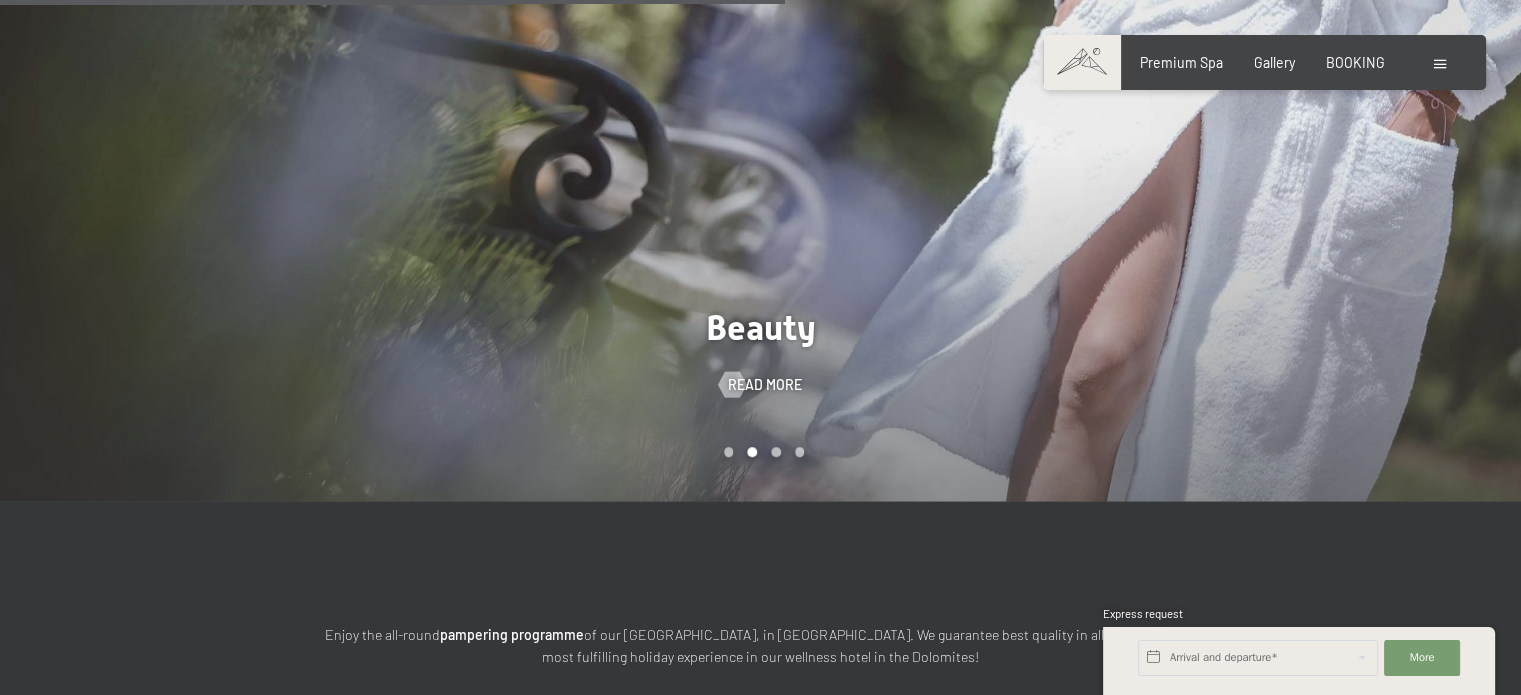 click at bounding box center [1440, 64] 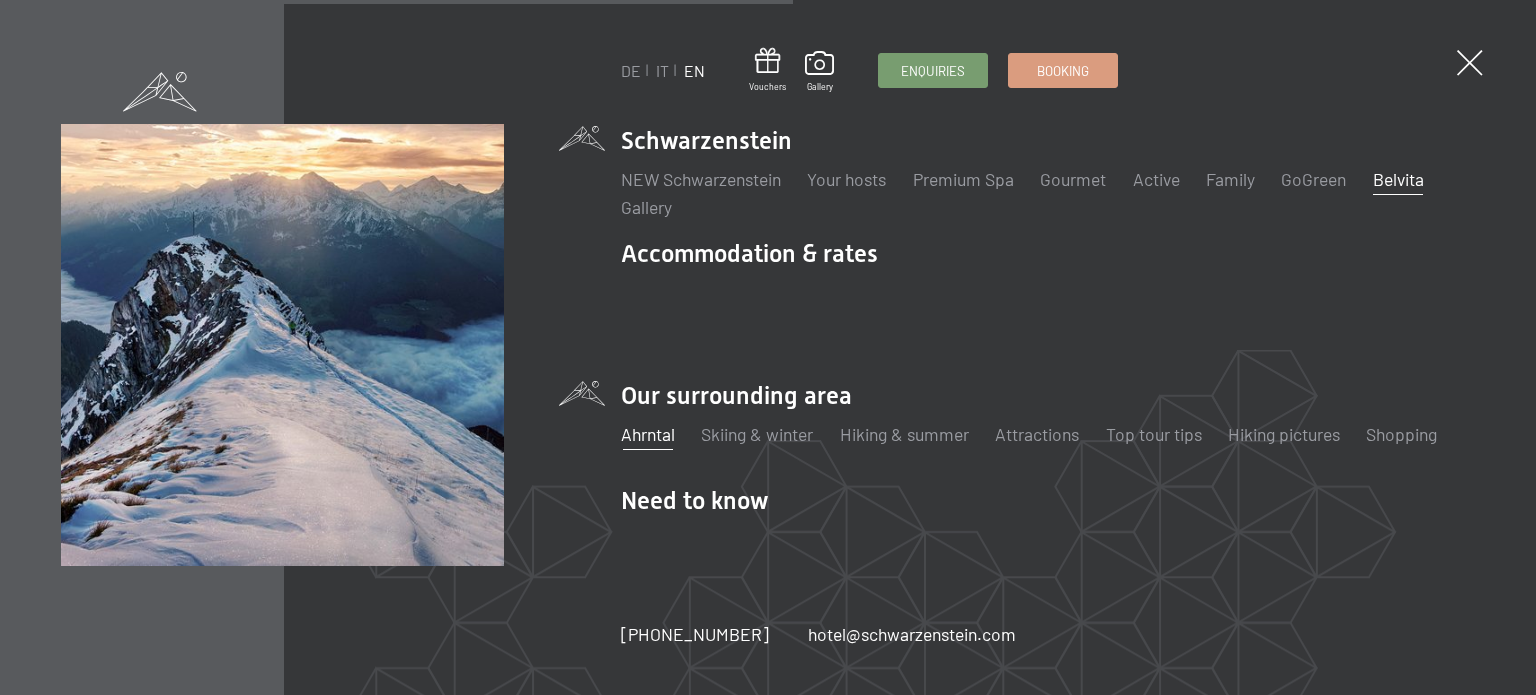 click on "Ahrntal" at bounding box center (648, 434) 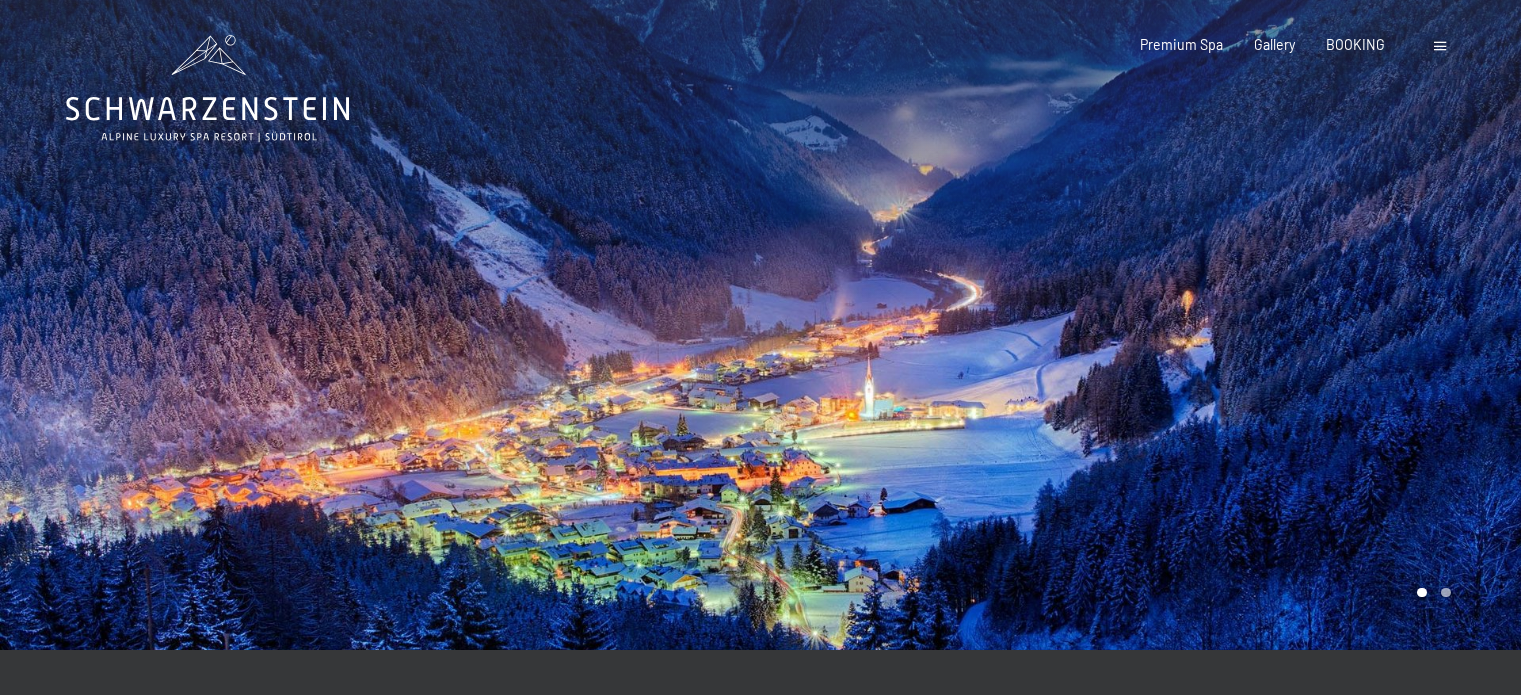 click at bounding box center (1440, 46) 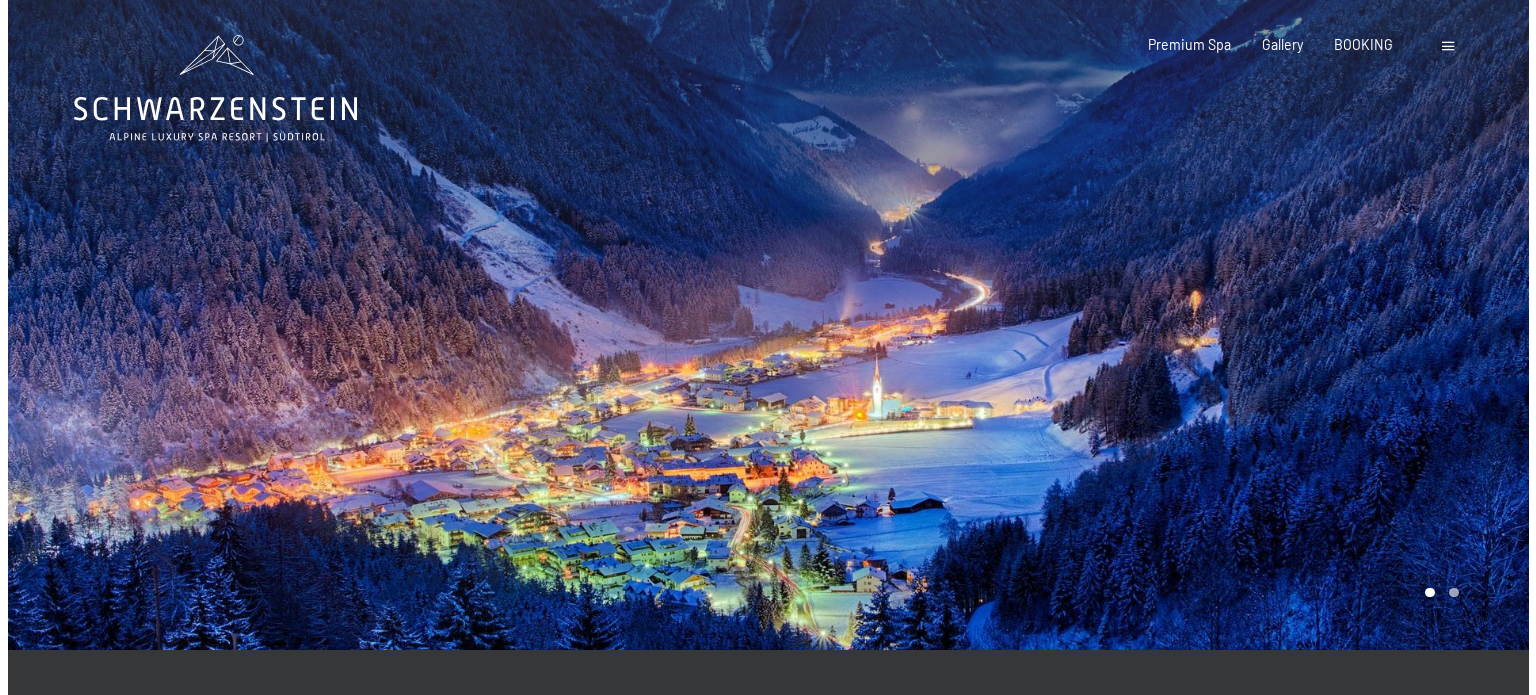 scroll, scrollTop: 0, scrollLeft: 0, axis: both 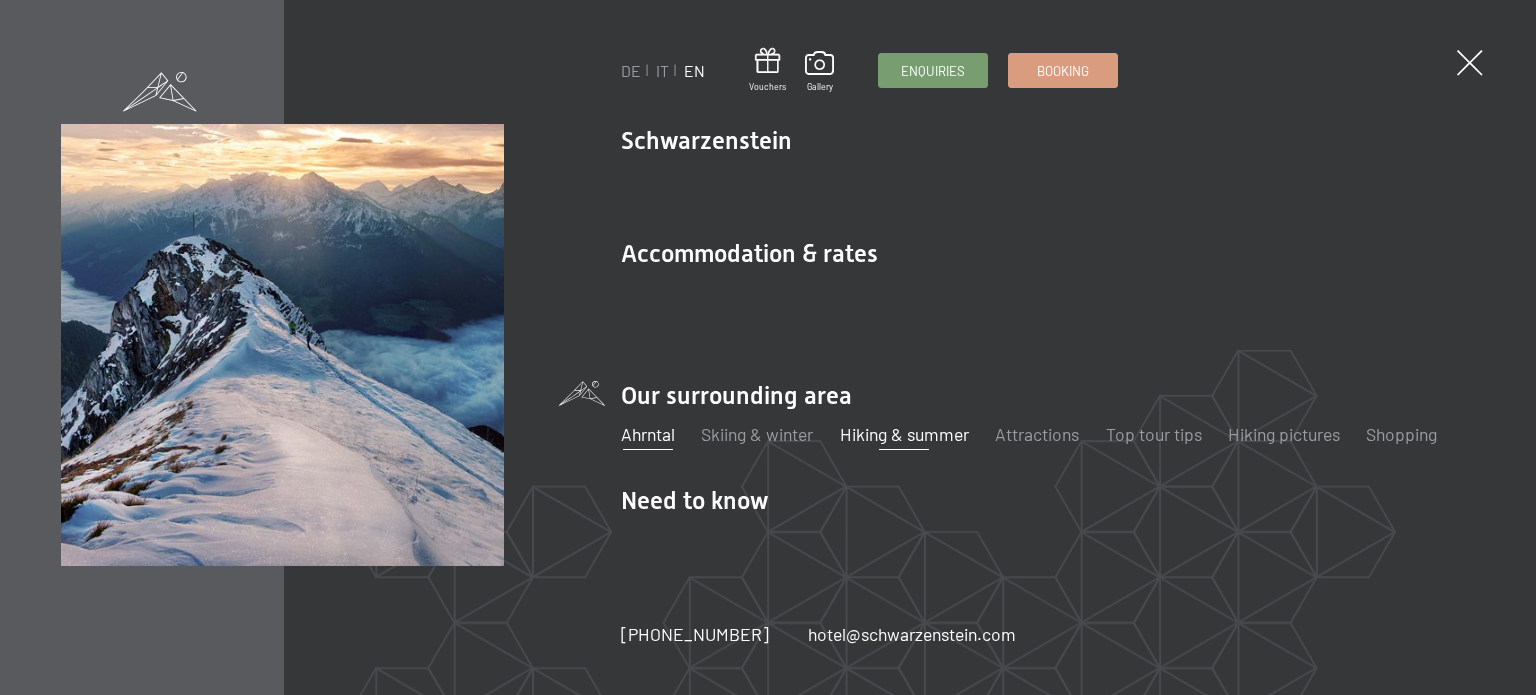 click on "Hiking & summer" at bounding box center [904, 434] 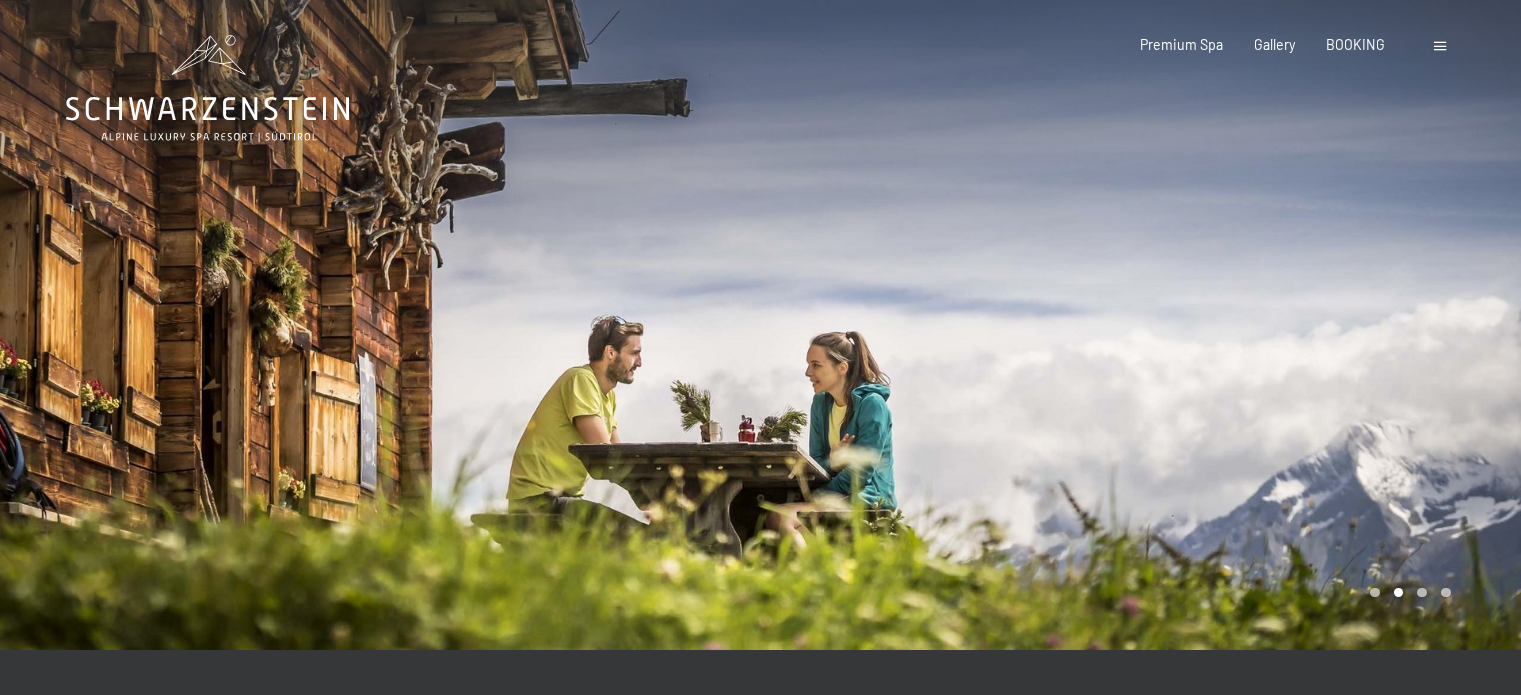 scroll, scrollTop: 0, scrollLeft: 0, axis: both 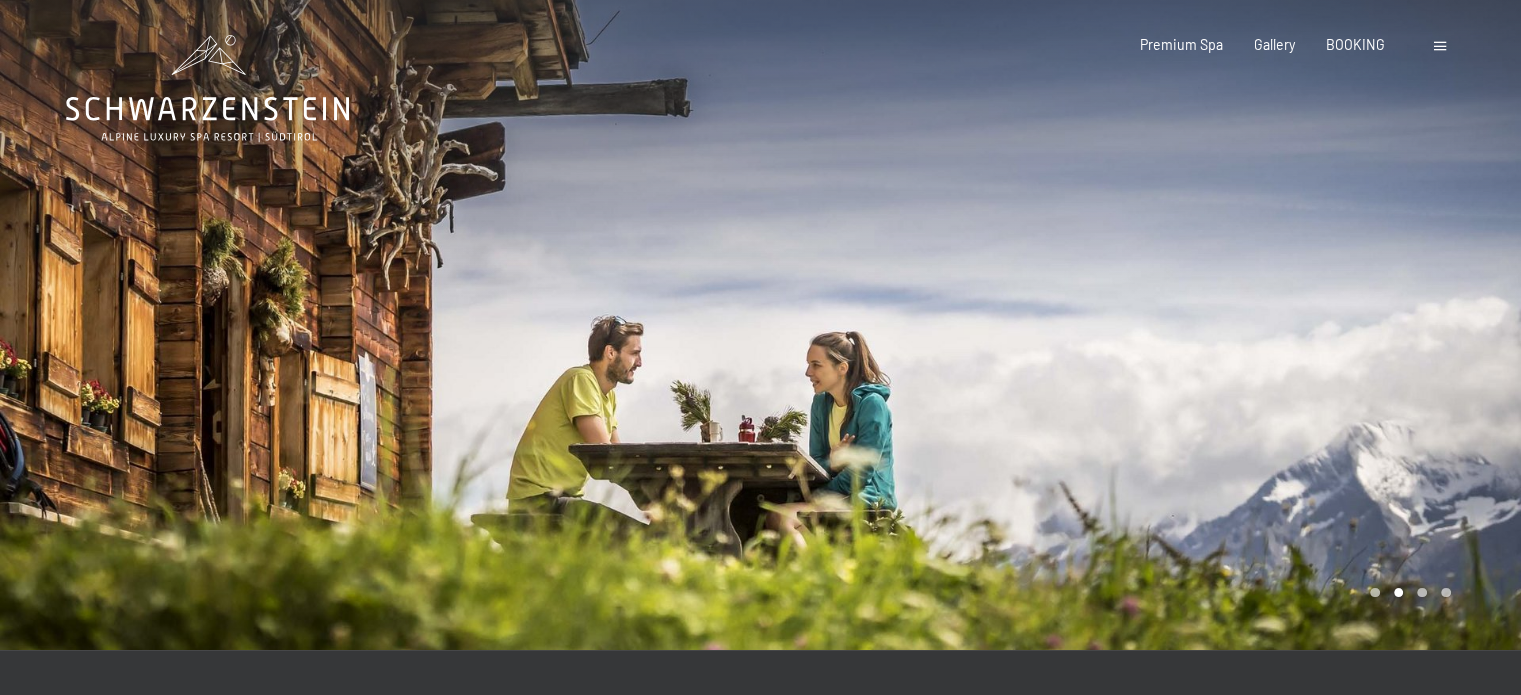 click at bounding box center (1141, 325) 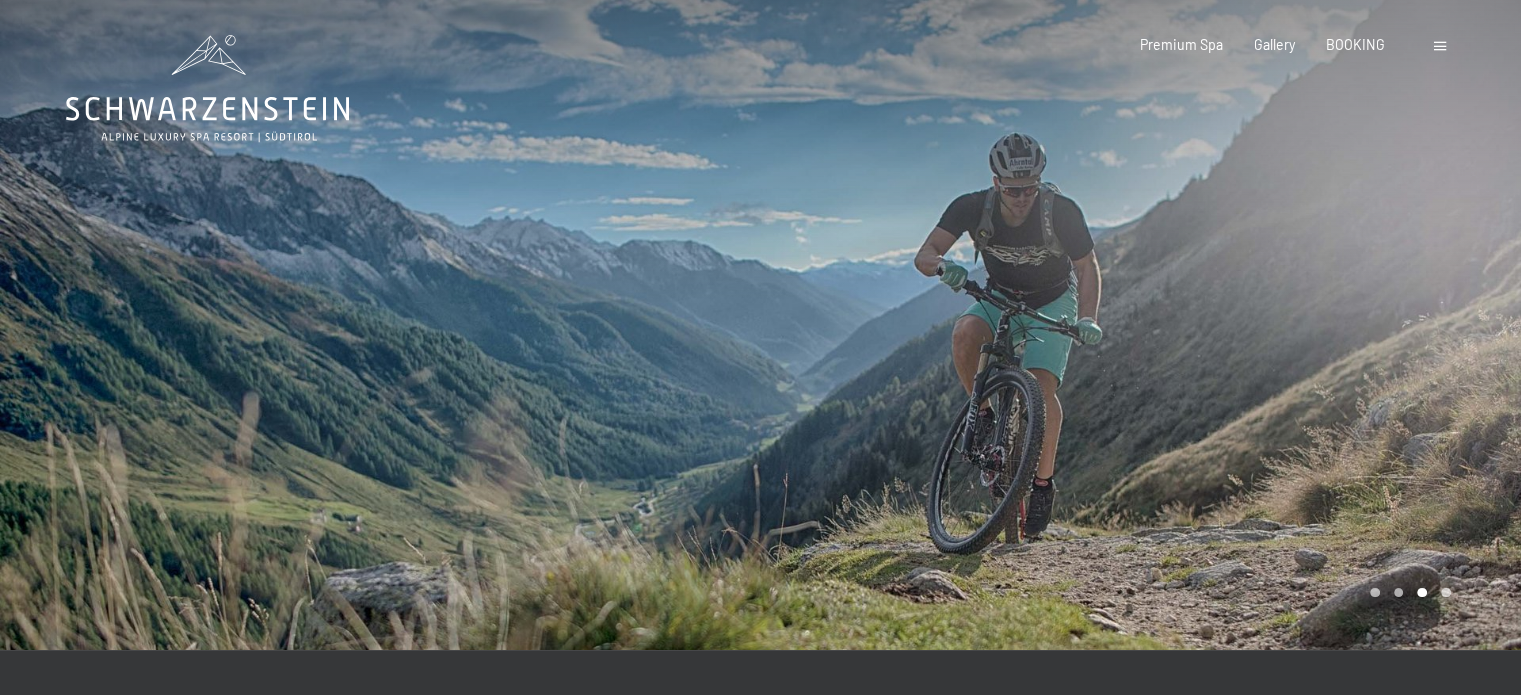 click at bounding box center [1141, 325] 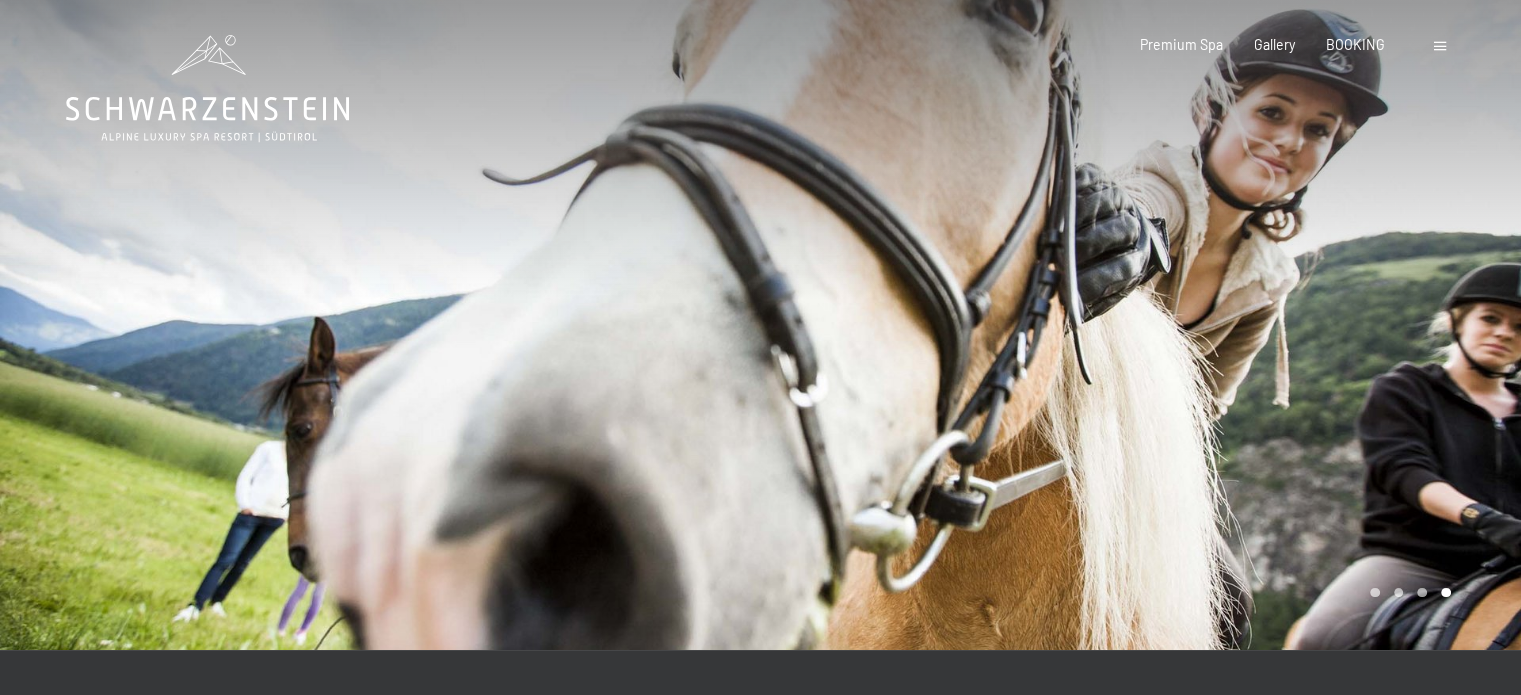 click at bounding box center (1141, 325) 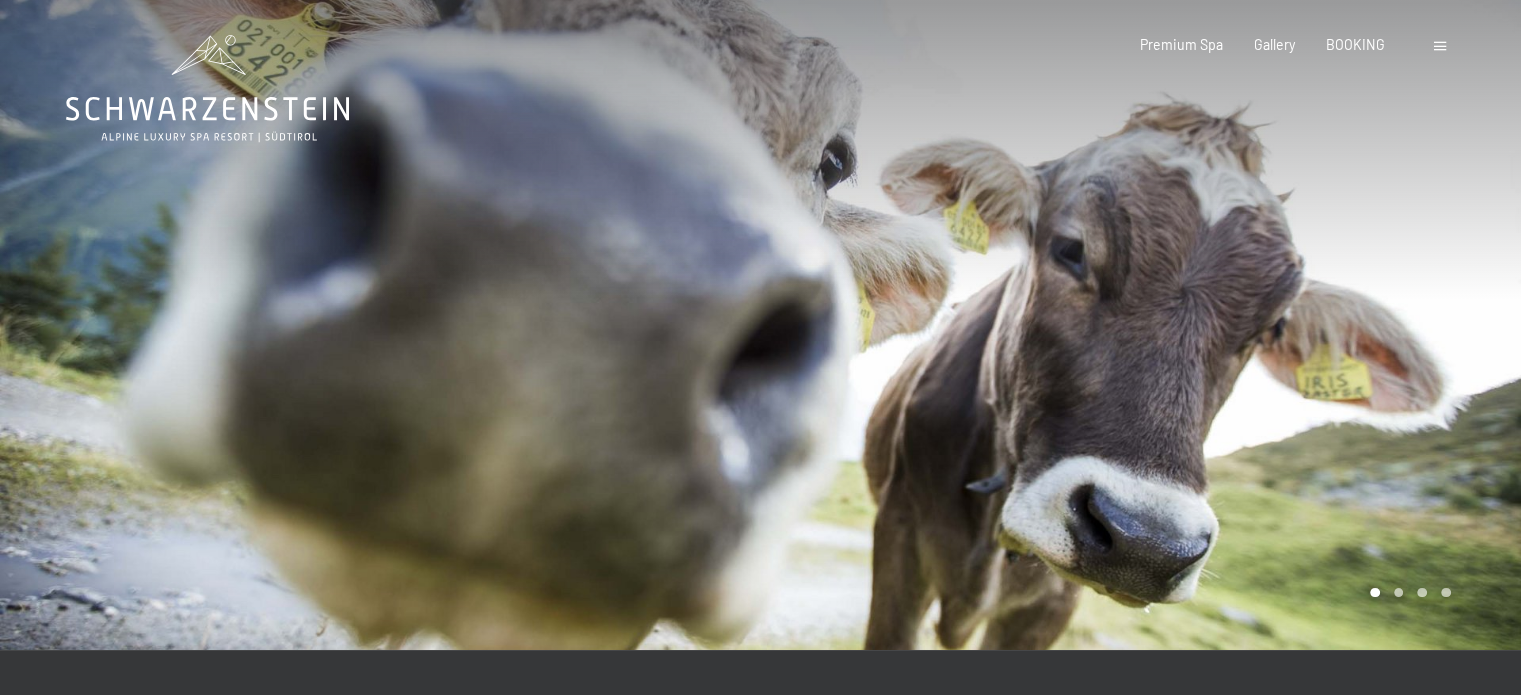 click at bounding box center (1141, 325) 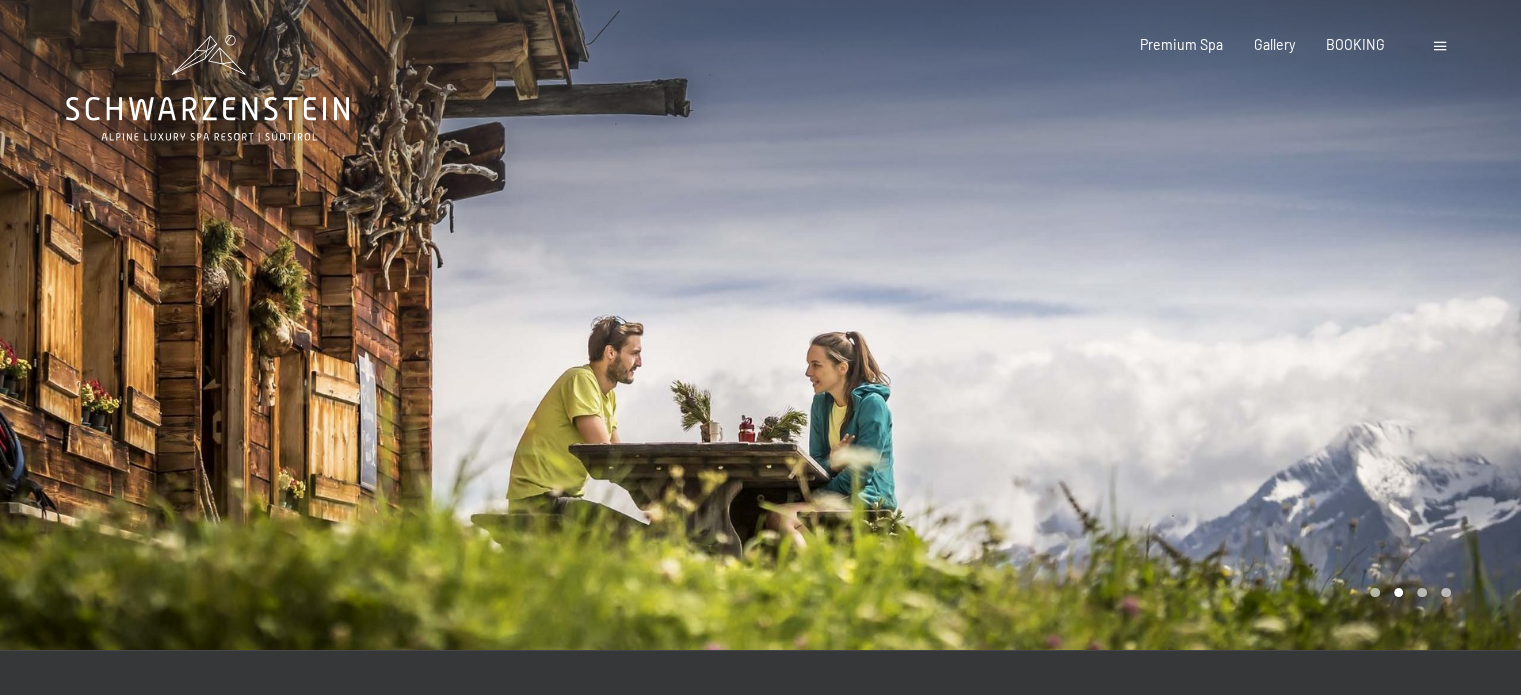click at bounding box center [1141, 325] 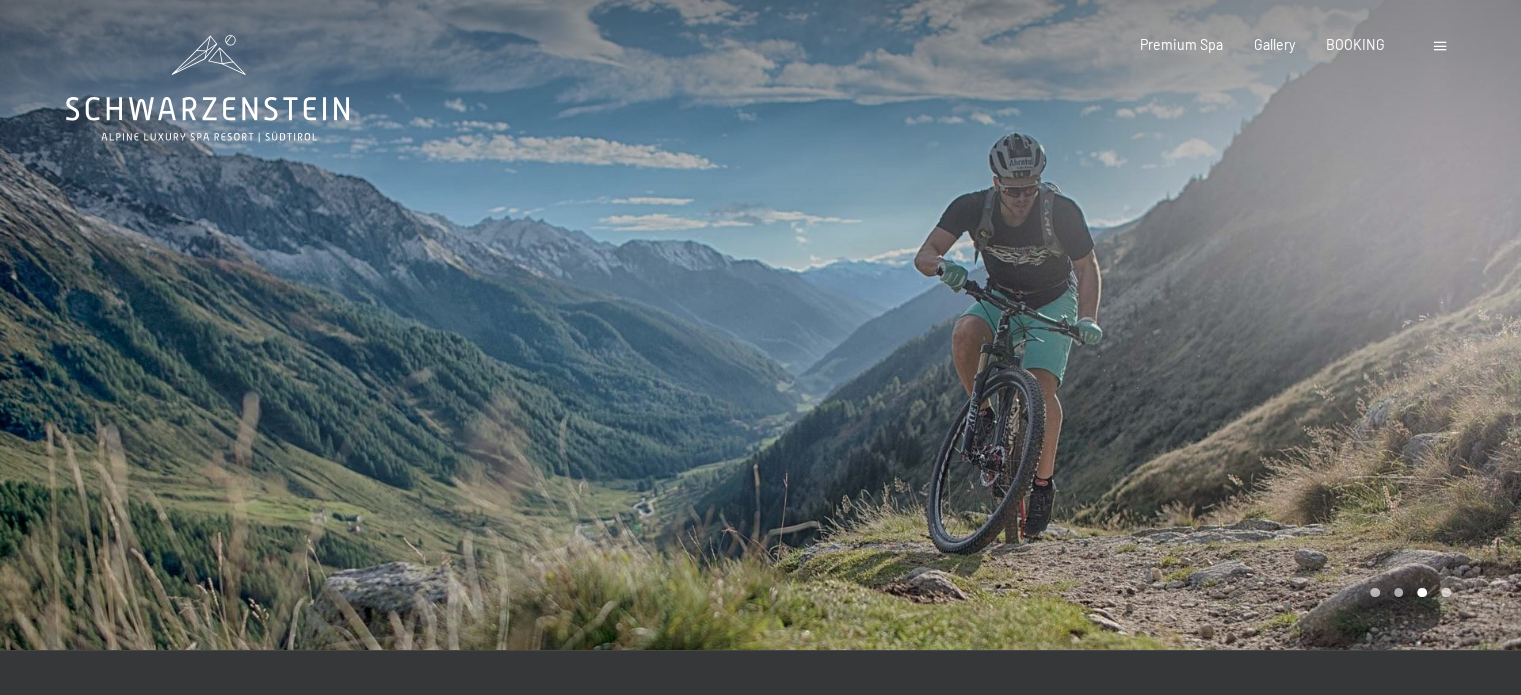 click at bounding box center [1141, 325] 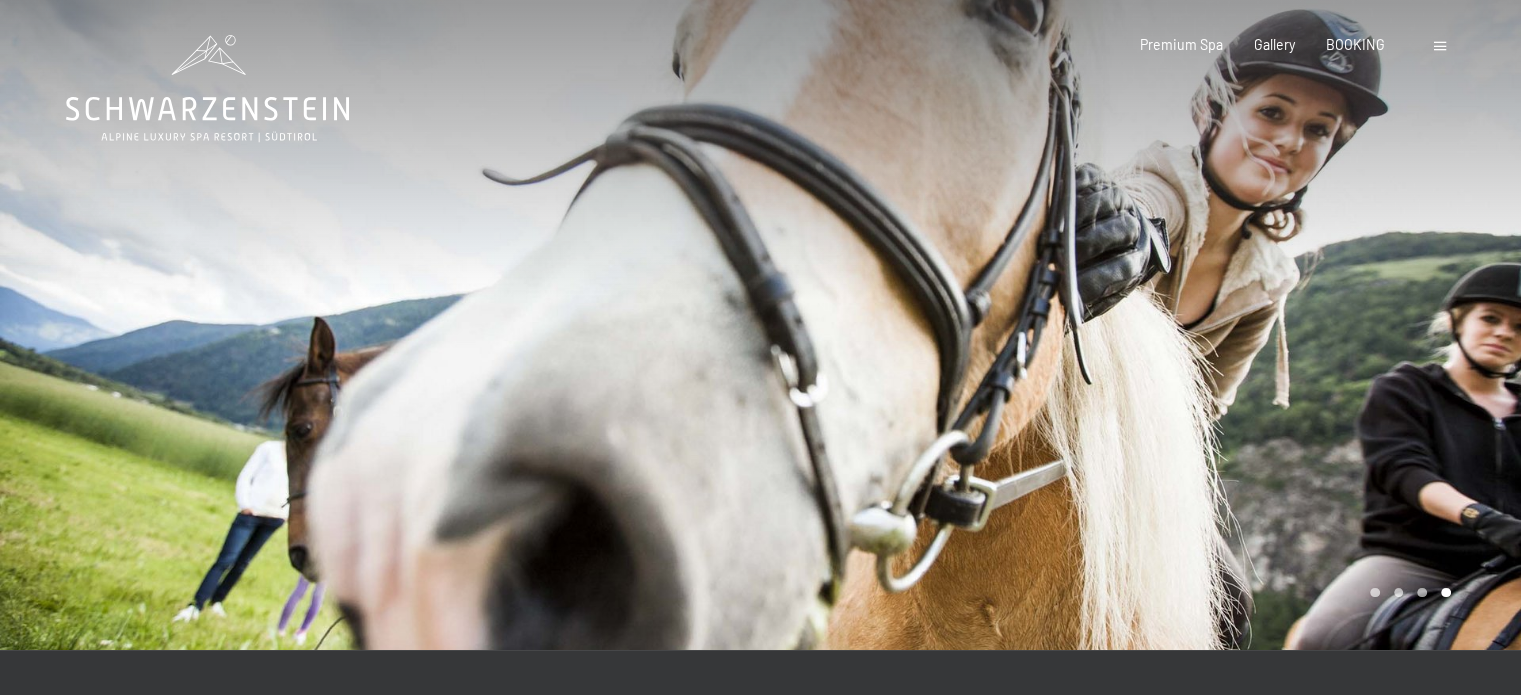 click at bounding box center [1141, 325] 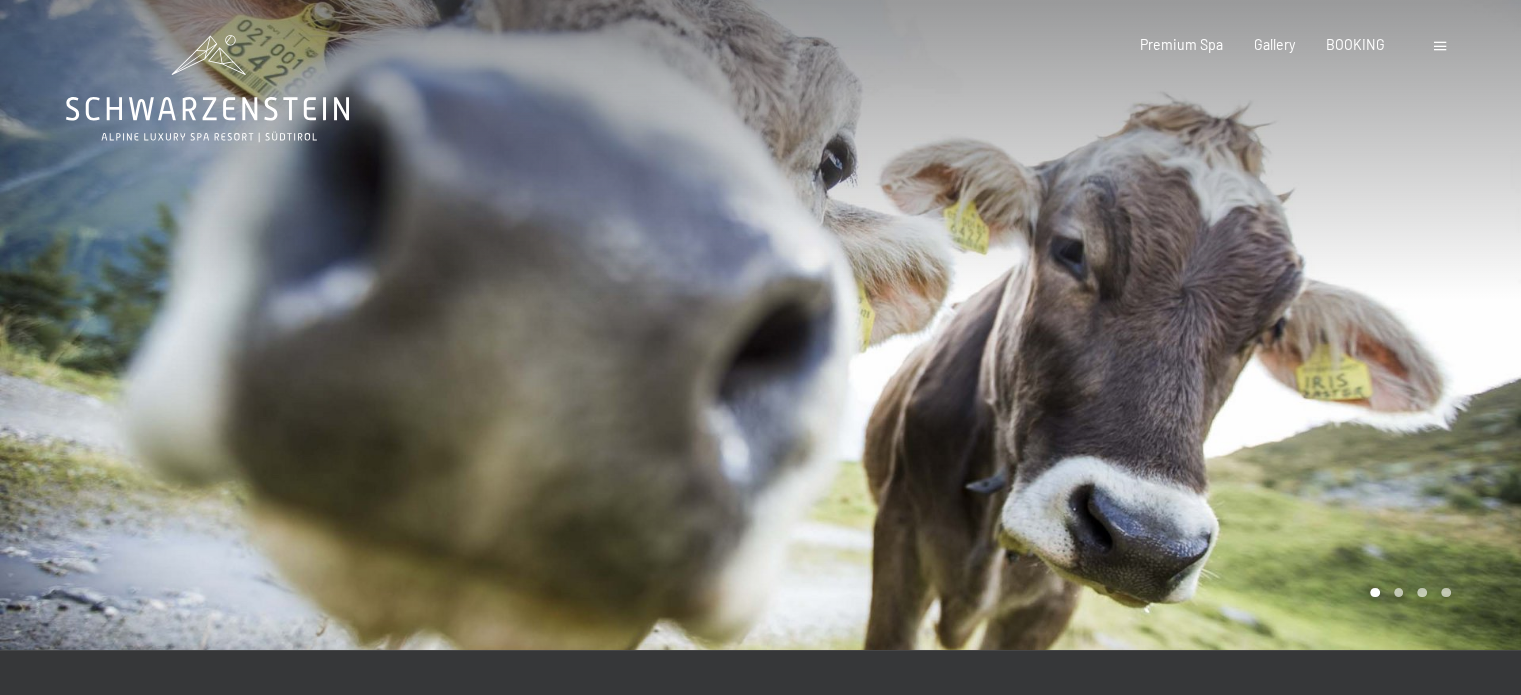 click at bounding box center [1440, 46] 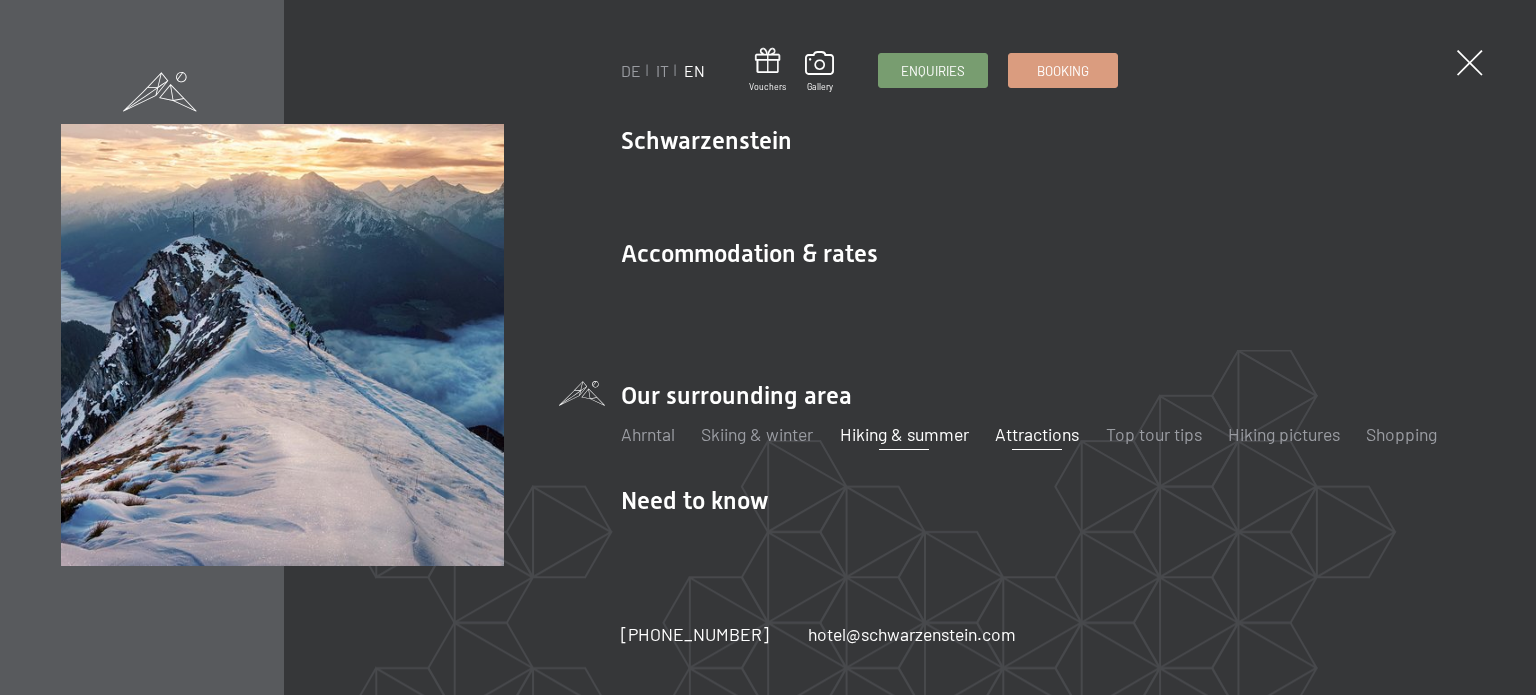 click on "Attractions" at bounding box center [1037, 434] 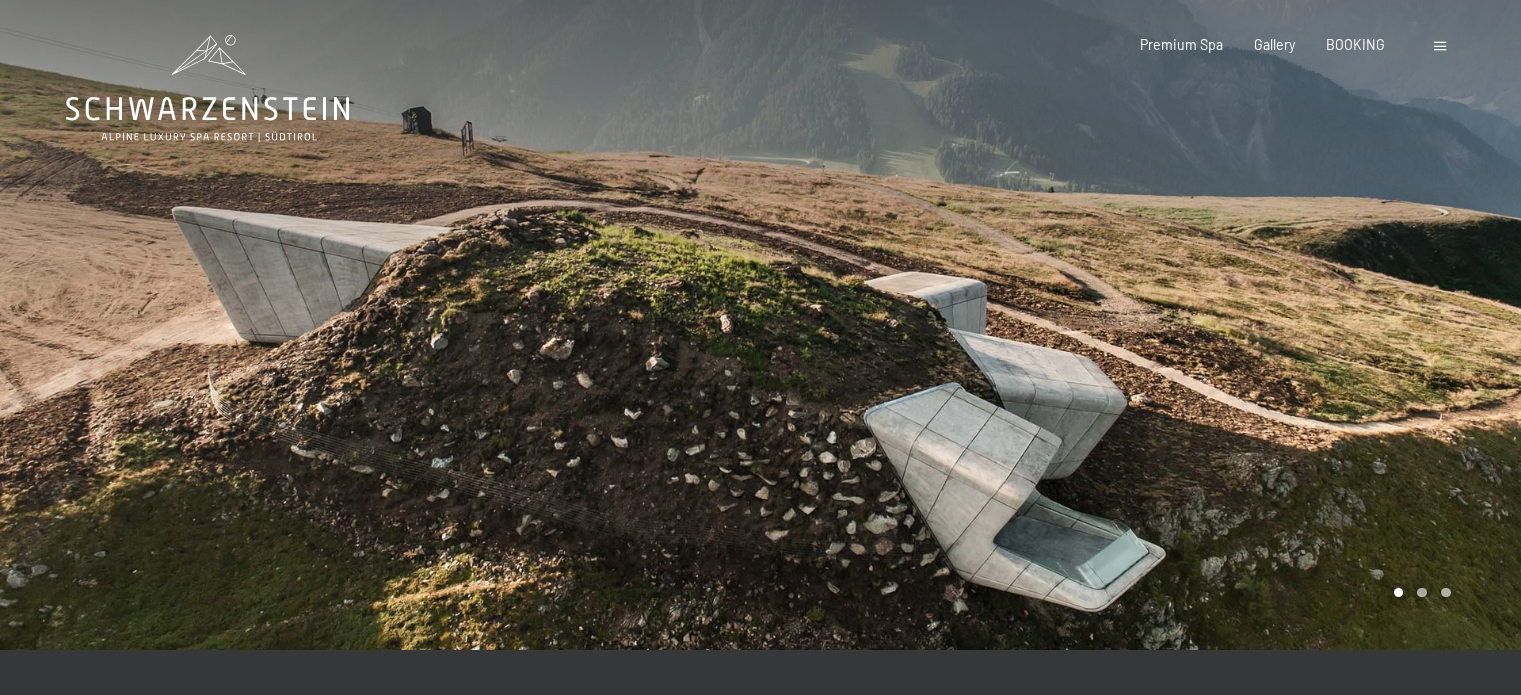 scroll, scrollTop: 0, scrollLeft: 0, axis: both 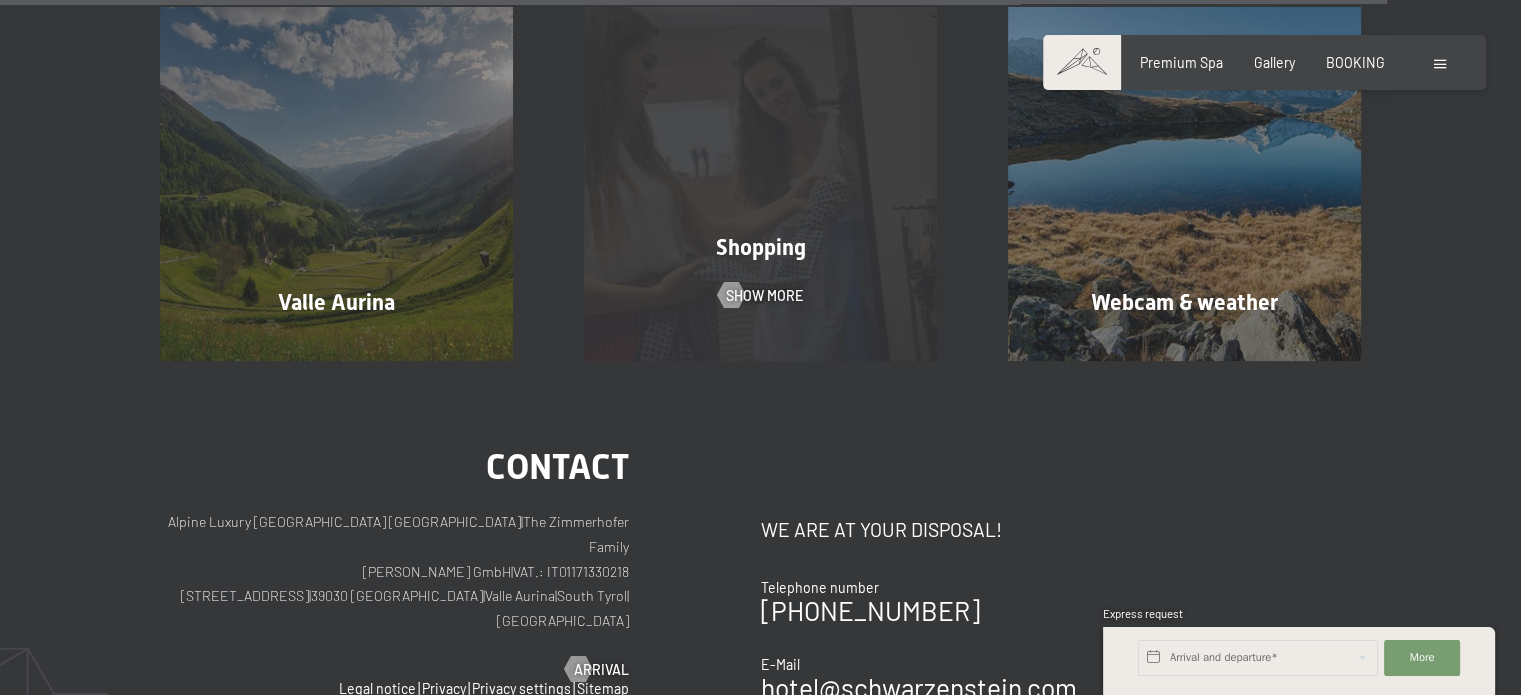 click on "Shopping           Show more" at bounding box center (761, 183) 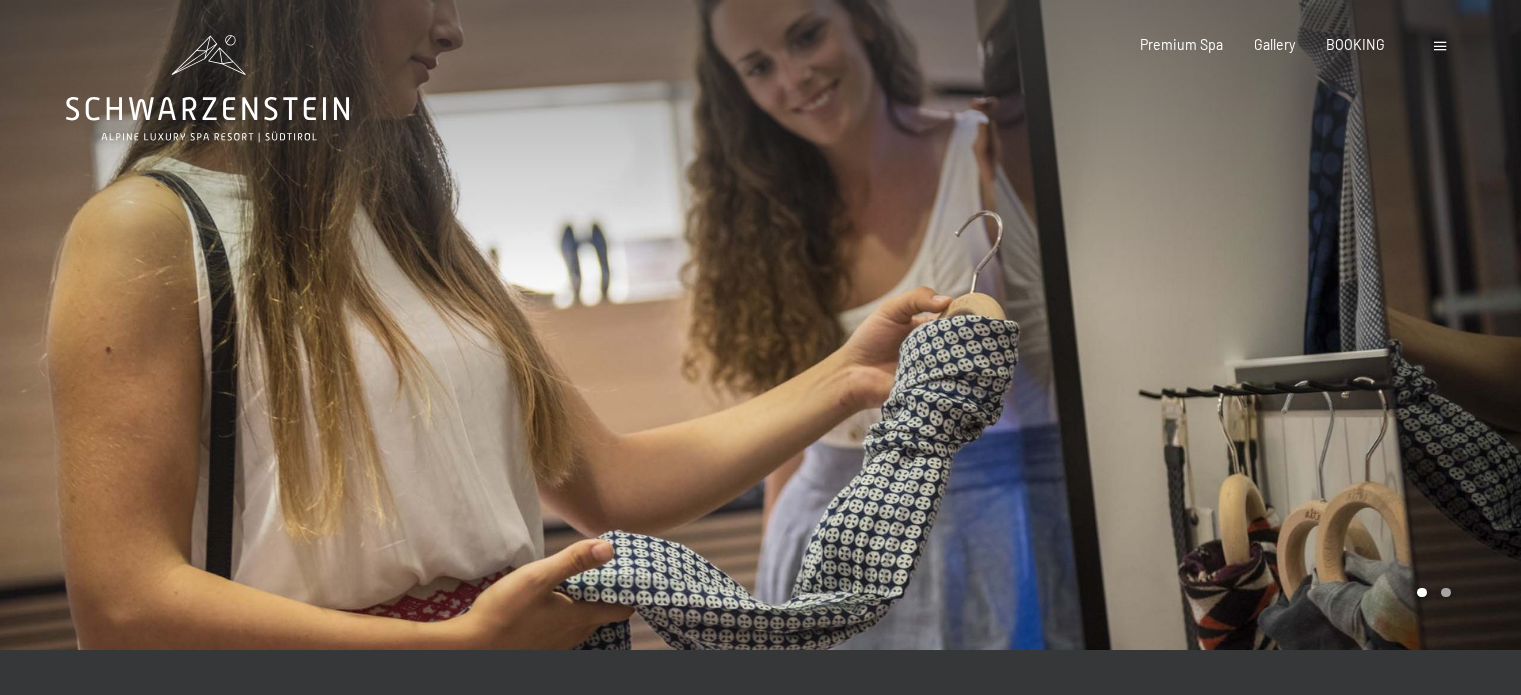 scroll, scrollTop: 0, scrollLeft: 0, axis: both 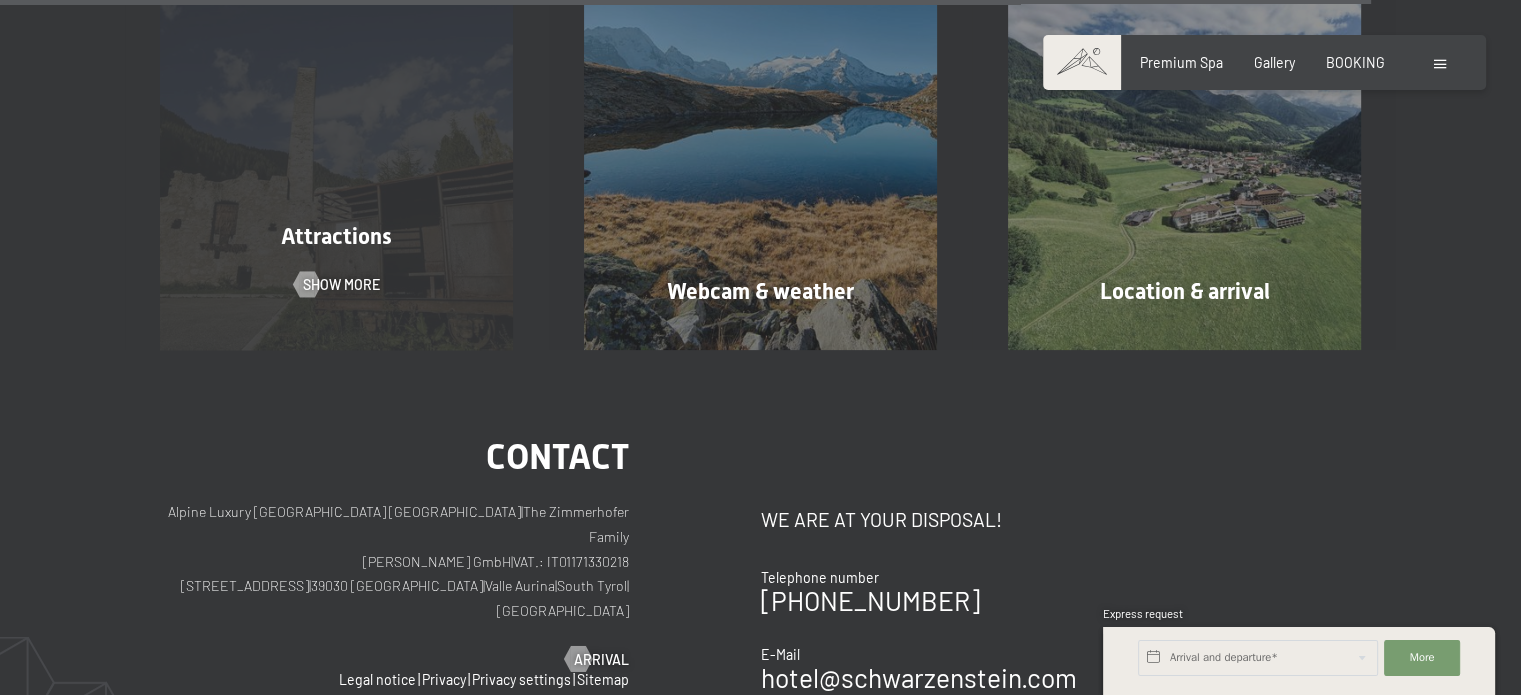 click on "Attractions" at bounding box center [337, 237] 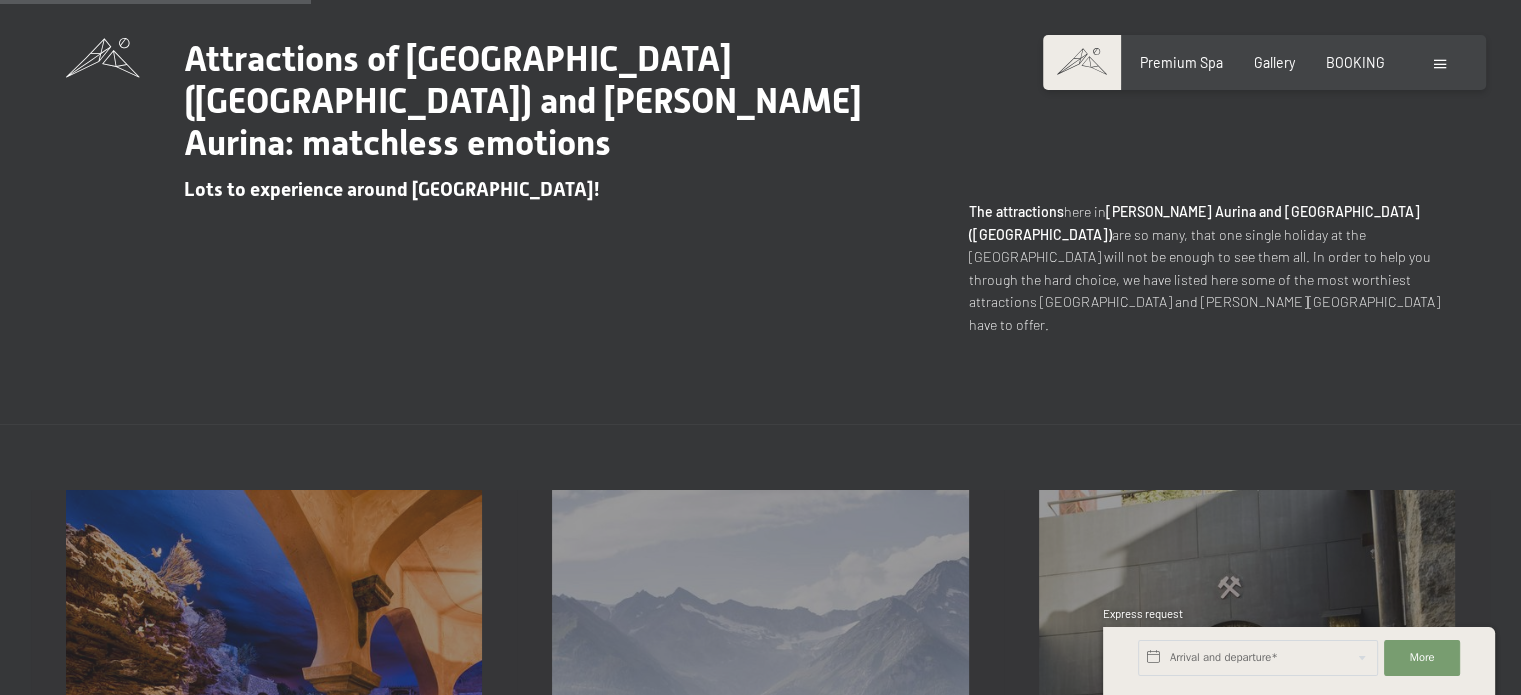scroll, scrollTop: 1000, scrollLeft: 0, axis: vertical 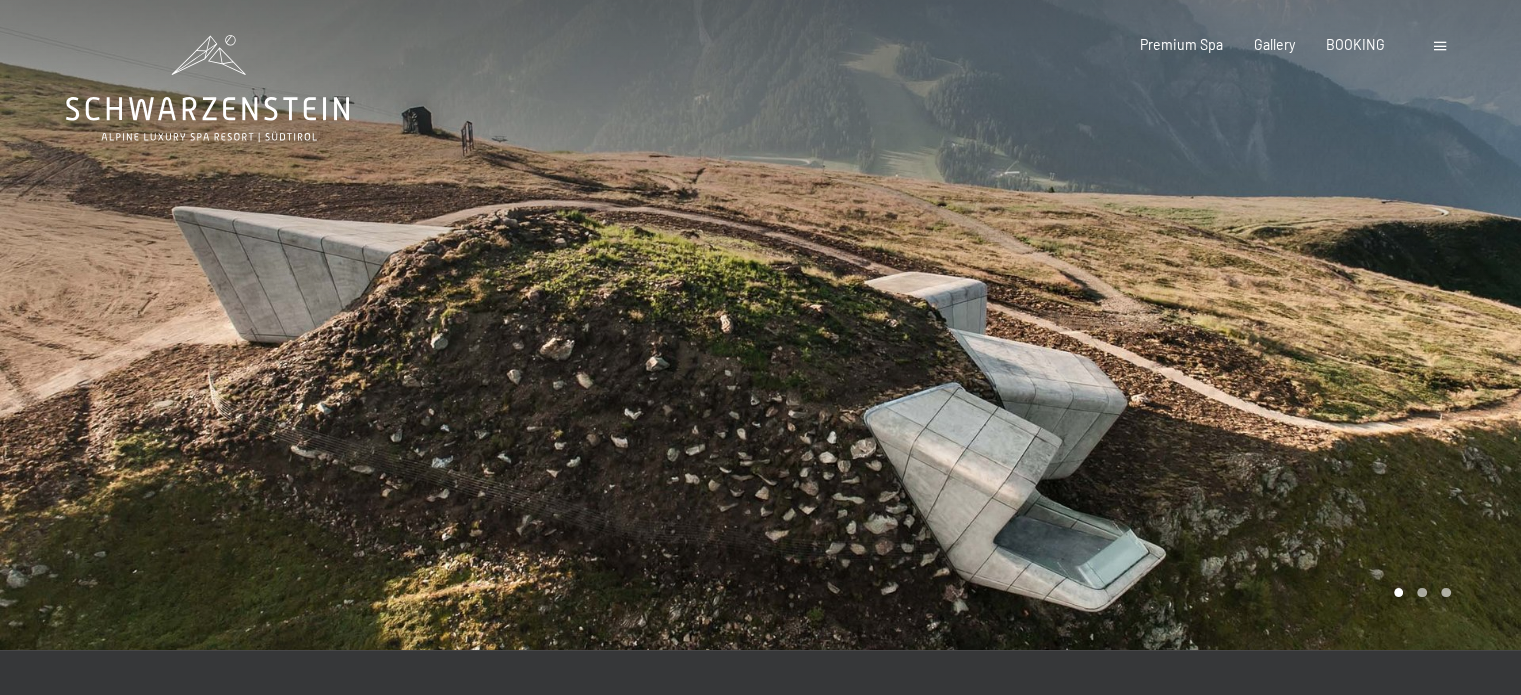 click at bounding box center [1442, 45] 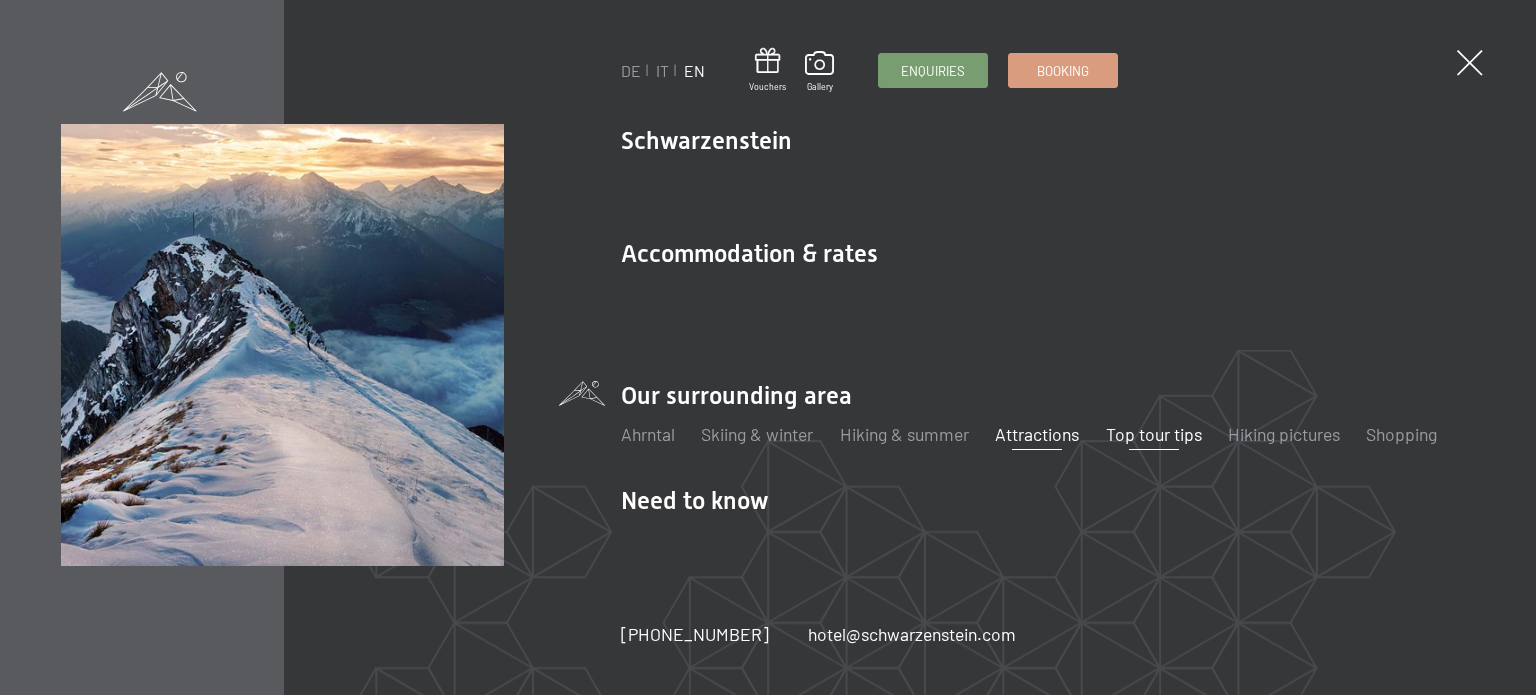 click on "Top tour tips" at bounding box center (1154, 434) 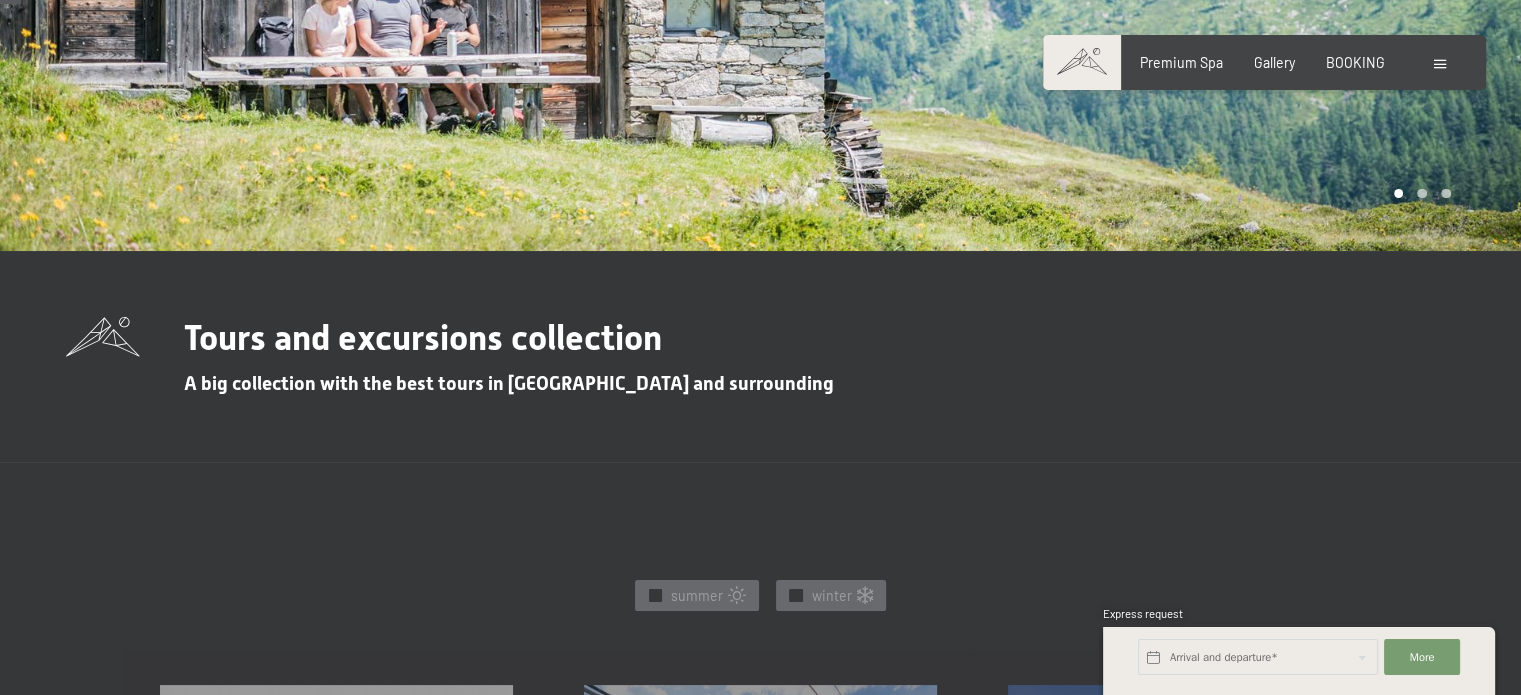 scroll, scrollTop: 400, scrollLeft: 0, axis: vertical 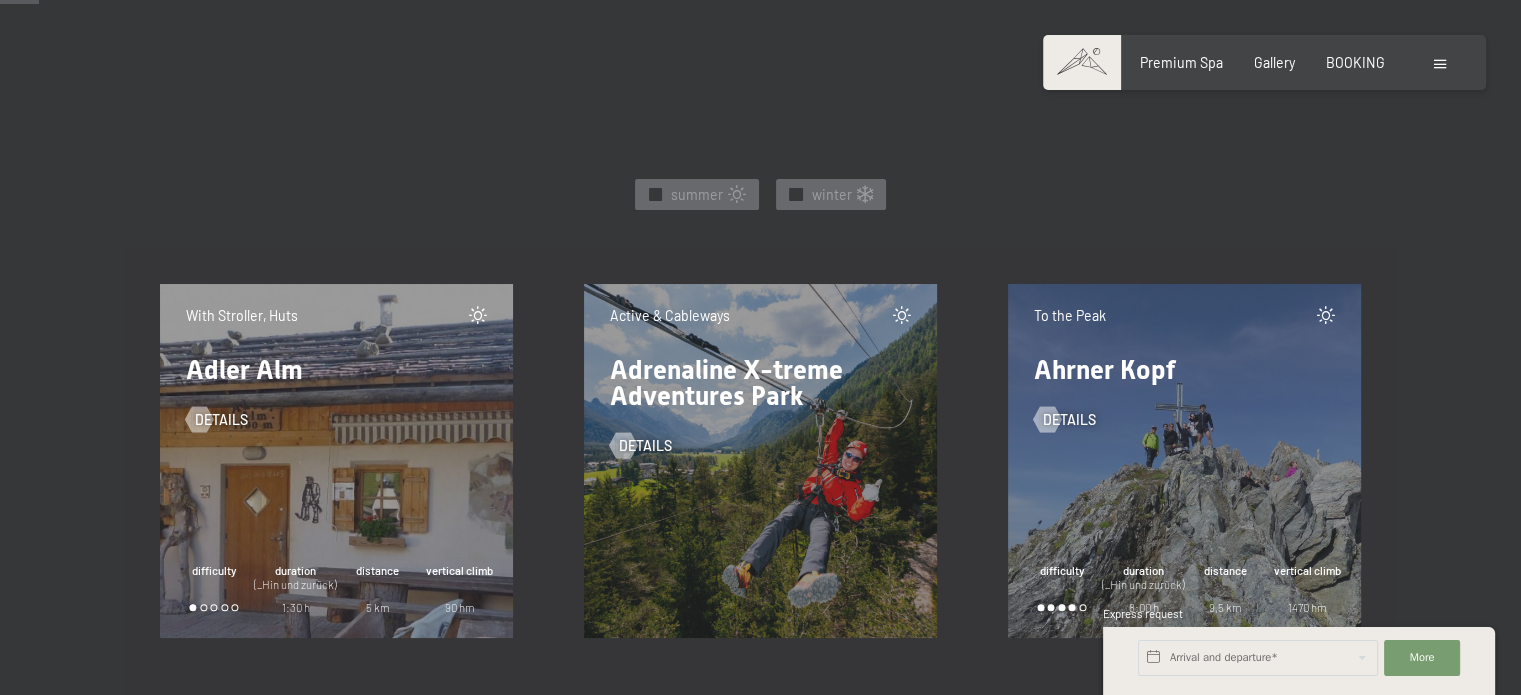 click on "With Stroller,    Huts               Adler Alm             details               difficulty                         duration   (_Hin und zurück)     1:30 h       distance   5 km       vertical climb   90 hm" at bounding box center (336, 460) 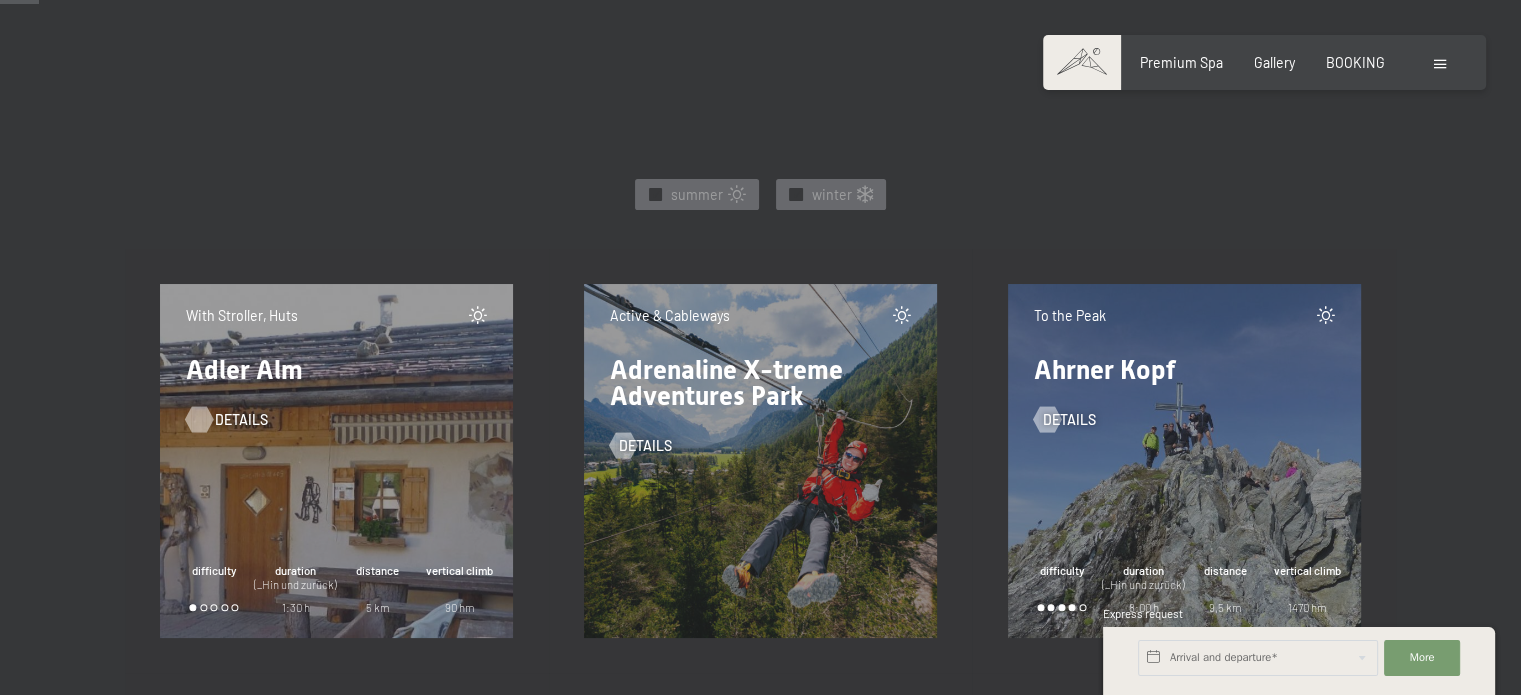 click on "details" at bounding box center (241, 420) 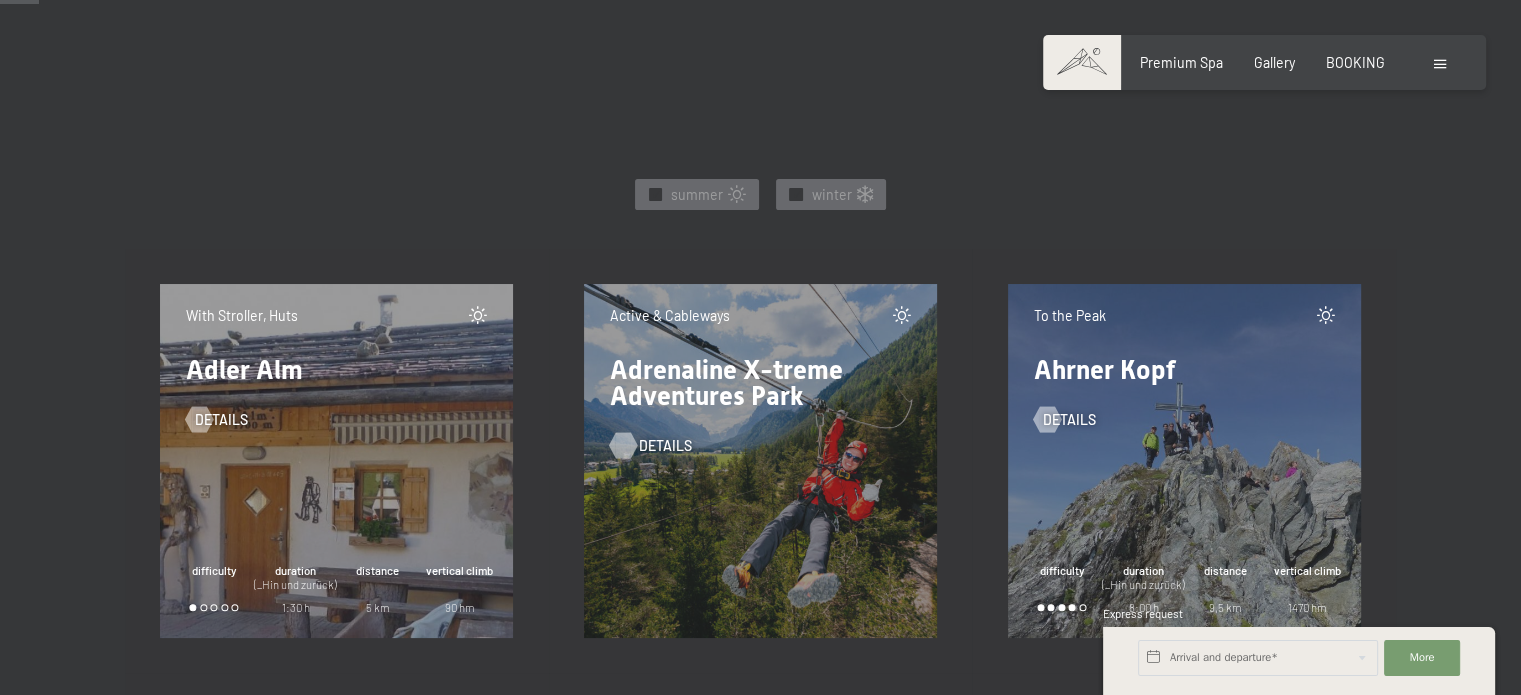click on "details" at bounding box center (665, 446) 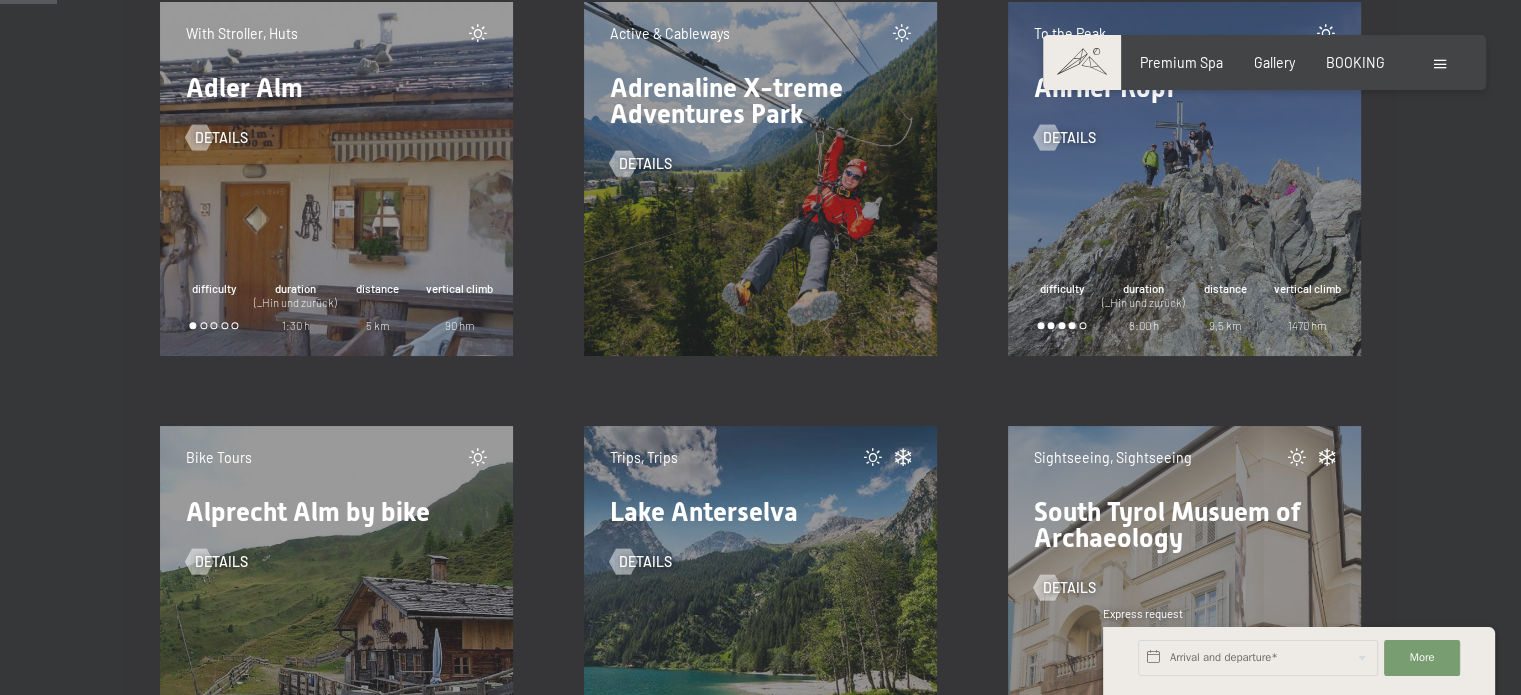 scroll, scrollTop: 1200, scrollLeft: 0, axis: vertical 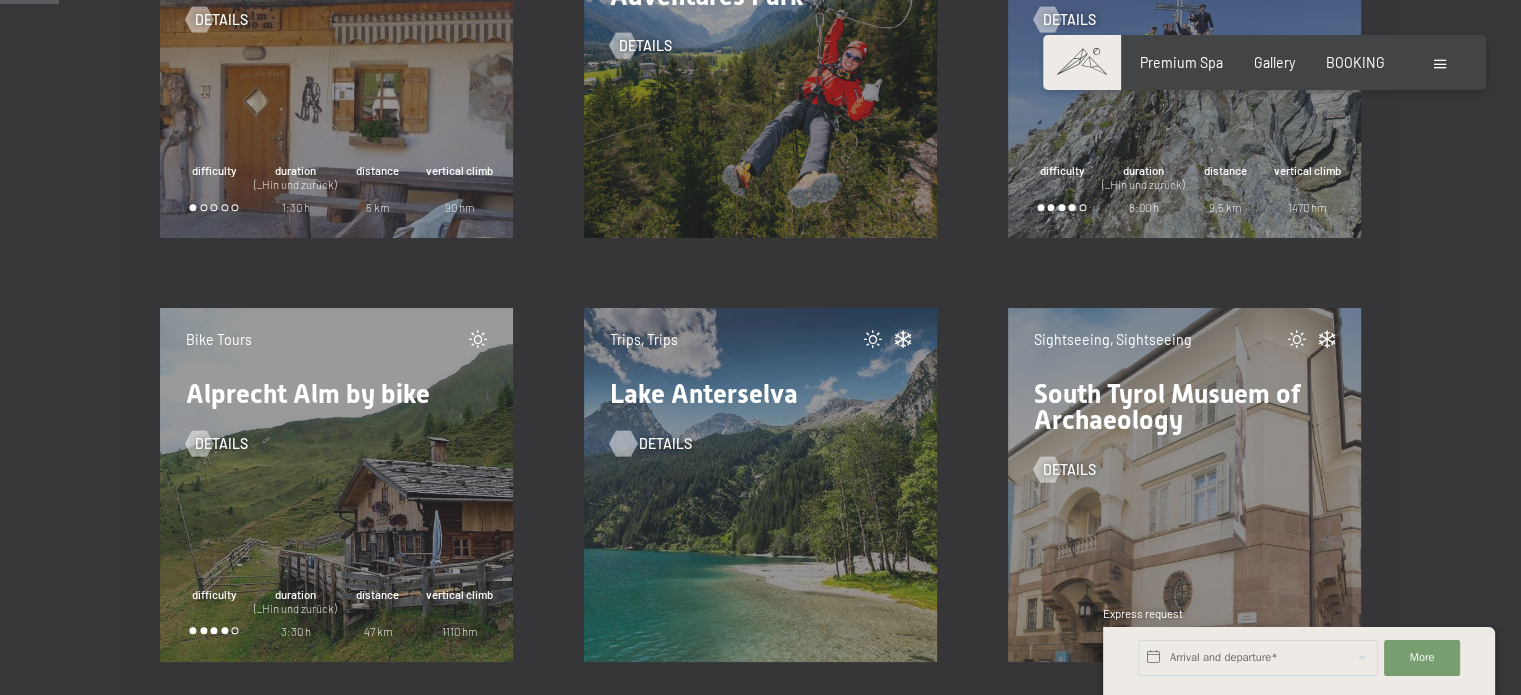 click on "details" at bounding box center [665, 444] 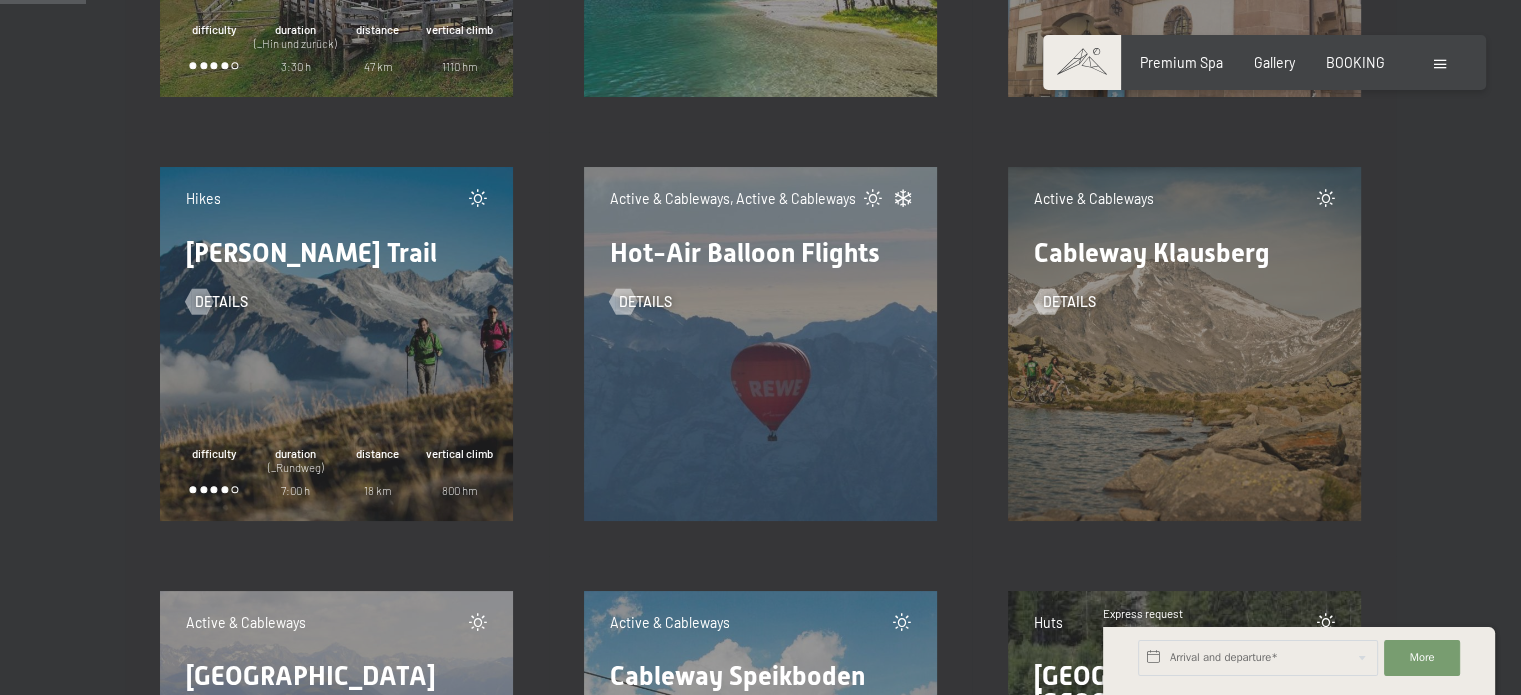 scroll, scrollTop: 1800, scrollLeft: 0, axis: vertical 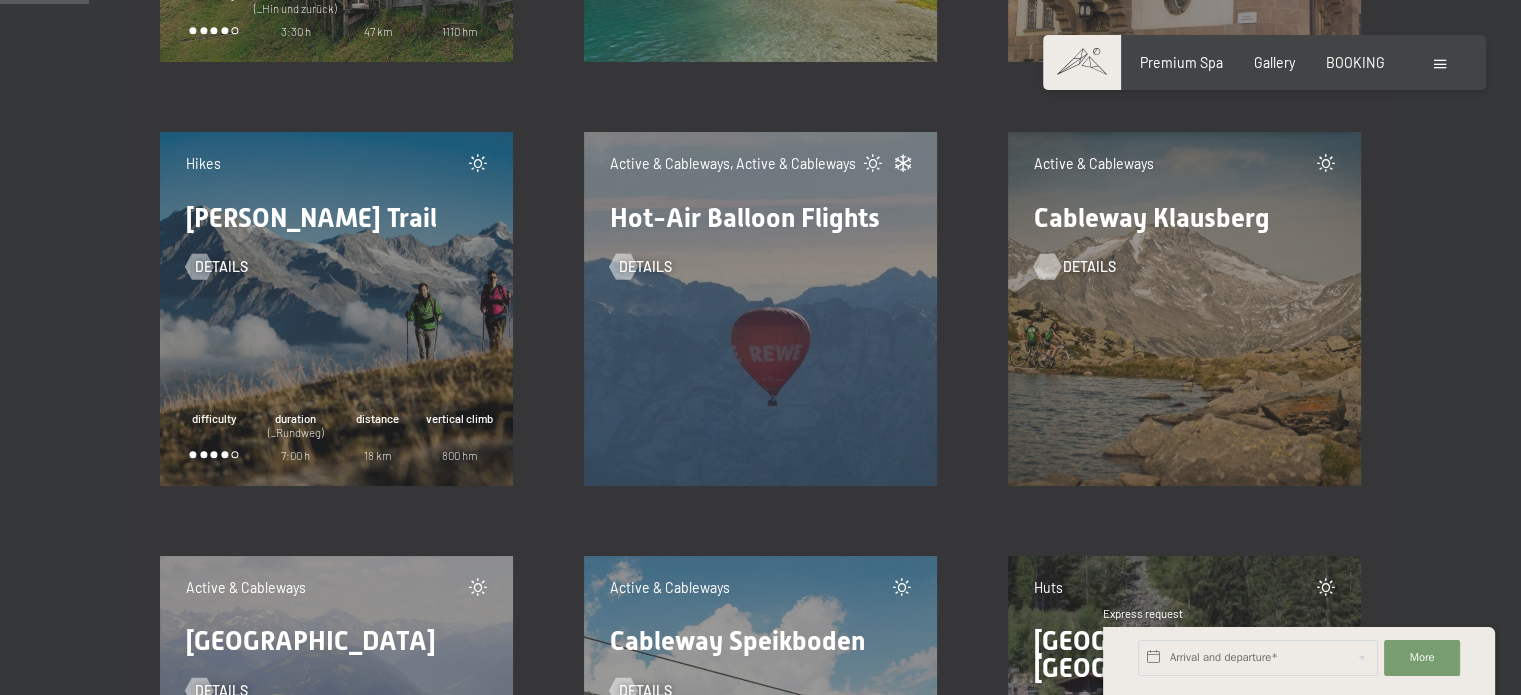 click at bounding box center [1047, 267] 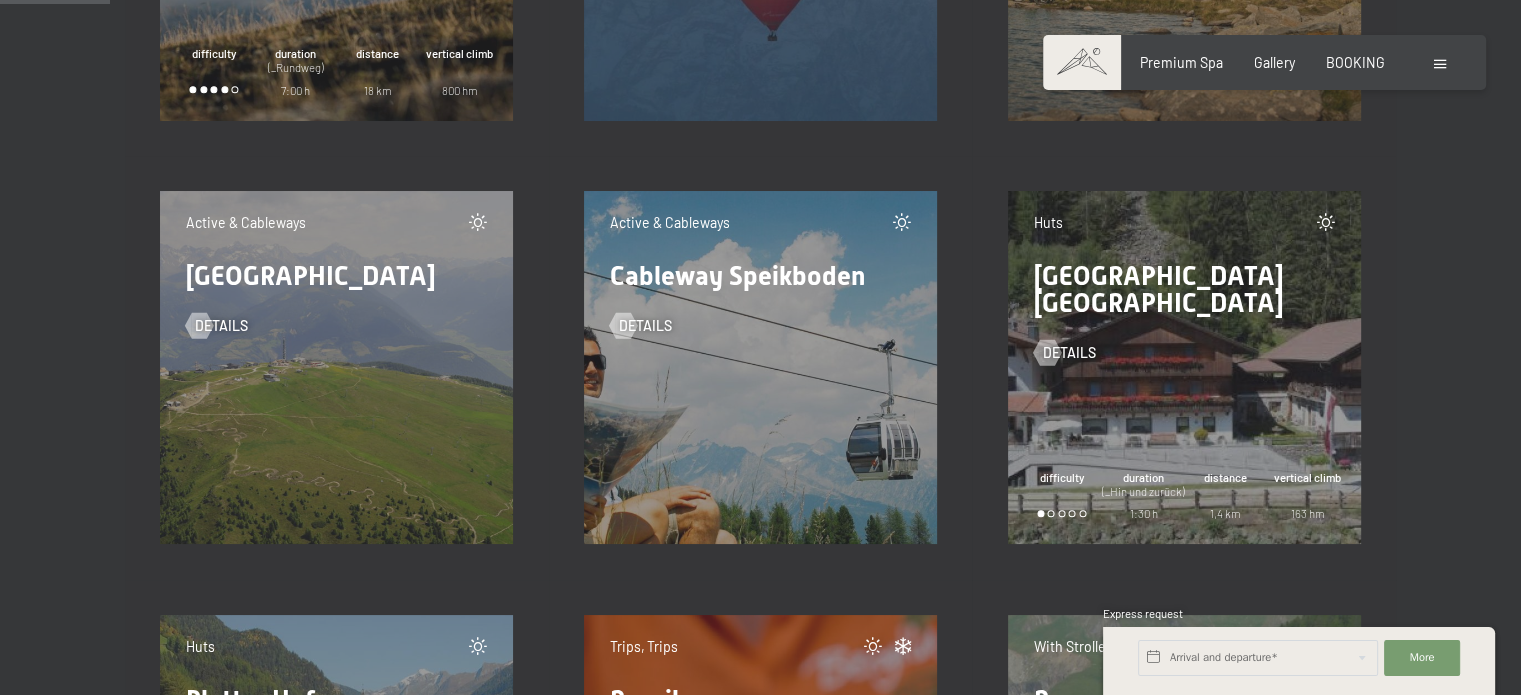 scroll, scrollTop: 2300, scrollLeft: 0, axis: vertical 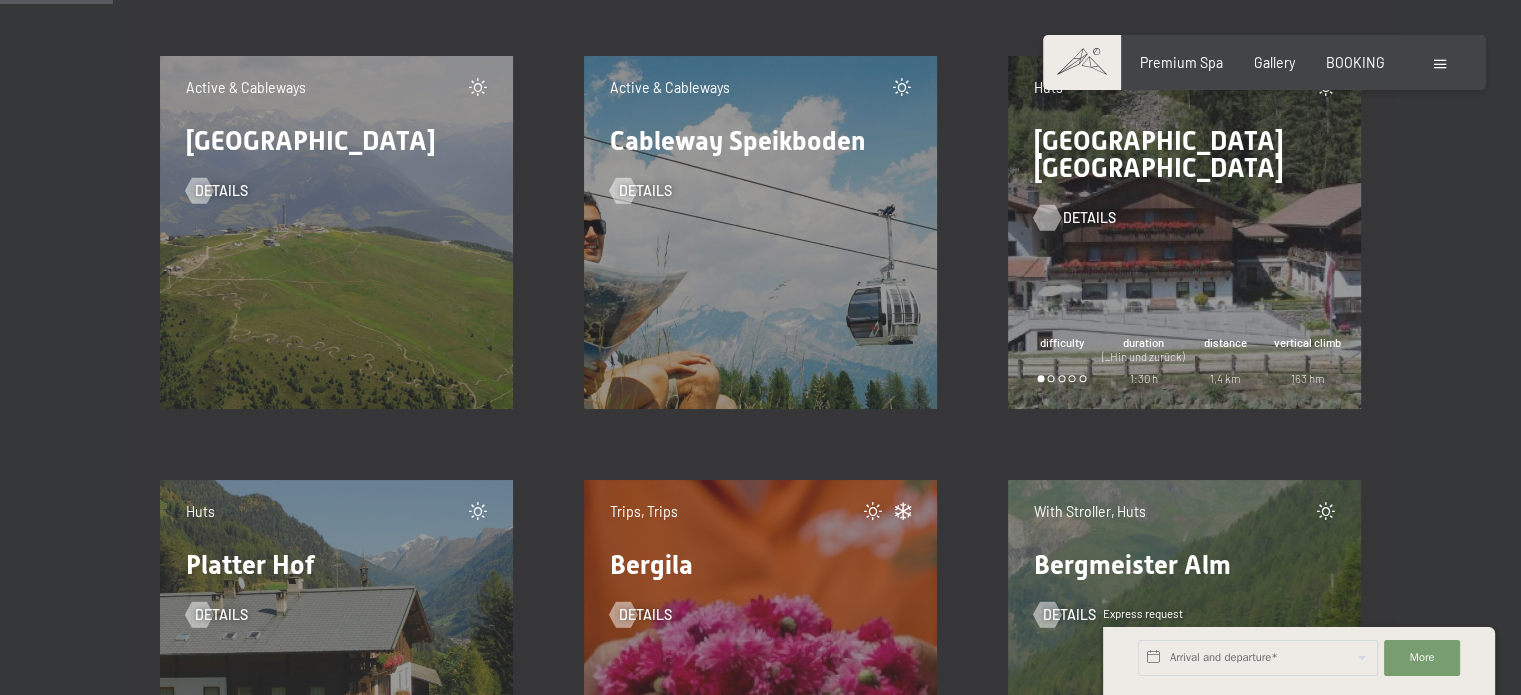 click on "details" at bounding box center [1065, 218] 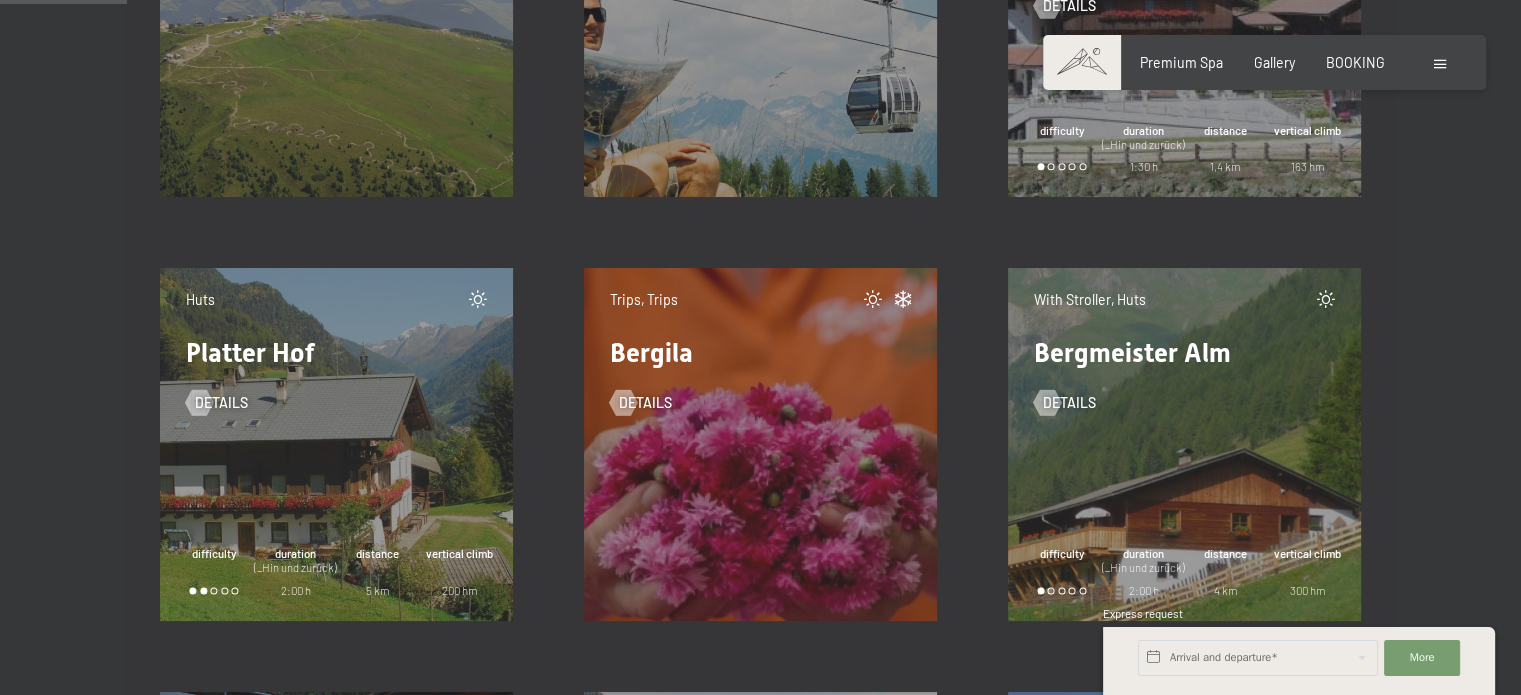 scroll, scrollTop: 2600, scrollLeft: 0, axis: vertical 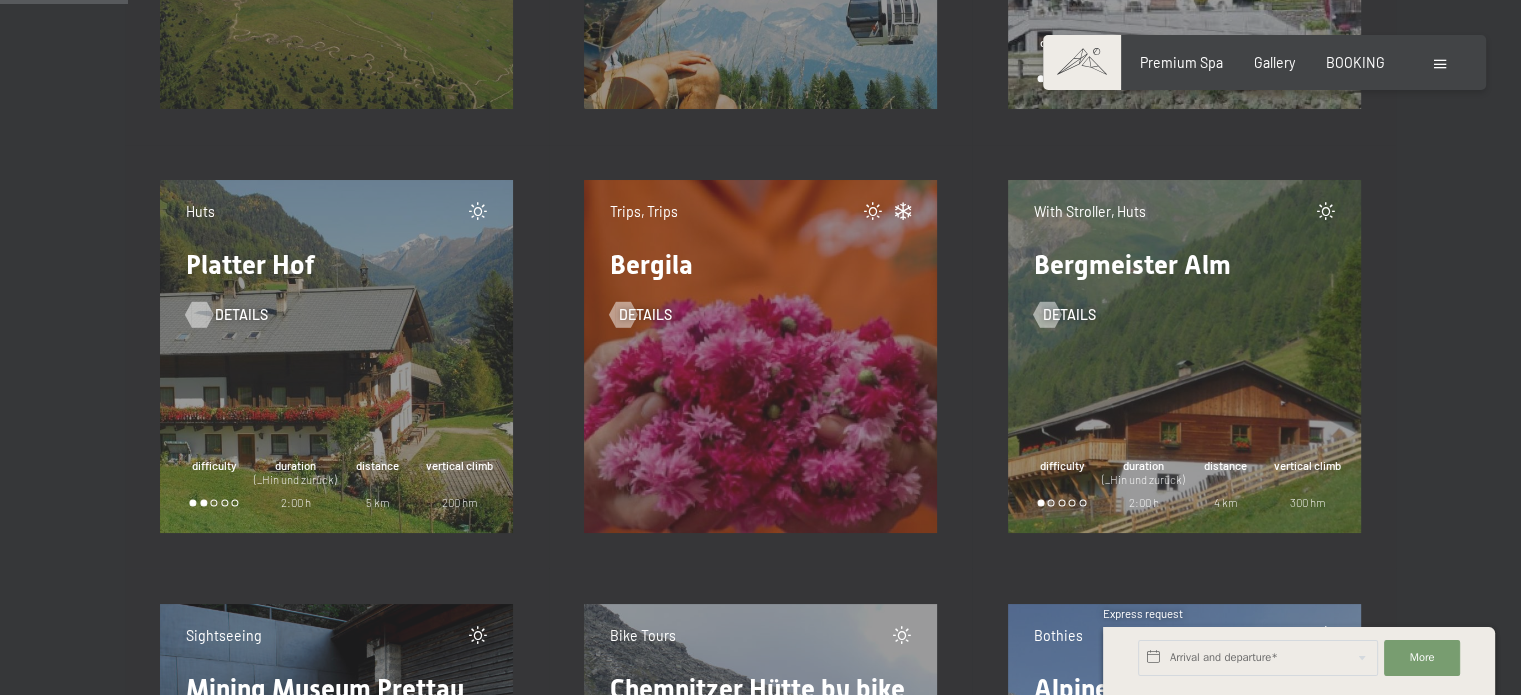 click on "details" at bounding box center [241, 315] 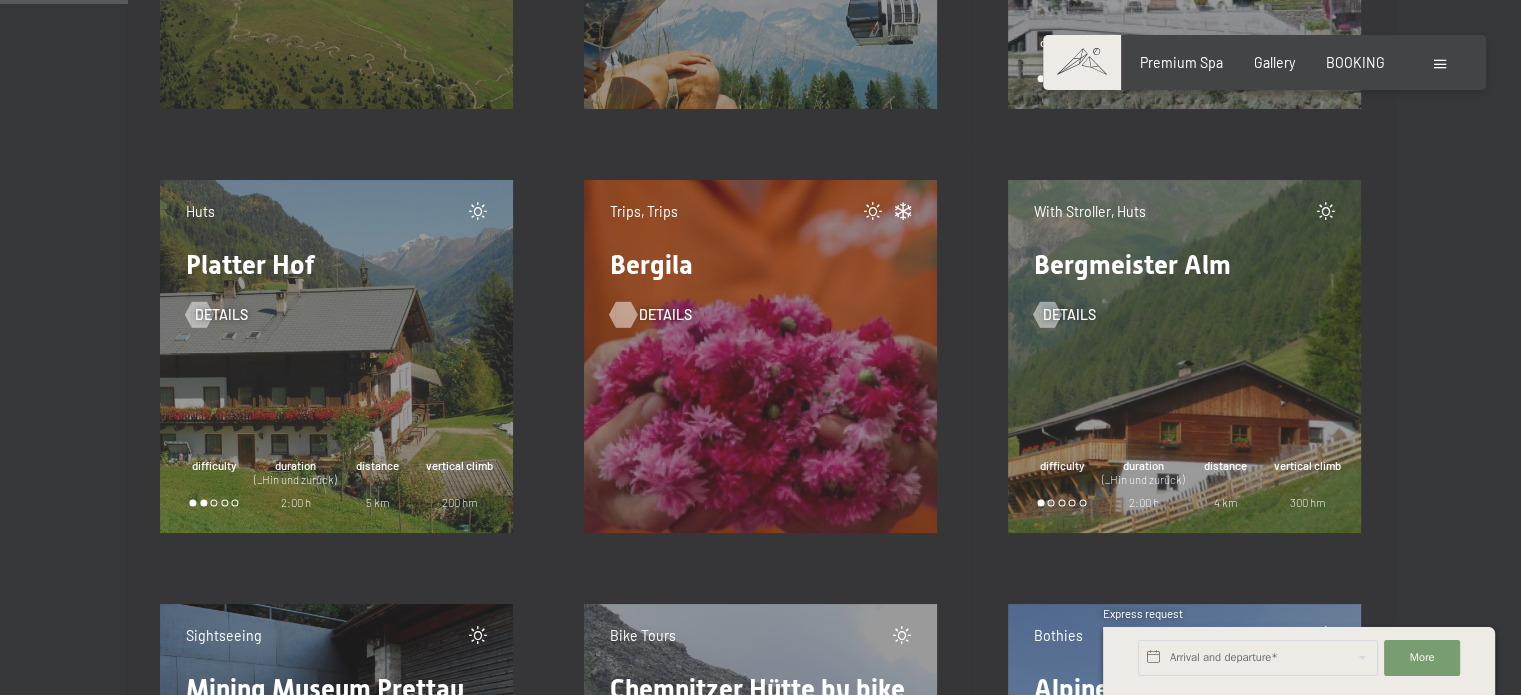 click on "details" at bounding box center [665, 315] 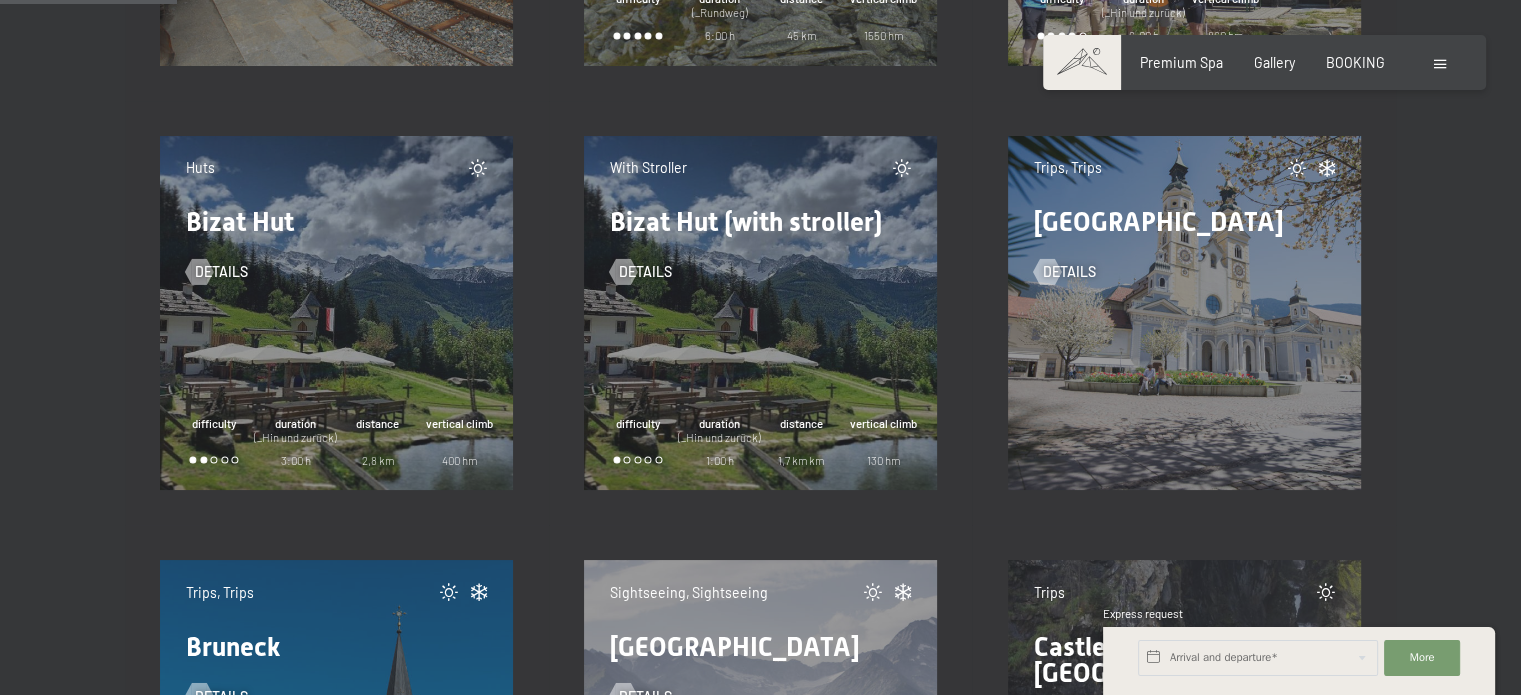 scroll, scrollTop: 3600, scrollLeft: 0, axis: vertical 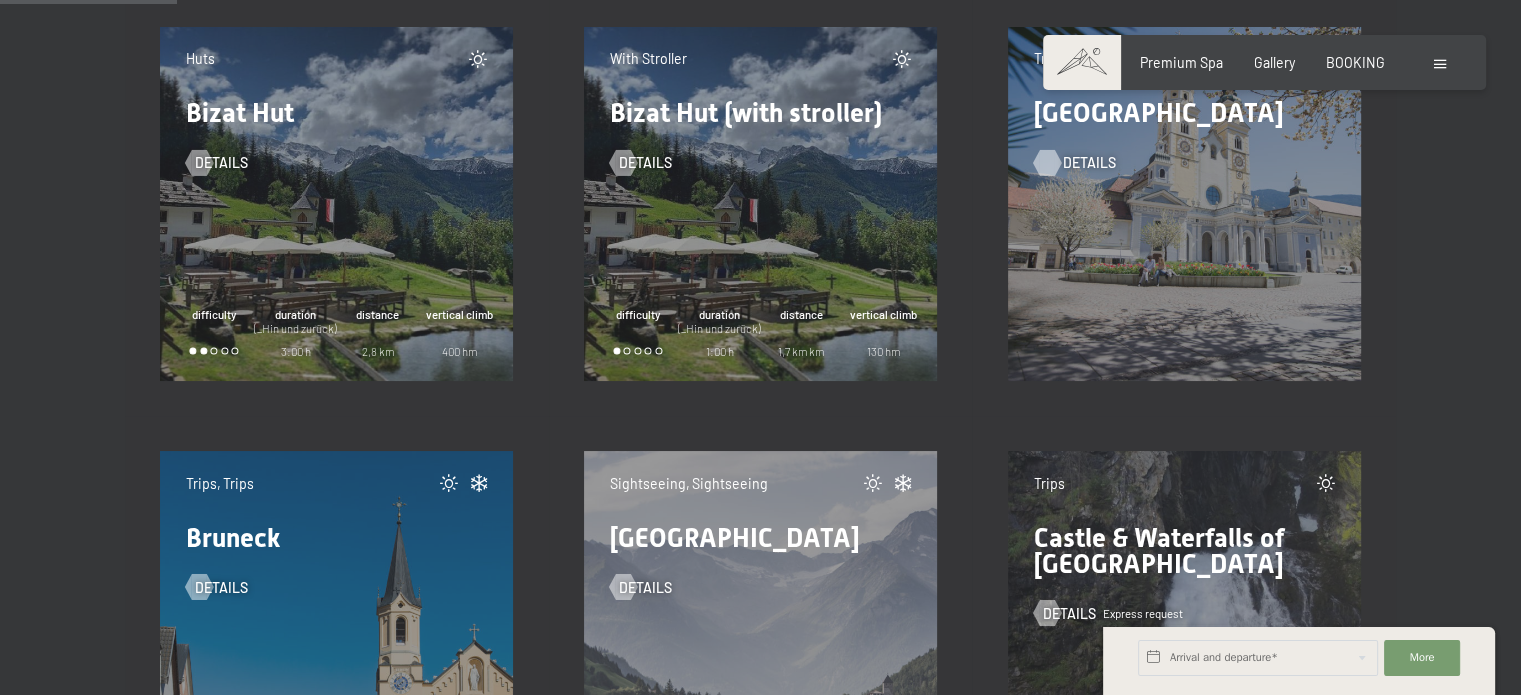 click on "details" at bounding box center [1089, 163] 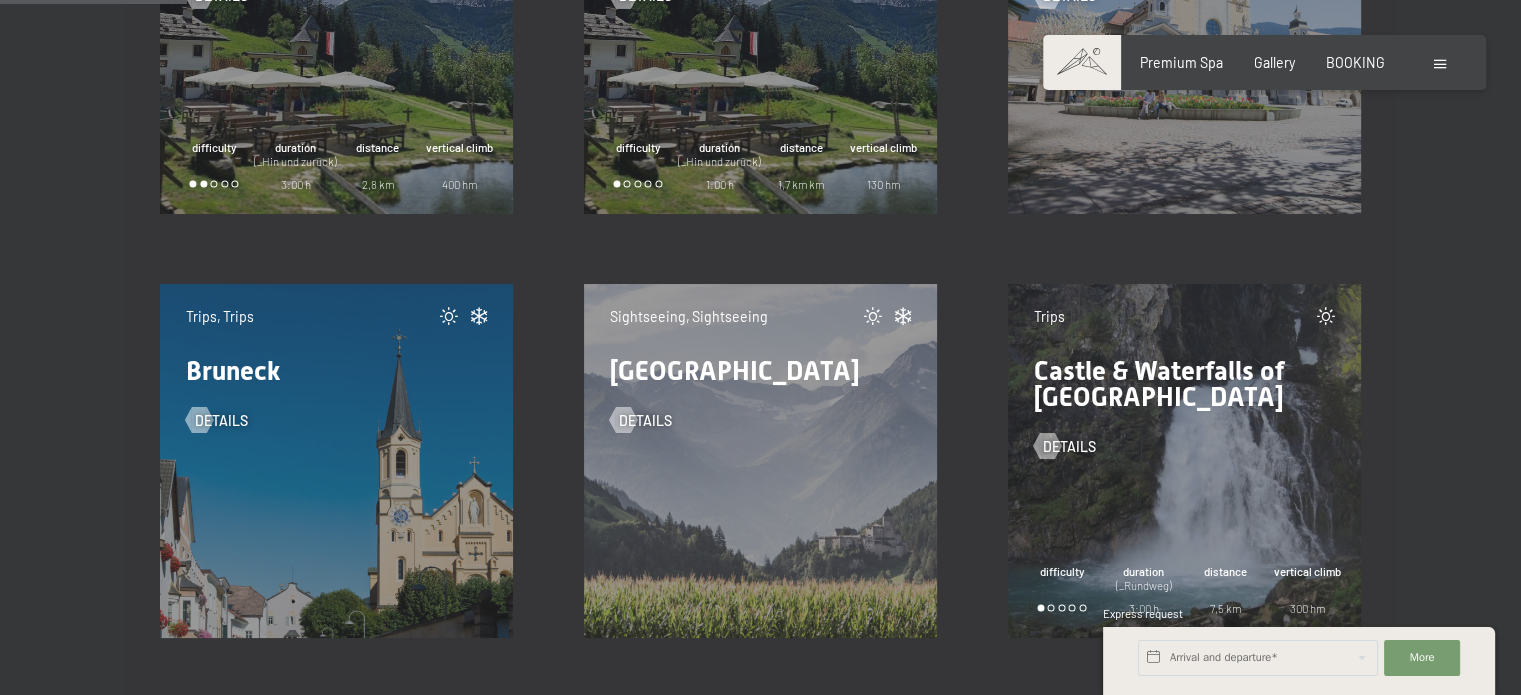 scroll, scrollTop: 3800, scrollLeft: 0, axis: vertical 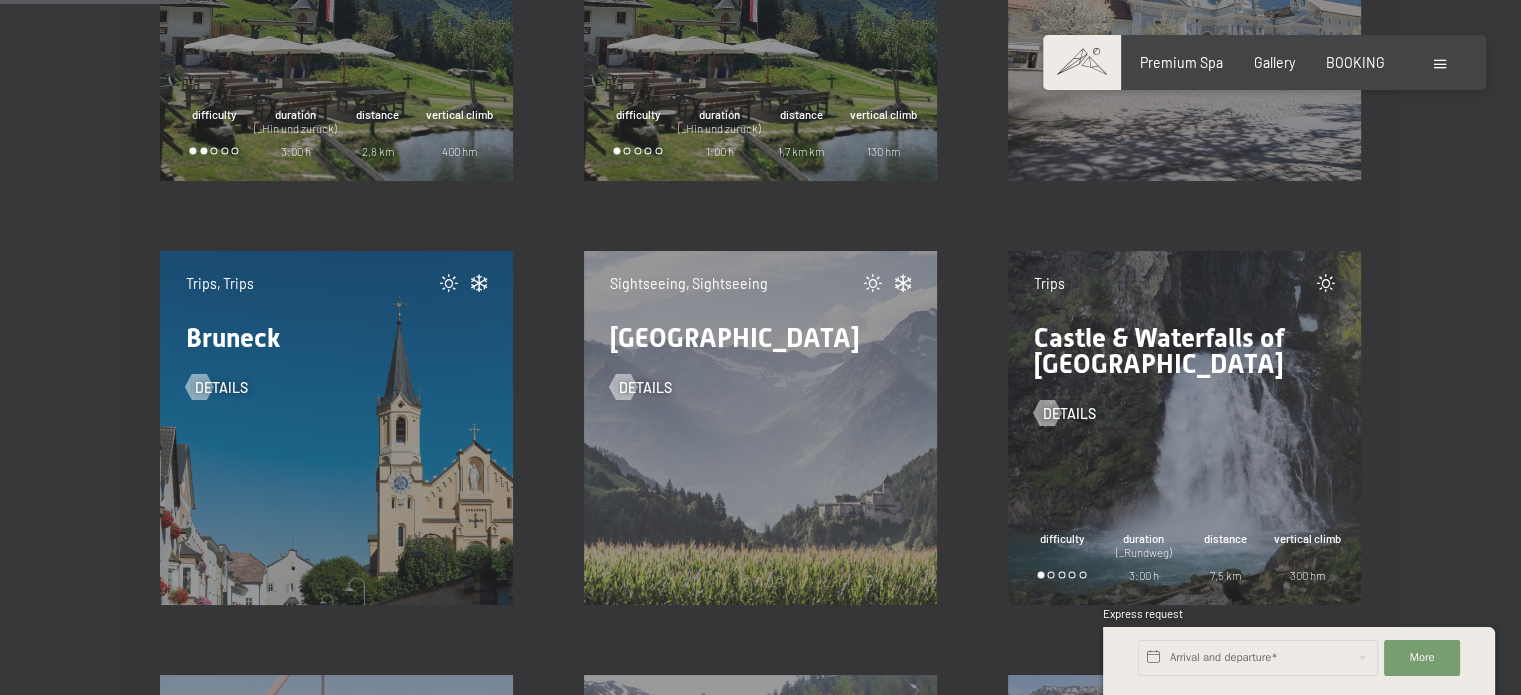 click on "Consent to marketing activities*" at bounding box center [666, 405] 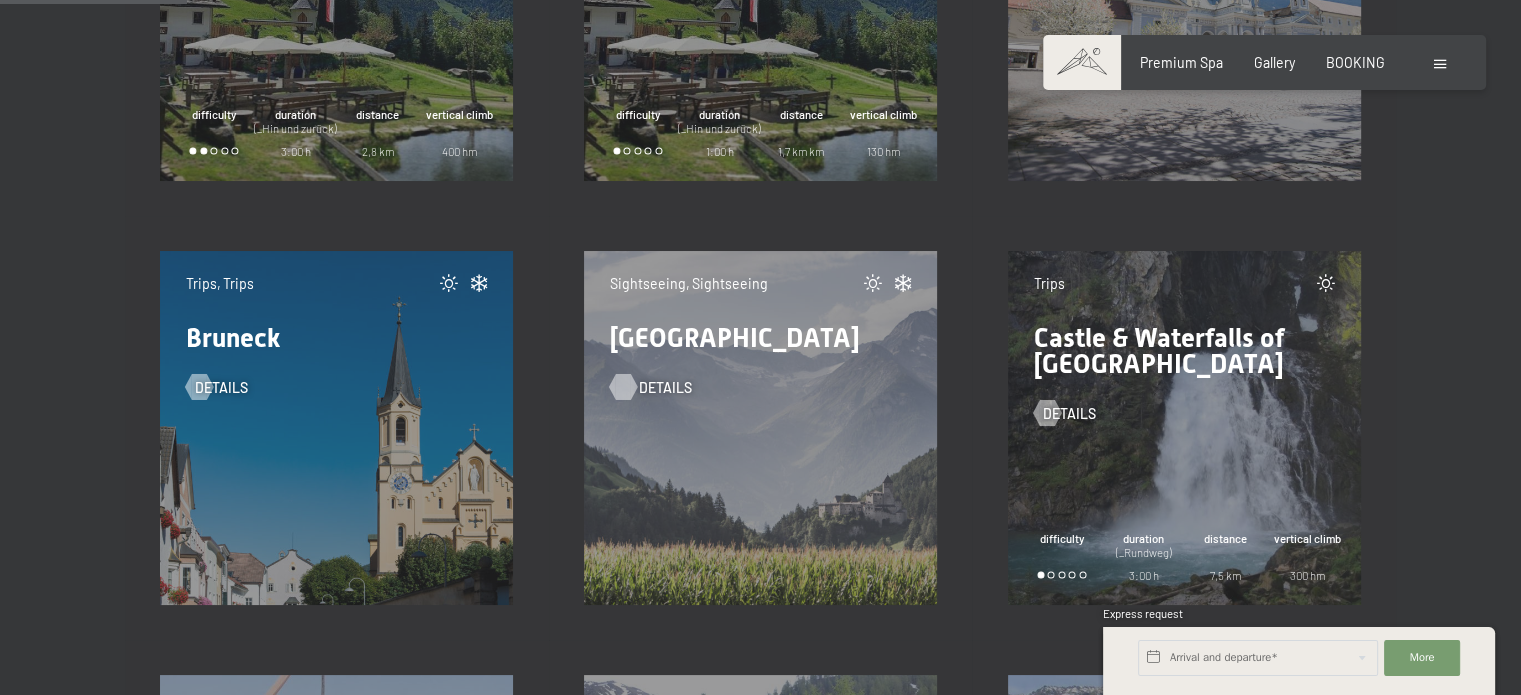 click on "details" at bounding box center (665, 387) 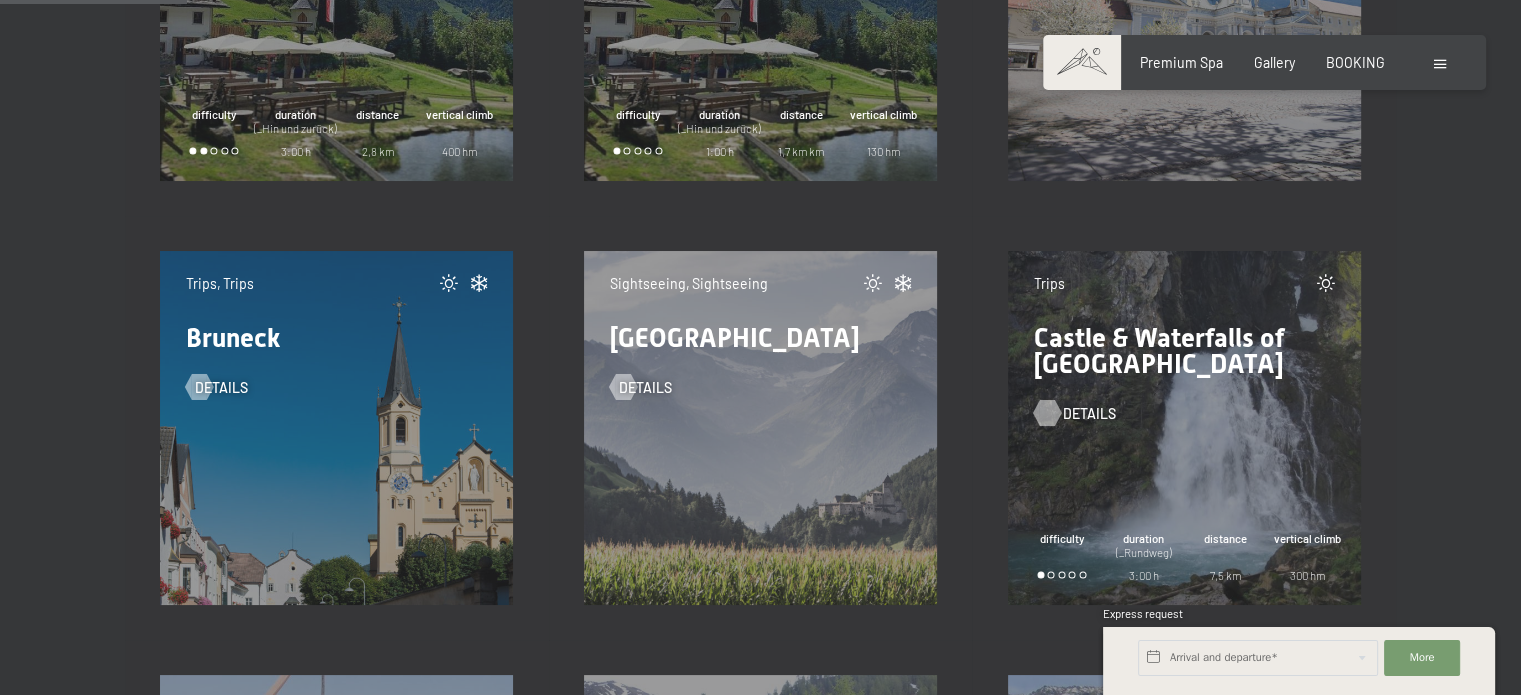 click on "details" at bounding box center [1089, 413] 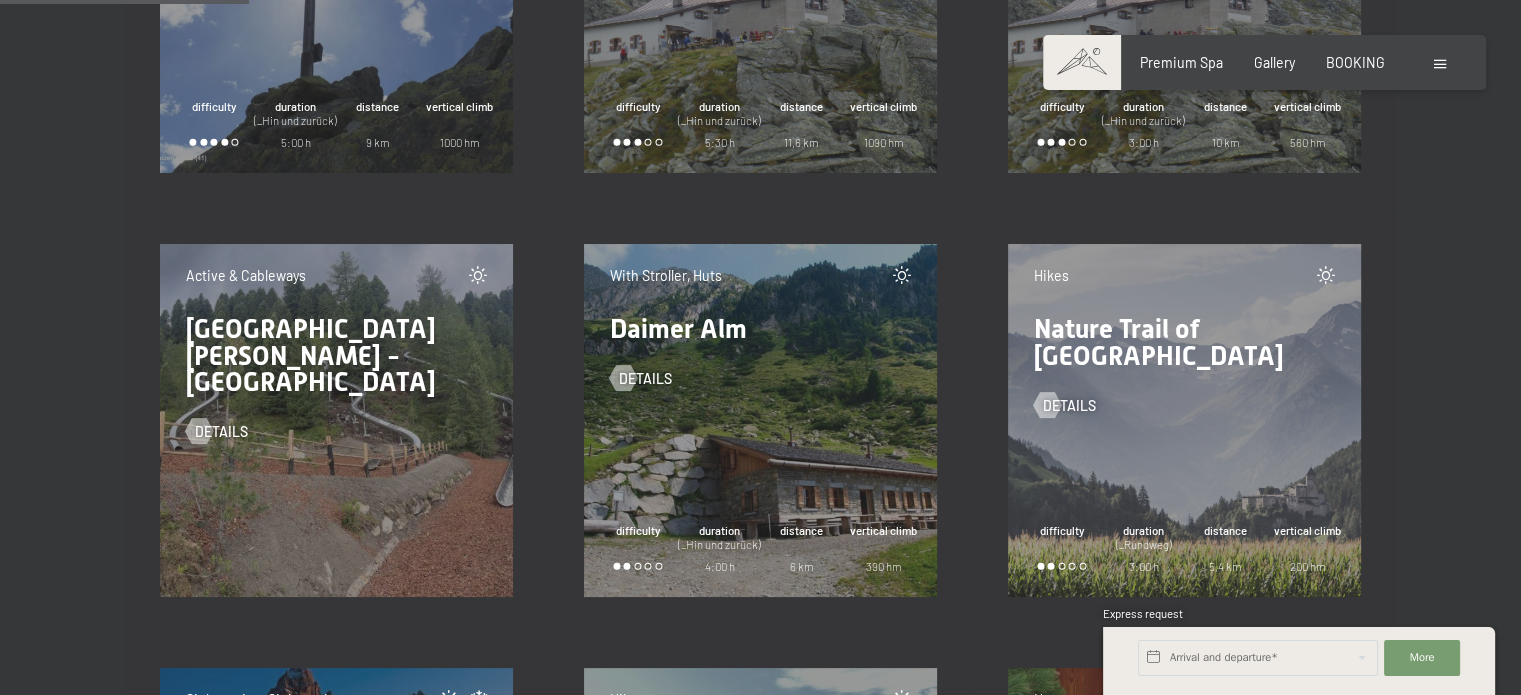 scroll, scrollTop: 5100, scrollLeft: 0, axis: vertical 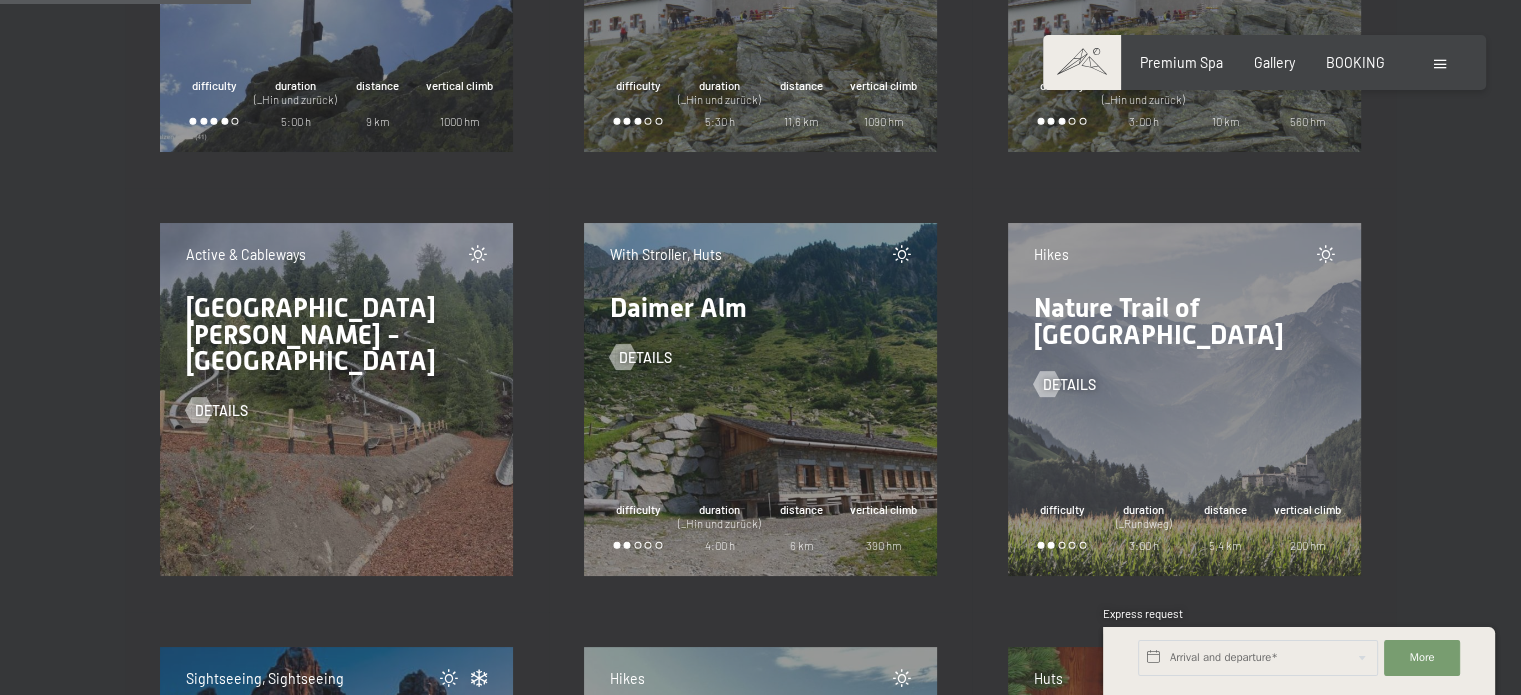 click on "Active & Cableways               Cross Woods - Forest slide park             details" at bounding box center [336, 399] 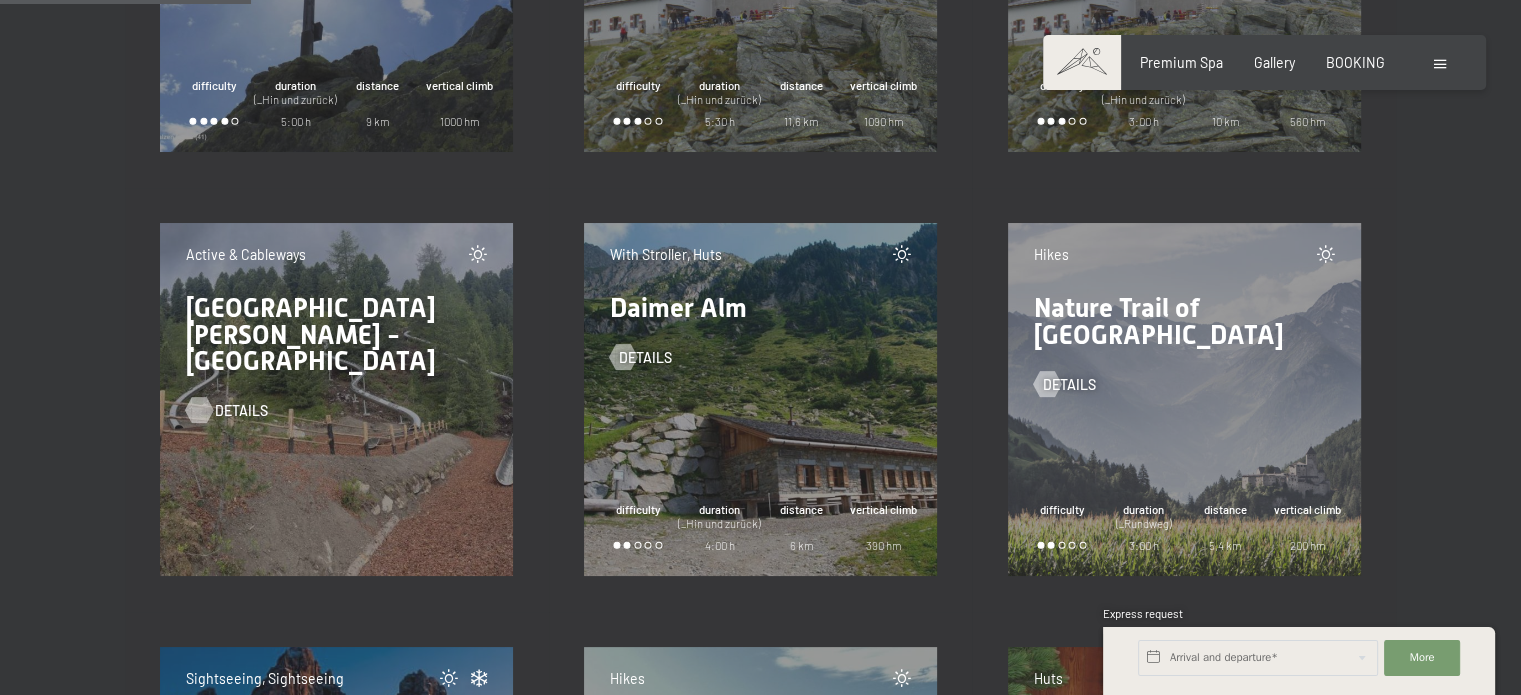 click on "details" at bounding box center [241, 411] 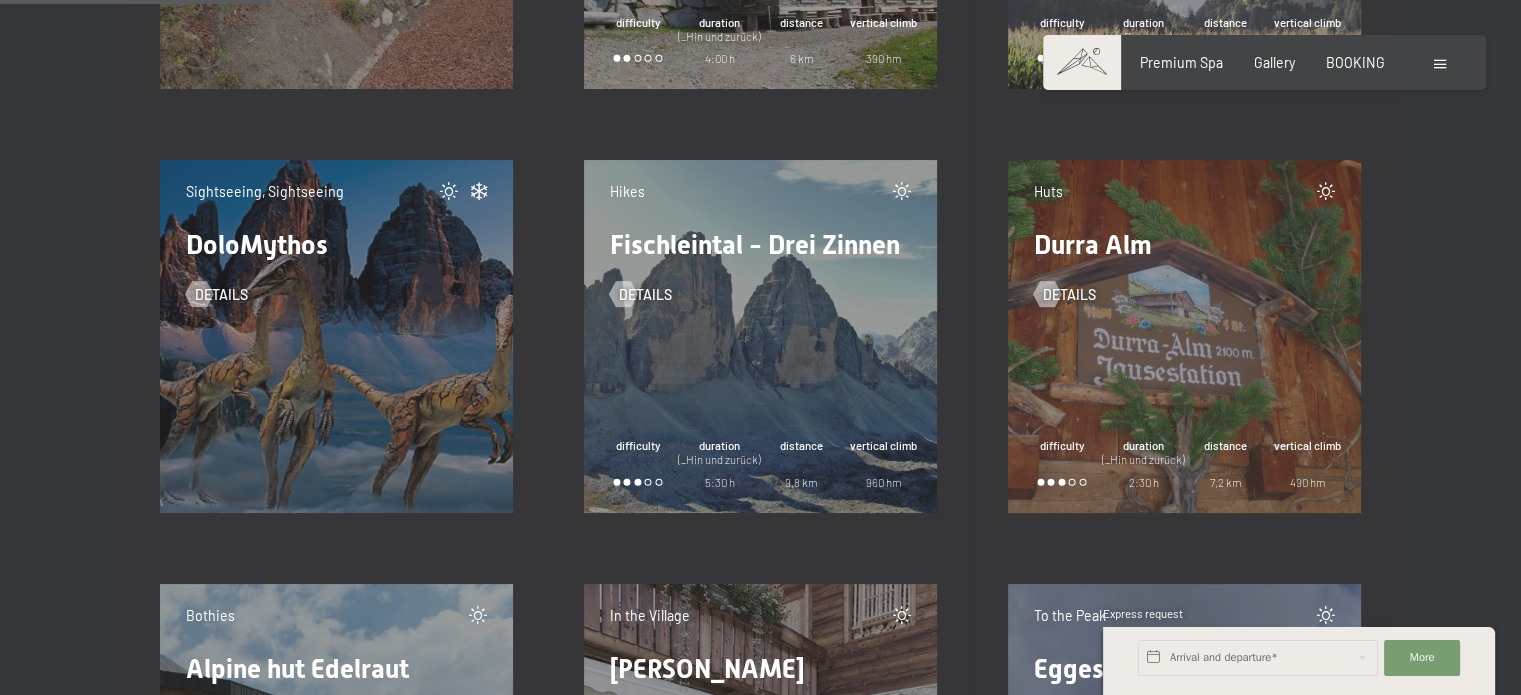 scroll, scrollTop: 5600, scrollLeft: 0, axis: vertical 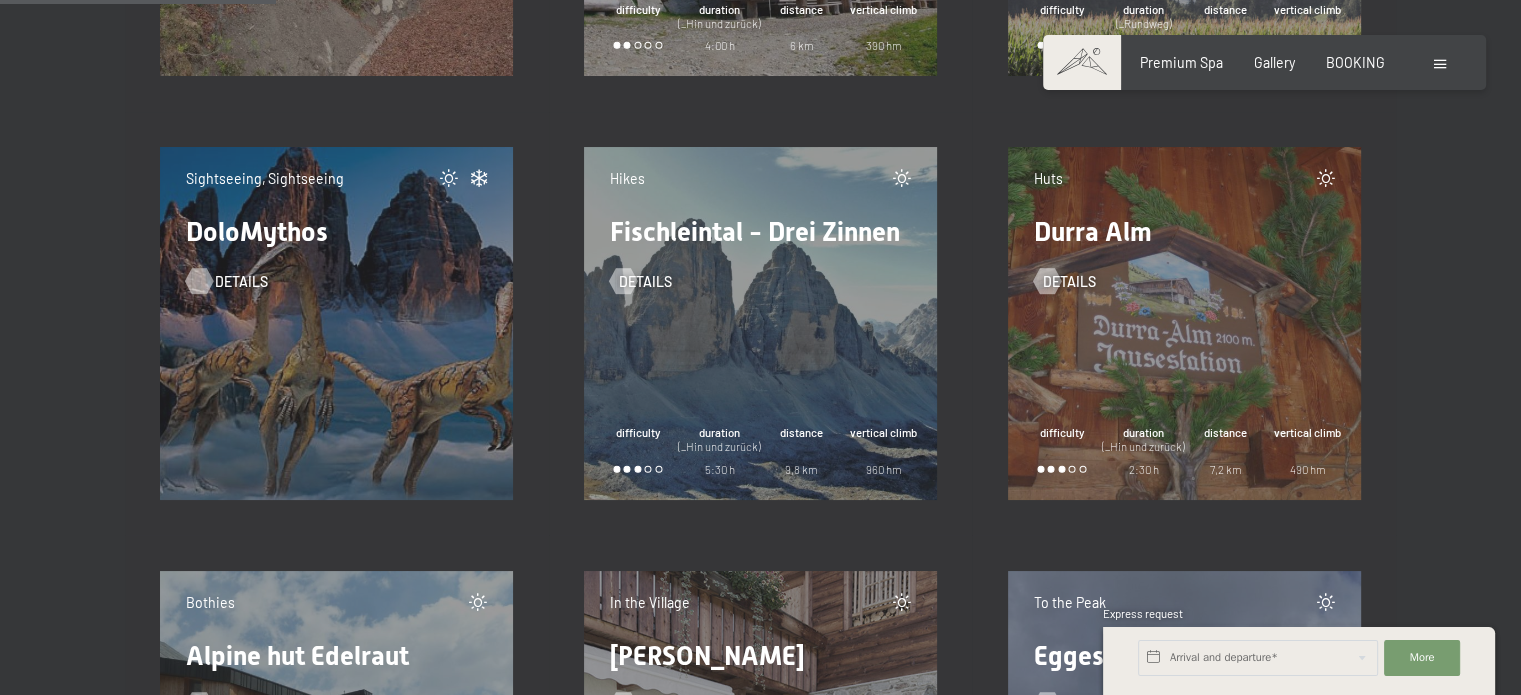 click on "details" at bounding box center [241, 282] 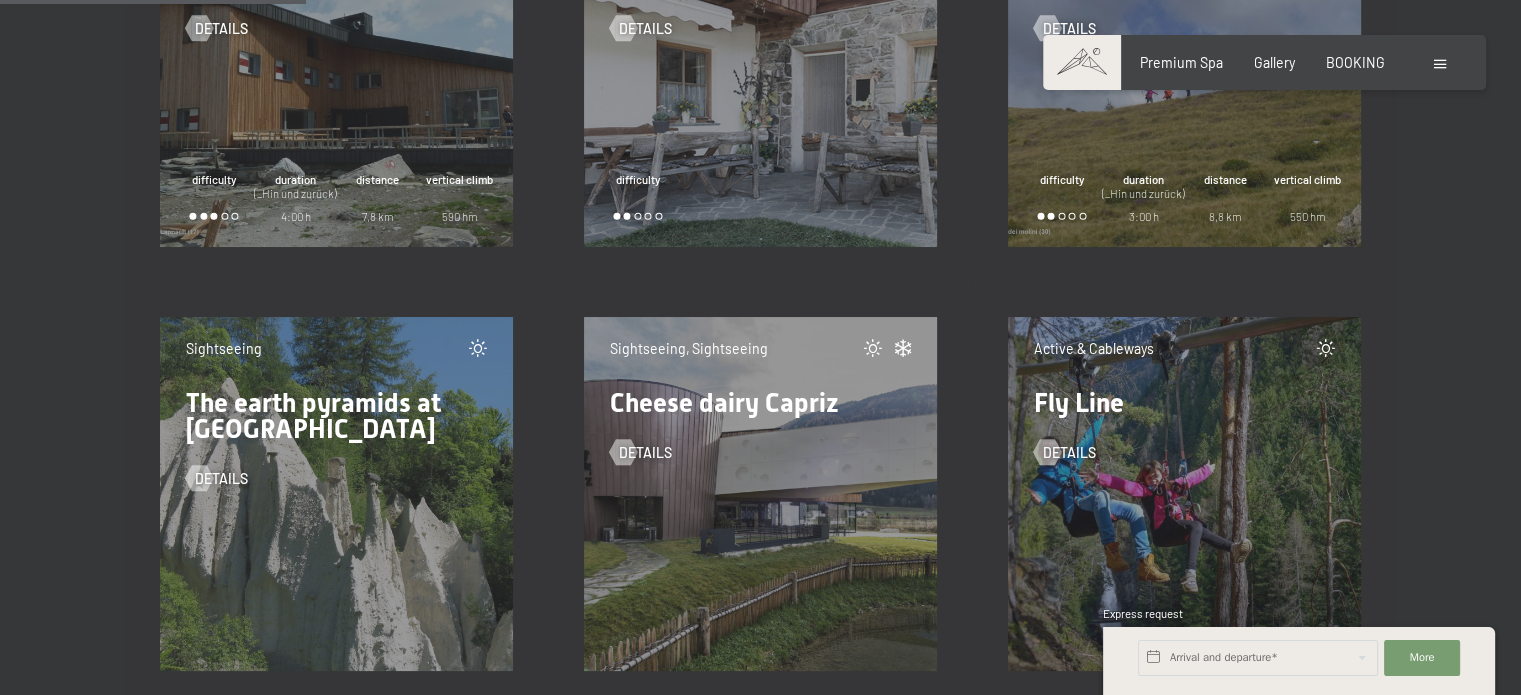 scroll, scrollTop: 6300, scrollLeft: 0, axis: vertical 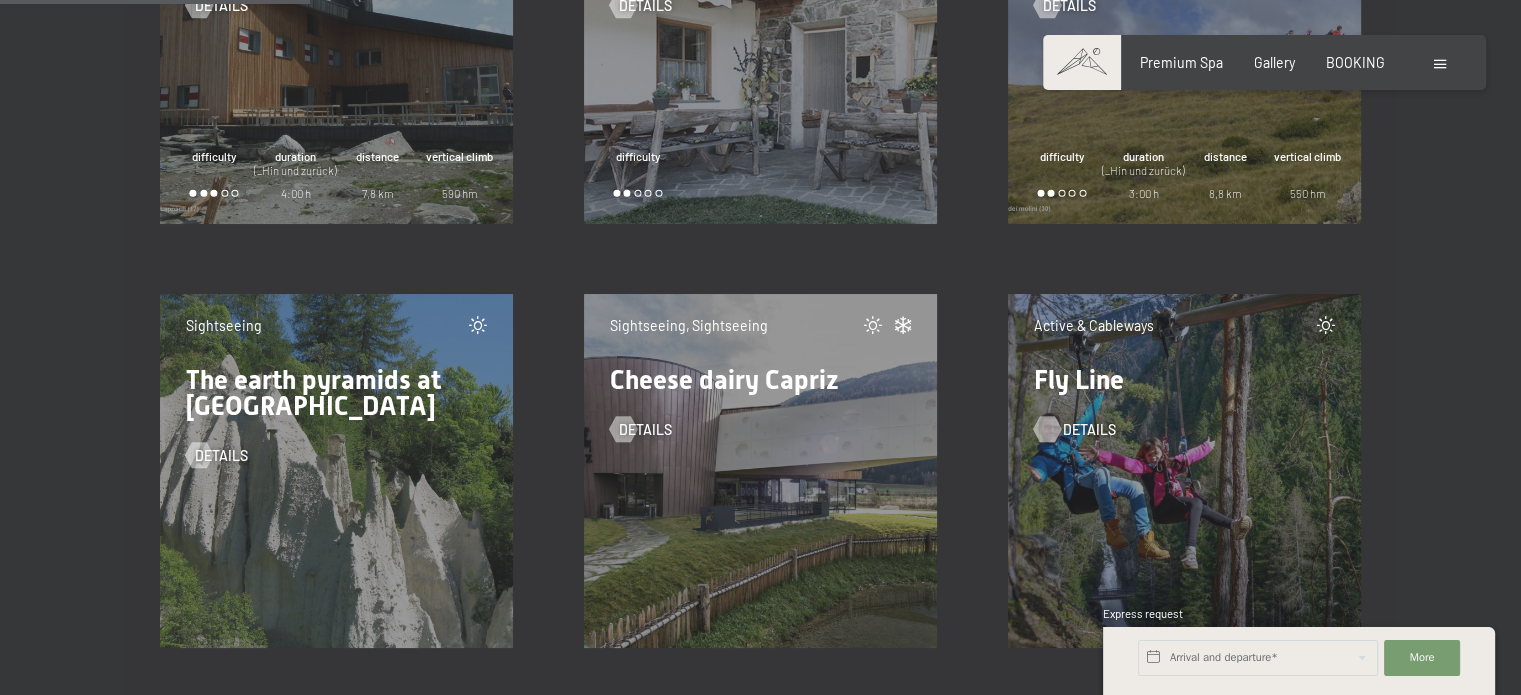 click on "details" at bounding box center [1089, 430] 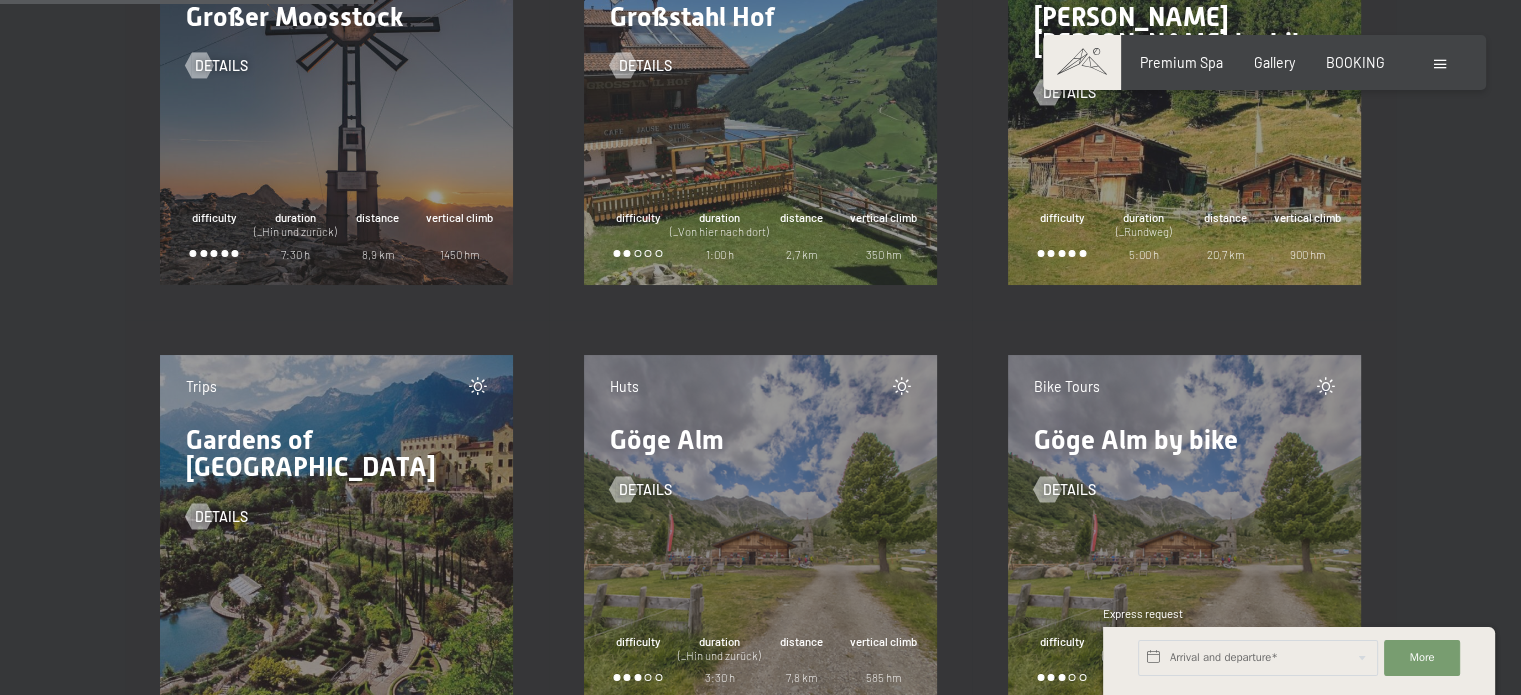 scroll, scrollTop: 7600, scrollLeft: 0, axis: vertical 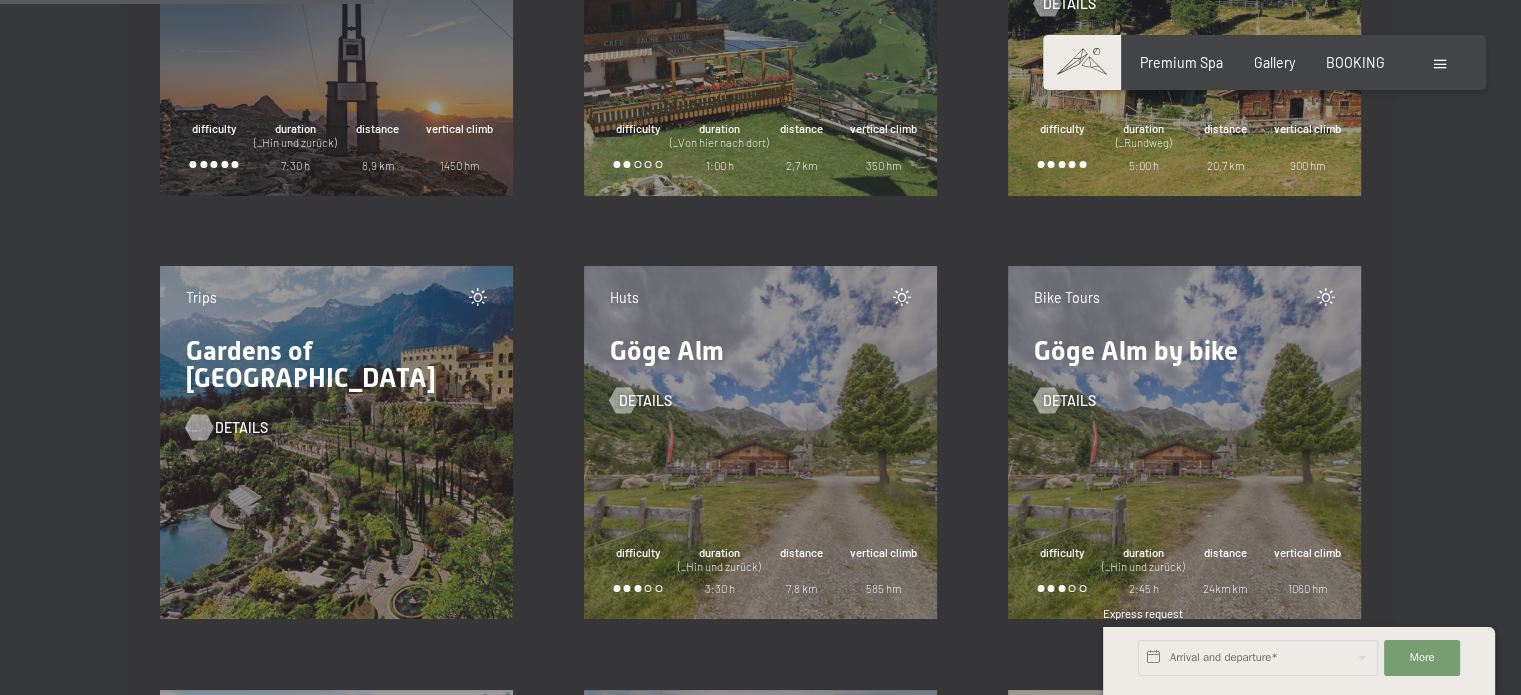 click at bounding box center (199, 427) 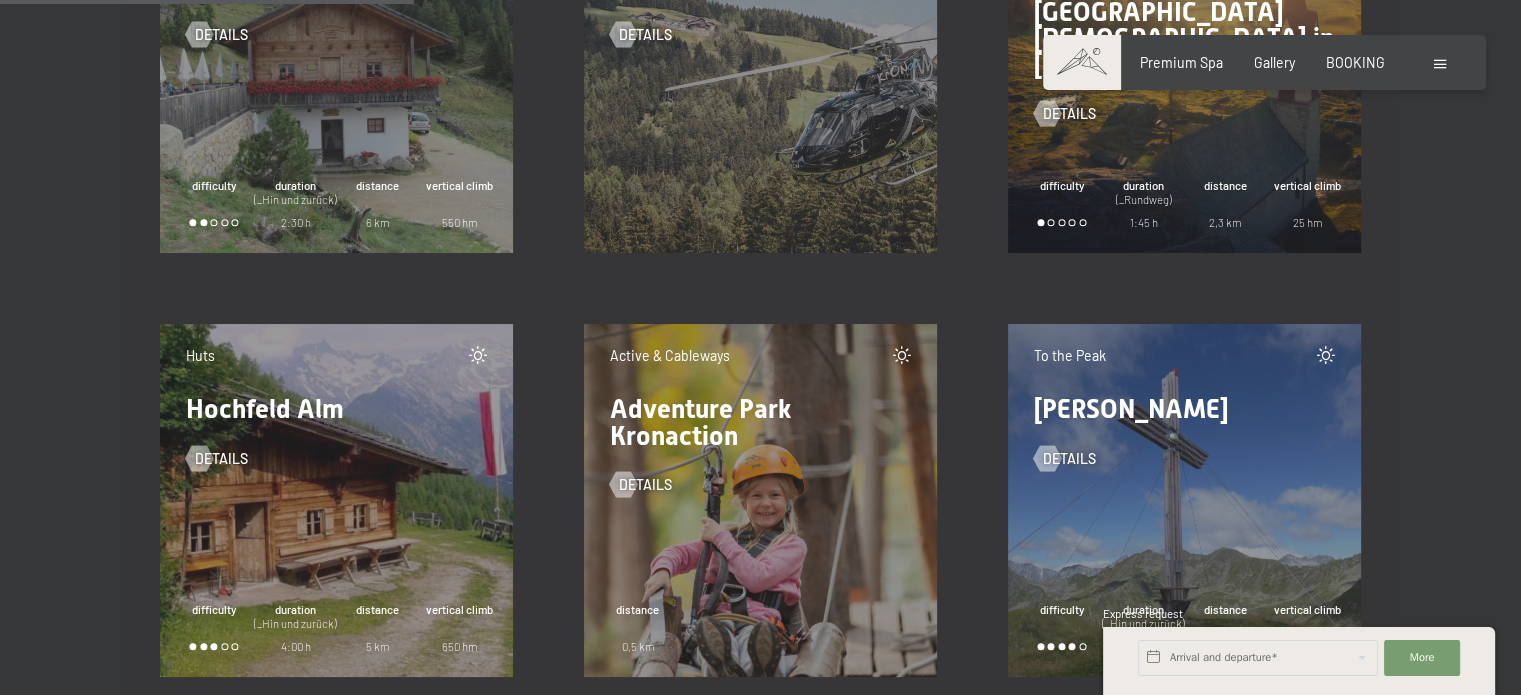 scroll, scrollTop: 8400, scrollLeft: 0, axis: vertical 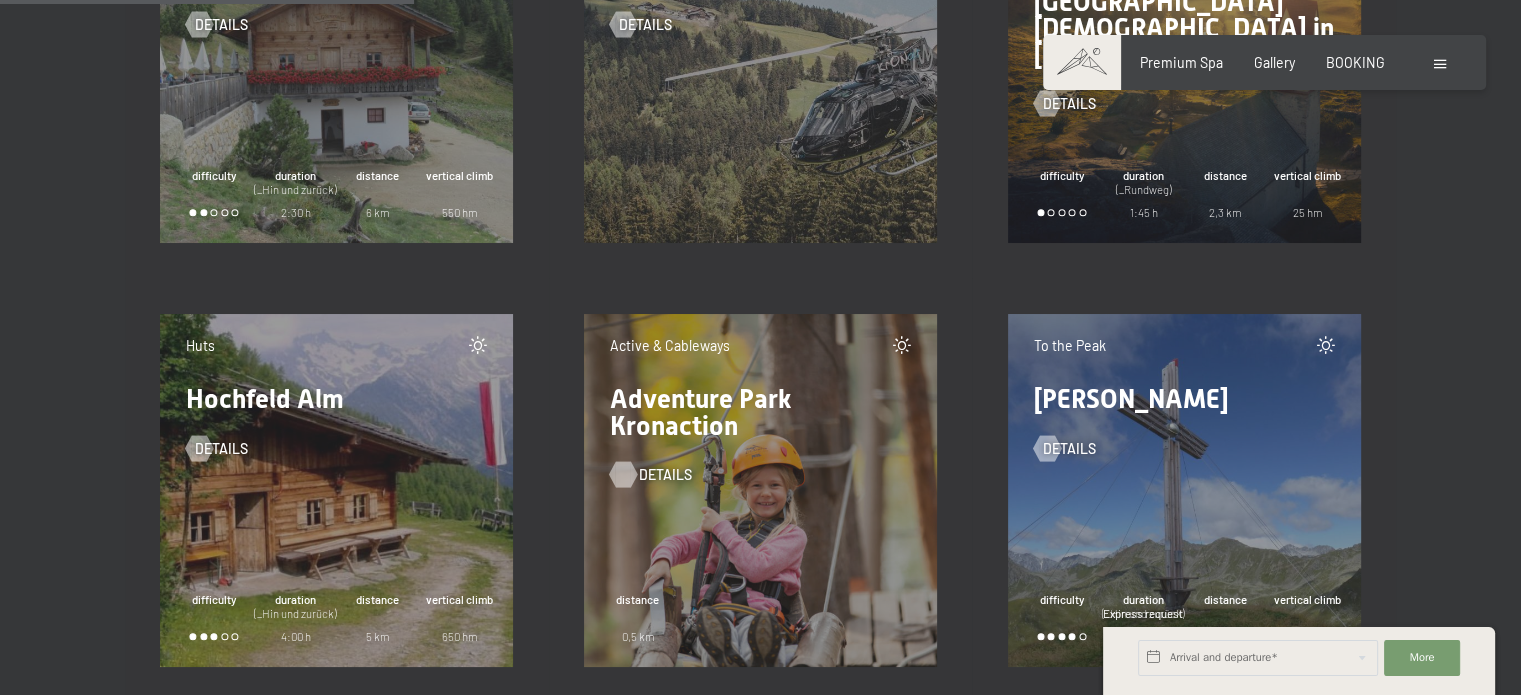 click on "details" at bounding box center (665, 475) 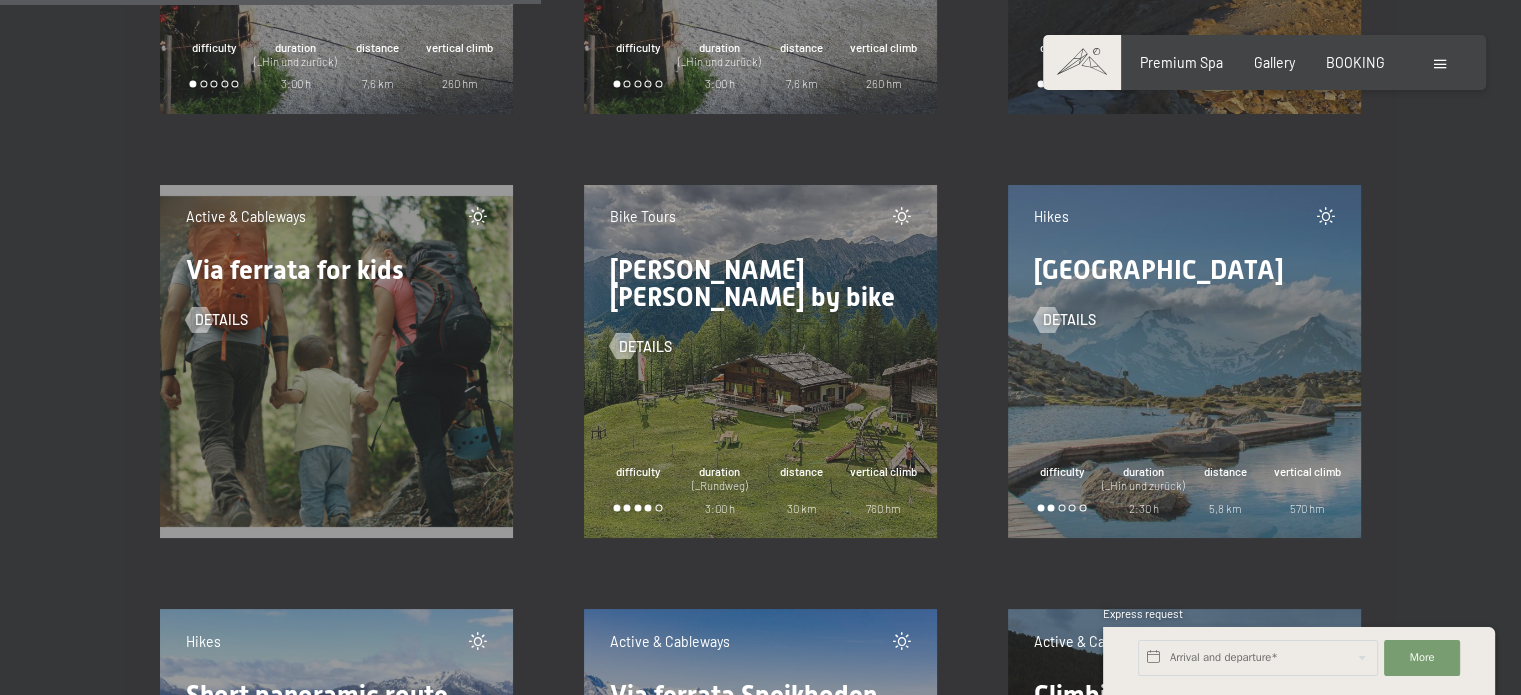 scroll, scrollTop: 11100, scrollLeft: 0, axis: vertical 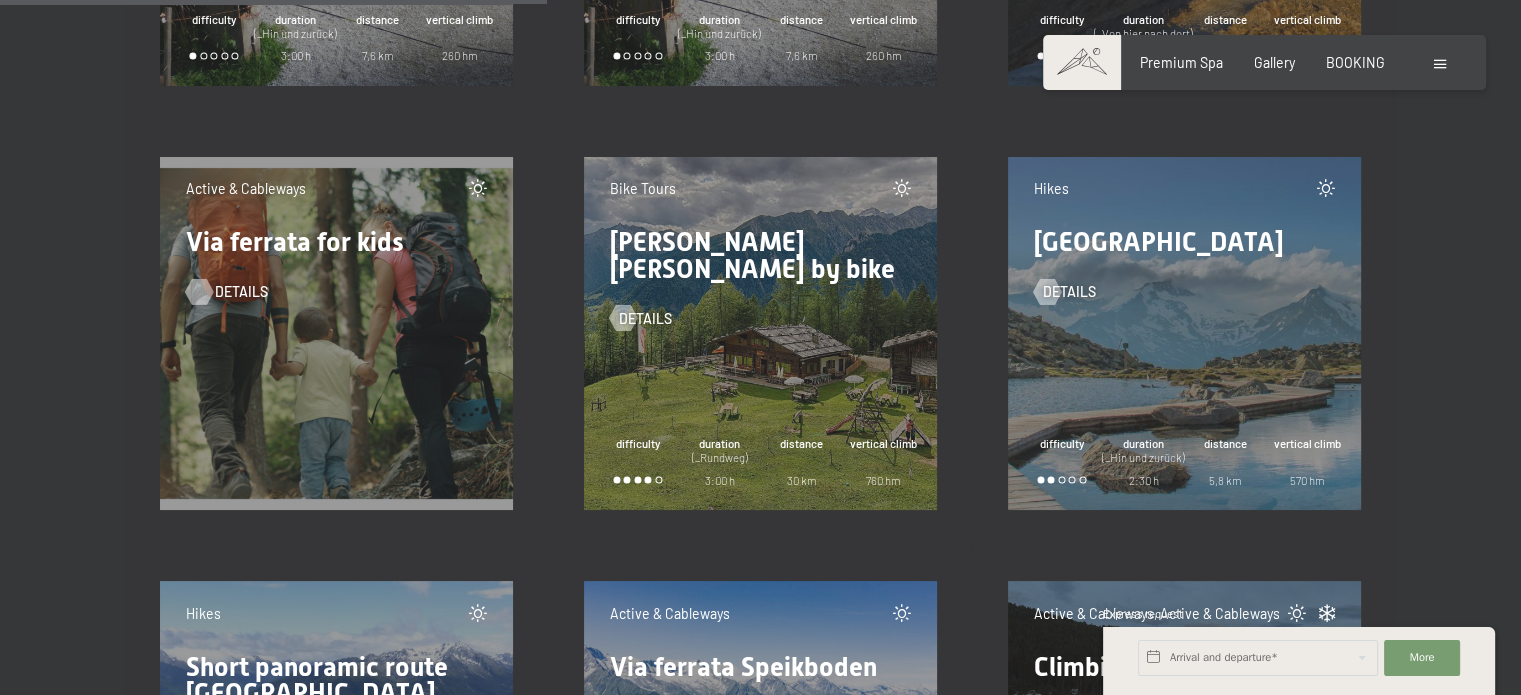 click at bounding box center [199, 291] 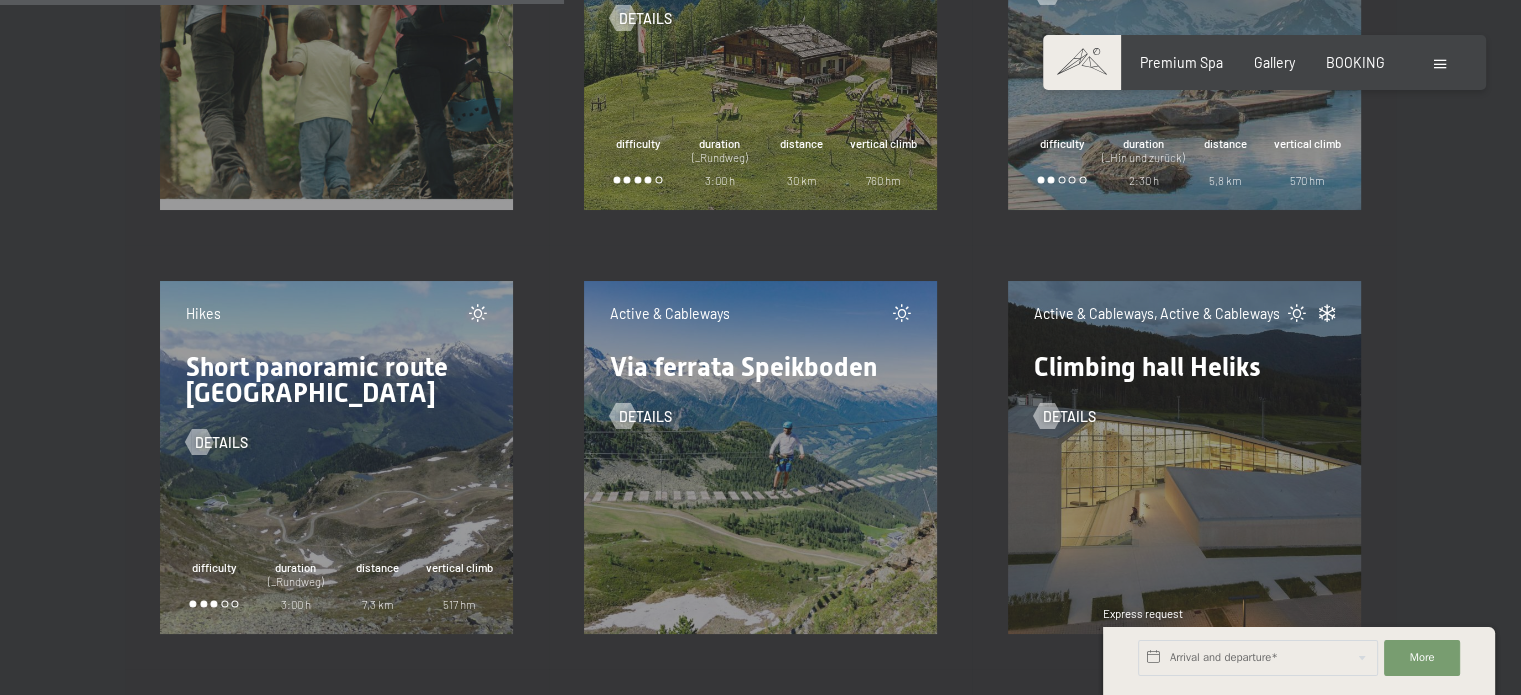 scroll, scrollTop: 11500, scrollLeft: 0, axis: vertical 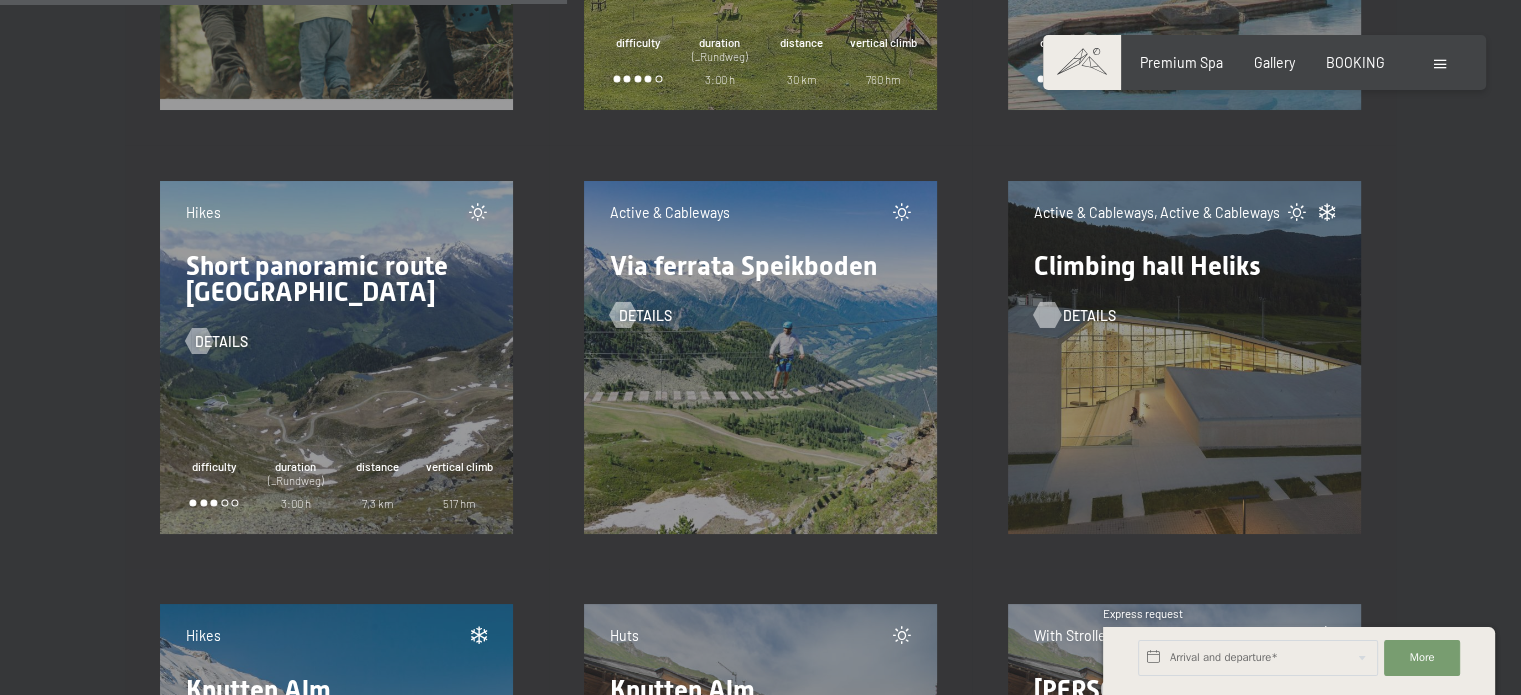 click on "details" at bounding box center [1089, 316] 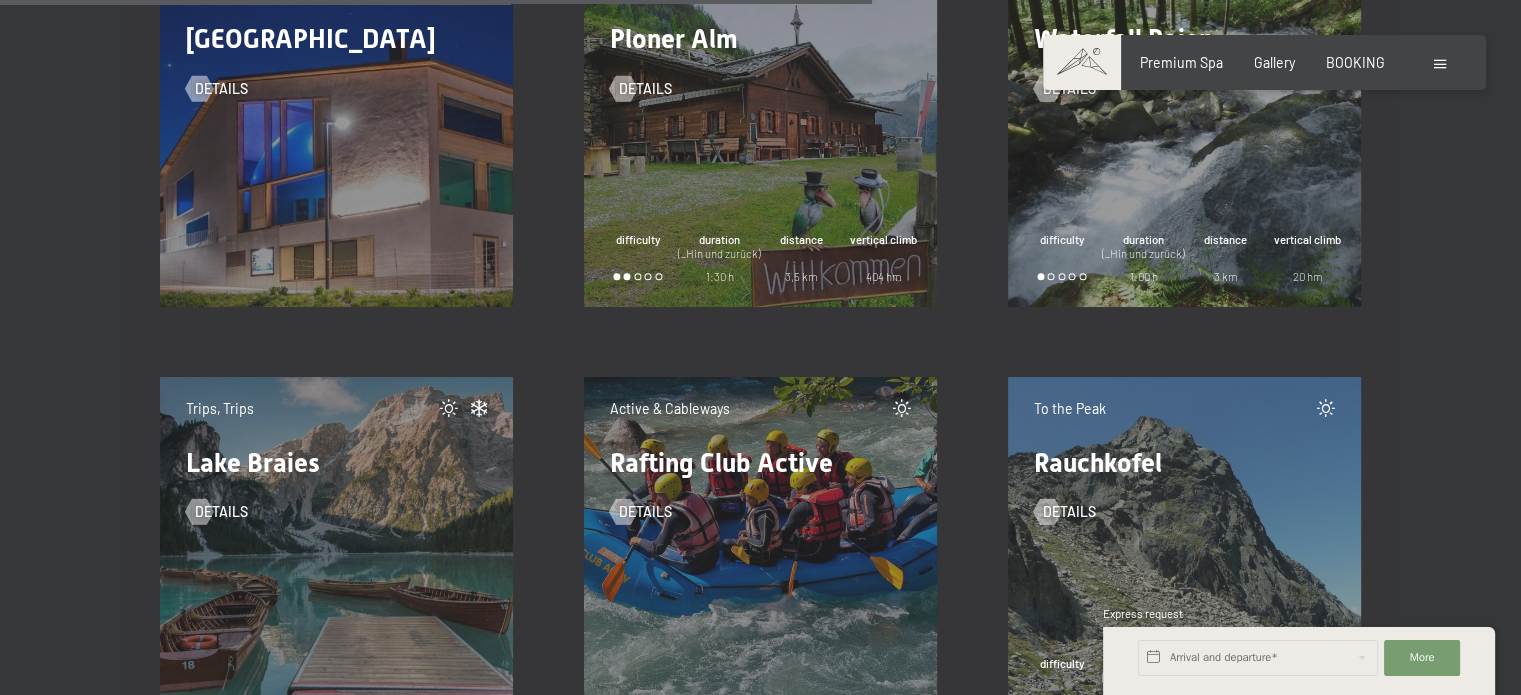 scroll, scrollTop: 17700, scrollLeft: 0, axis: vertical 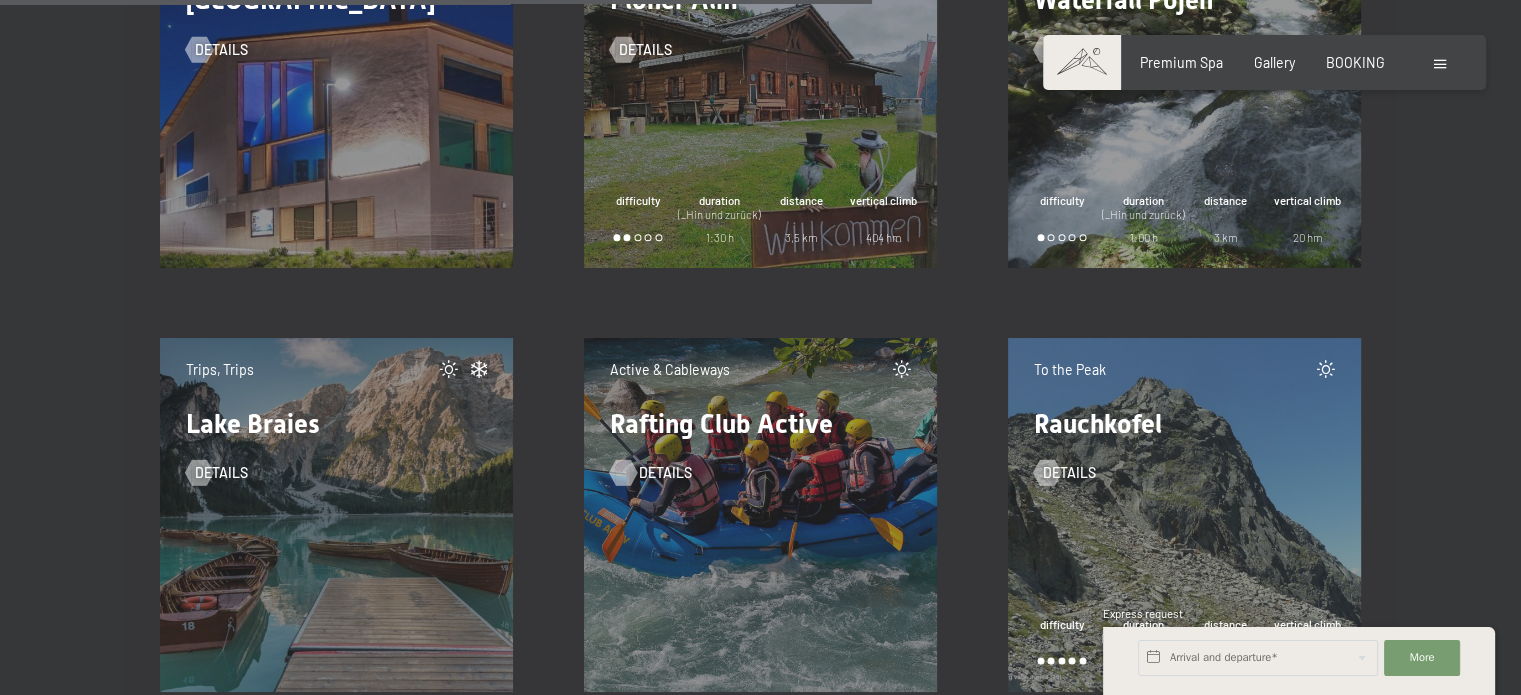 click on "details" at bounding box center [665, 473] 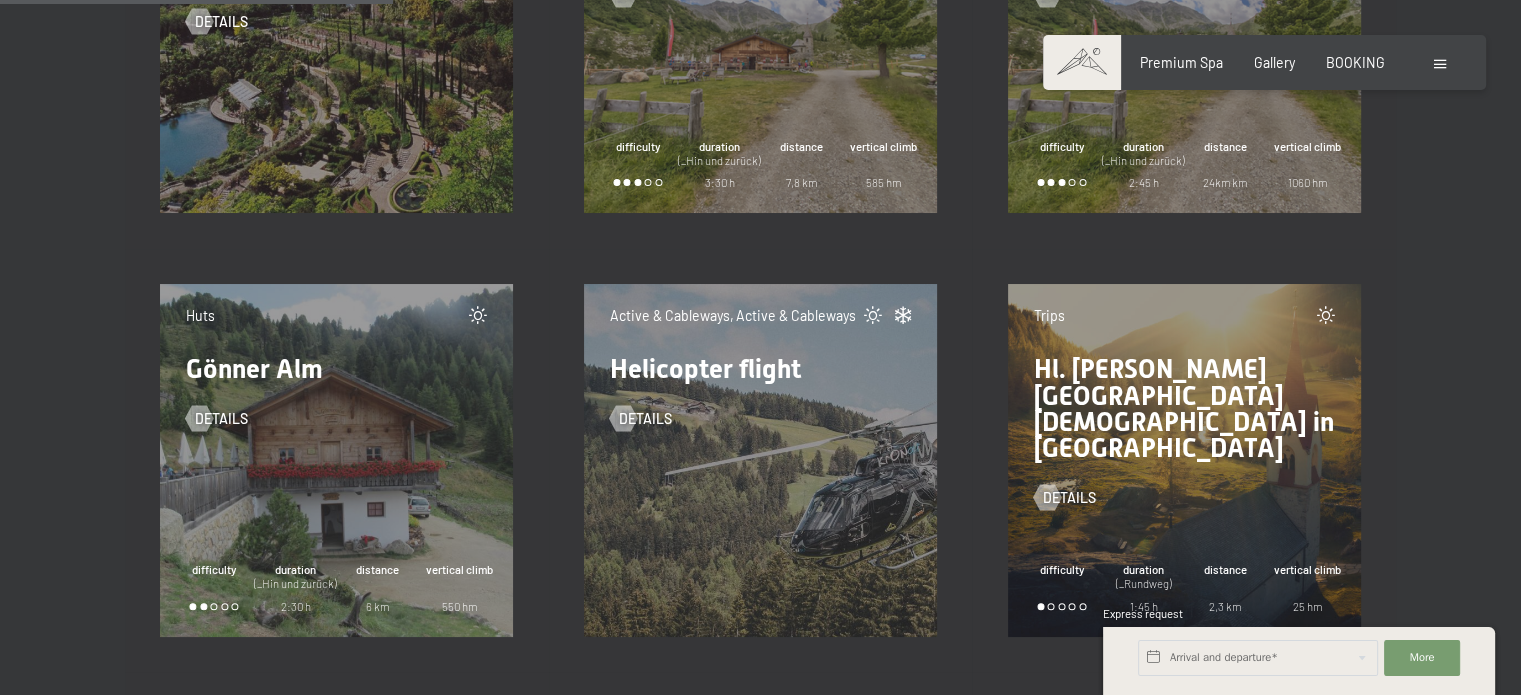 scroll, scrollTop: 8000, scrollLeft: 0, axis: vertical 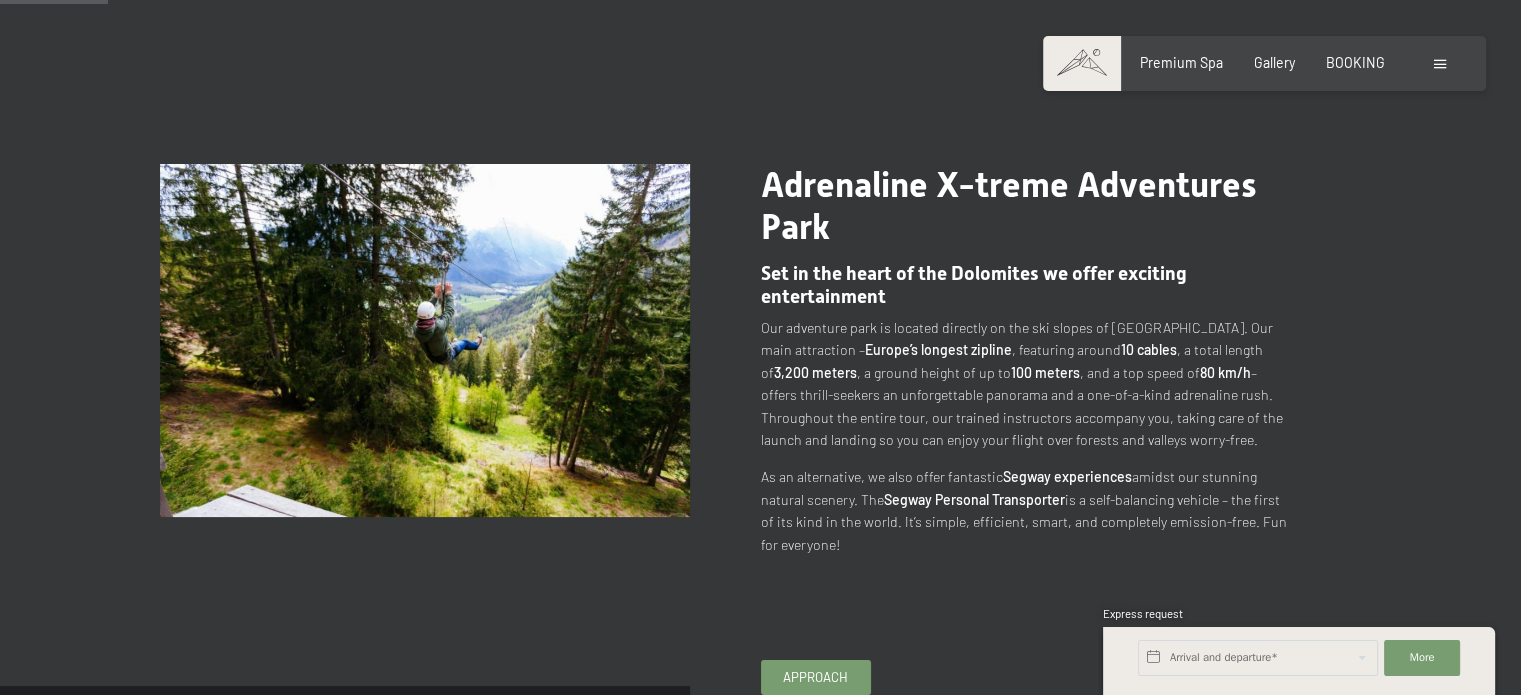 click at bounding box center (425, 340) 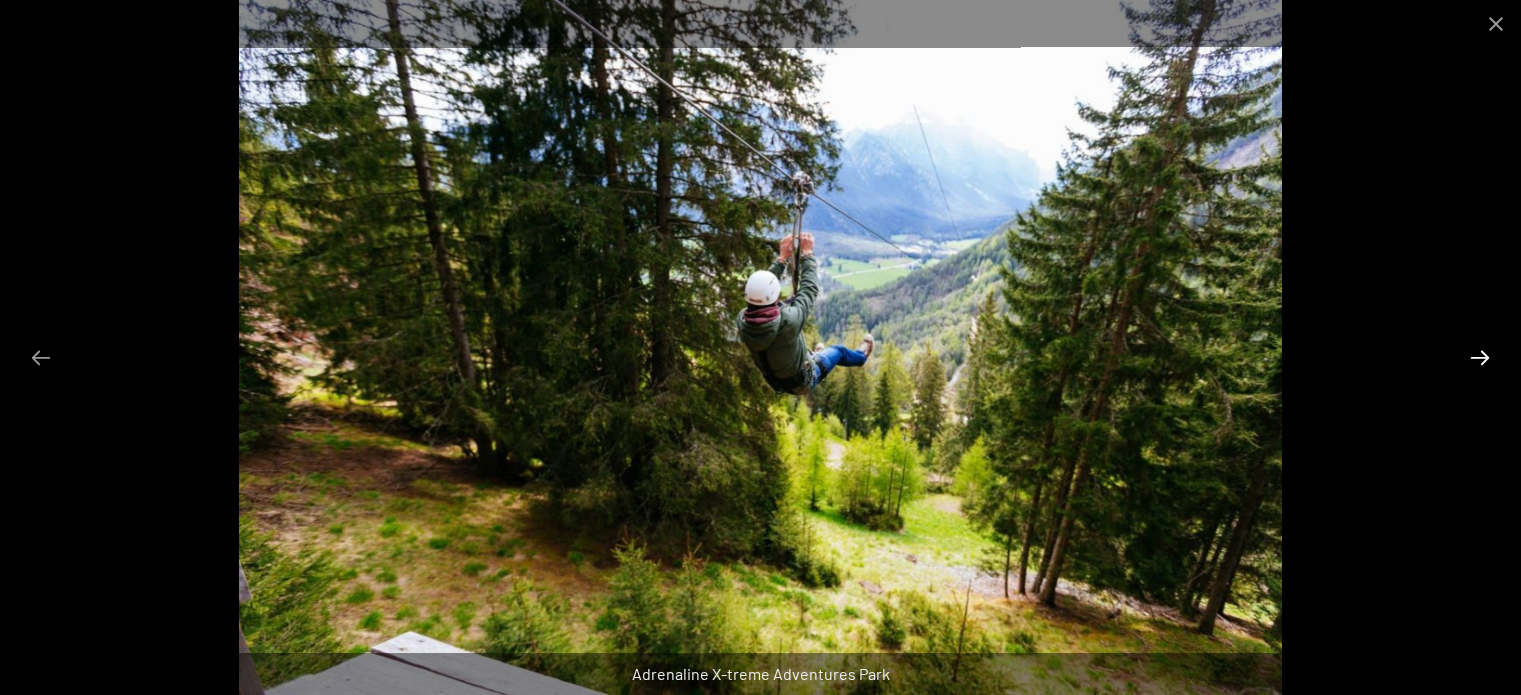 click at bounding box center (1480, 357) 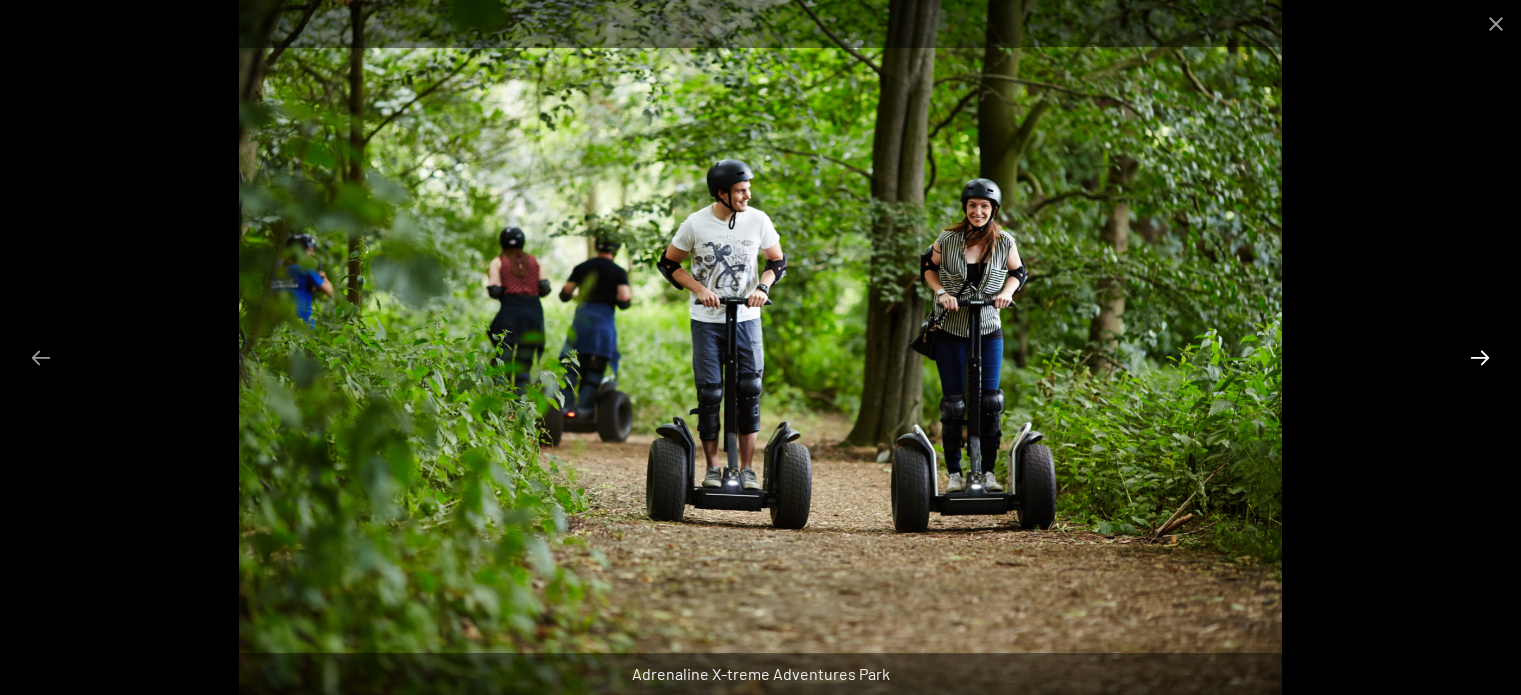 click at bounding box center (1480, 357) 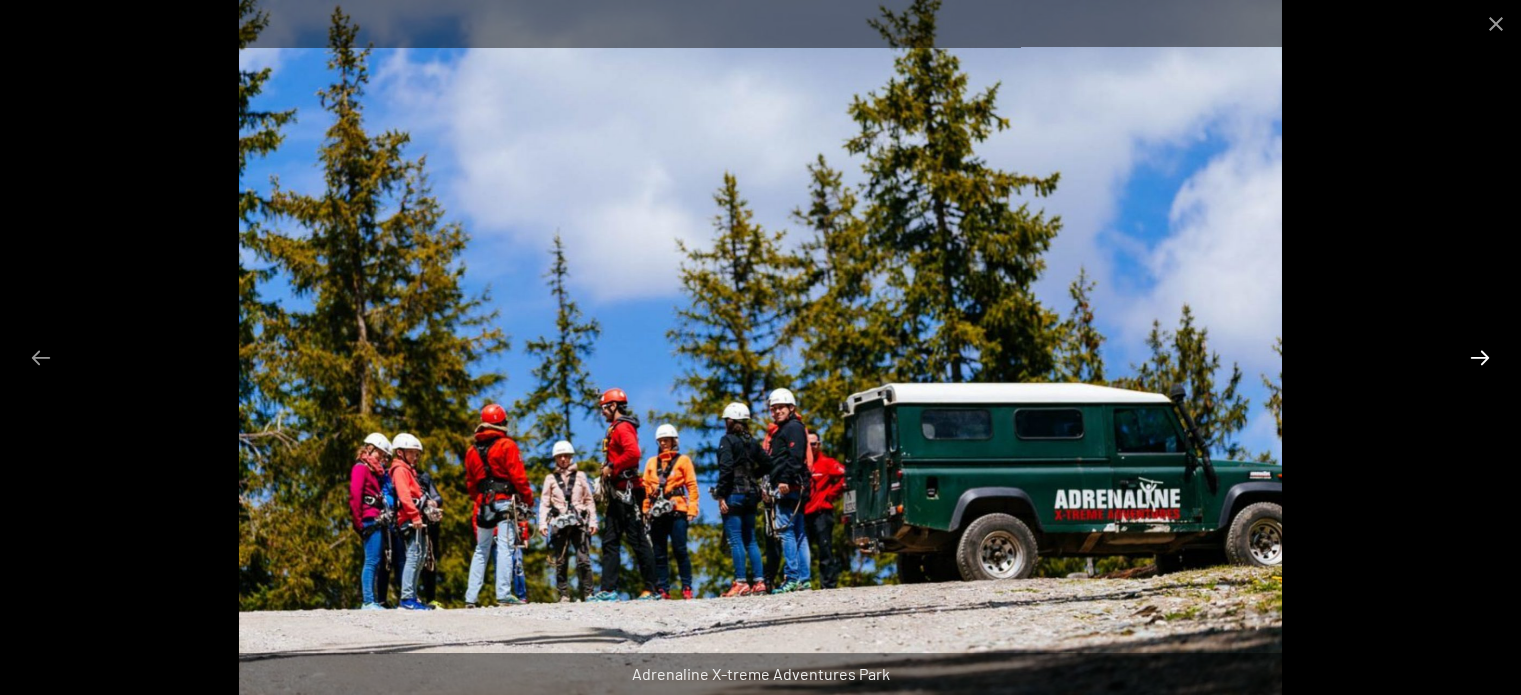 click at bounding box center [1480, 357] 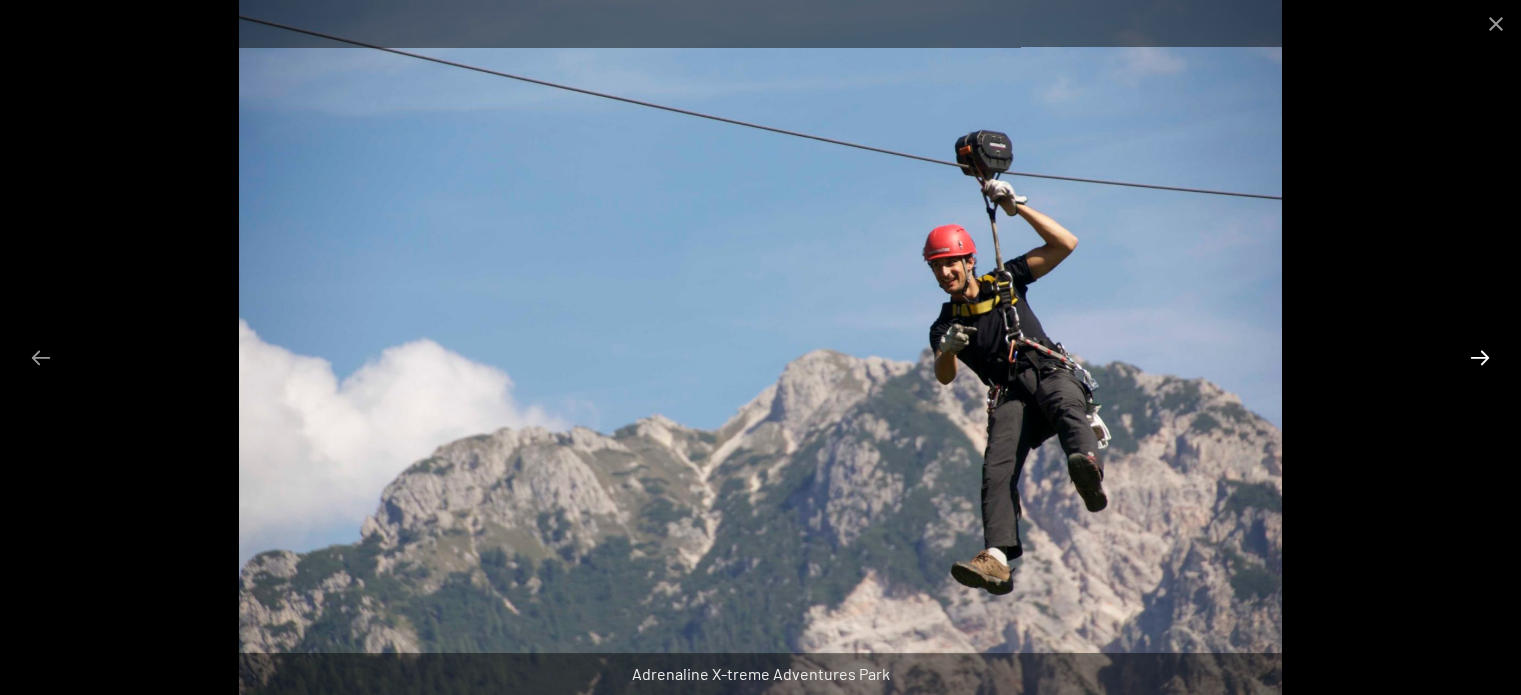 click at bounding box center (1480, 357) 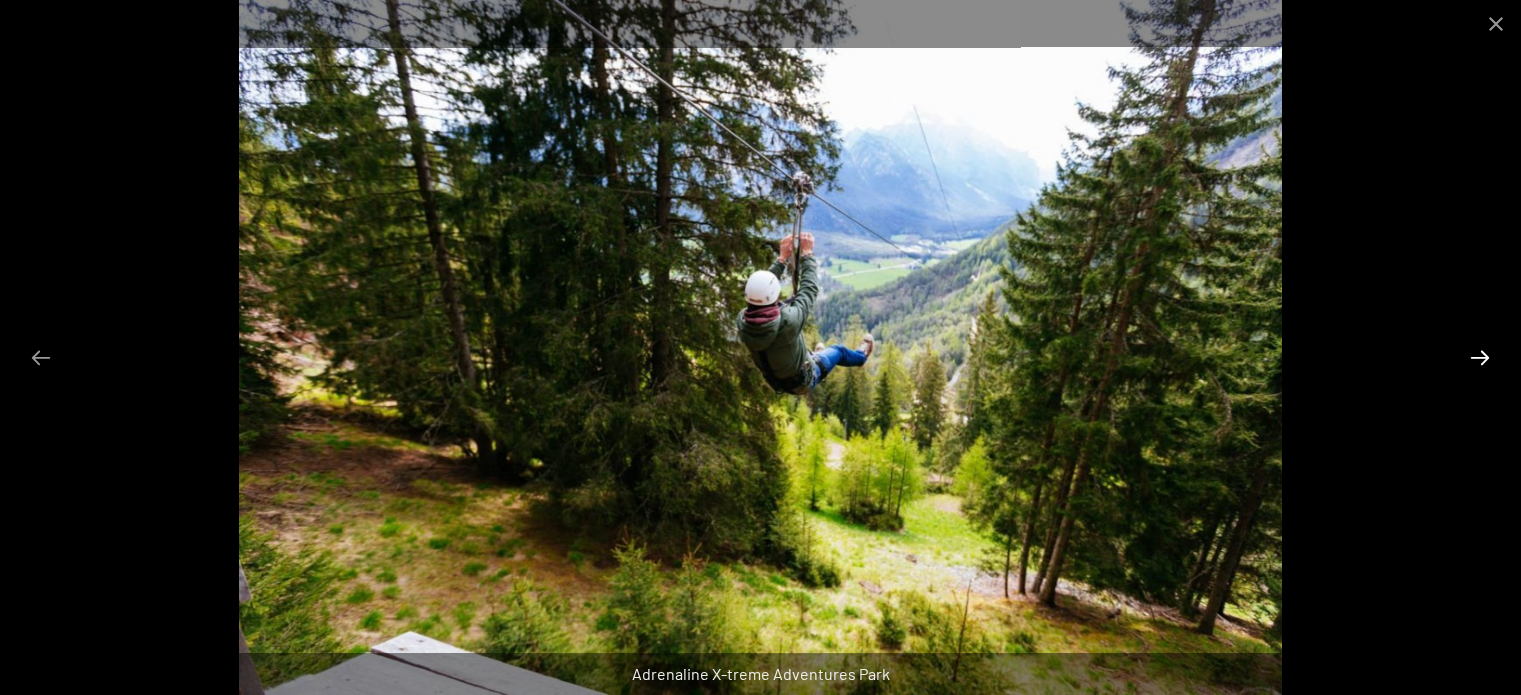 click at bounding box center (1480, 357) 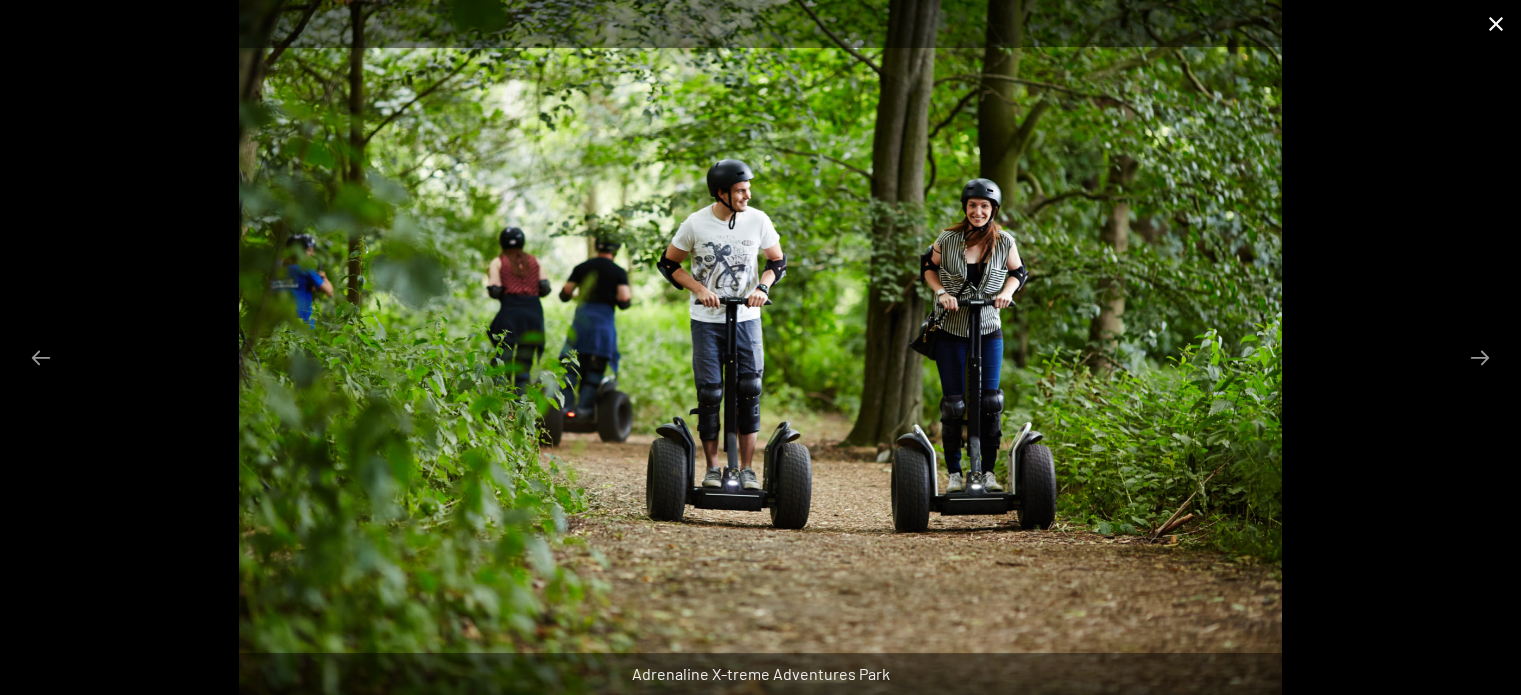 click at bounding box center [1496, 23] 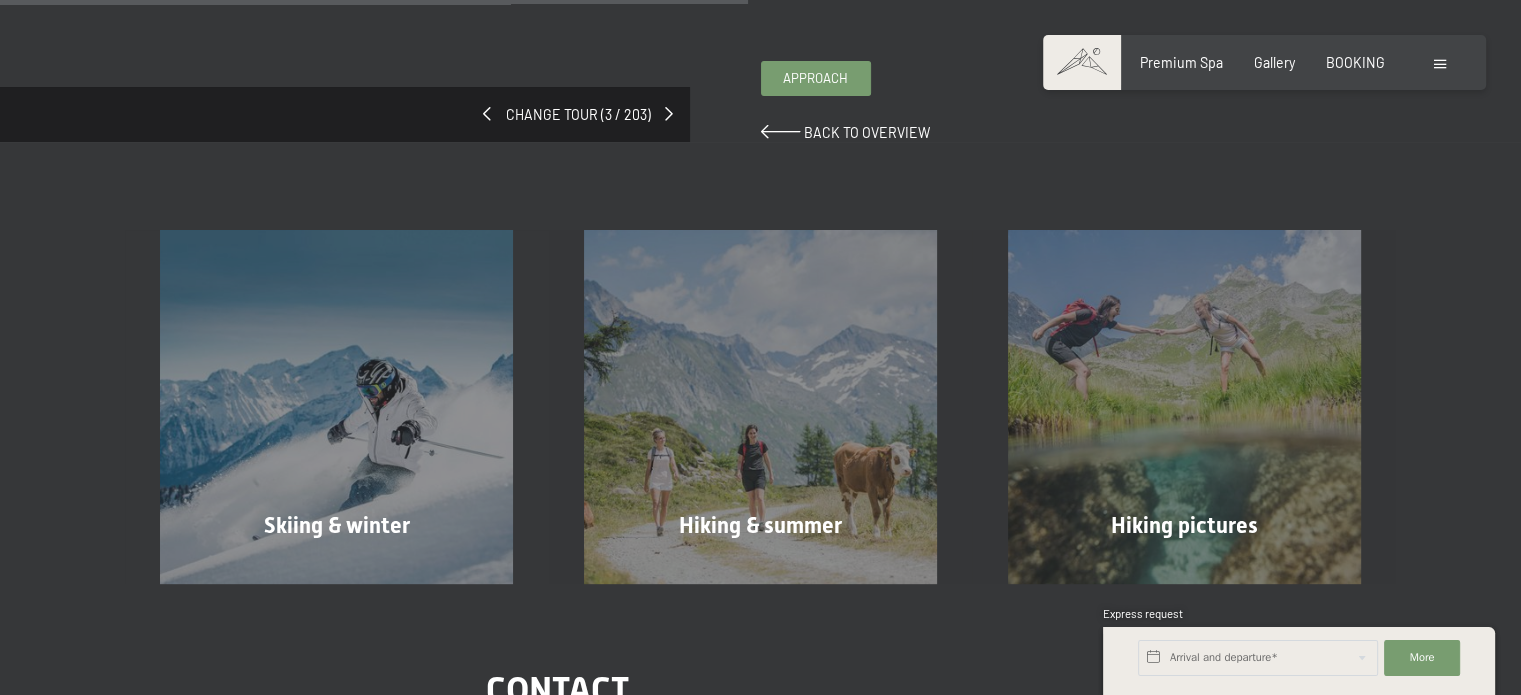 scroll, scrollTop: 700, scrollLeft: 0, axis: vertical 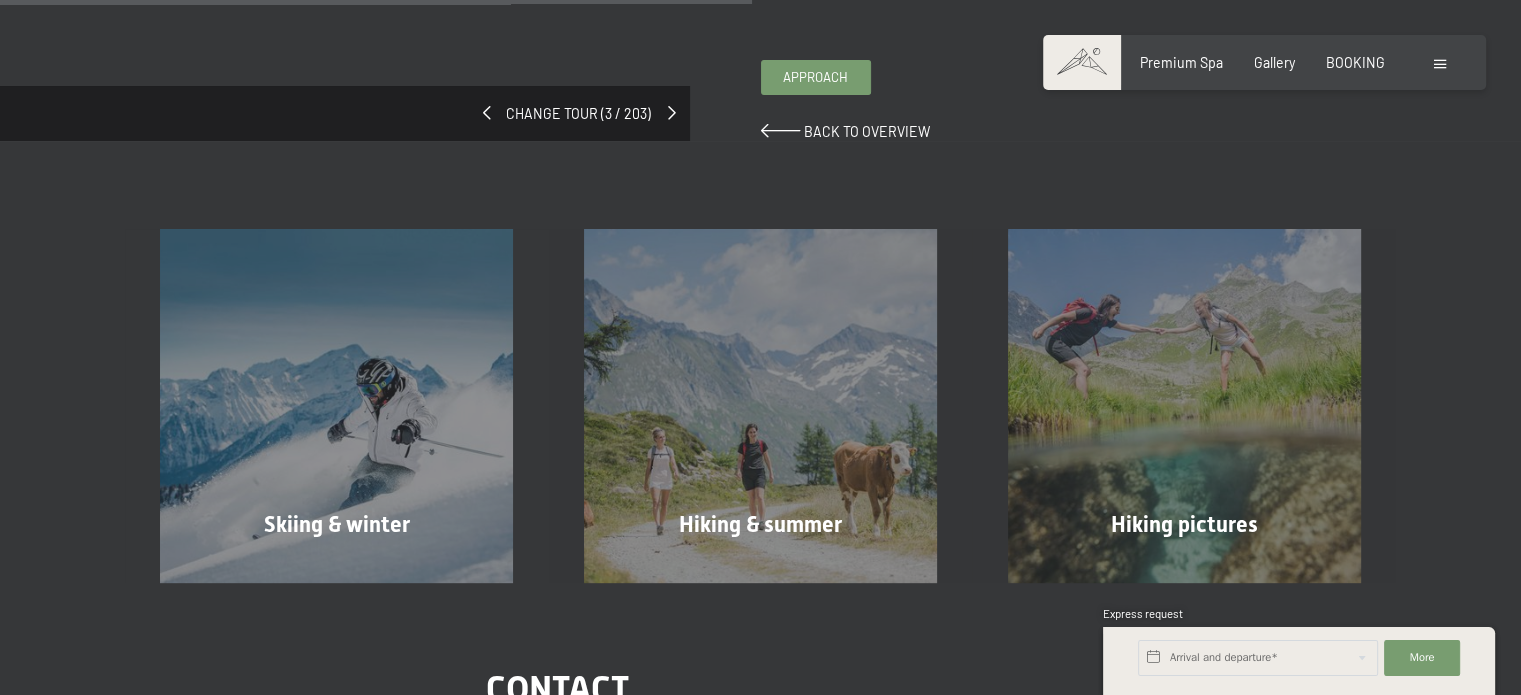 click at bounding box center (672, 113) 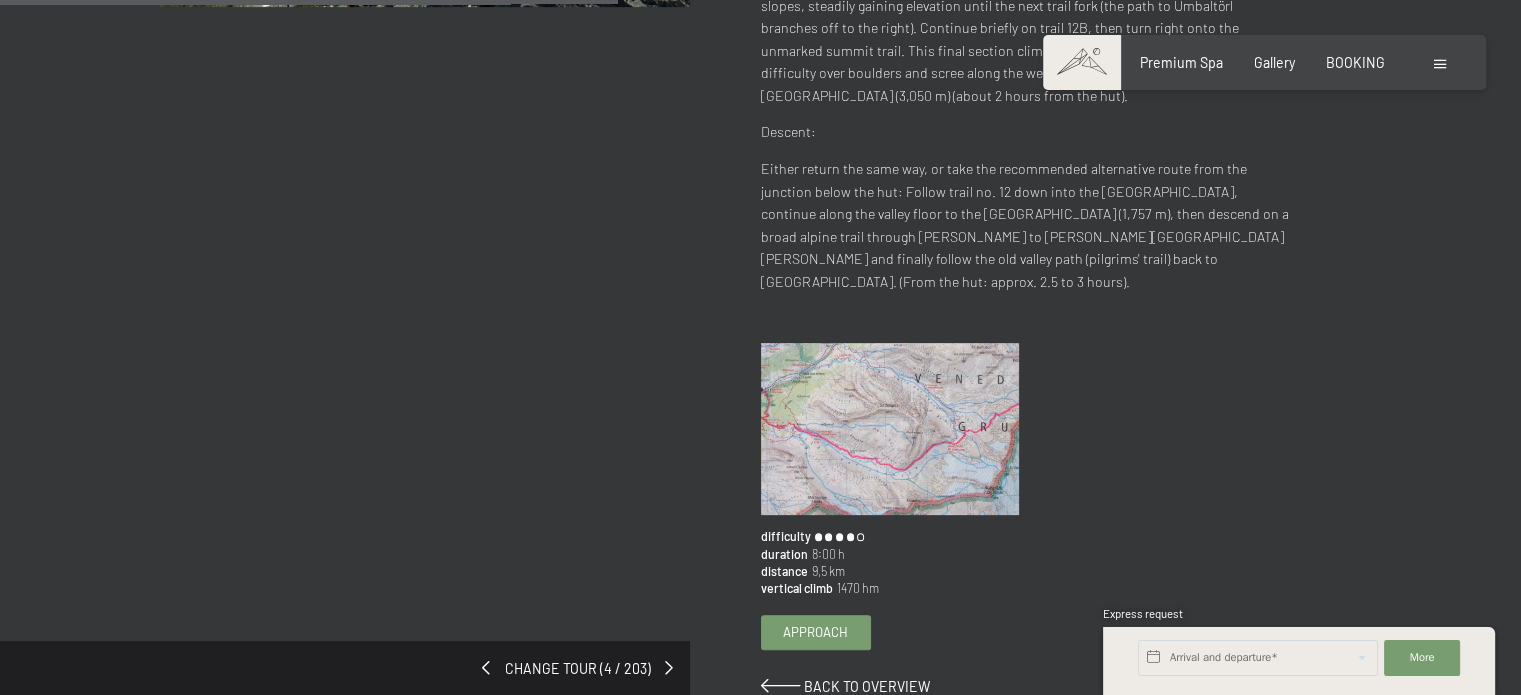 scroll, scrollTop: 700, scrollLeft: 0, axis: vertical 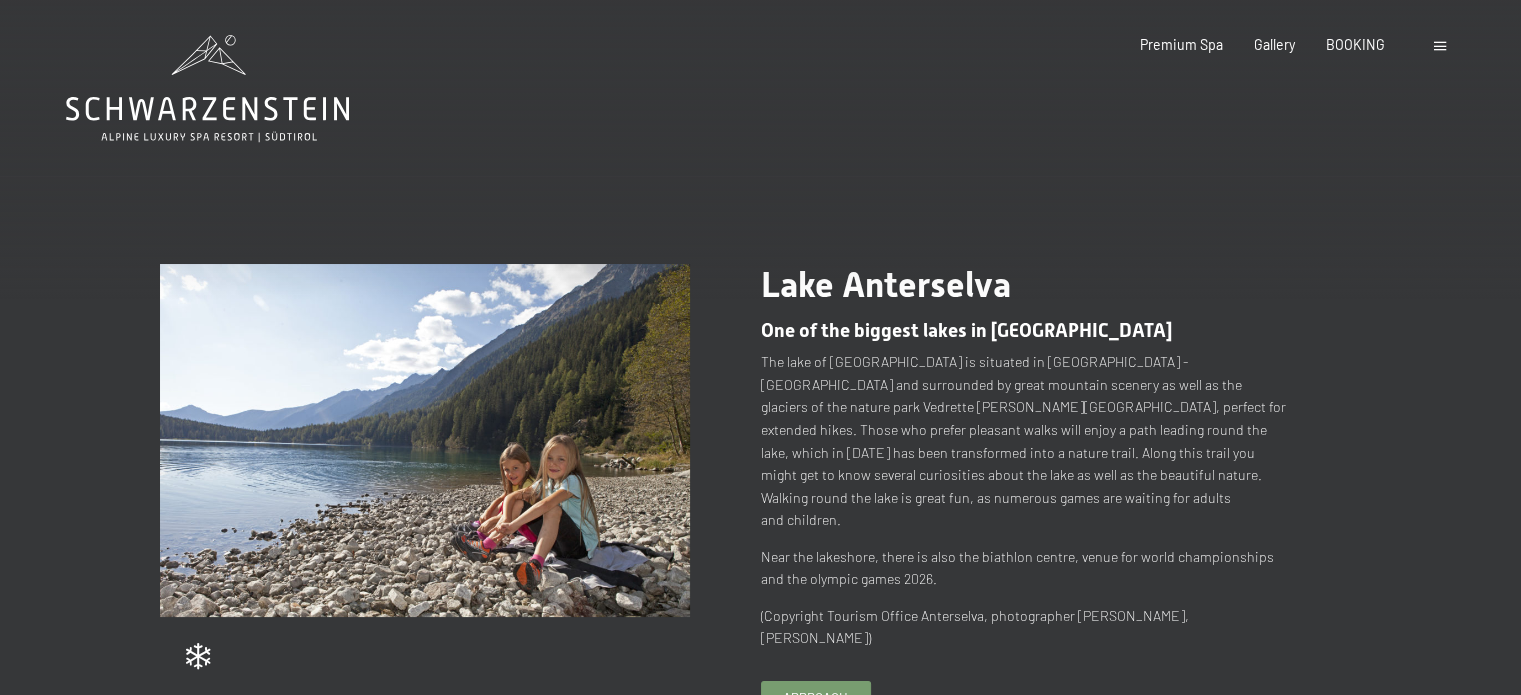click at bounding box center [425, 440] 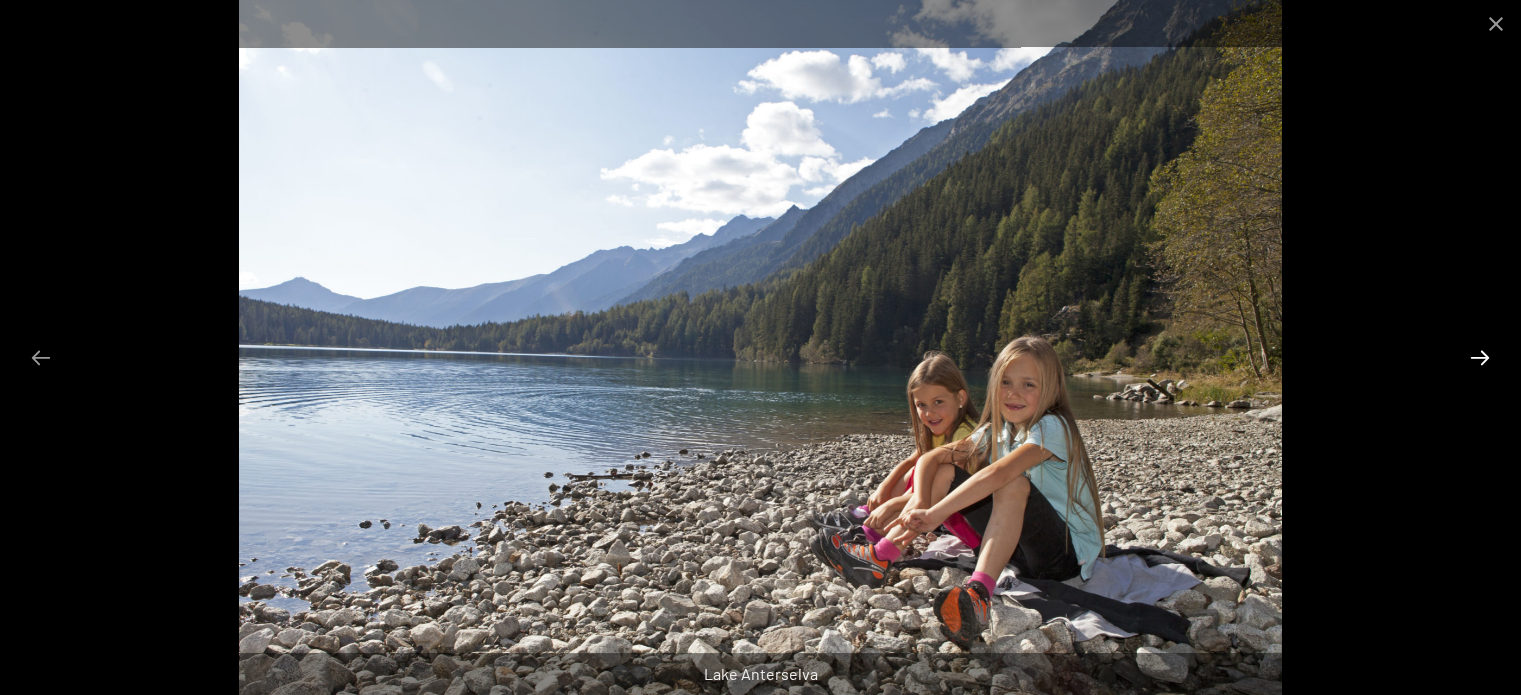 click at bounding box center [1480, 357] 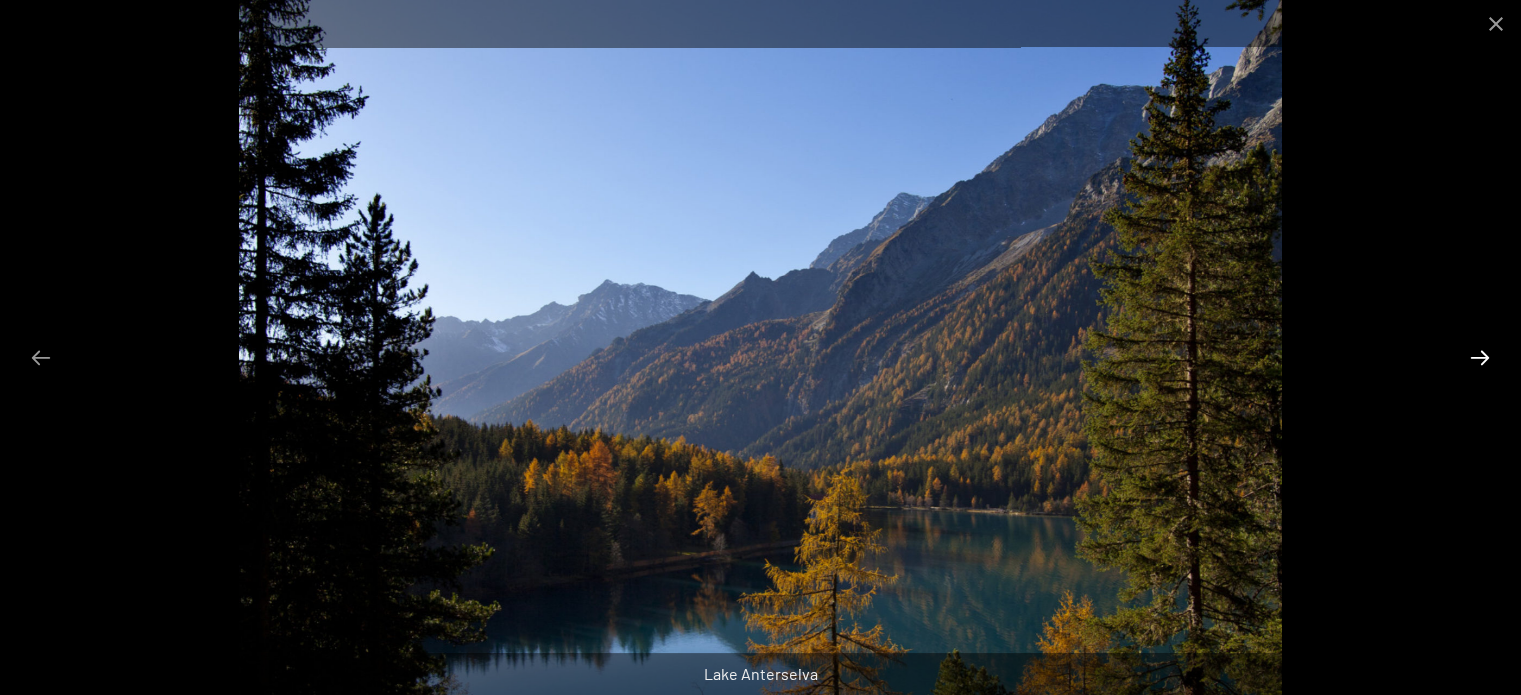 click at bounding box center [1480, 357] 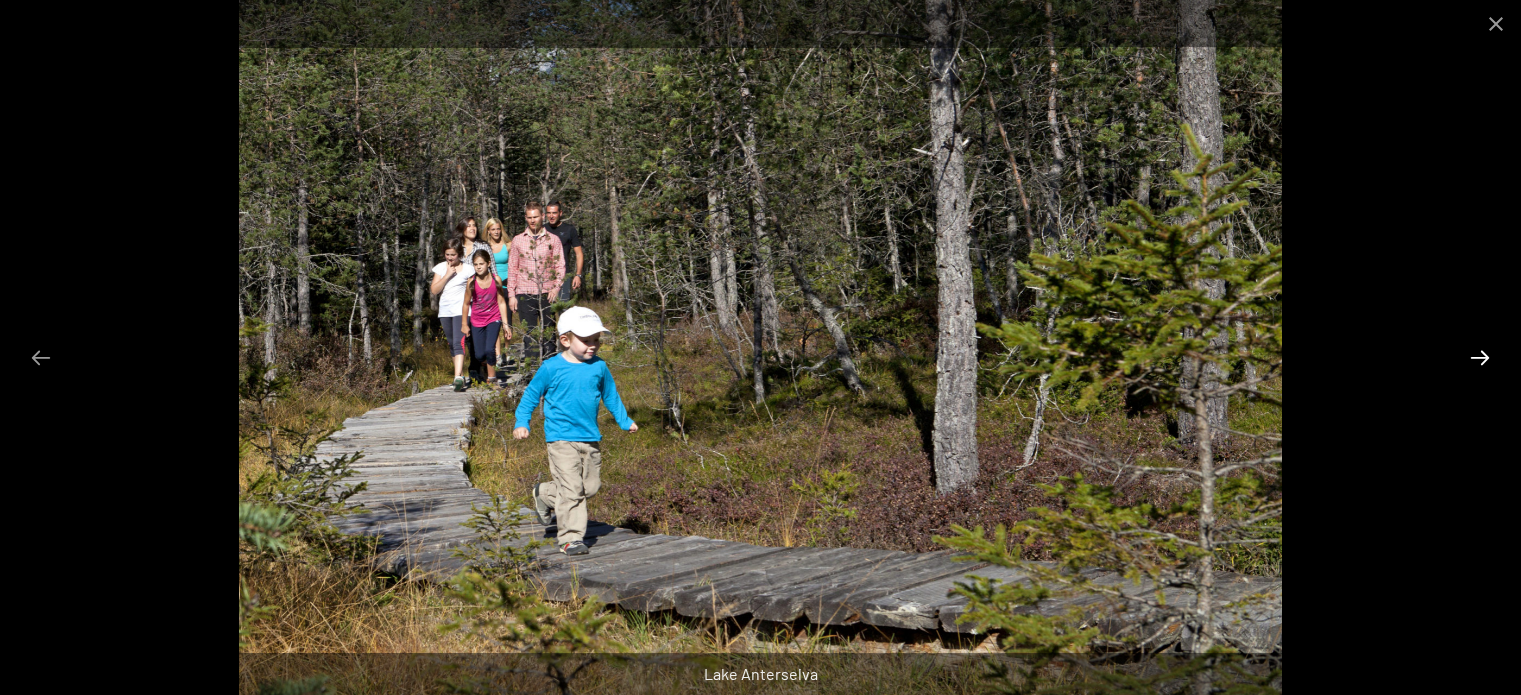 click at bounding box center (1480, 357) 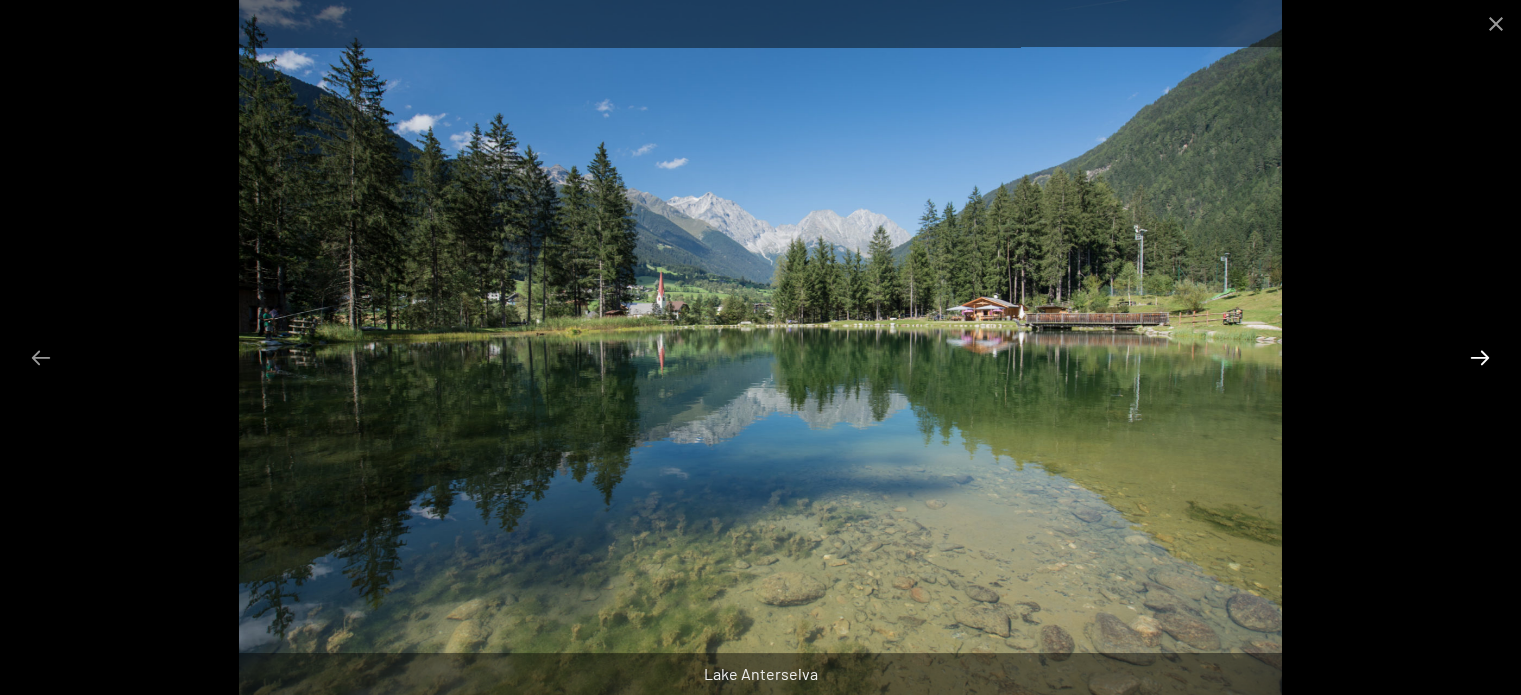 click at bounding box center [1480, 357] 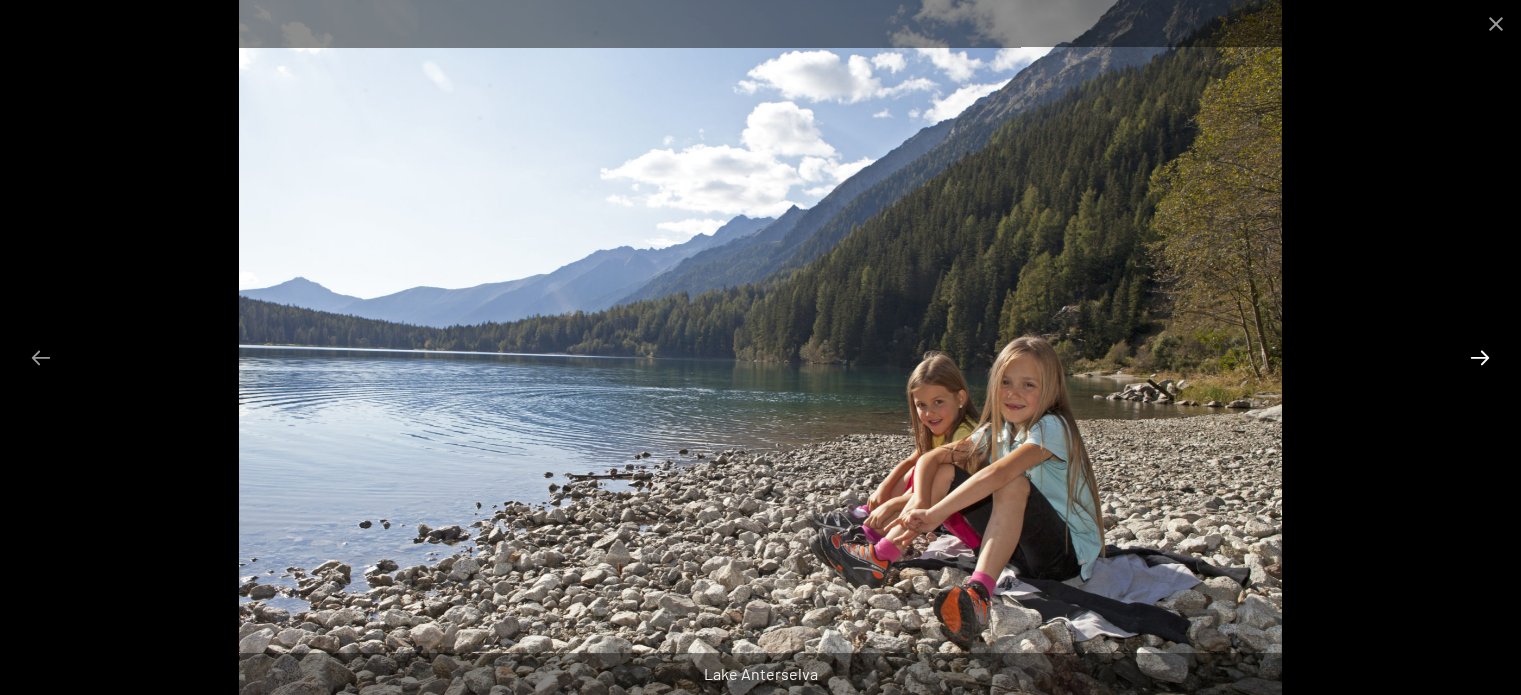 click at bounding box center (1480, 357) 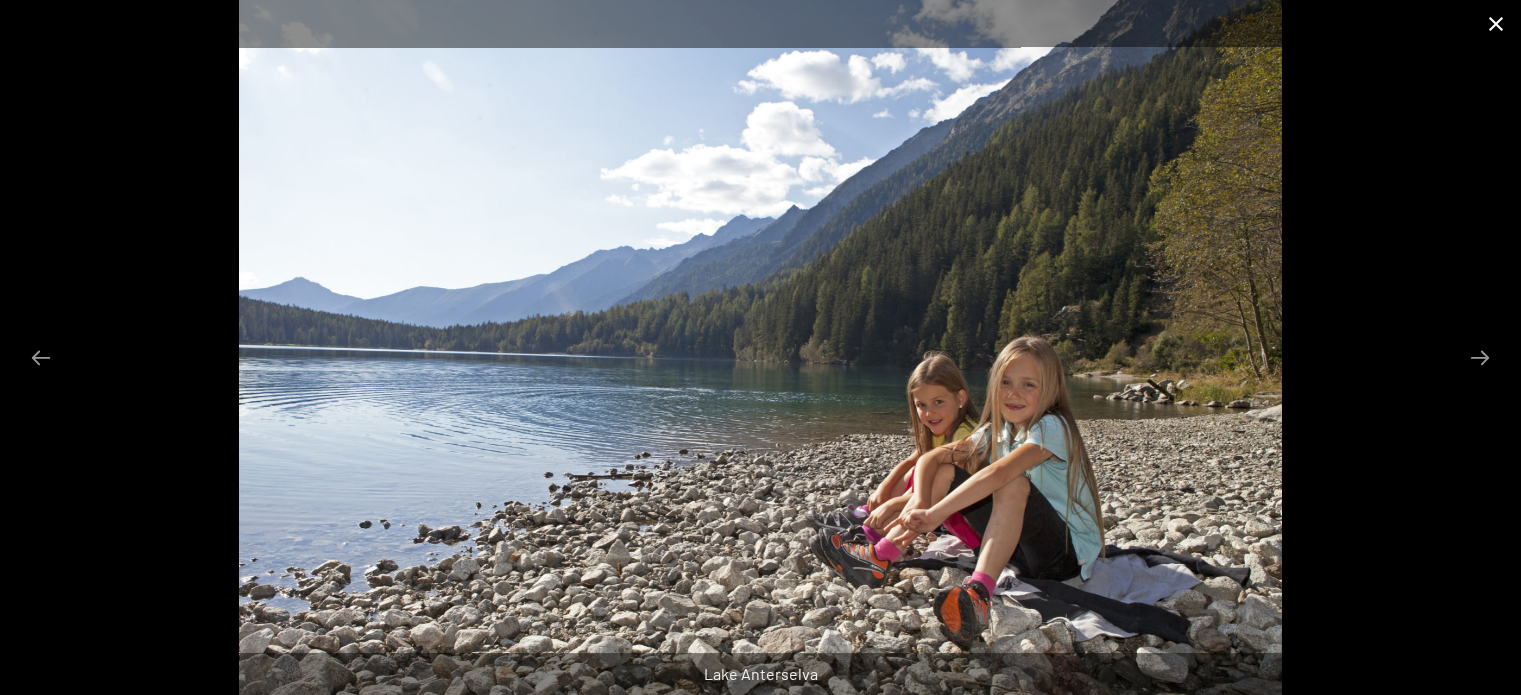 click at bounding box center (1496, 23) 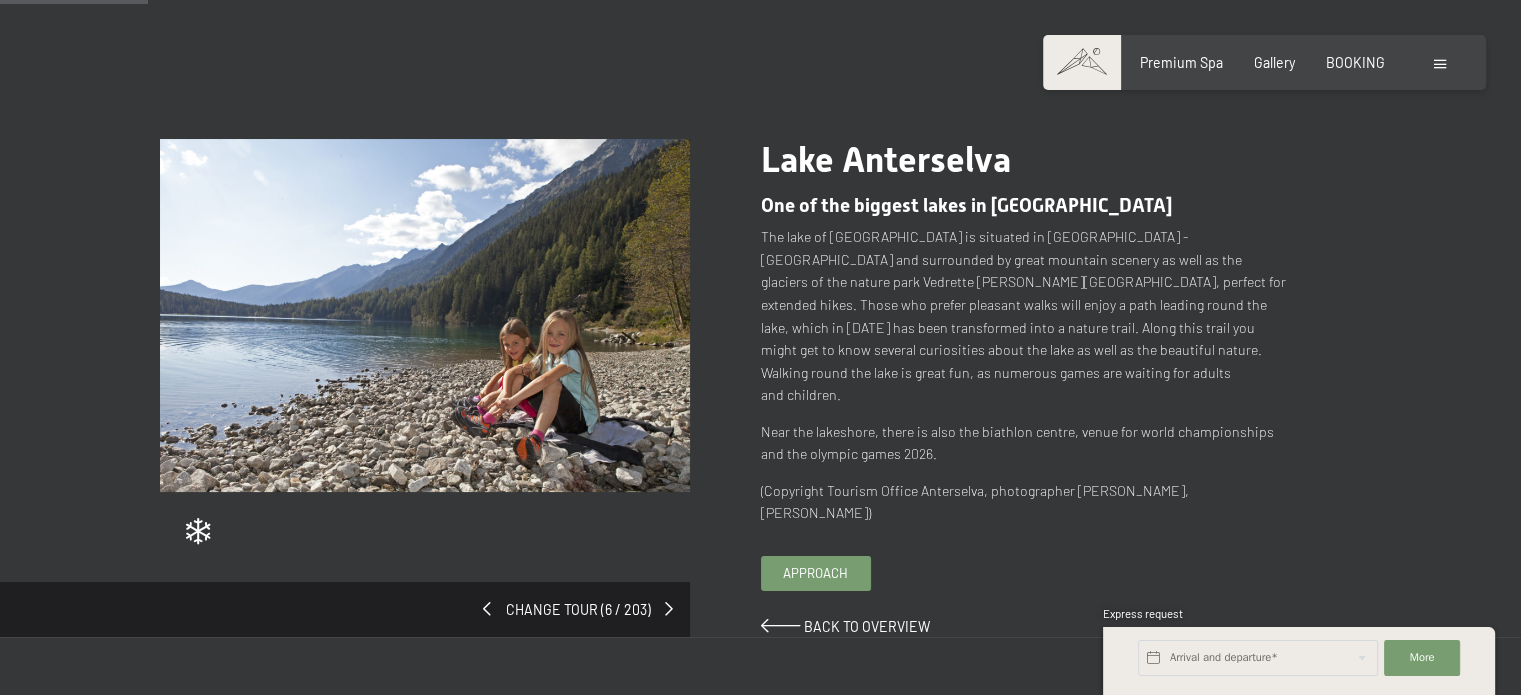 scroll, scrollTop: 0, scrollLeft: 0, axis: both 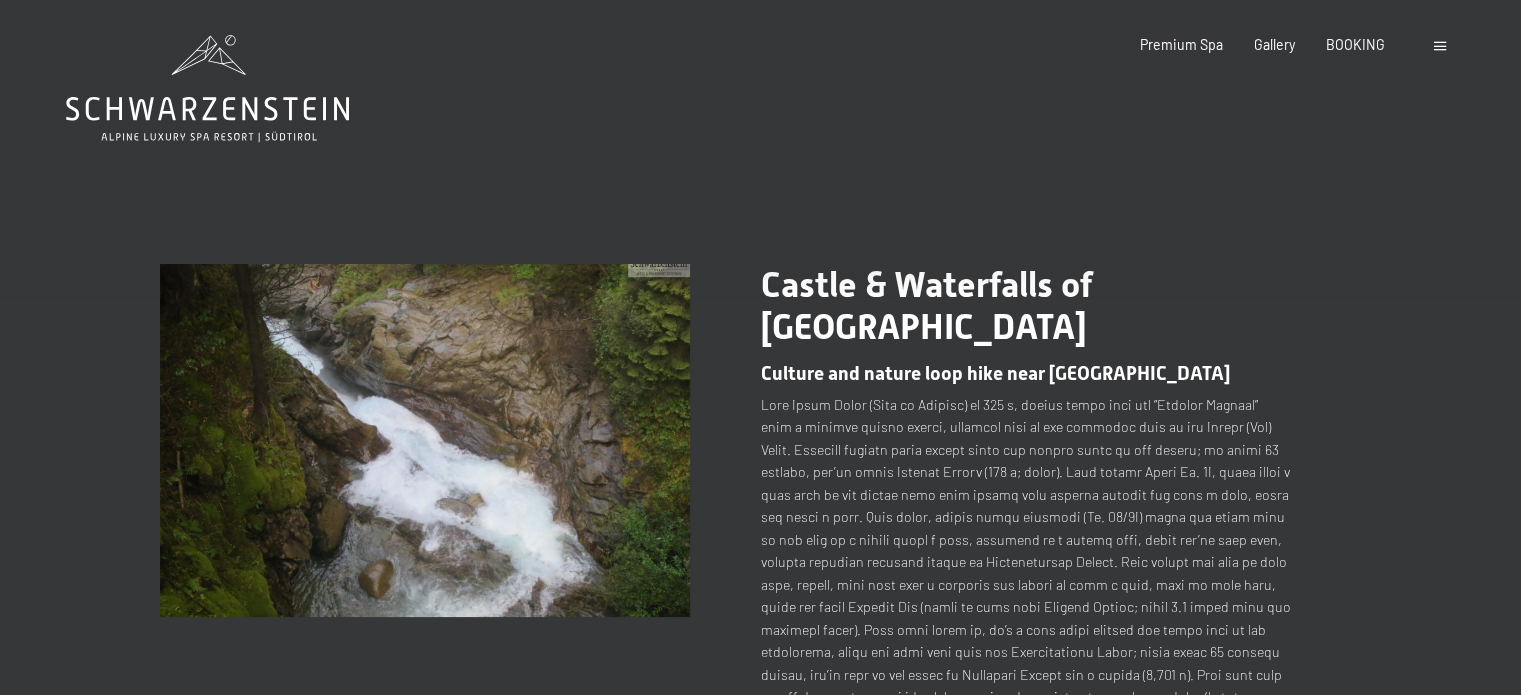click at bounding box center (425, 440) 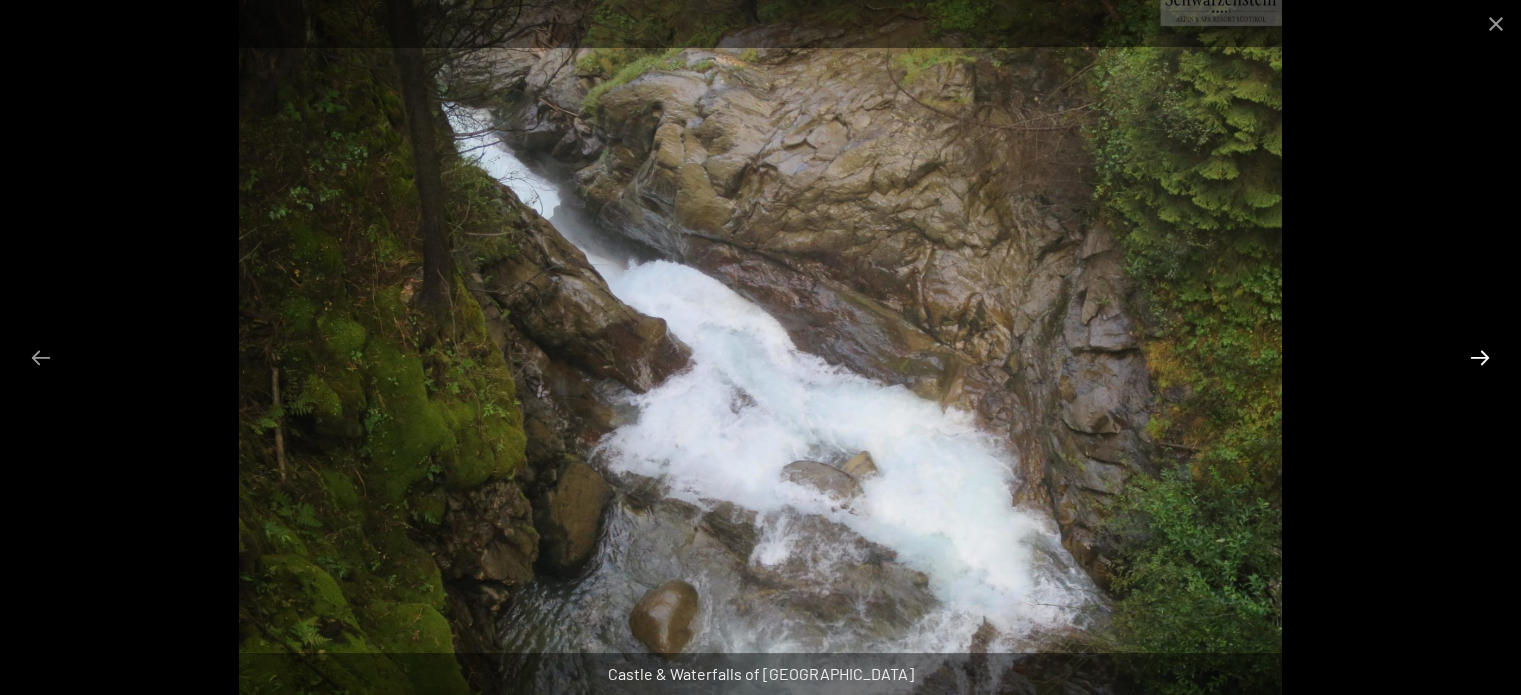 click at bounding box center [1480, 357] 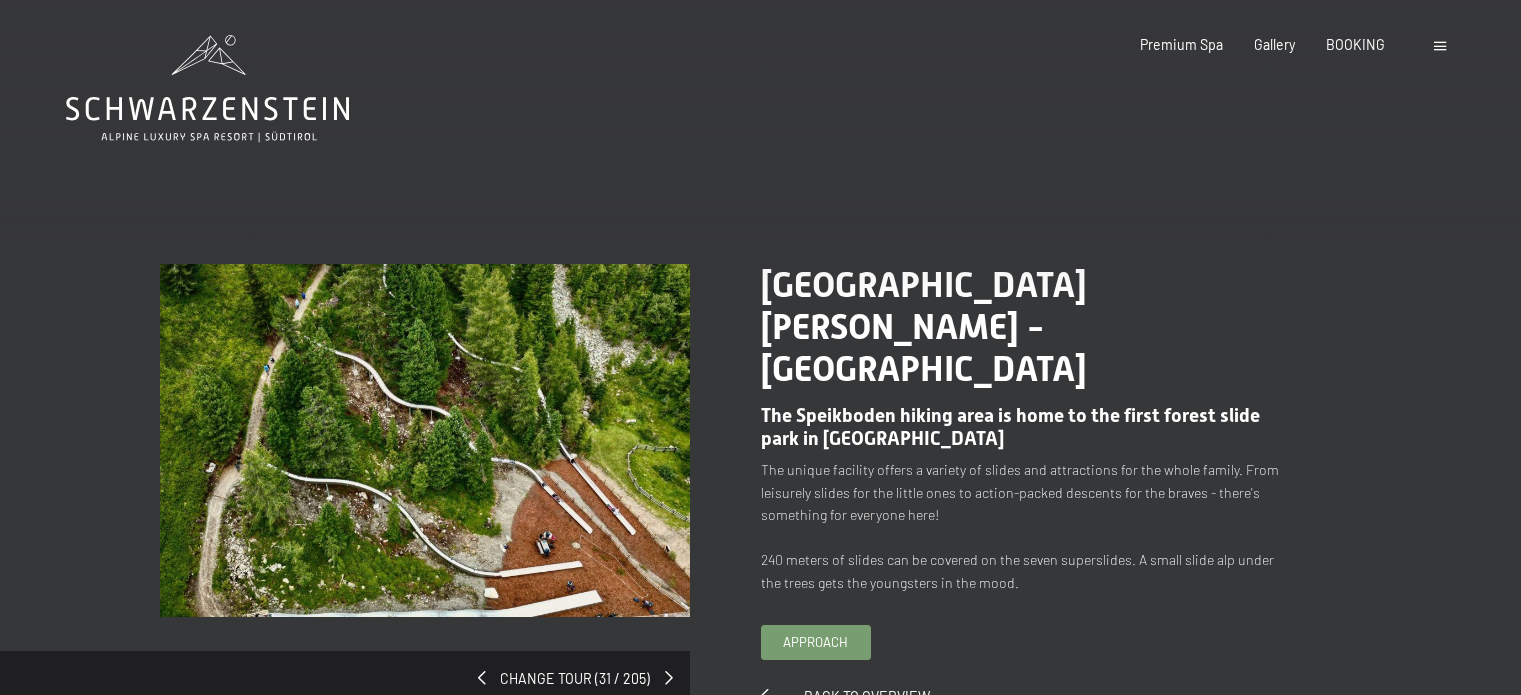 scroll, scrollTop: 0, scrollLeft: 0, axis: both 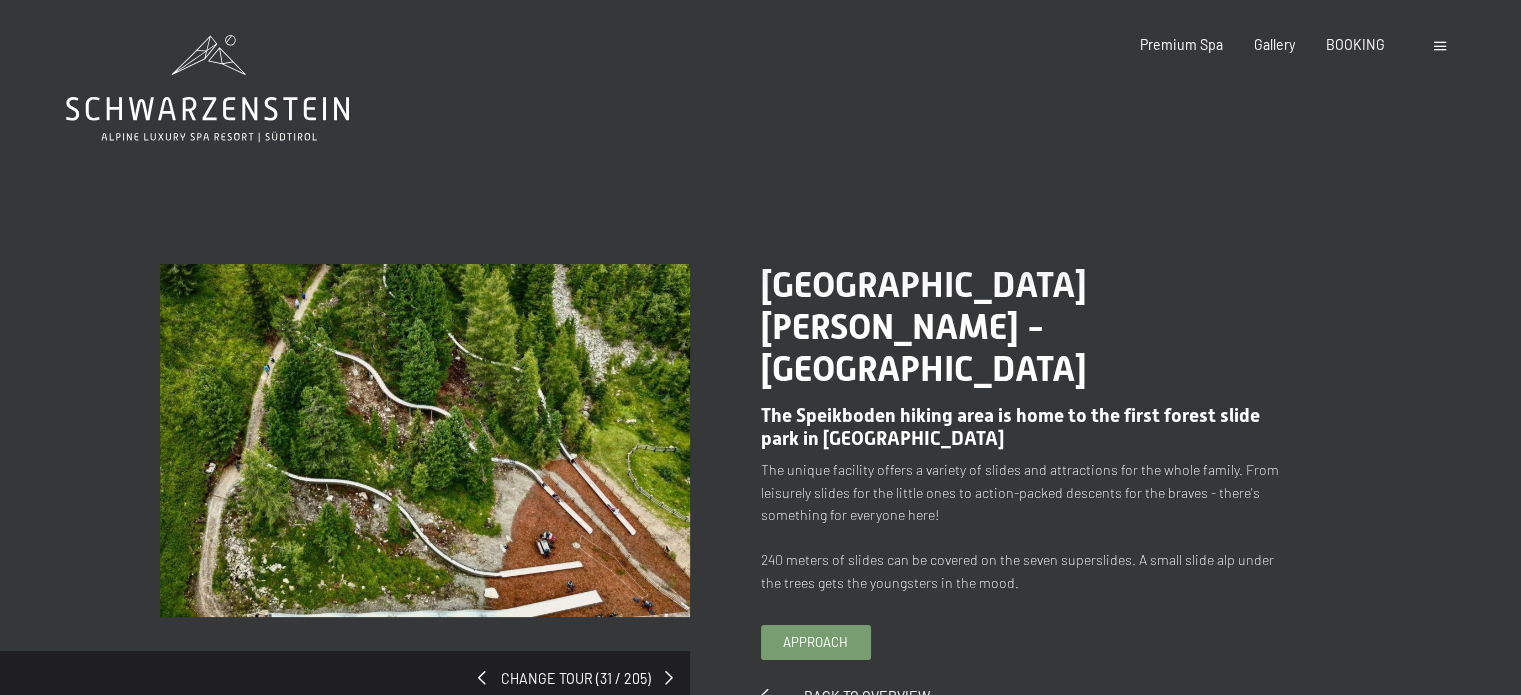 click at bounding box center [425, 440] 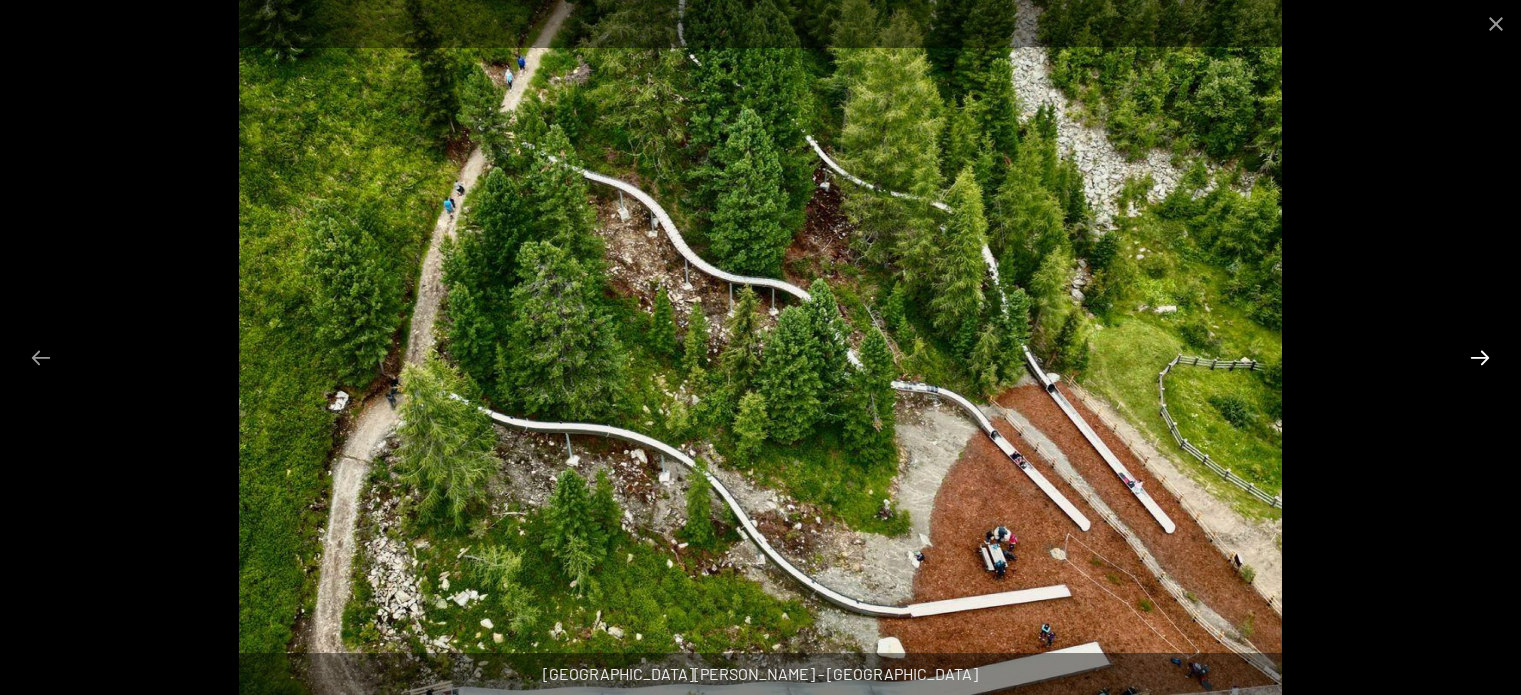 click at bounding box center [1480, 357] 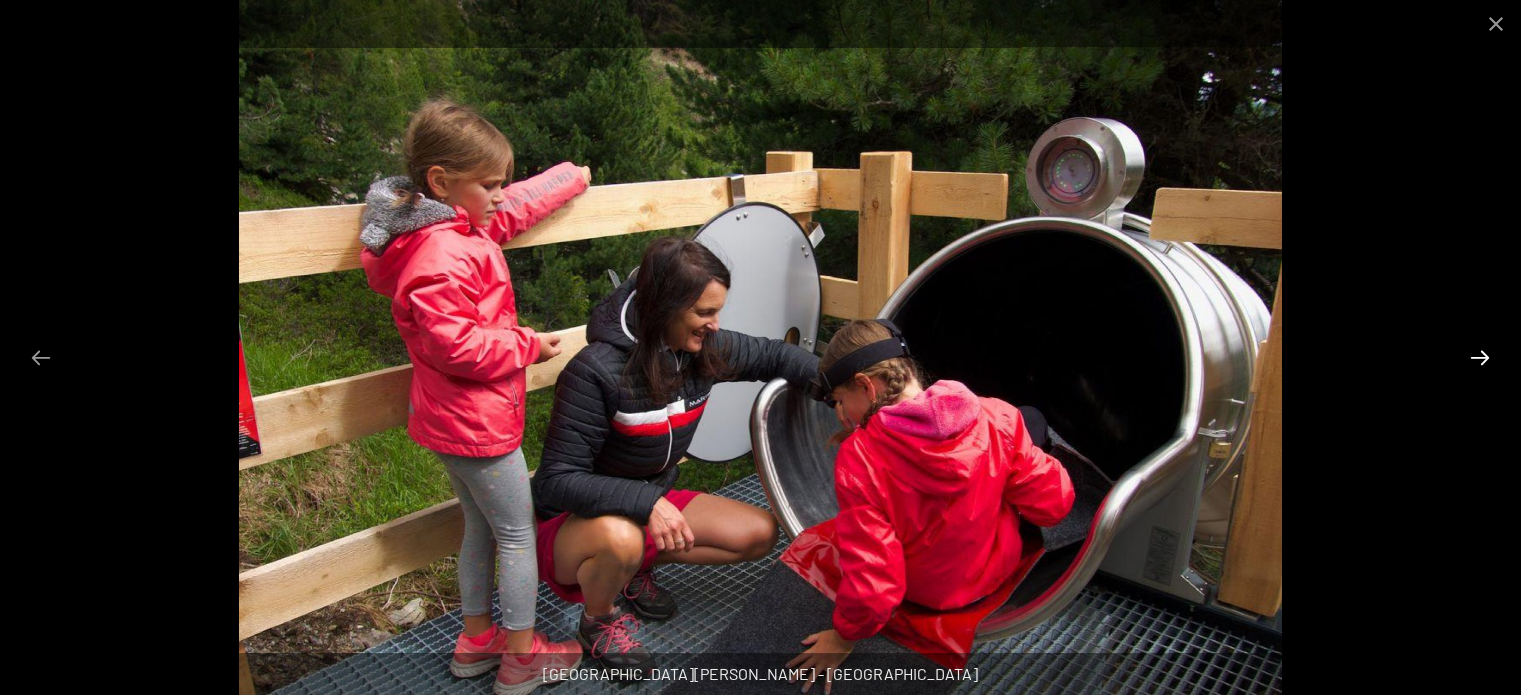 click at bounding box center [1480, 357] 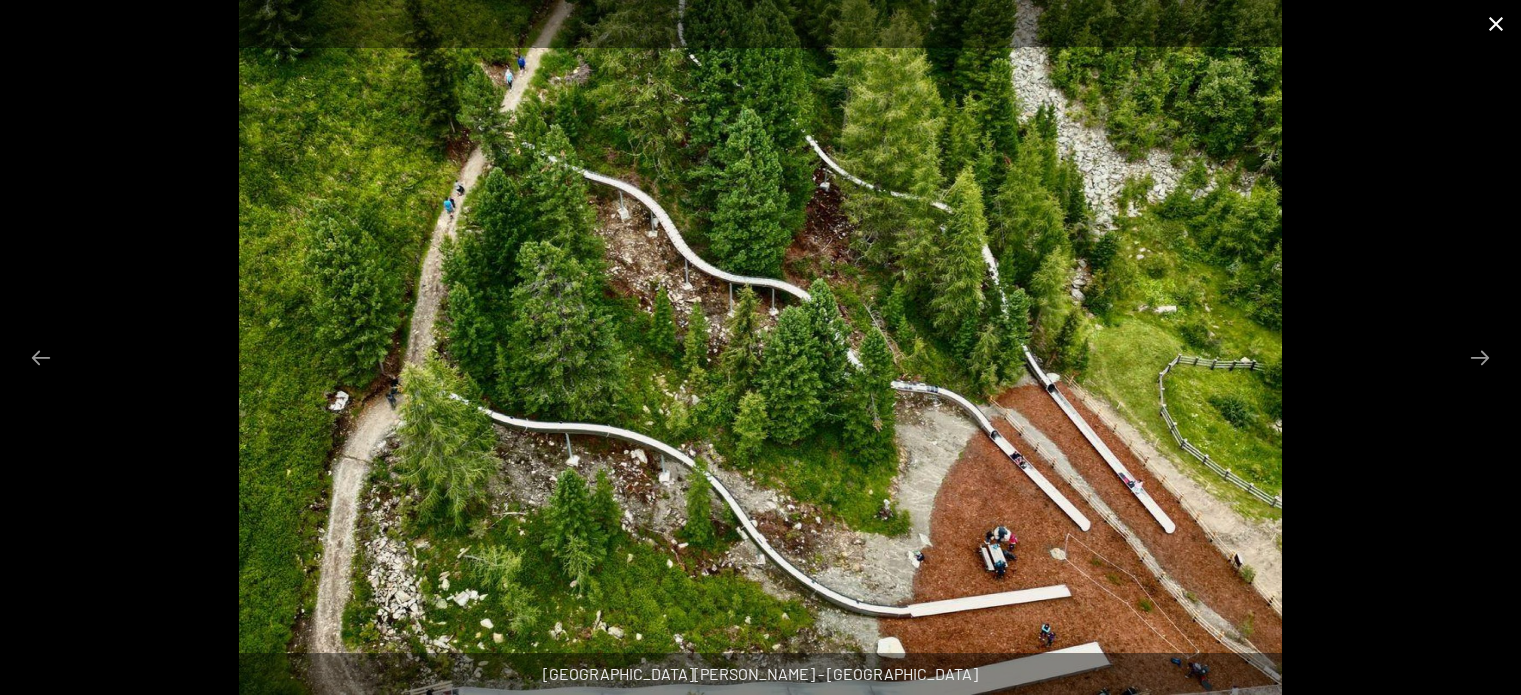 click at bounding box center (1496, 23) 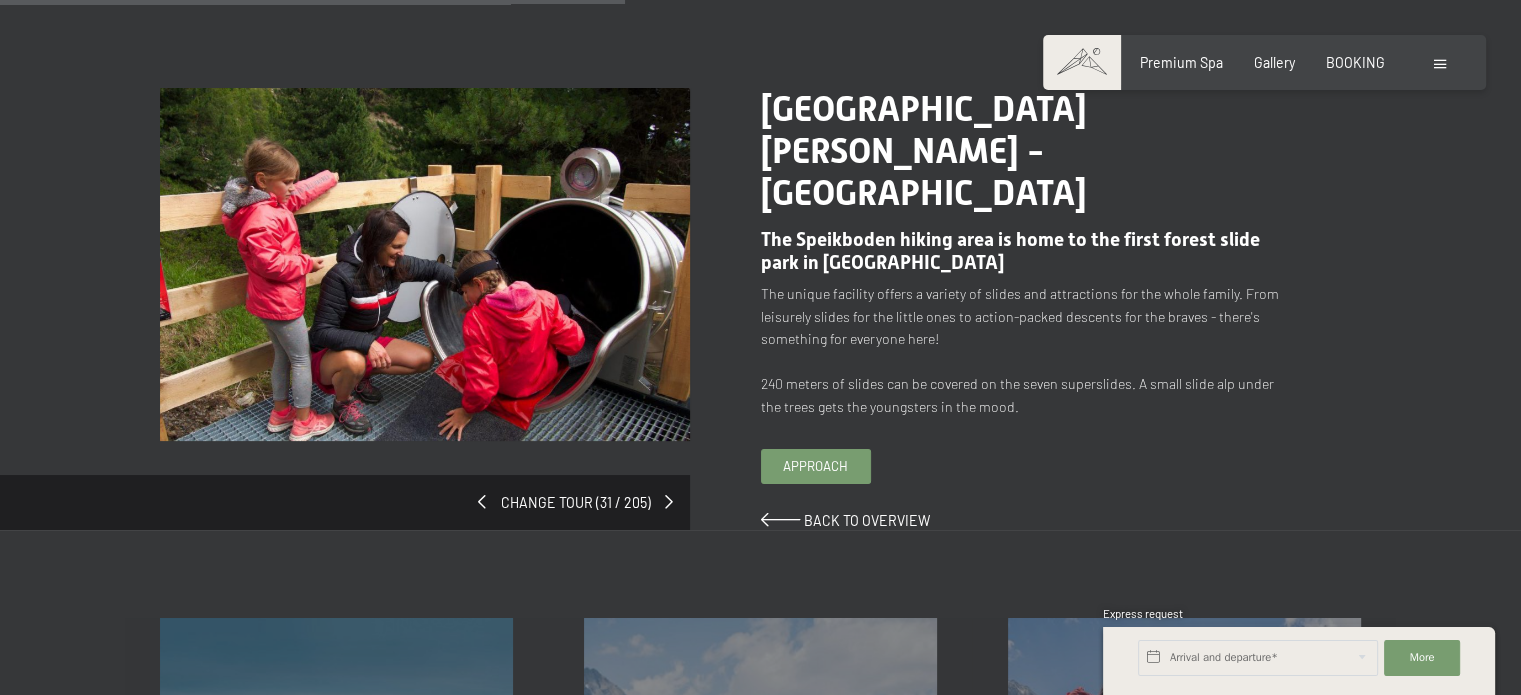 scroll, scrollTop: 0, scrollLeft: 0, axis: both 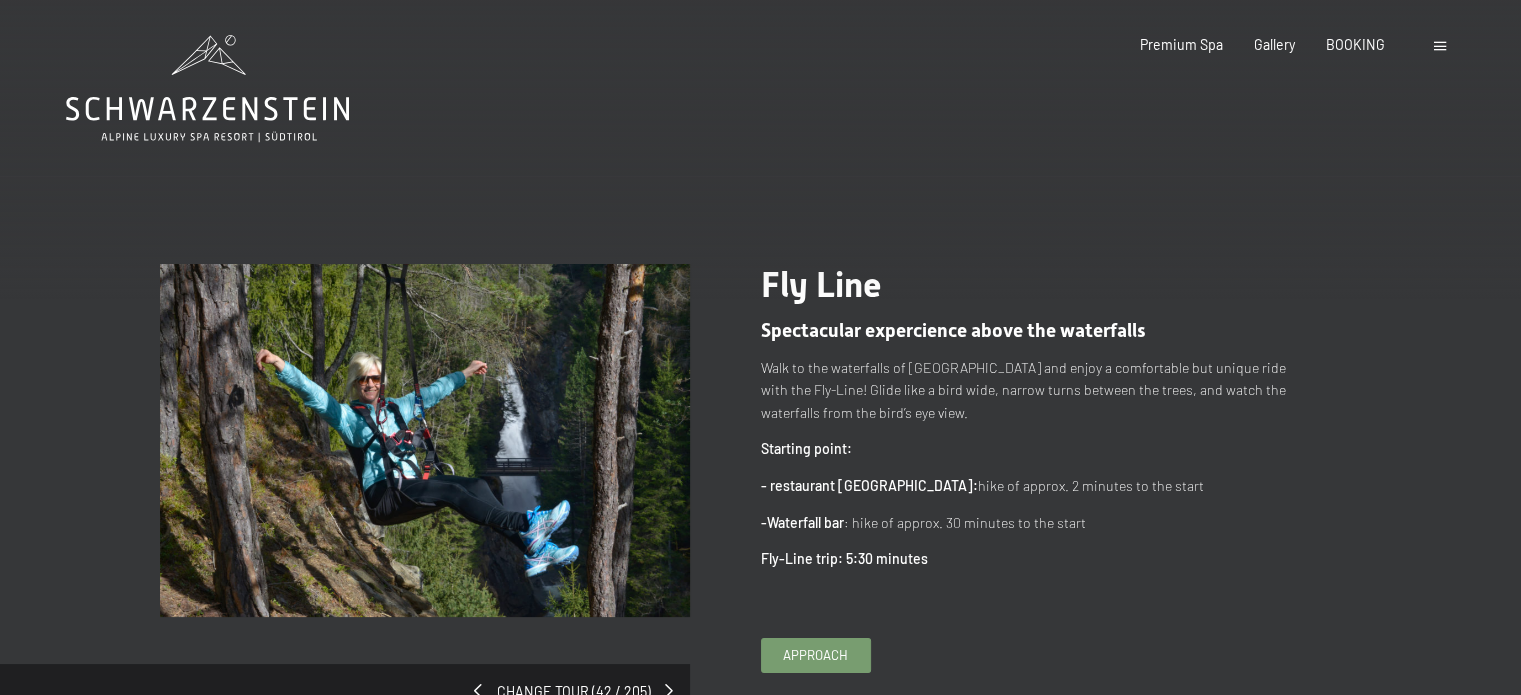 click at bounding box center [425, 440] 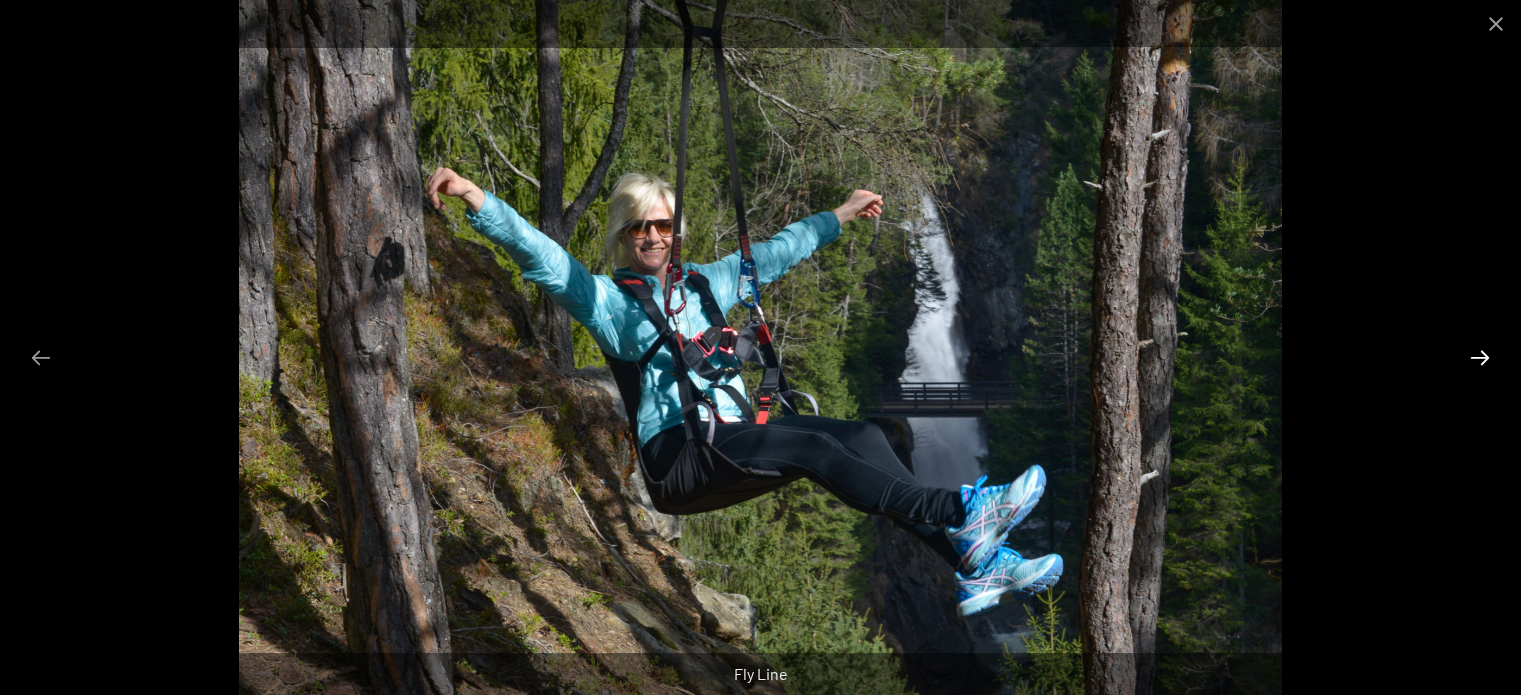 click at bounding box center (1480, 357) 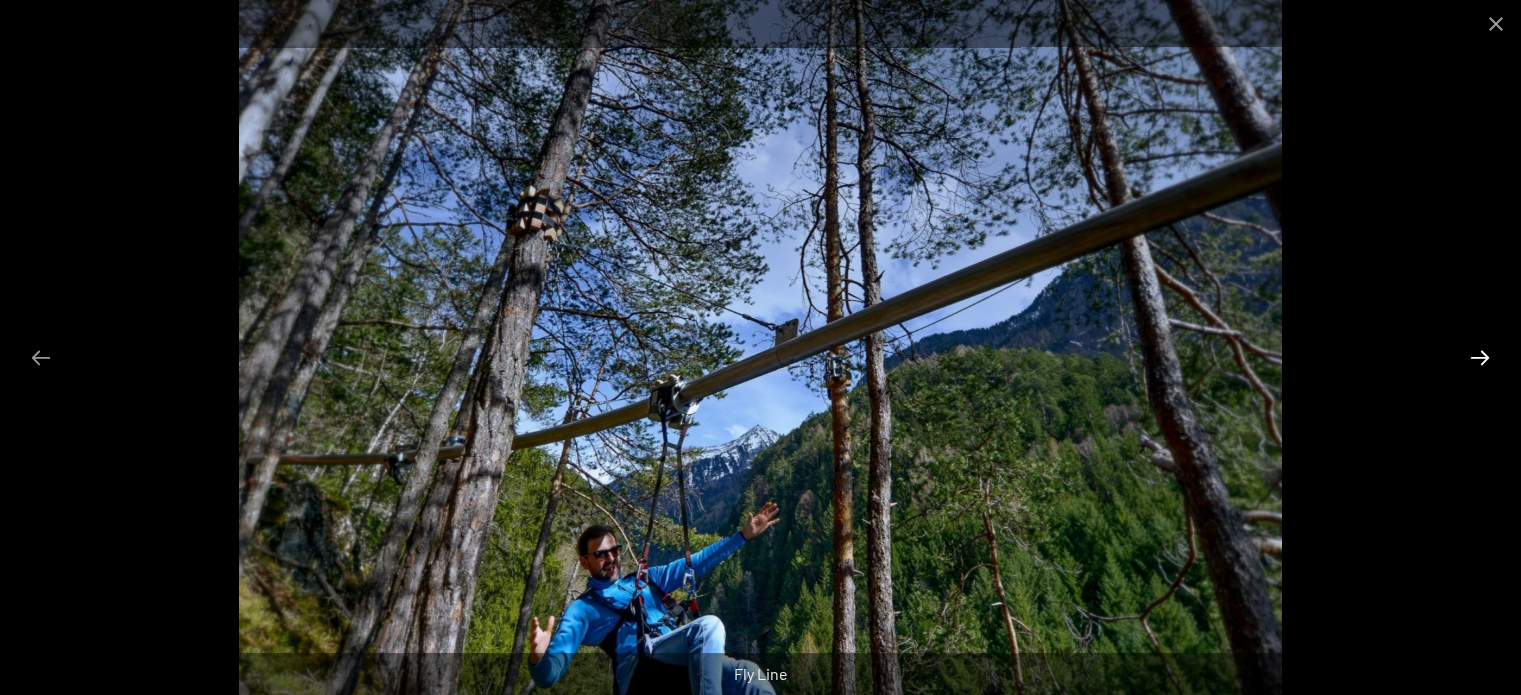 click at bounding box center (1480, 357) 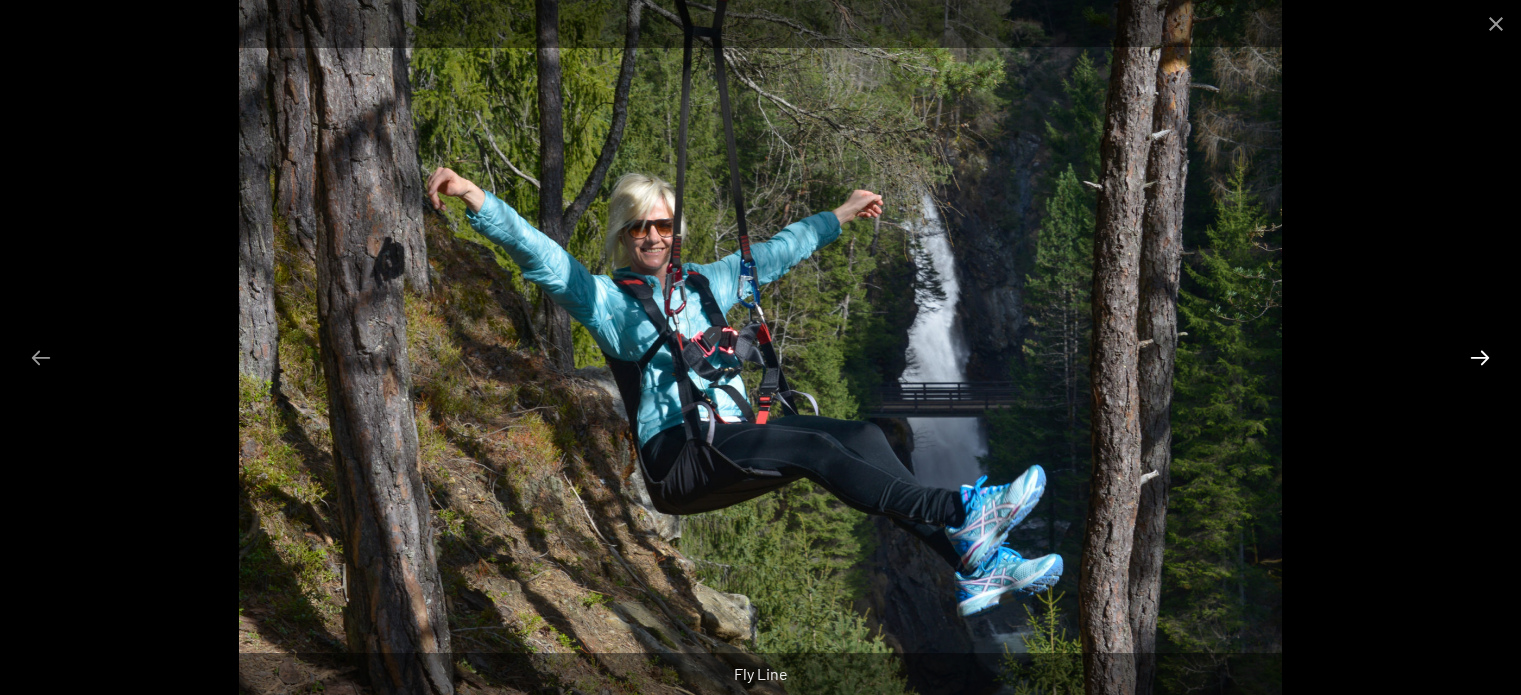 click at bounding box center (1480, 357) 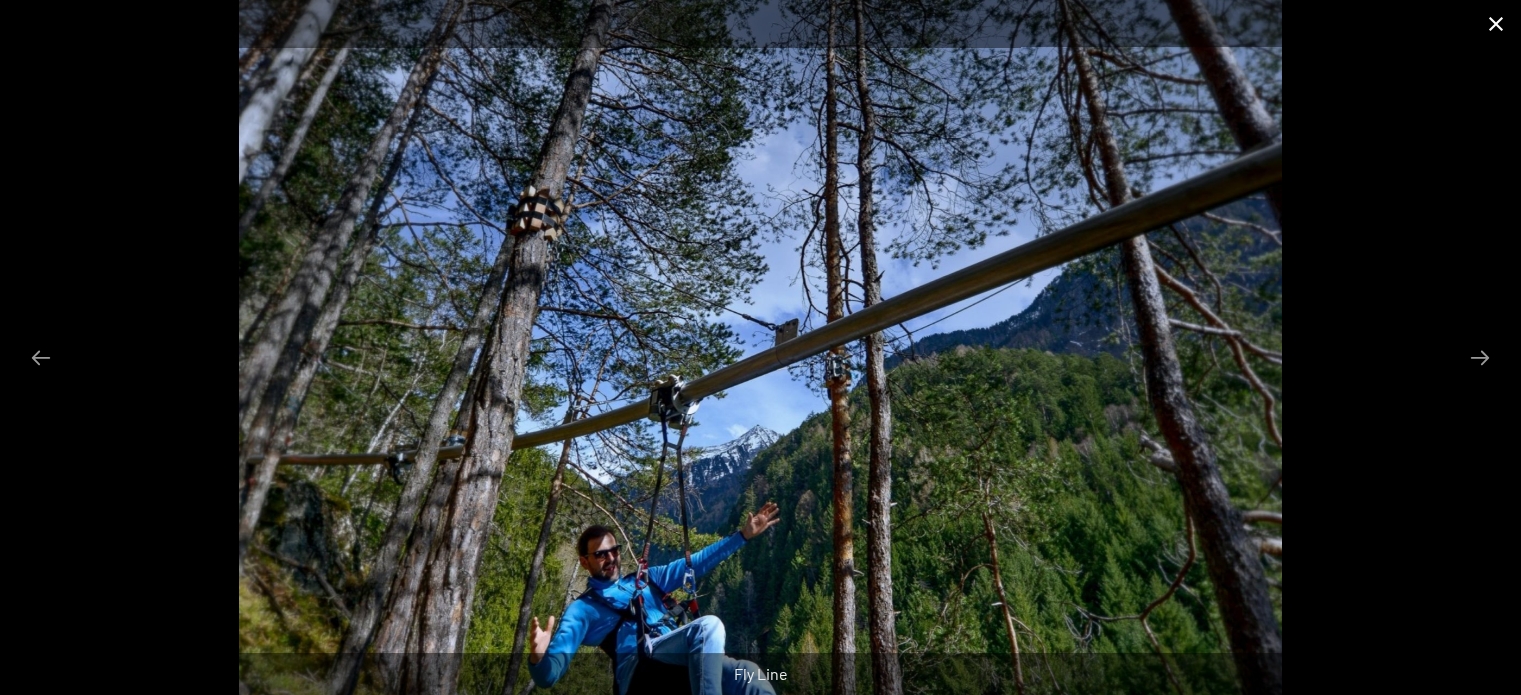 click at bounding box center [1496, 23] 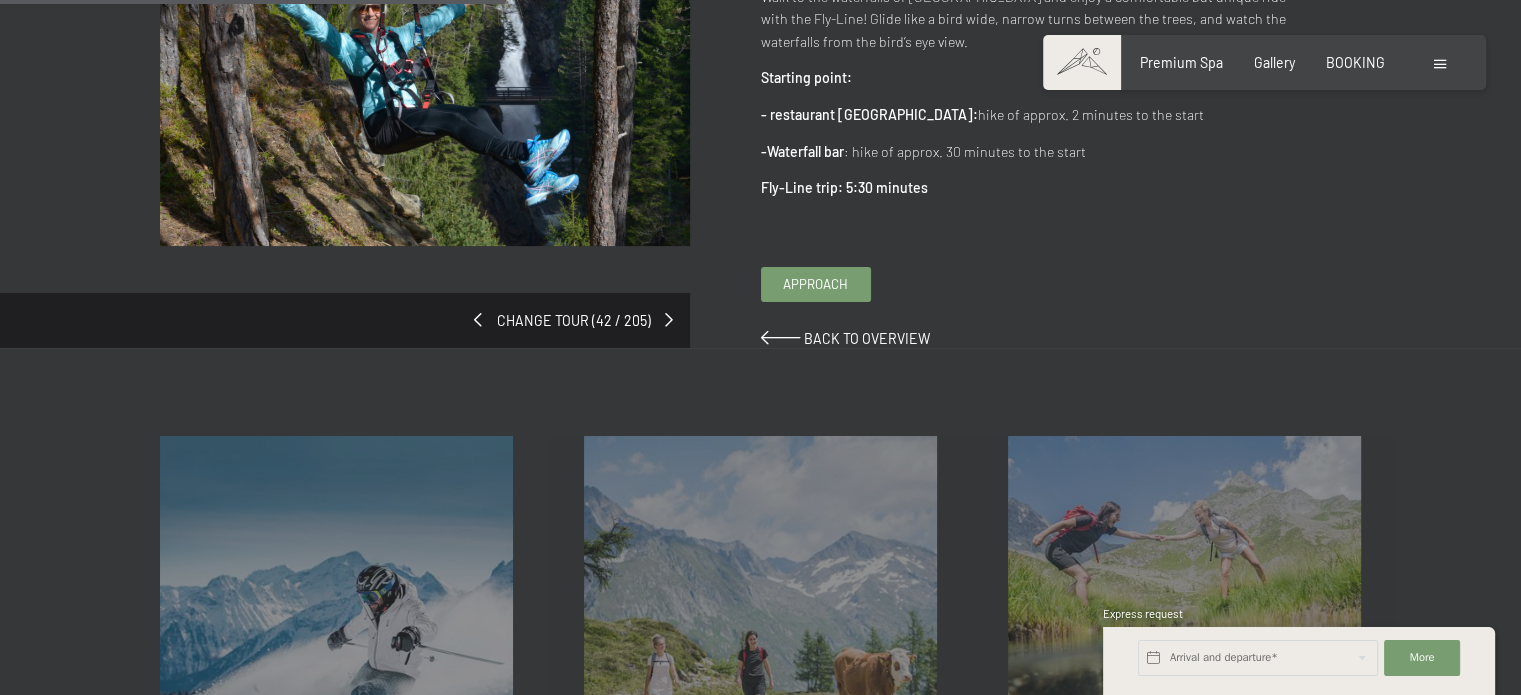 scroll, scrollTop: 400, scrollLeft: 0, axis: vertical 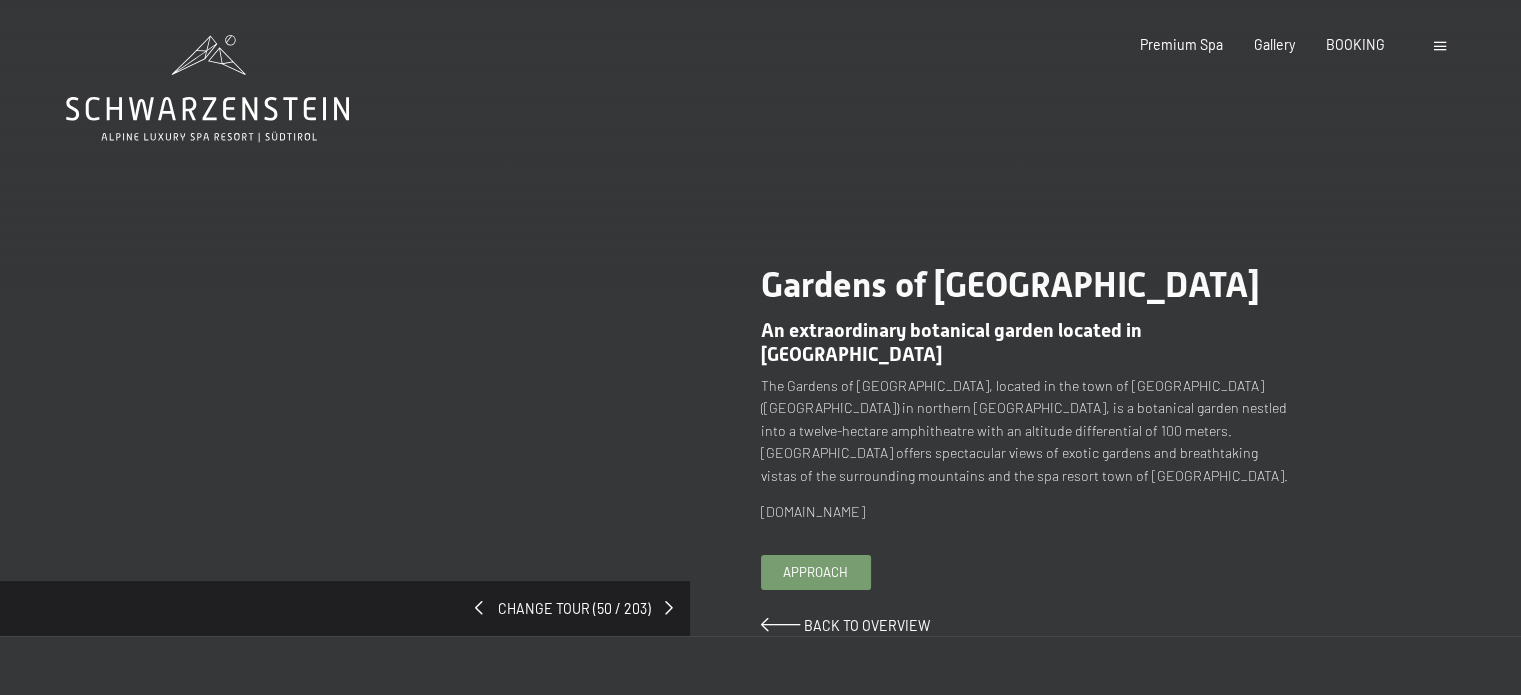 click on "change tour (50 / 203)                            Gardens of [GEOGRAPHIC_DATA]       An extraordinary botanical garden located in [GEOGRAPHIC_DATA] of [GEOGRAPHIC_DATA], located in the town of [GEOGRAPHIC_DATA] ([GEOGRAPHIC_DATA]) in northern [GEOGRAPHIC_DATA], is a botanical garden nestled into a twelve-hectare amphitheatre with an altitude differential of 100 meters. [GEOGRAPHIC_DATA] offers spectacular views of exotic gardens and breathtaking vistas of the surrounding mountains and the spa resort town of [GEOGRAPHIC_DATA].   [DOMAIN_NAME]                   approach                       ← Move left → Move right ↑ Move up ↓ Move down + Zoom in - Zoom out Home Jump left by 75% End Jump right by 75% Page Up Jump up by 75% Page Down Jump down by 75% Keyboard shortcuts Map Data Map data ©2025 GeoBasis-DE/BKG (©2009), Google Map data ©2025 GeoBasis-DE/BKG (©2009), Google 10 km  Click to toggle between metric and imperial units Terms Report a map error           close                 Back to overview" at bounding box center (760, 450) 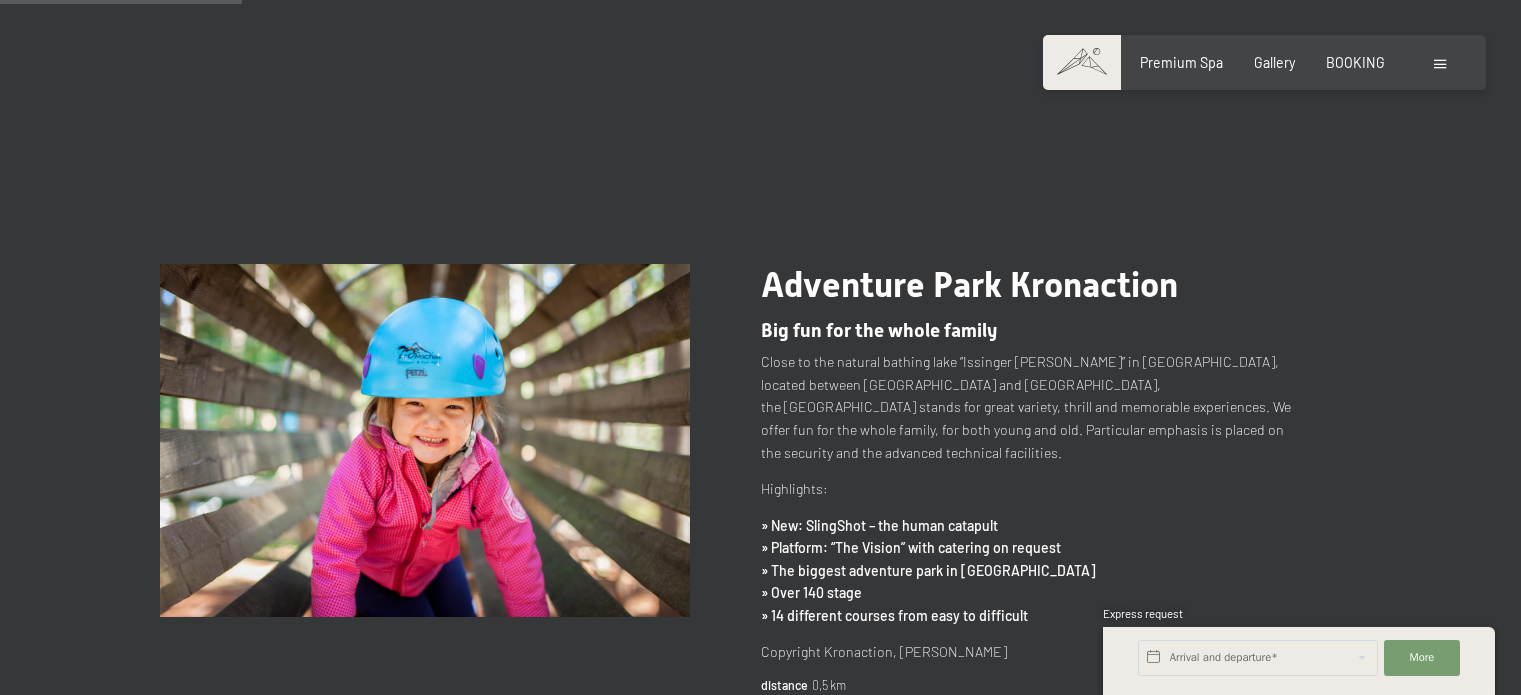 scroll, scrollTop: 200, scrollLeft: 0, axis: vertical 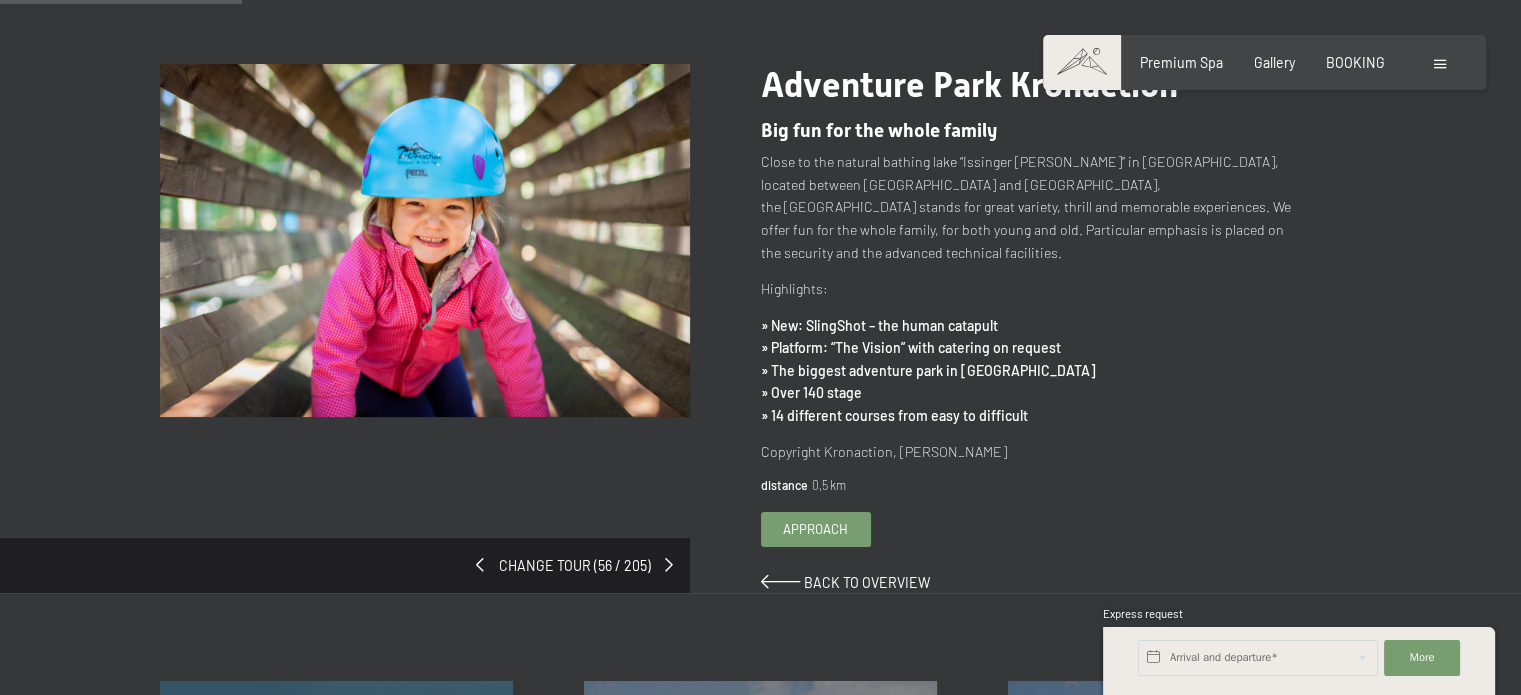 click at bounding box center [425, 240] 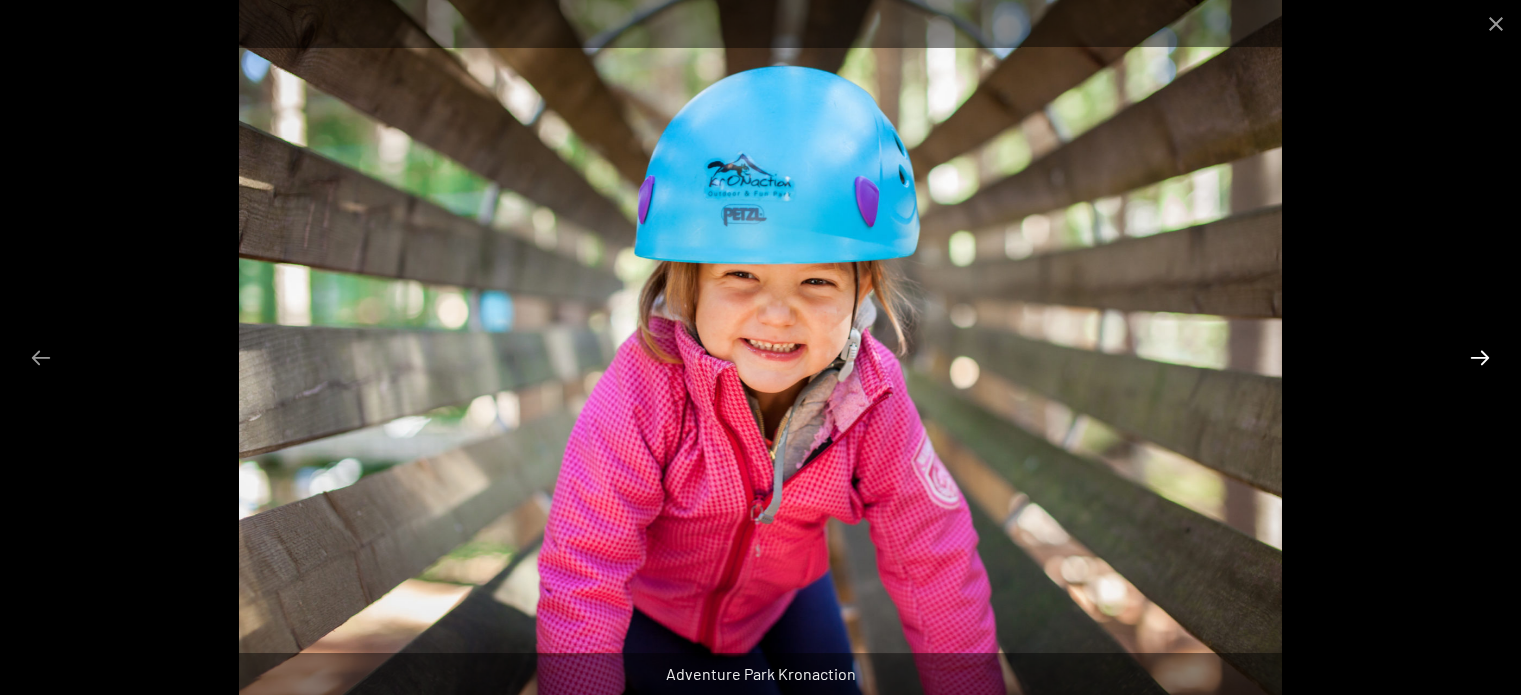 click at bounding box center (1480, 357) 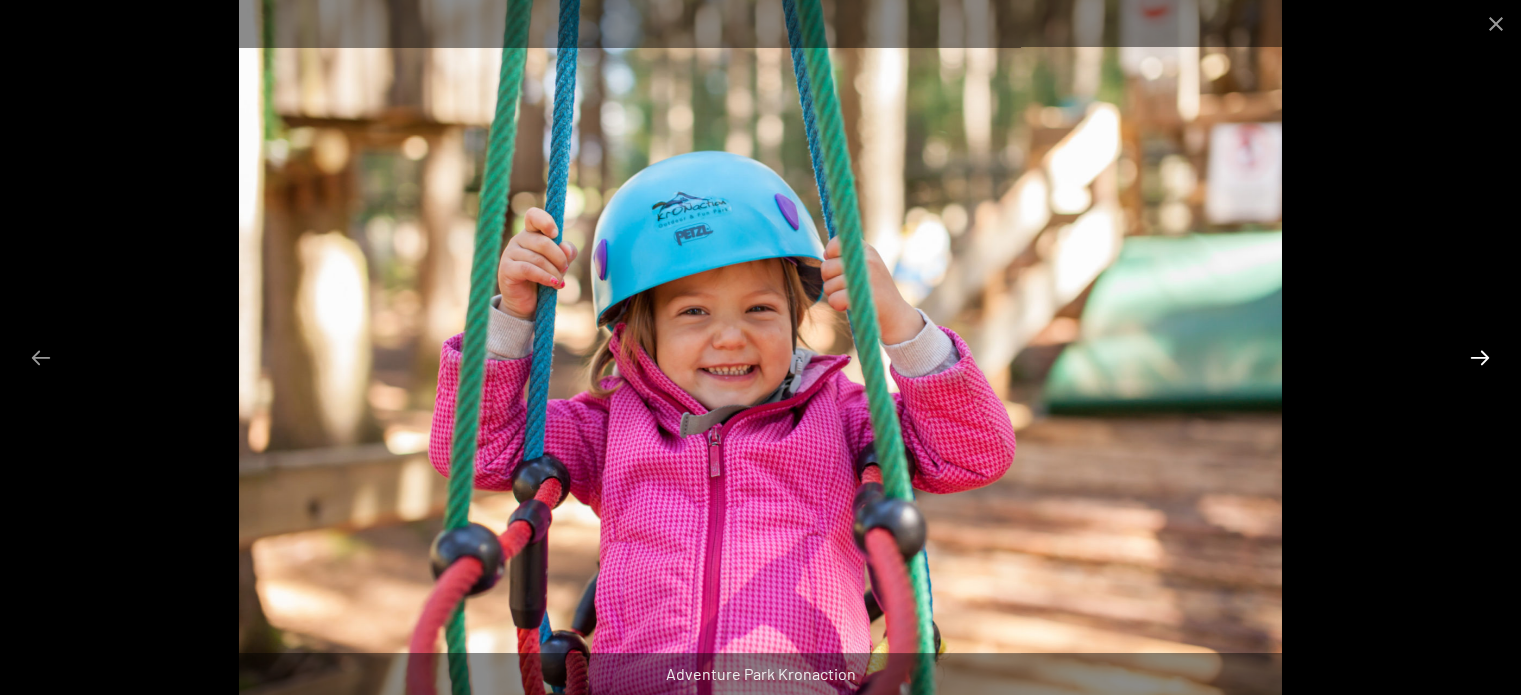 click at bounding box center (1480, 357) 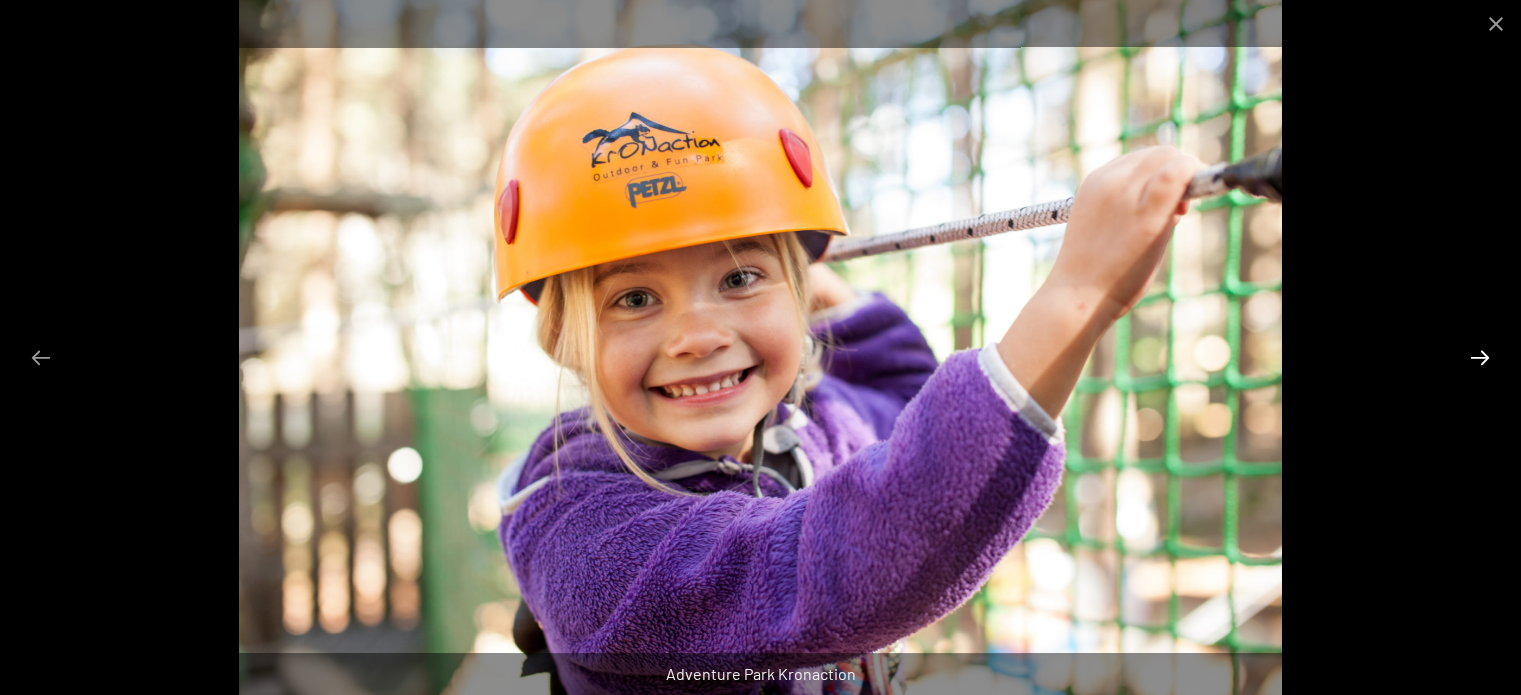 click at bounding box center [1480, 357] 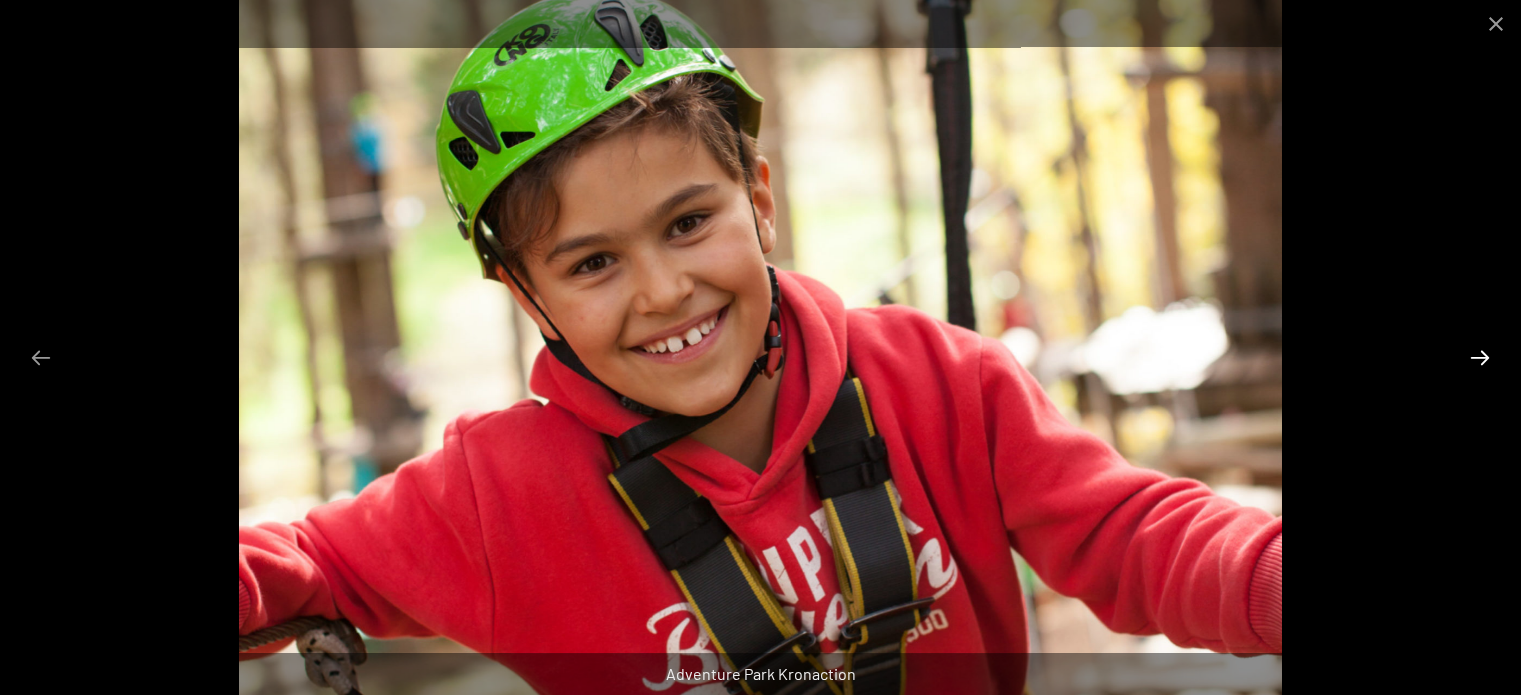 click at bounding box center [1480, 357] 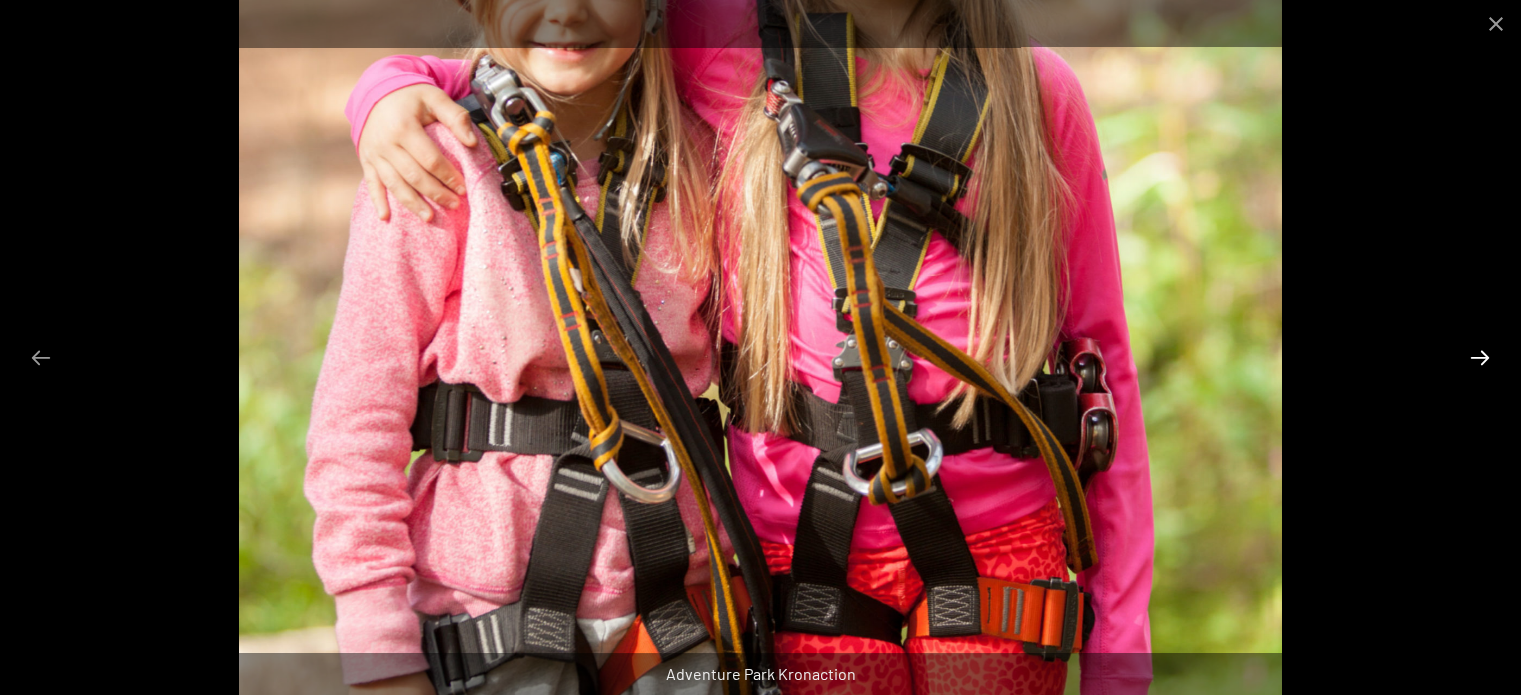 click at bounding box center (1480, 357) 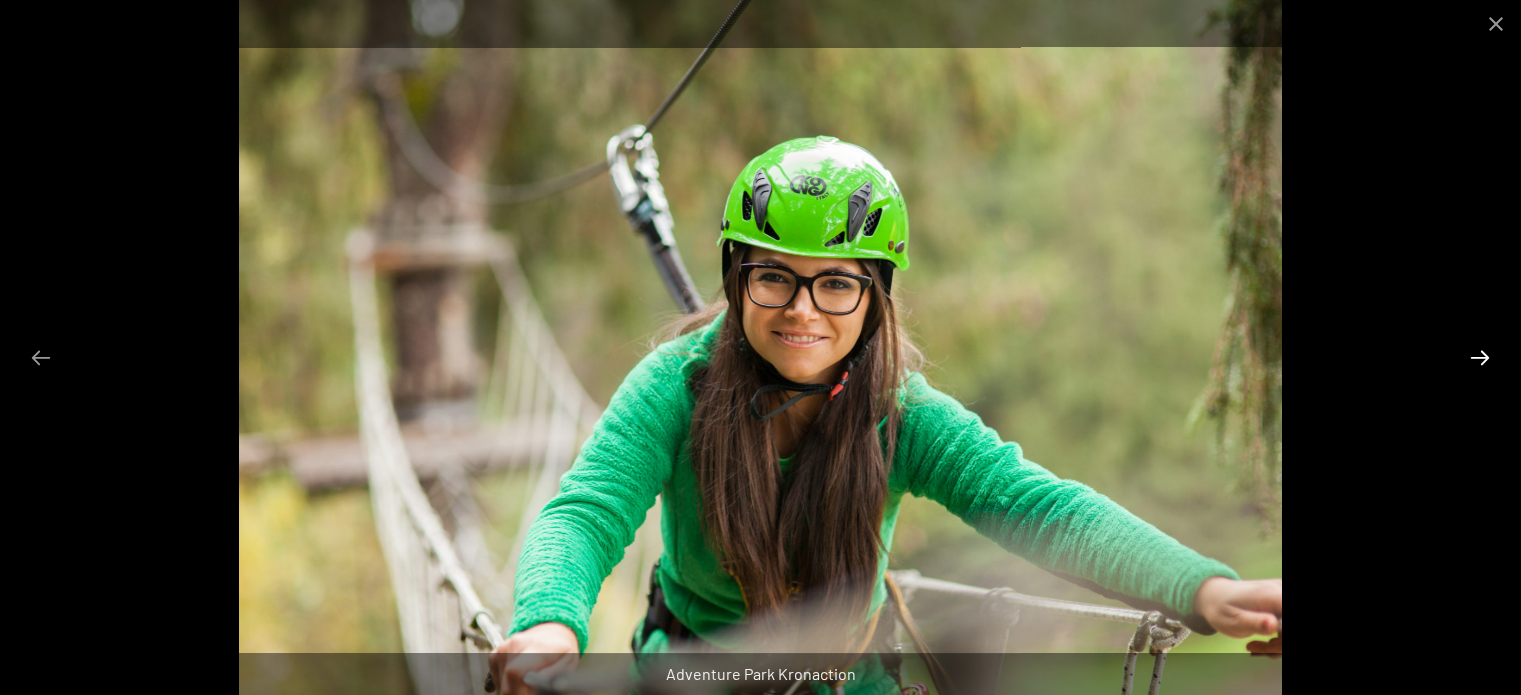 click at bounding box center [1480, 357] 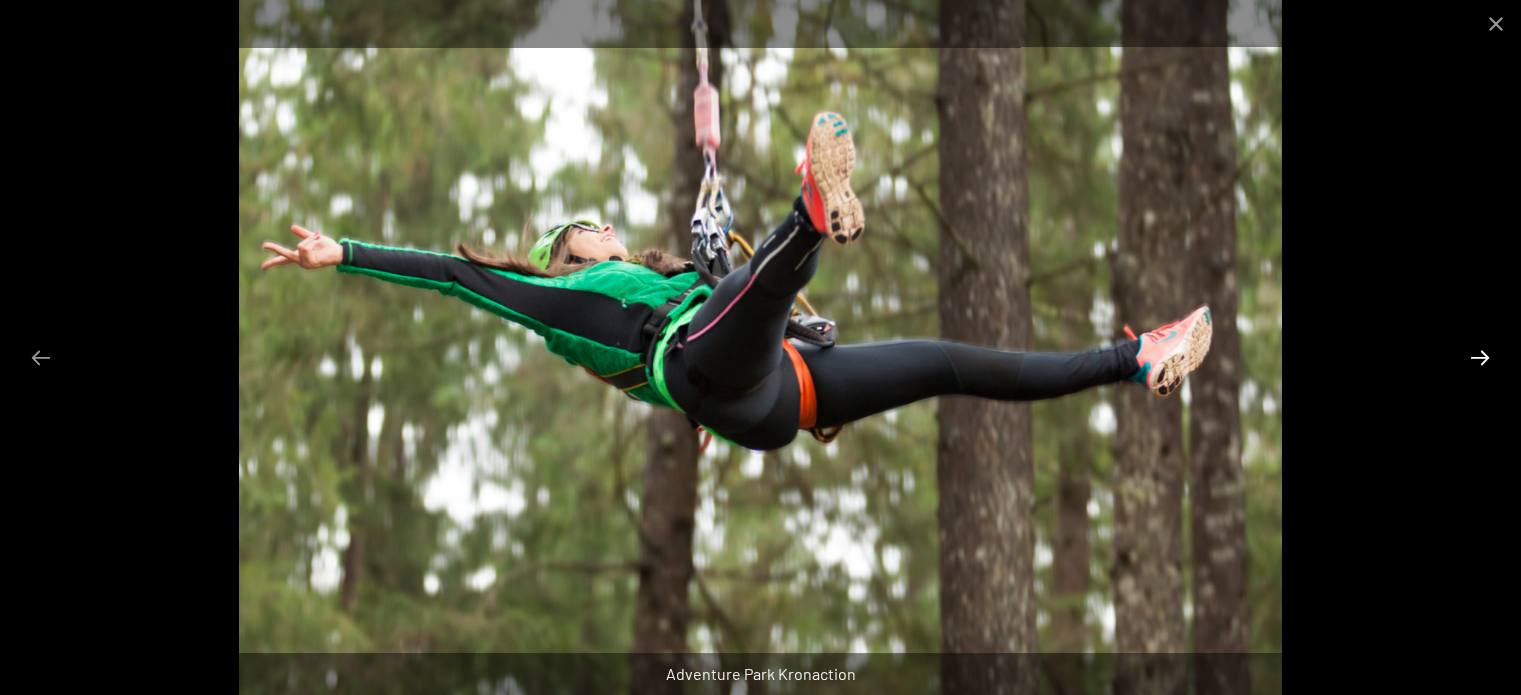 click at bounding box center [1480, 357] 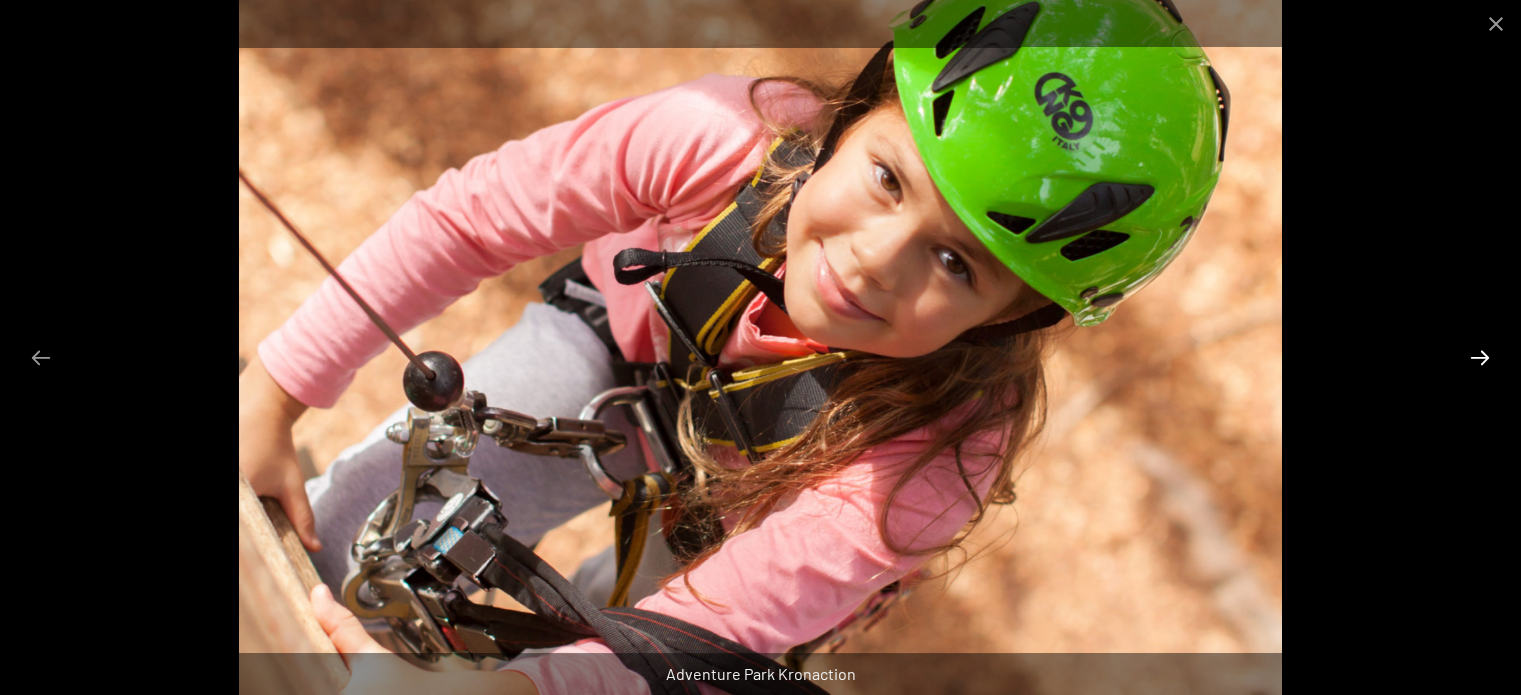 click at bounding box center [1480, 357] 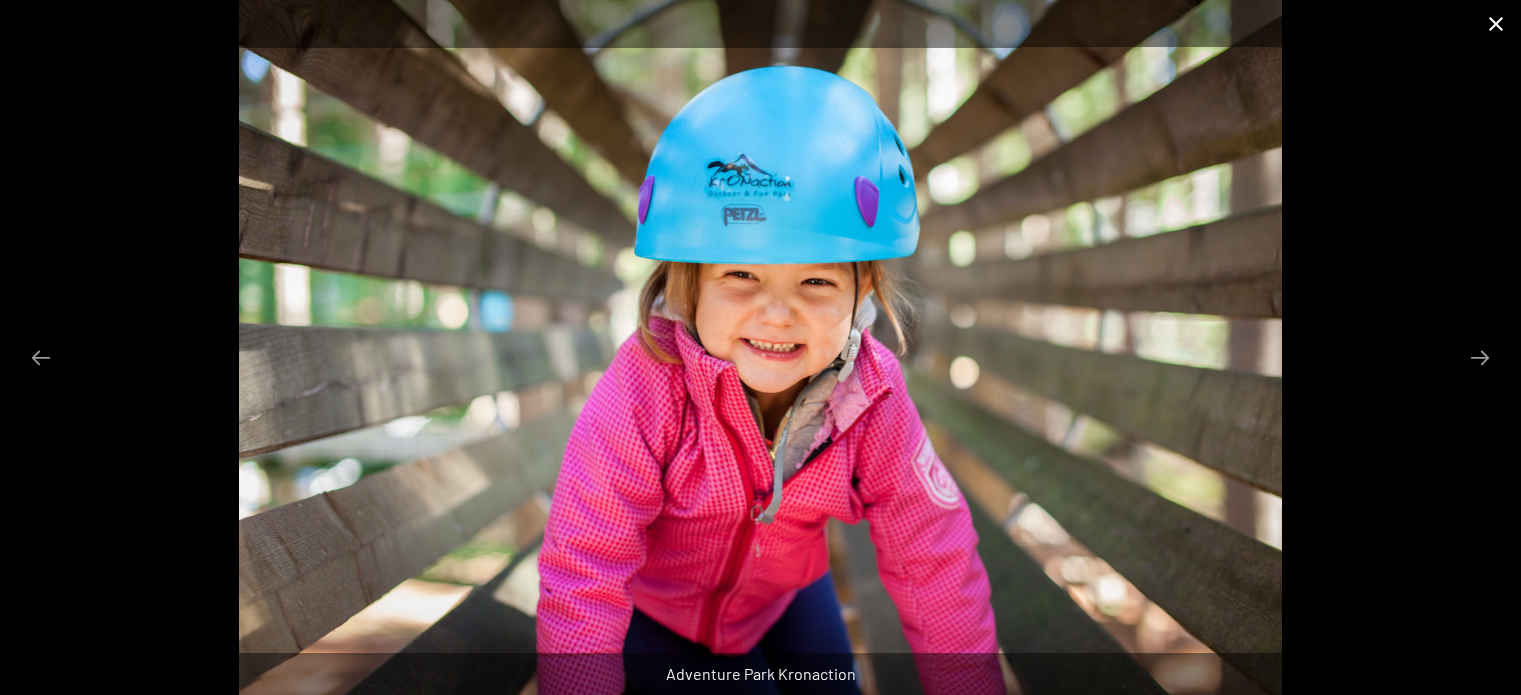 click at bounding box center (1496, 23) 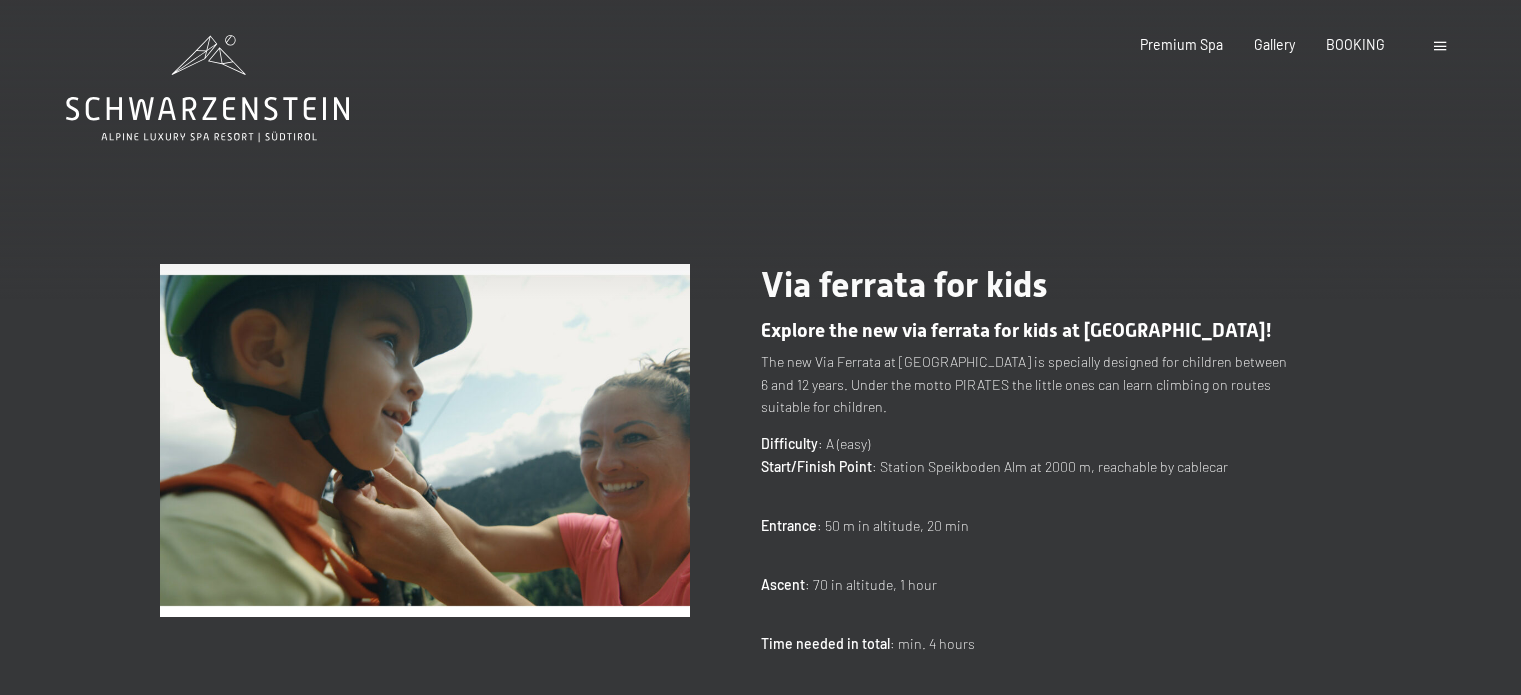 scroll, scrollTop: 0, scrollLeft: 0, axis: both 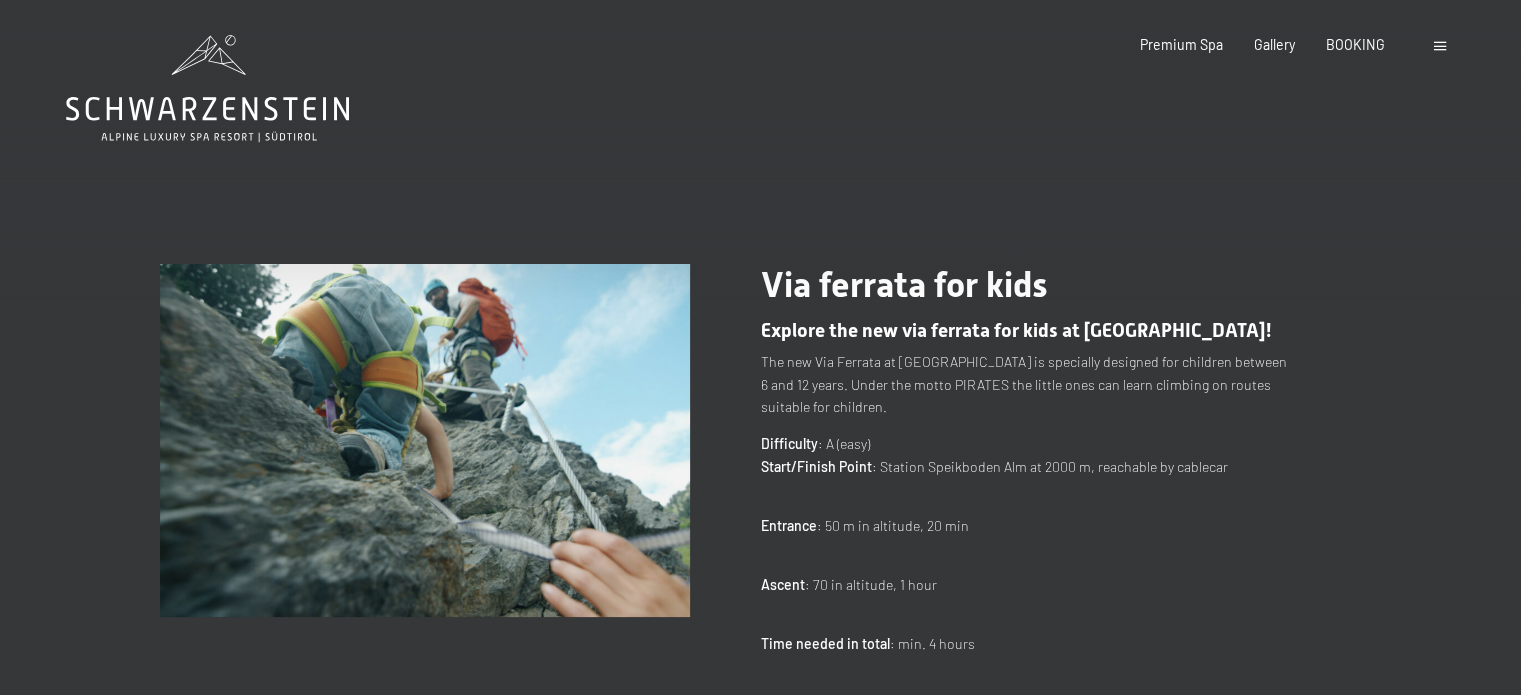 click at bounding box center (425, 440) 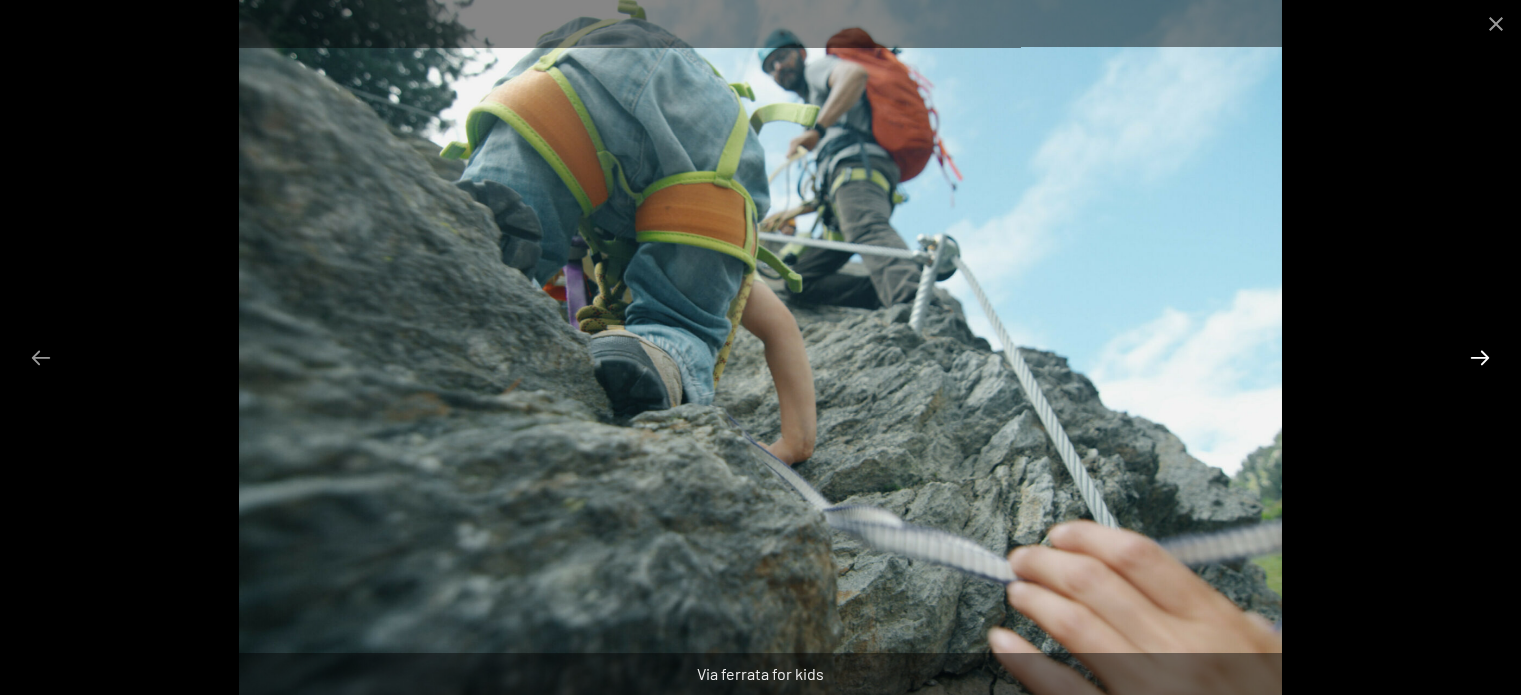 click at bounding box center [1480, 357] 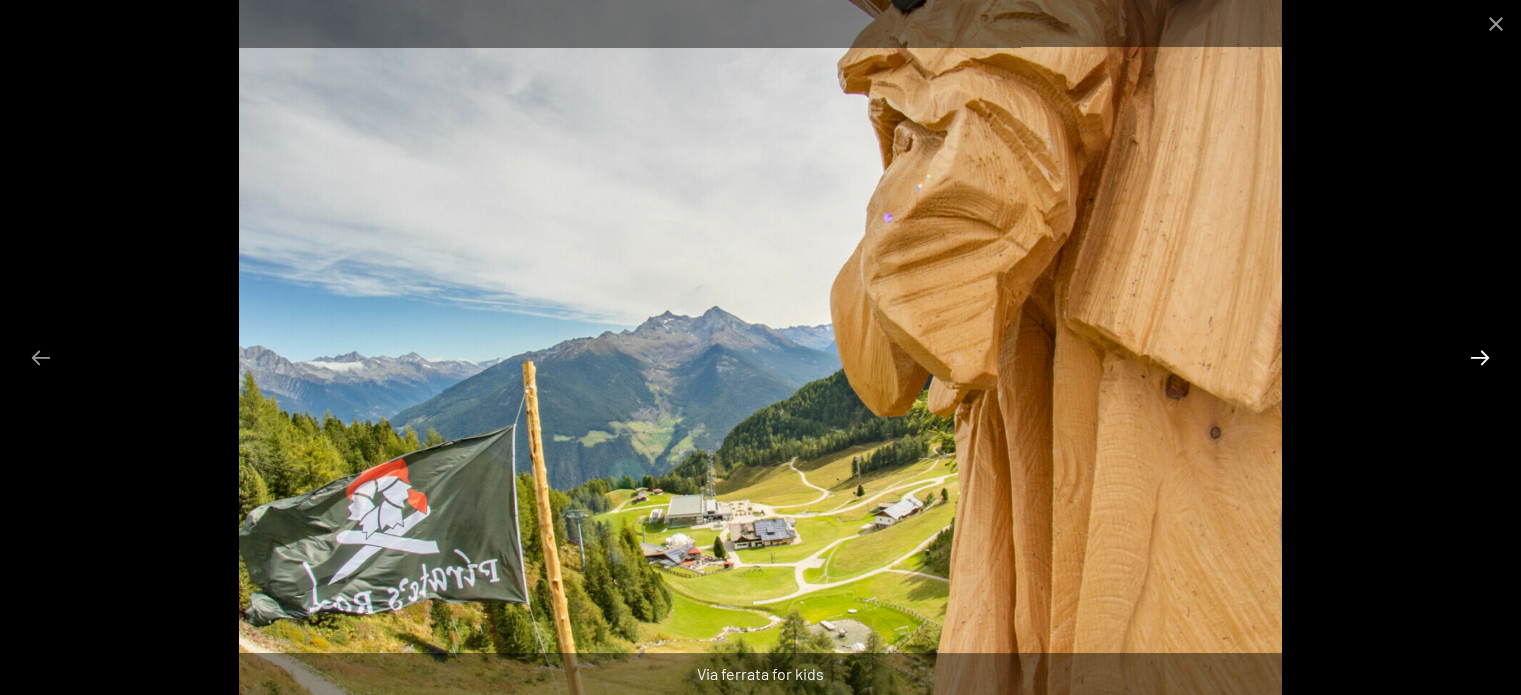 click at bounding box center (1480, 357) 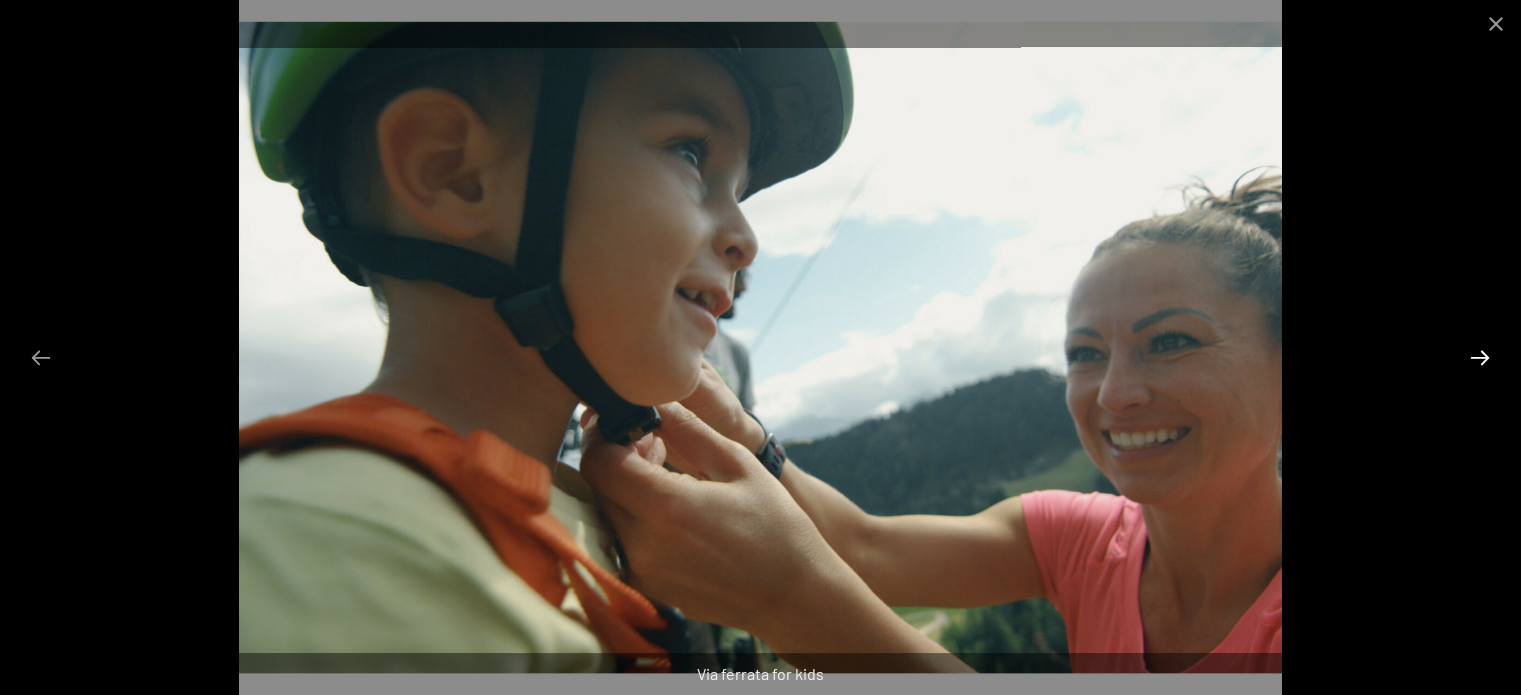click at bounding box center [1480, 357] 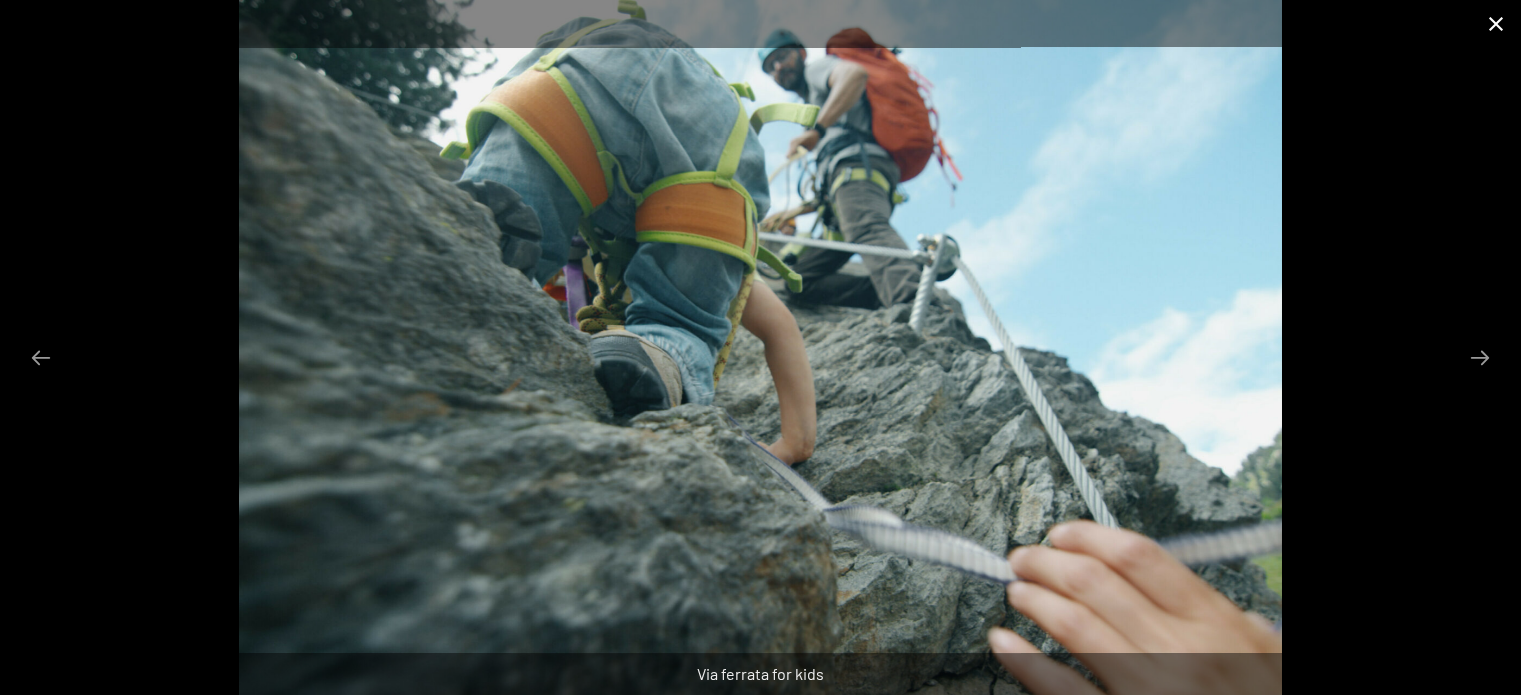click at bounding box center [1496, 23] 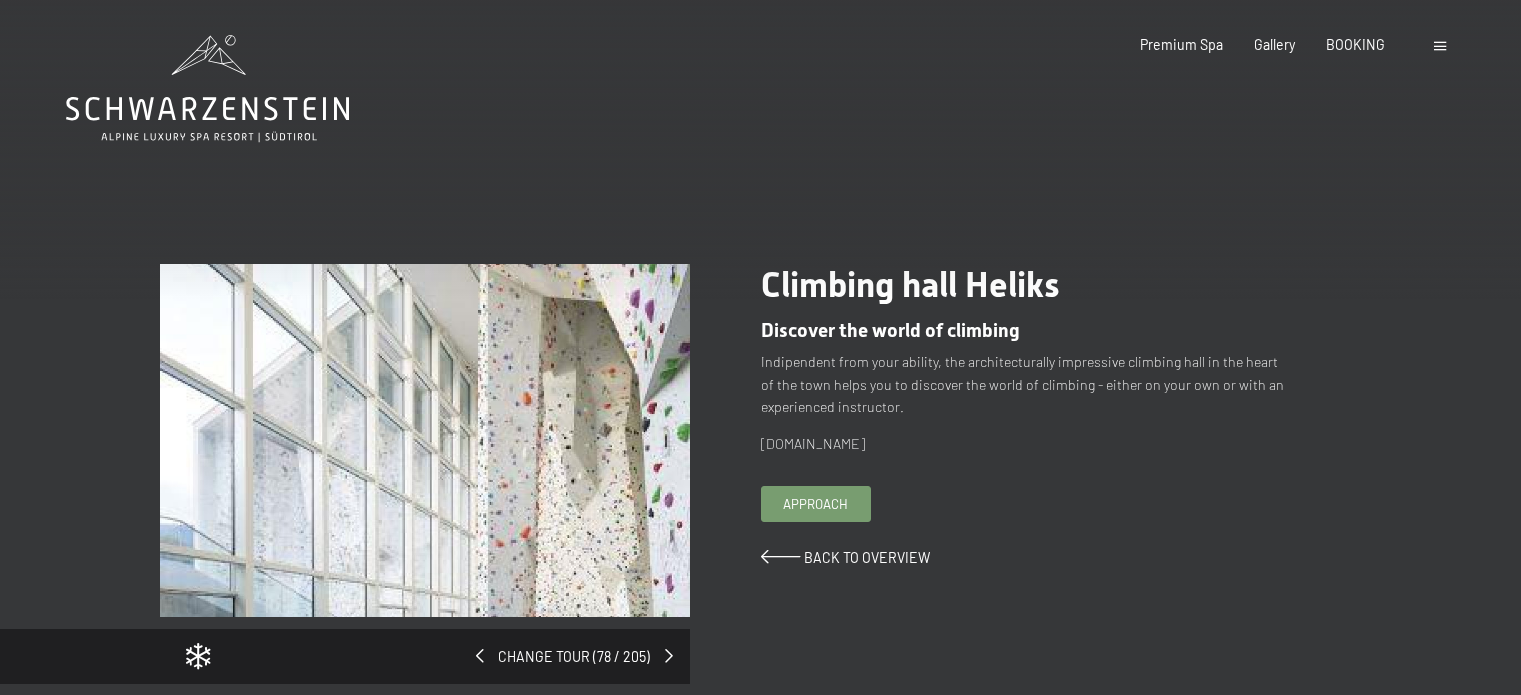 click at bounding box center [425, 440] 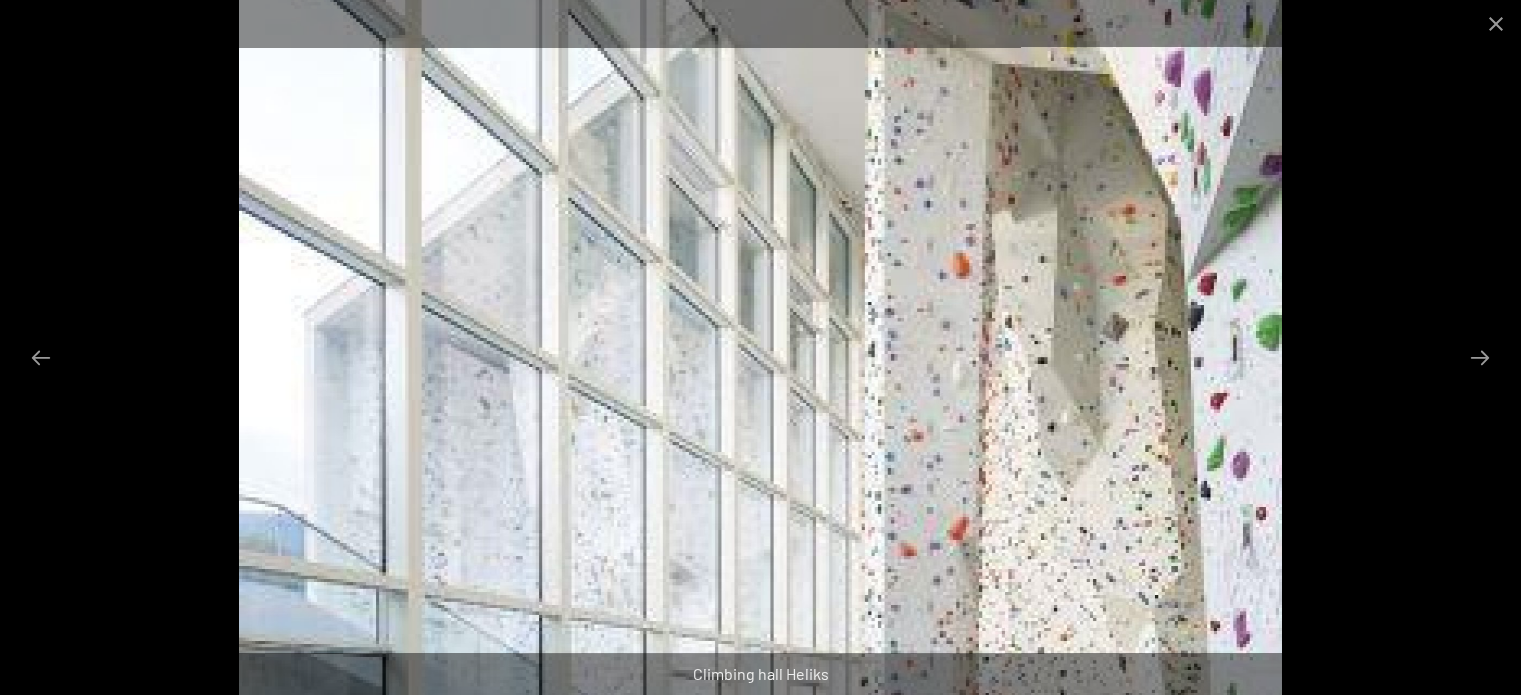scroll, scrollTop: 0, scrollLeft: 0, axis: both 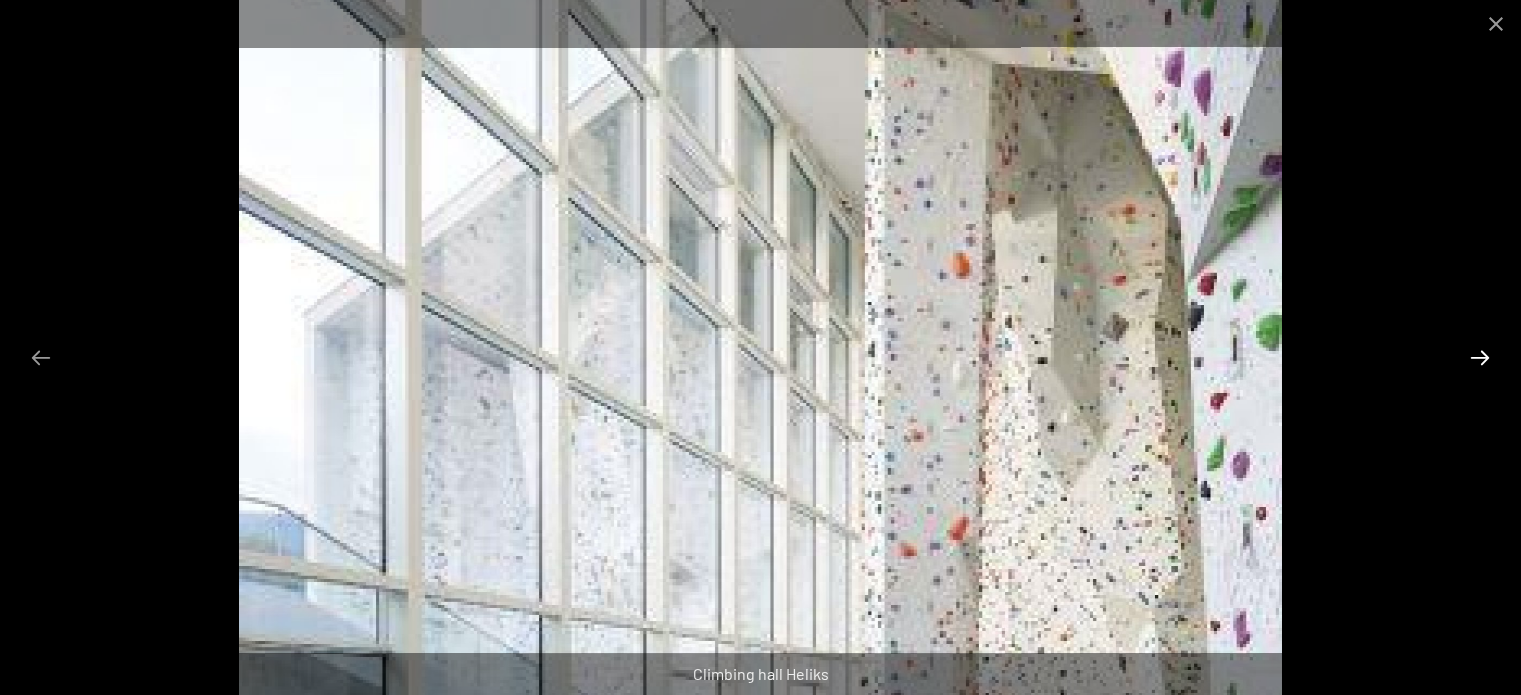 click at bounding box center (1480, 357) 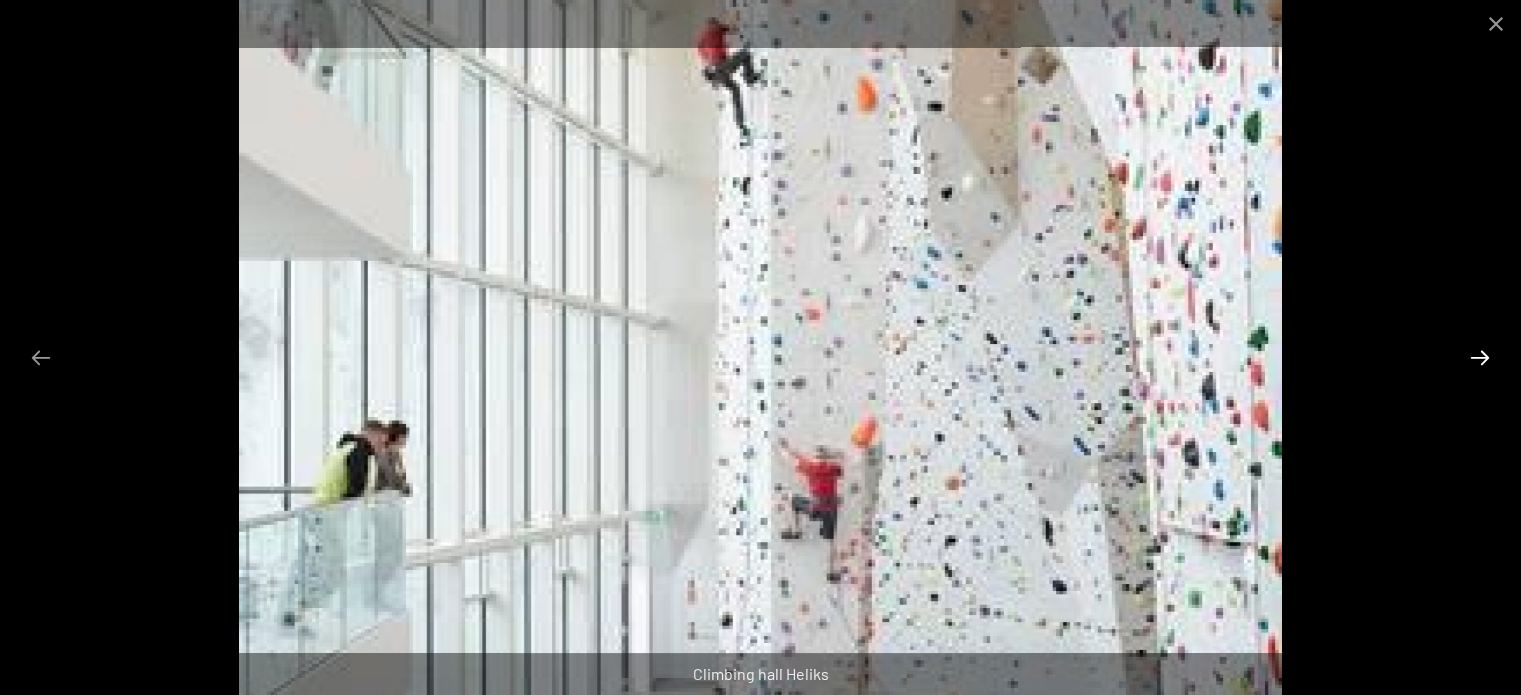 click at bounding box center [1480, 357] 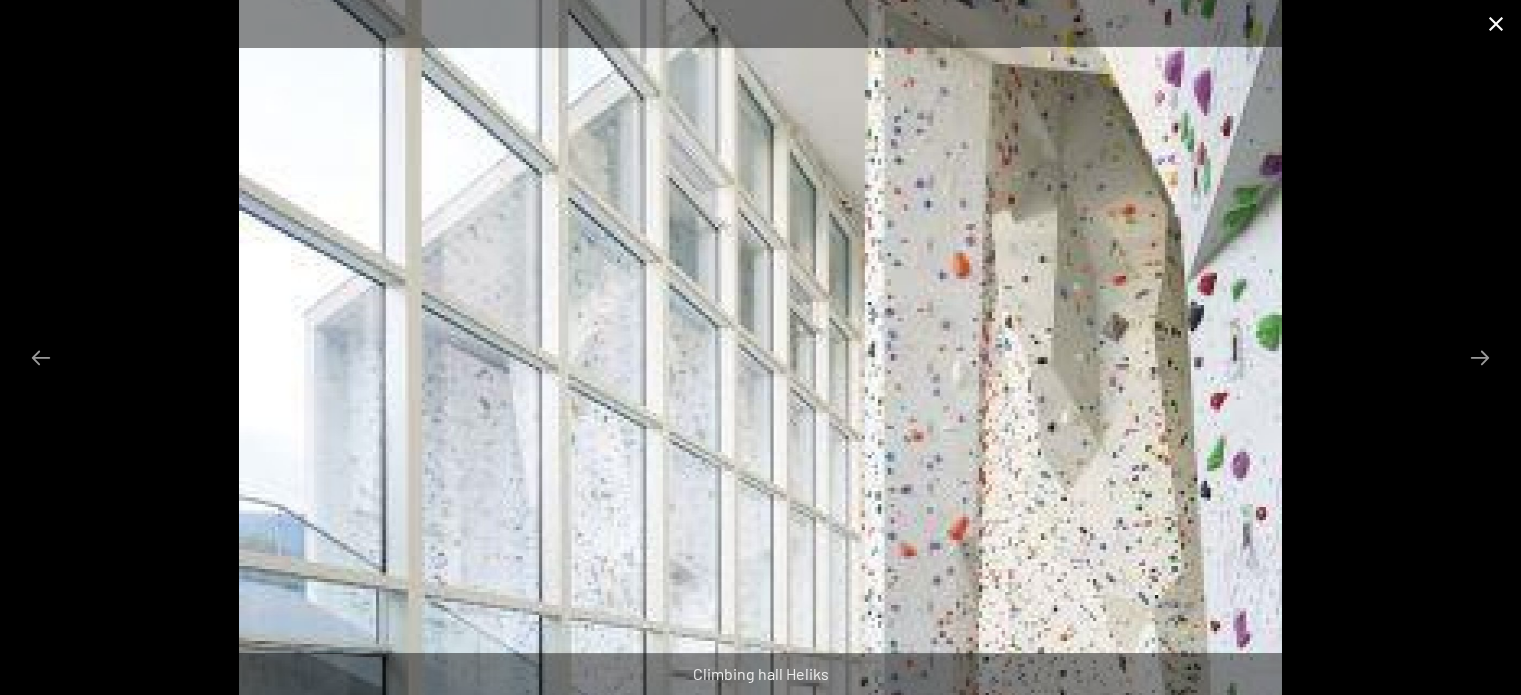 click at bounding box center [1496, 23] 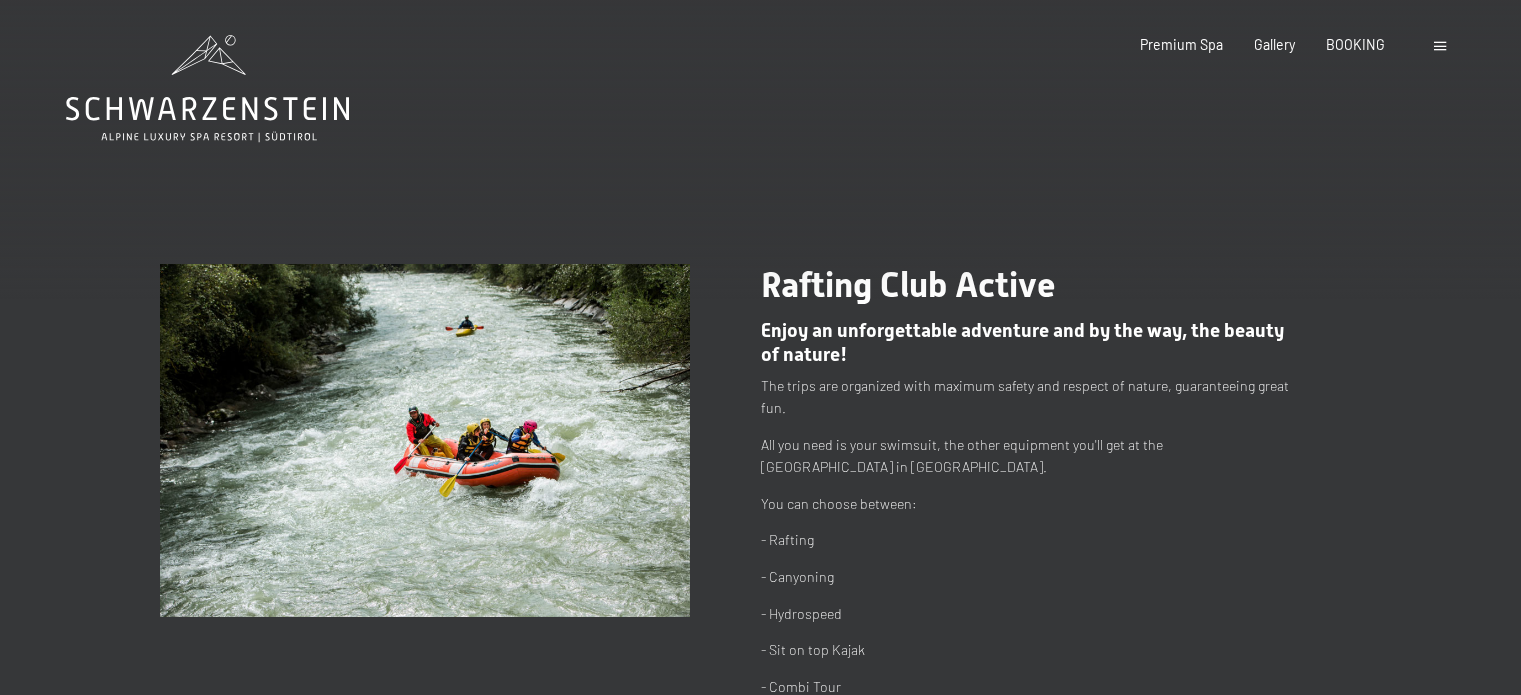 scroll, scrollTop: 0, scrollLeft: 0, axis: both 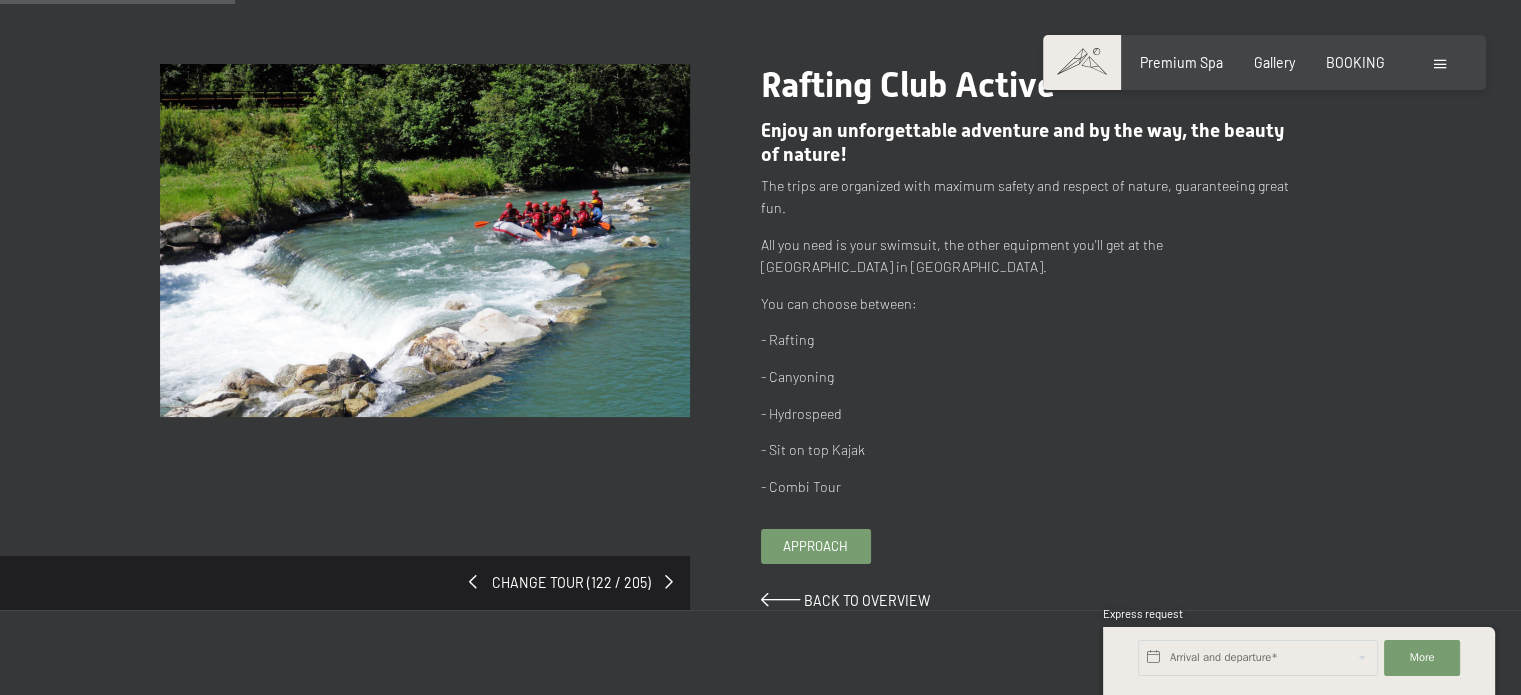 click at bounding box center [425, 240] 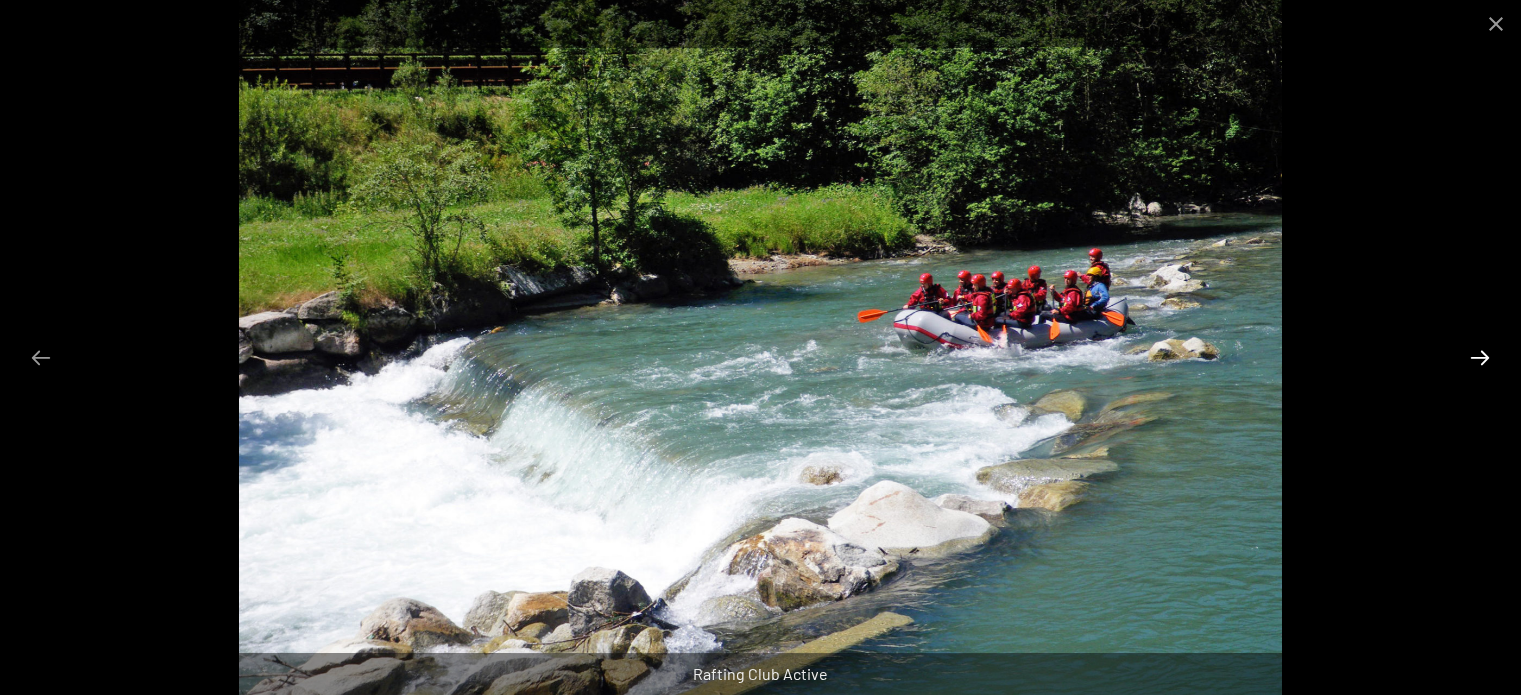 click at bounding box center [1480, 357] 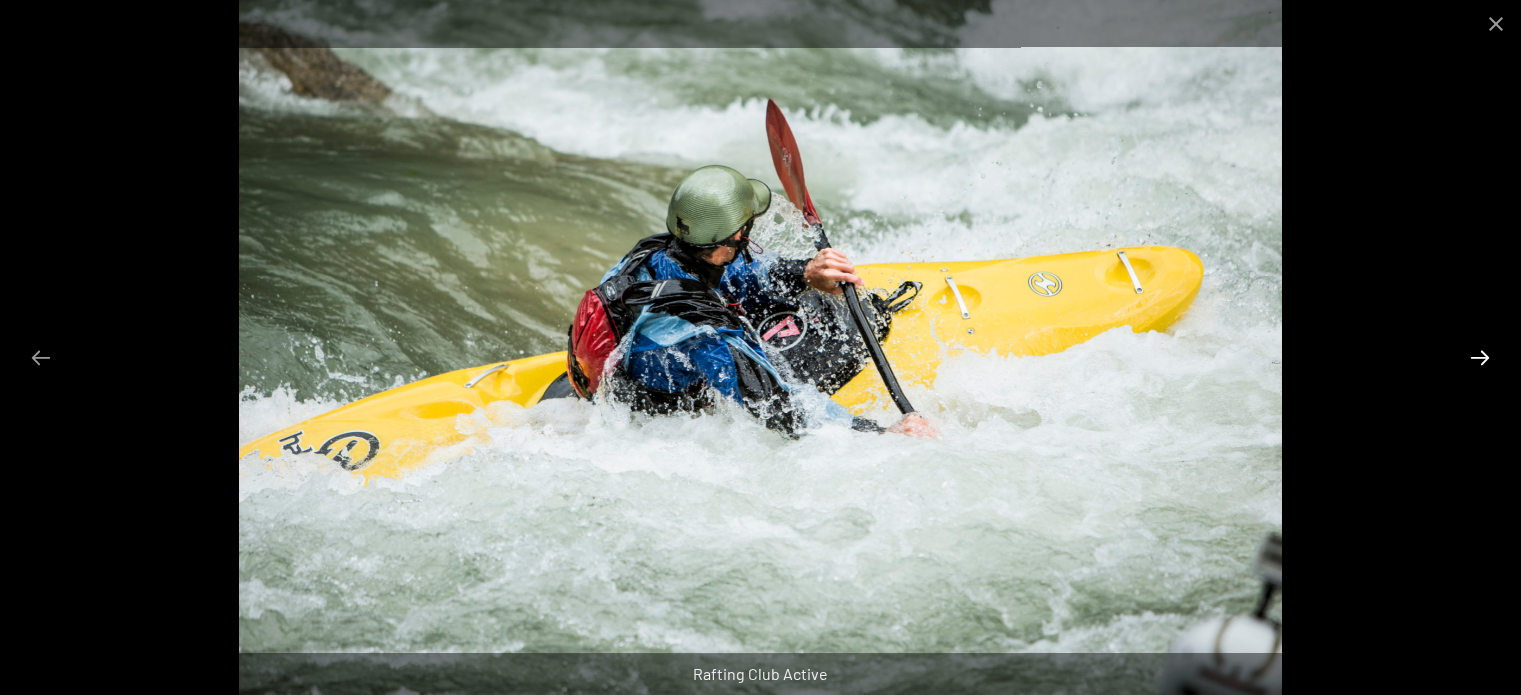 click at bounding box center [1480, 357] 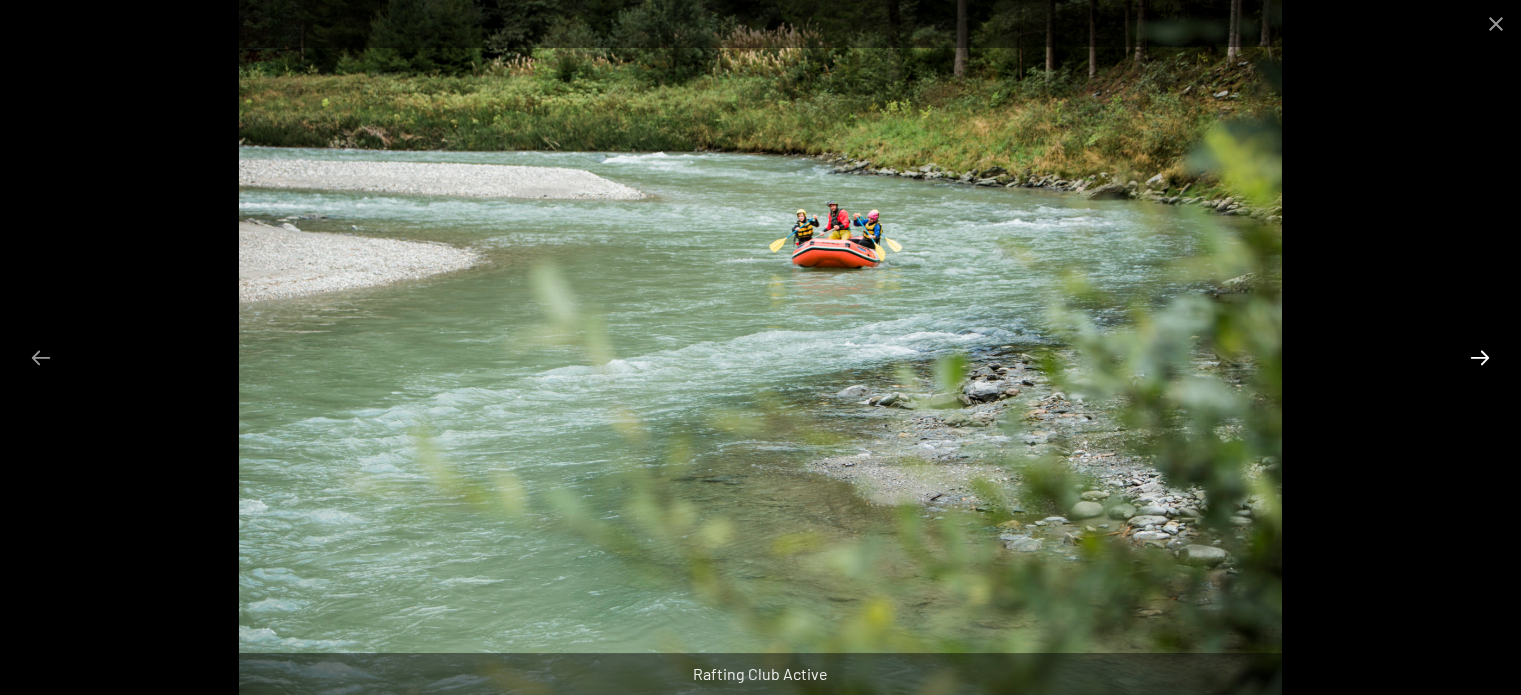 click at bounding box center (1480, 357) 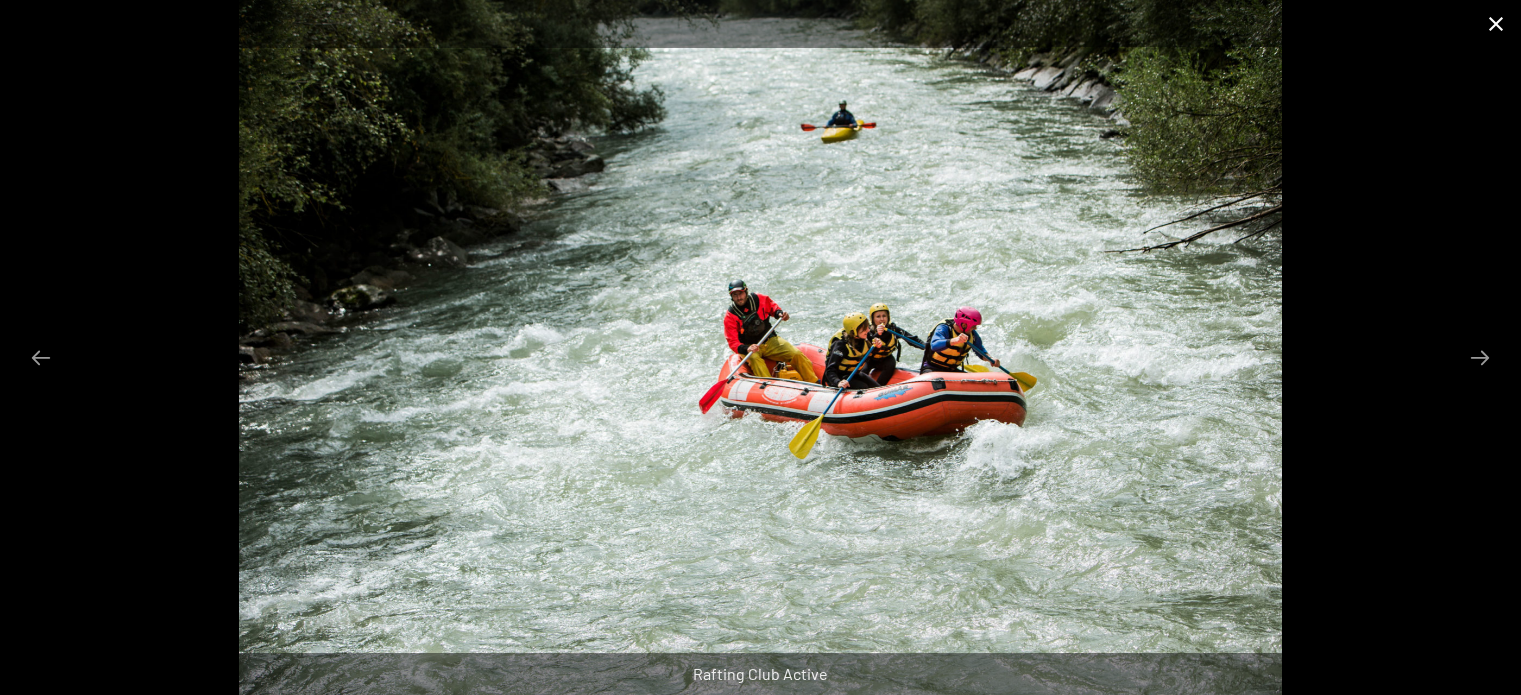 click at bounding box center [1496, 23] 